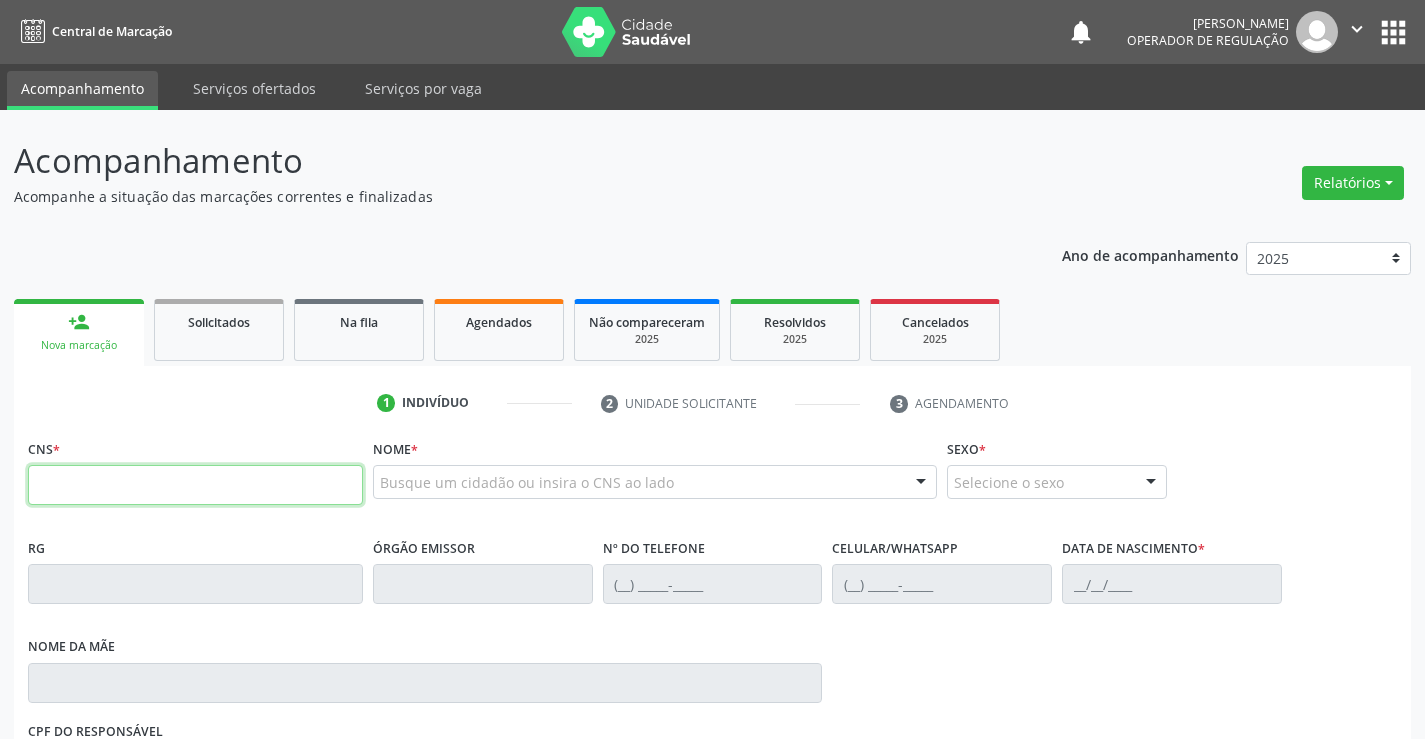 scroll, scrollTop: 0, scrollLeft: 0, axis: both 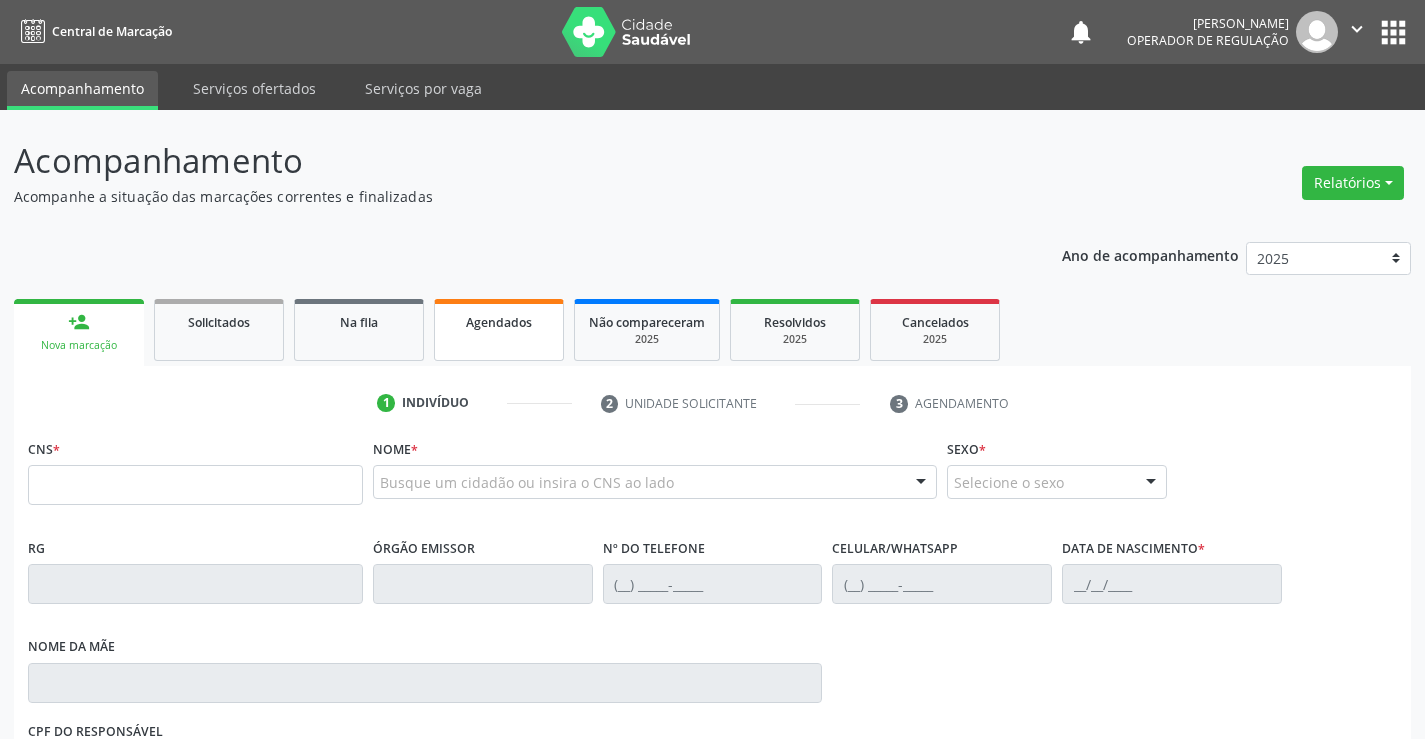 click on "Agendados" at bounding box center (499, 321) 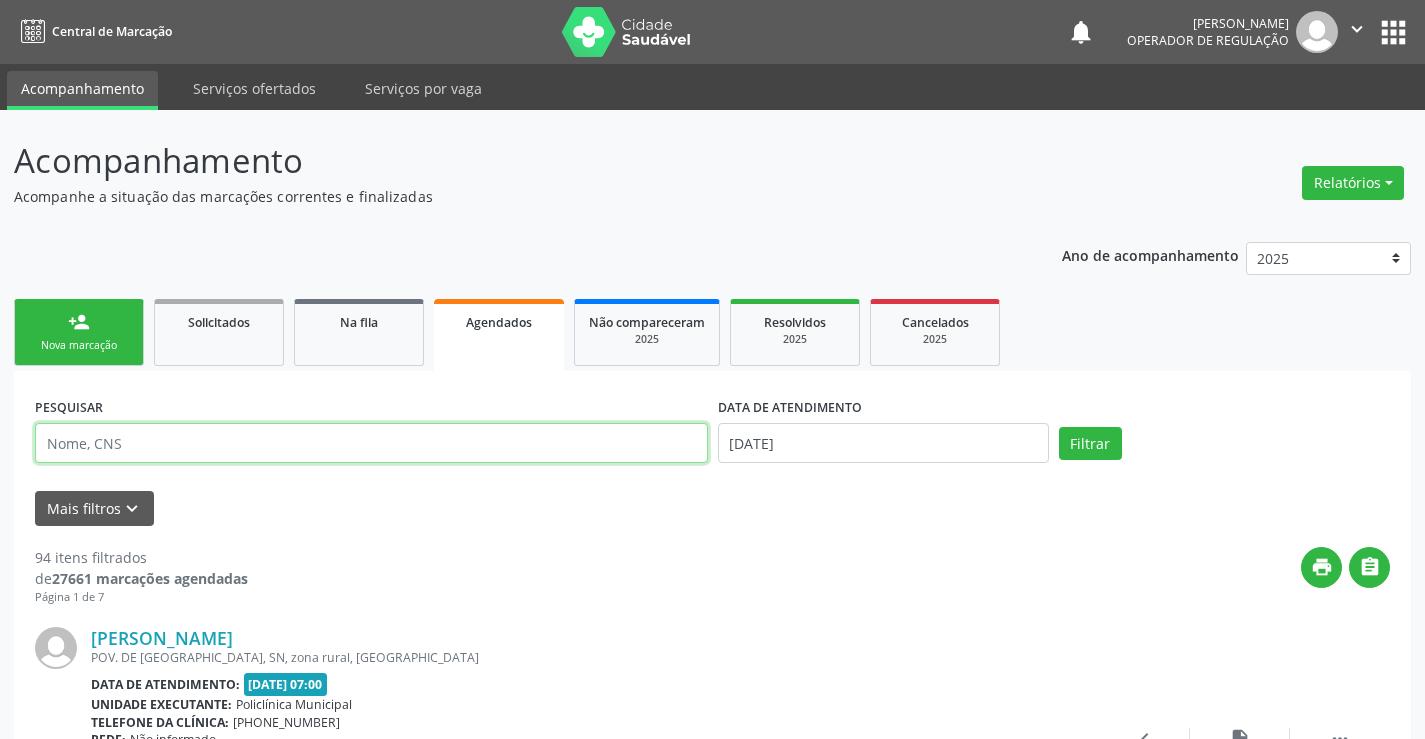 click at bounding box center (371, 443) 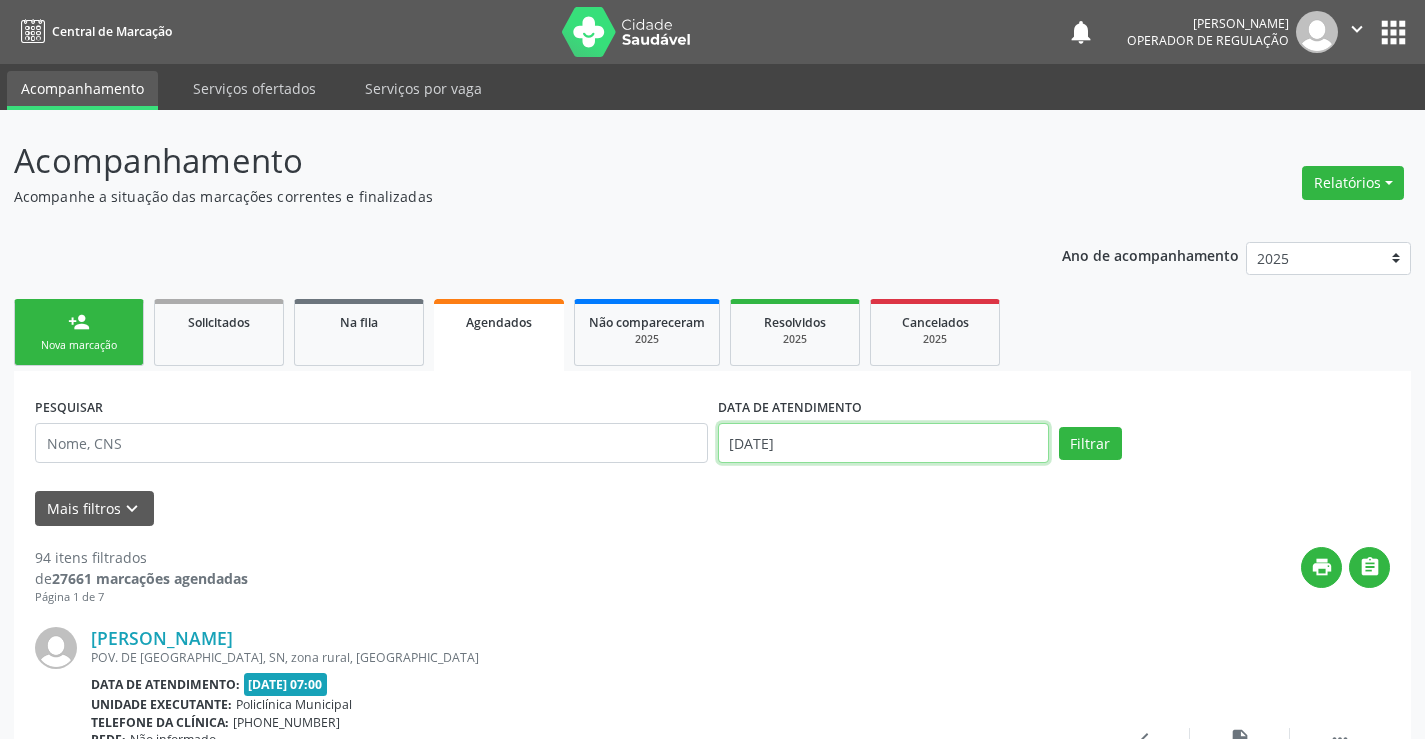 click on "[DATE]" at bounding box center [883, 443] 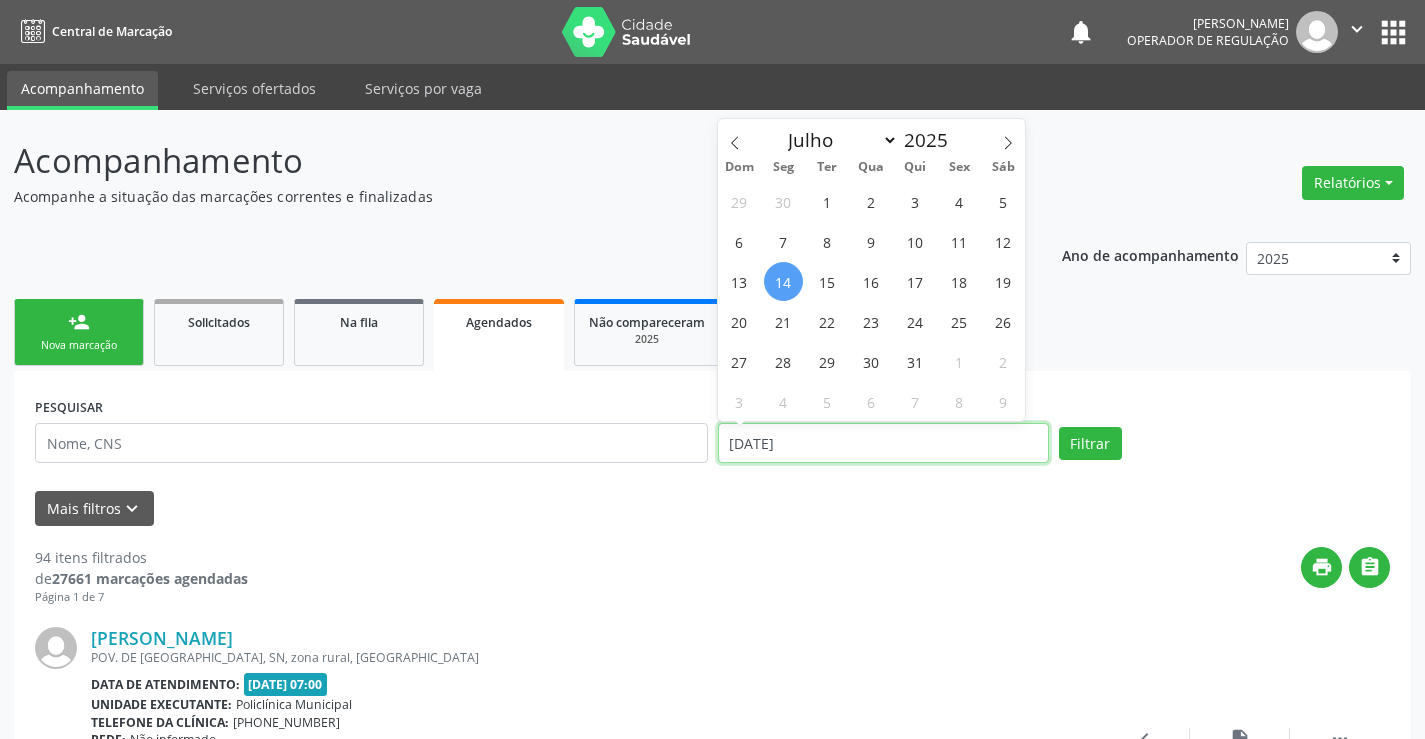 type 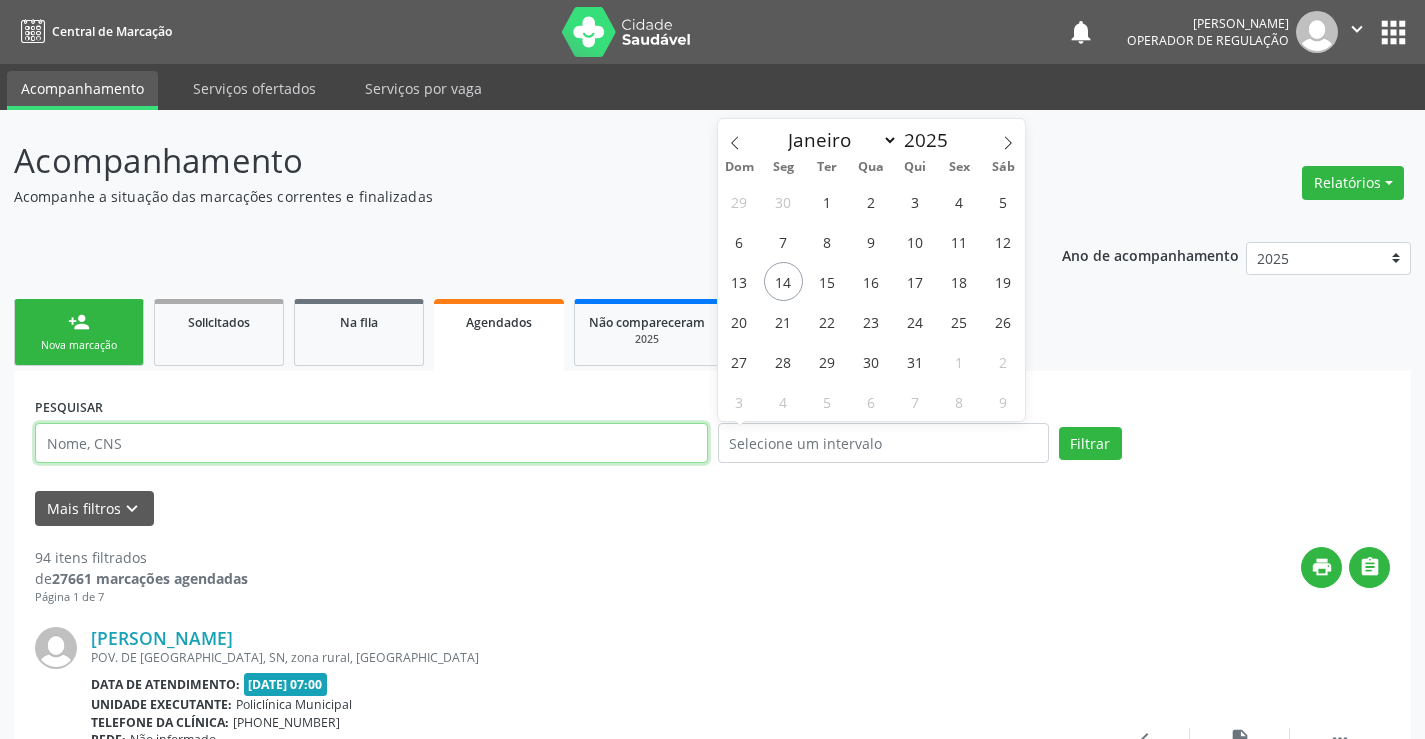 click at bounding box center [371, 443] 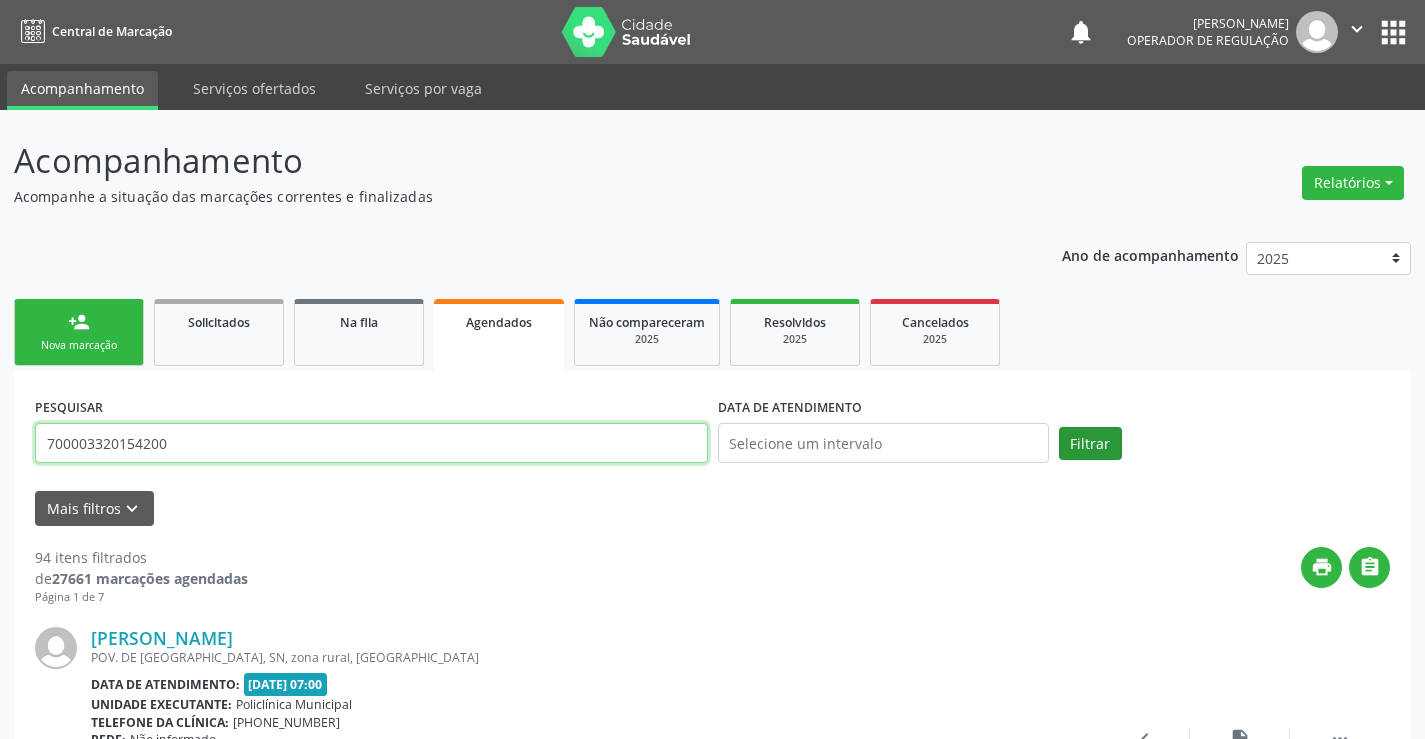 type on "700003320154200" 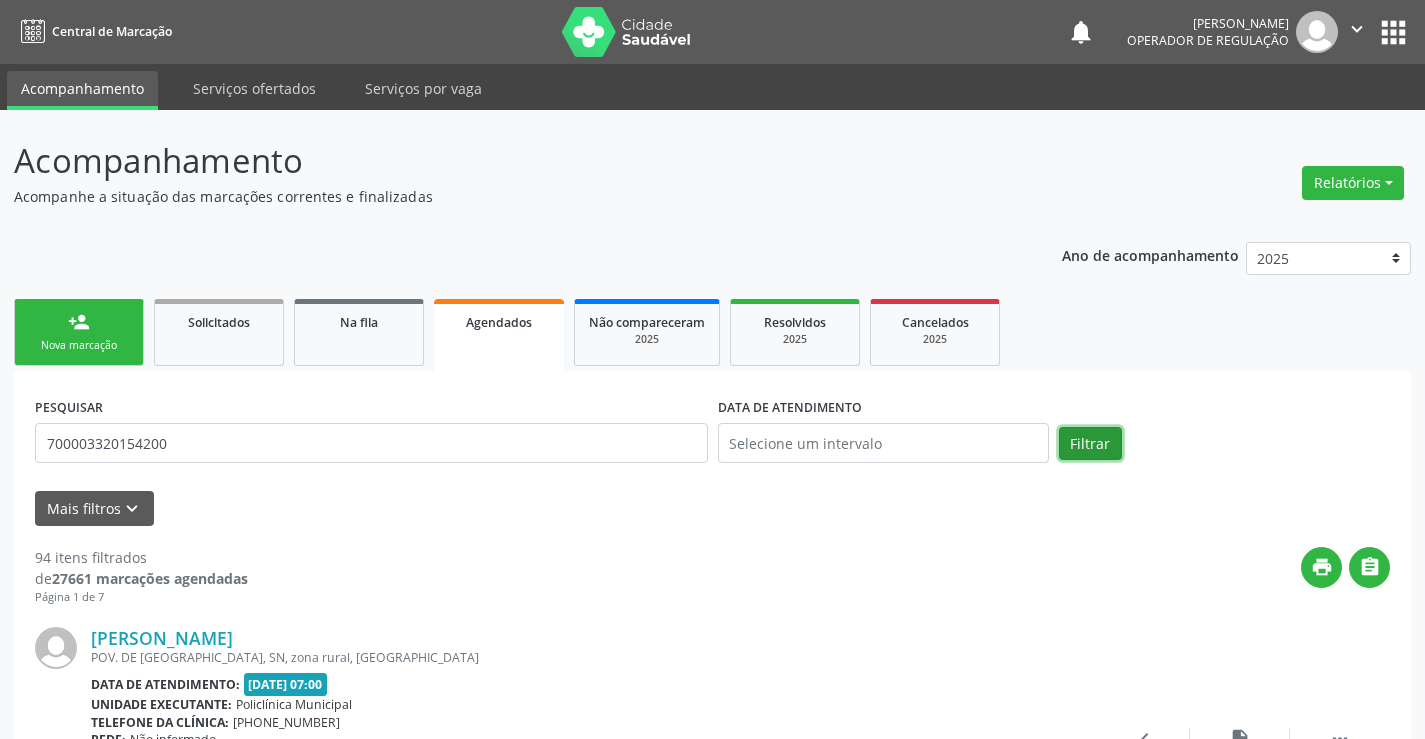 click on "Filtrar" at bounding box center [1090, 444] 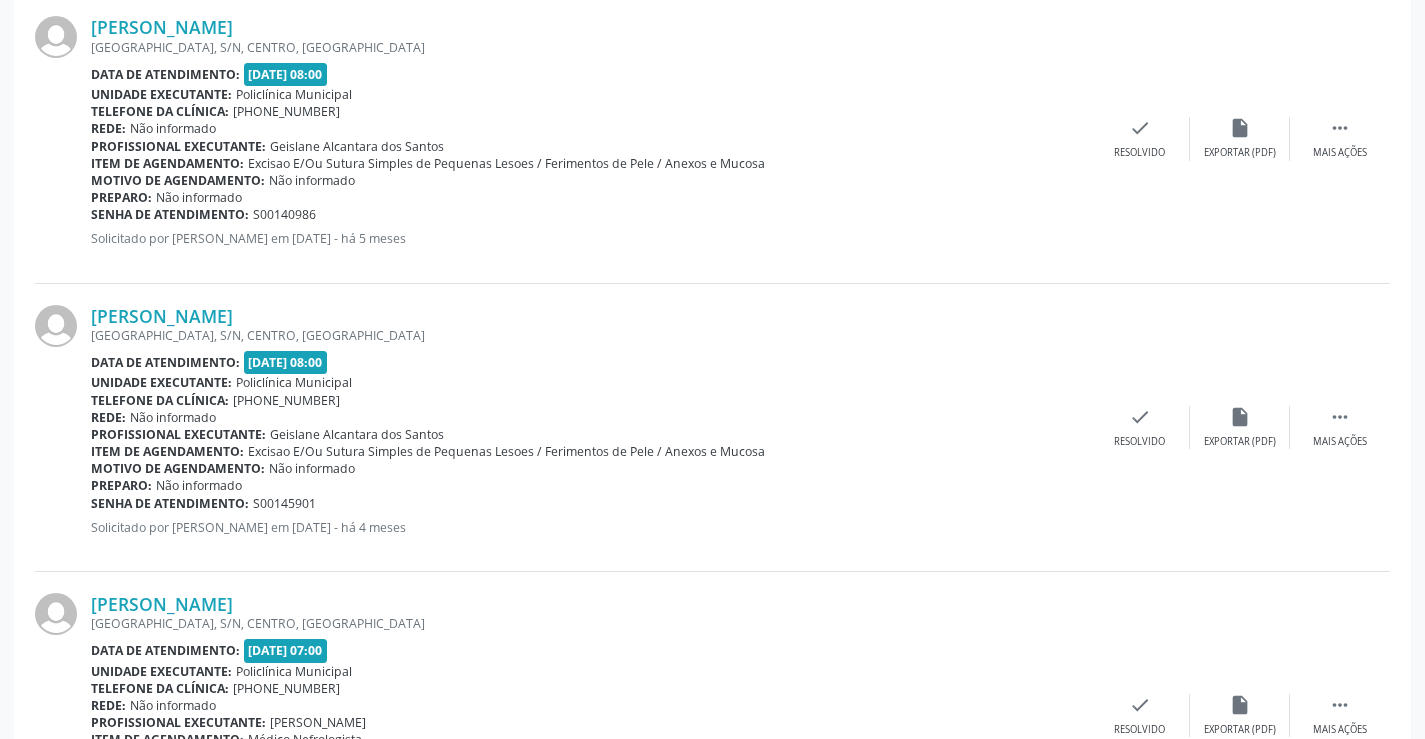 scroll, scrollTop: 1630, scrollLeft: 0, axis: vertical 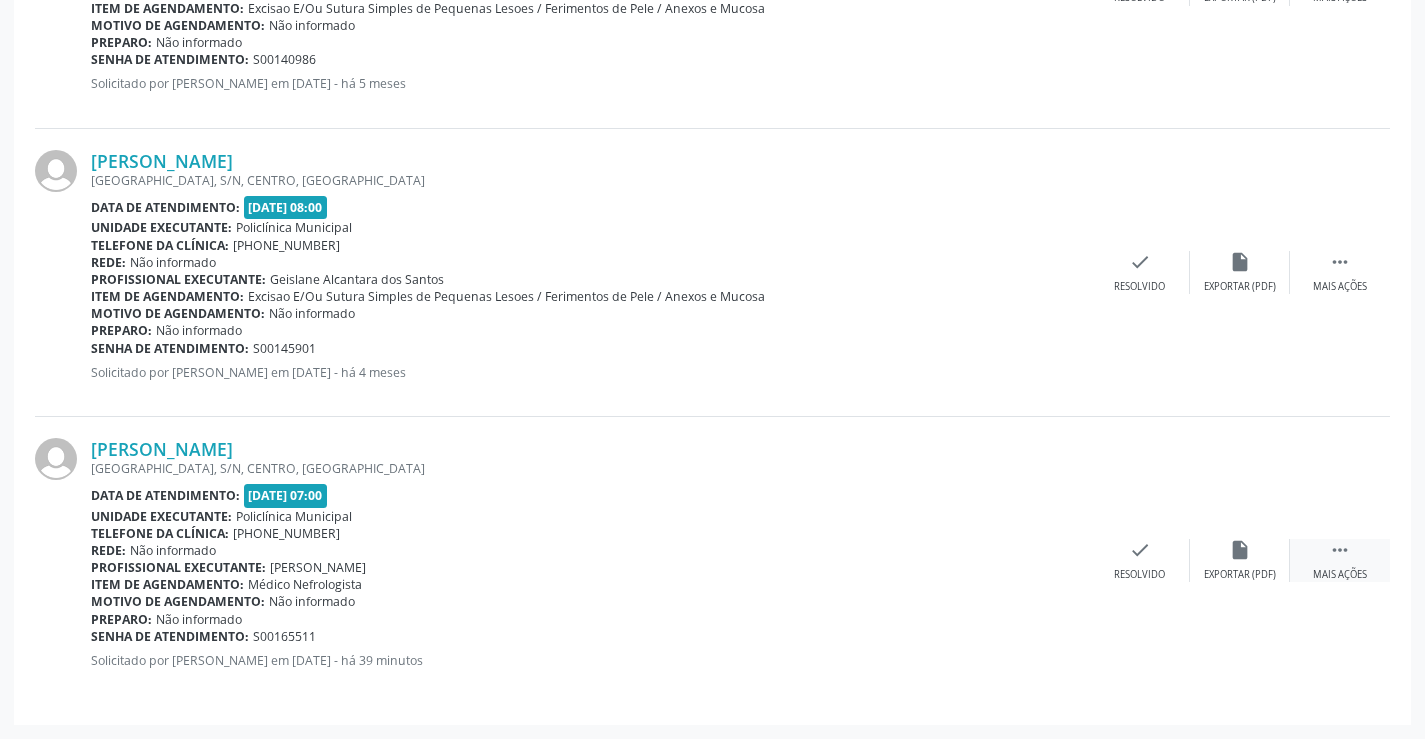 click on "" at bounding box center [1340, 550] 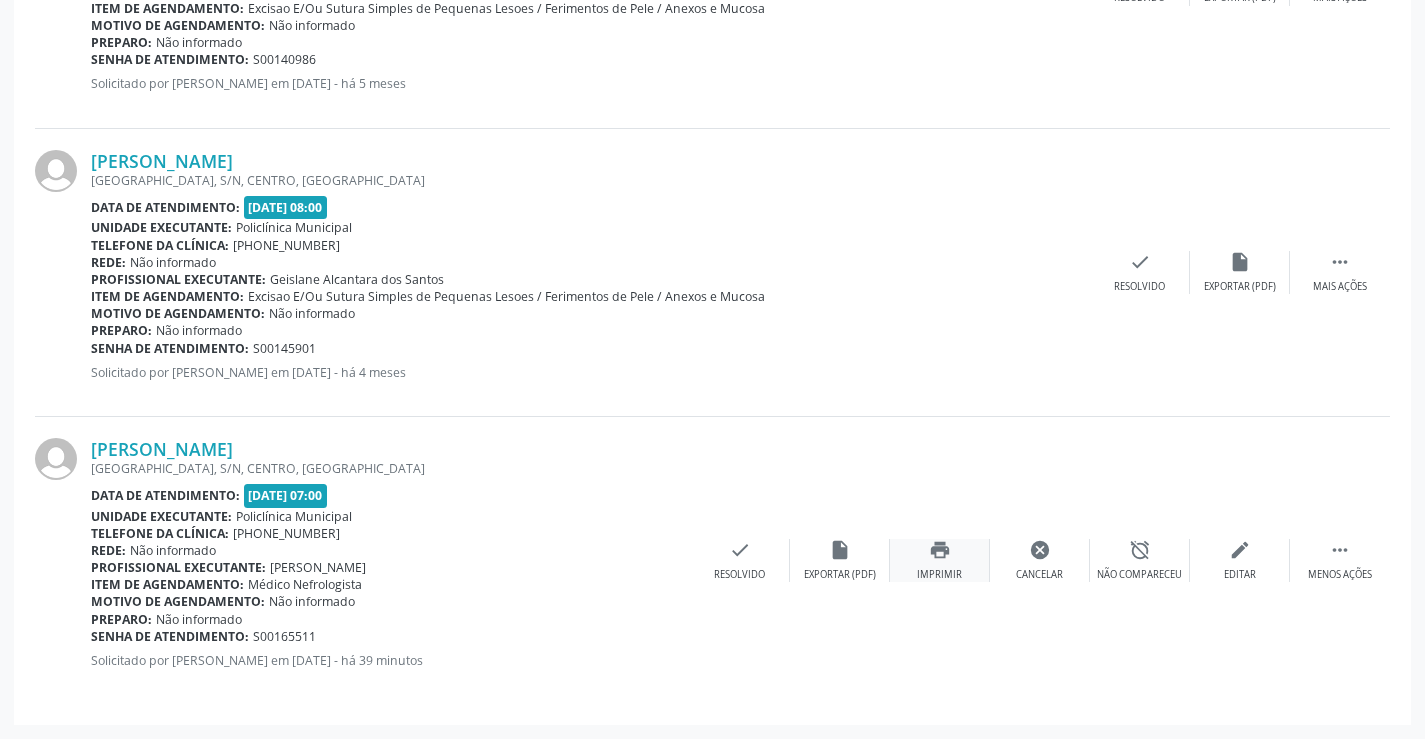 click on "print
Imprimir" at bounding box center (940, 560) 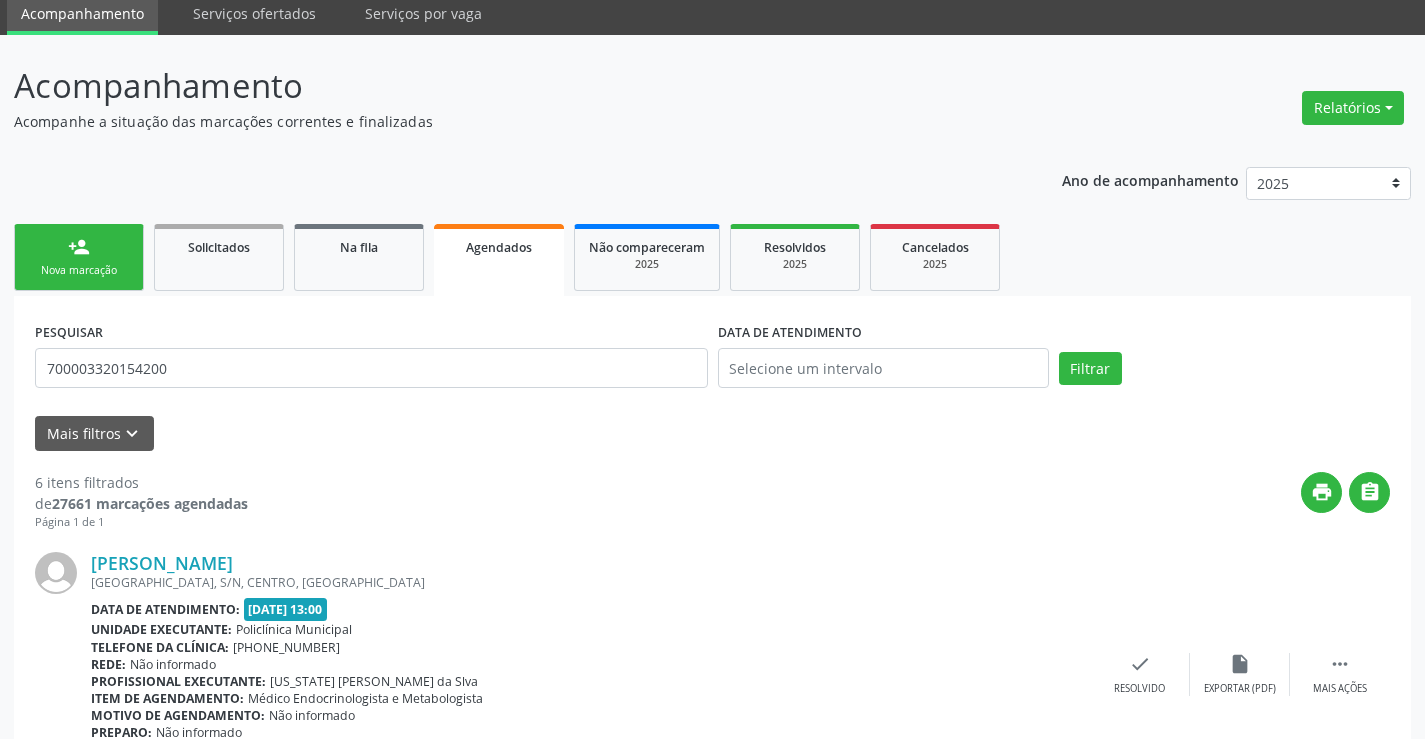 scroll, scrollTop: 0, scrollLeft: 0, axis: both 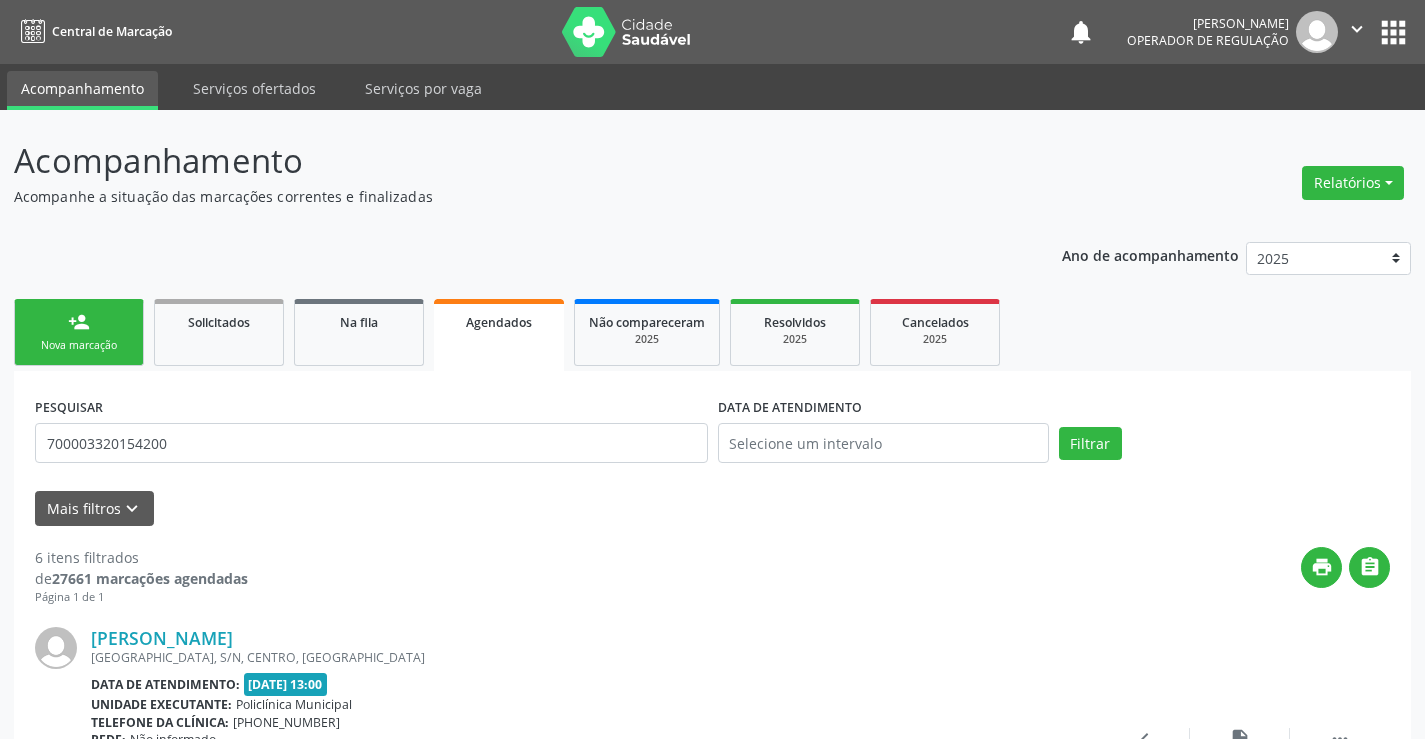 click on "person_add
Nova marcação" at bounding box center (79, 332) 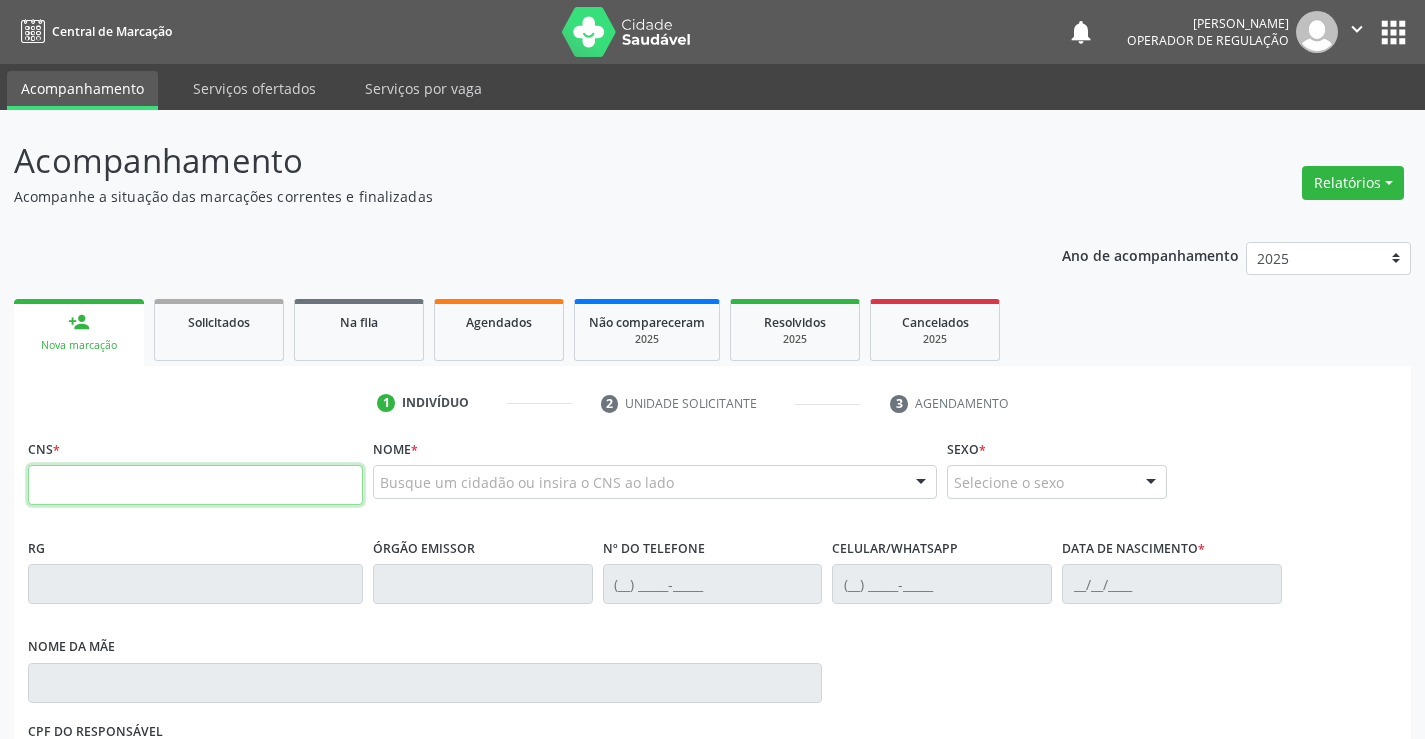 click at bounding box center [195, 485] 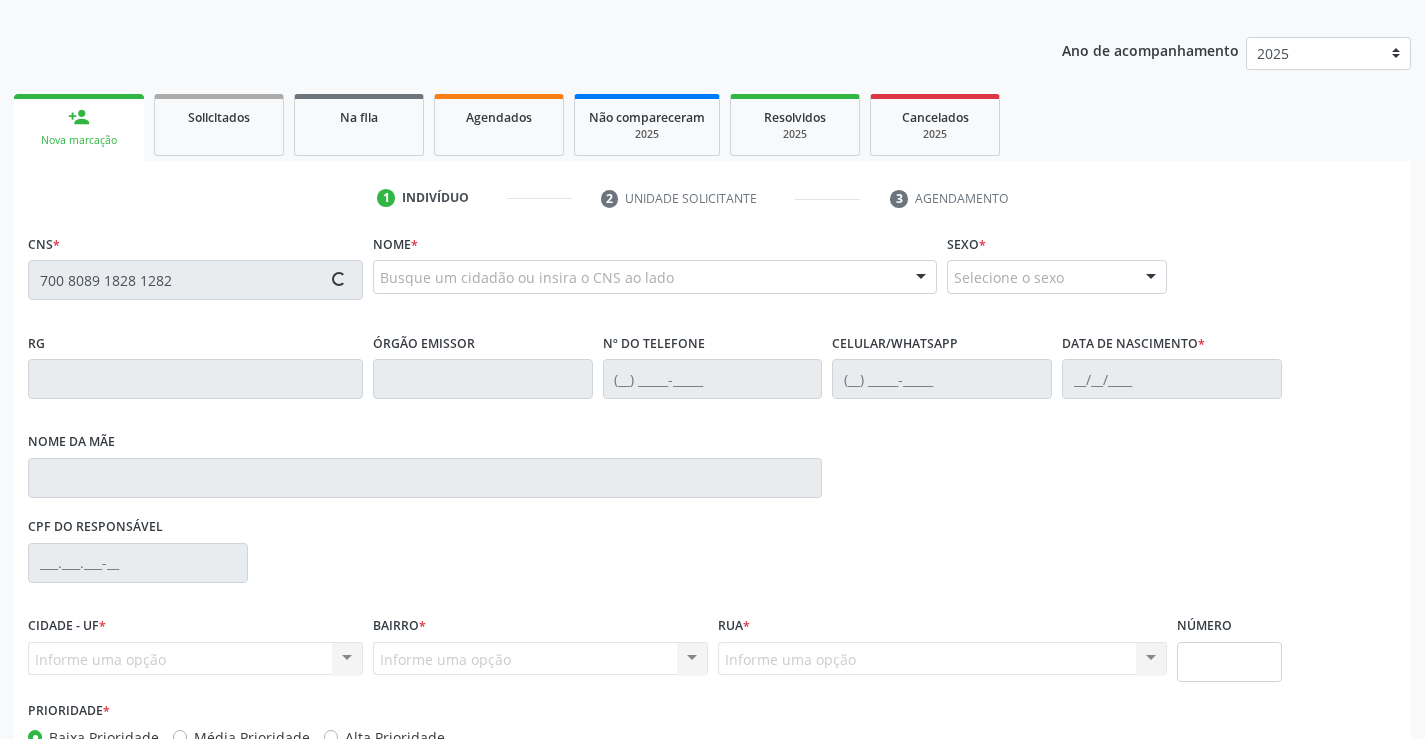 scroll, scrollTop: 331, scrollLeft: 0, axis: vertical 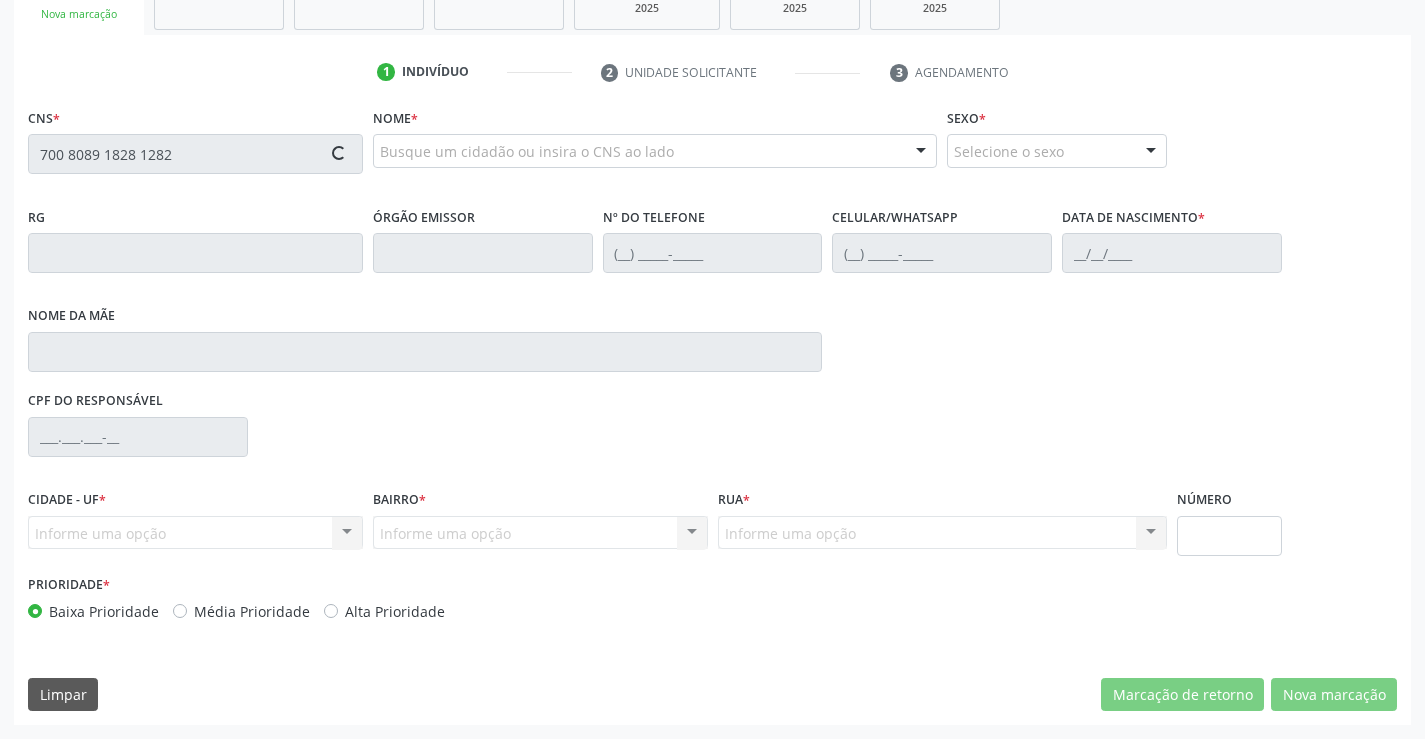 type on "700 8089 1828 1282" 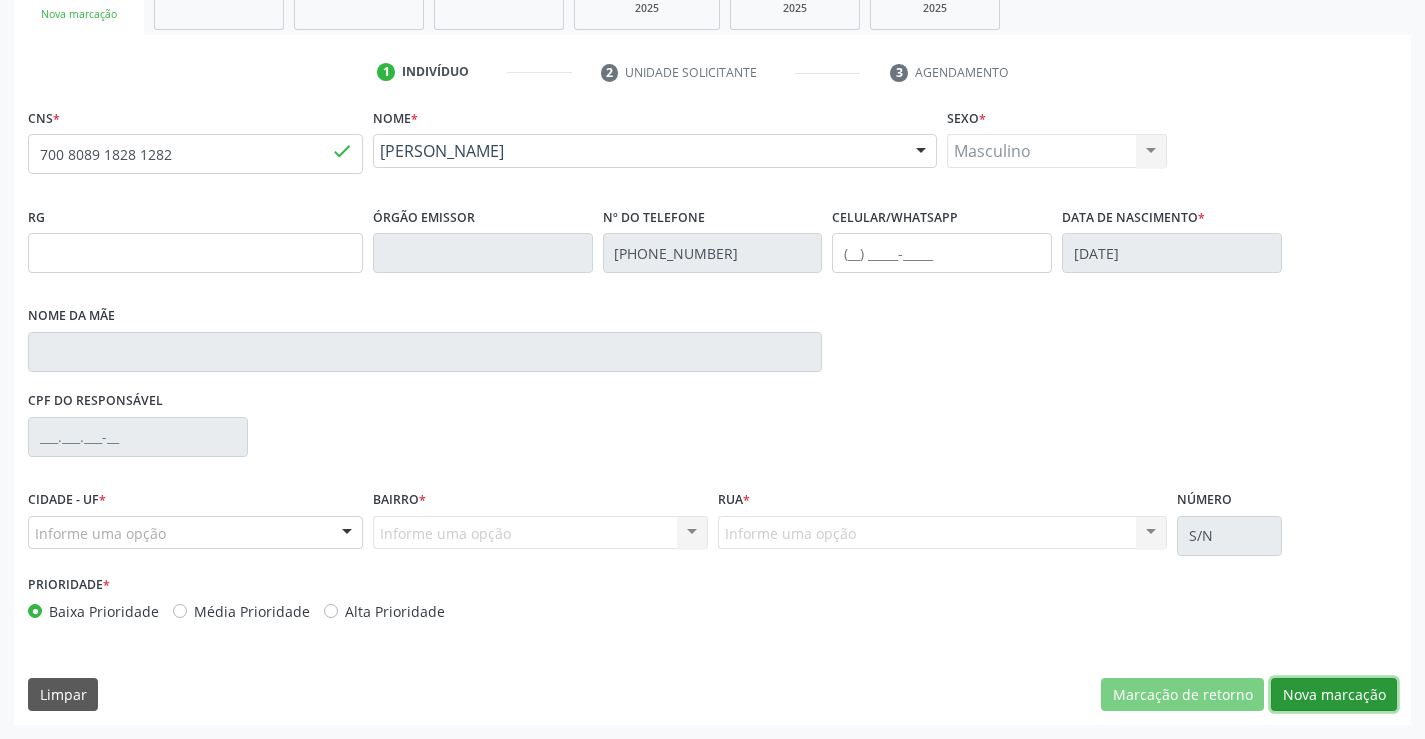 click on "Nova marcação" at bounding box center (1334, 695) 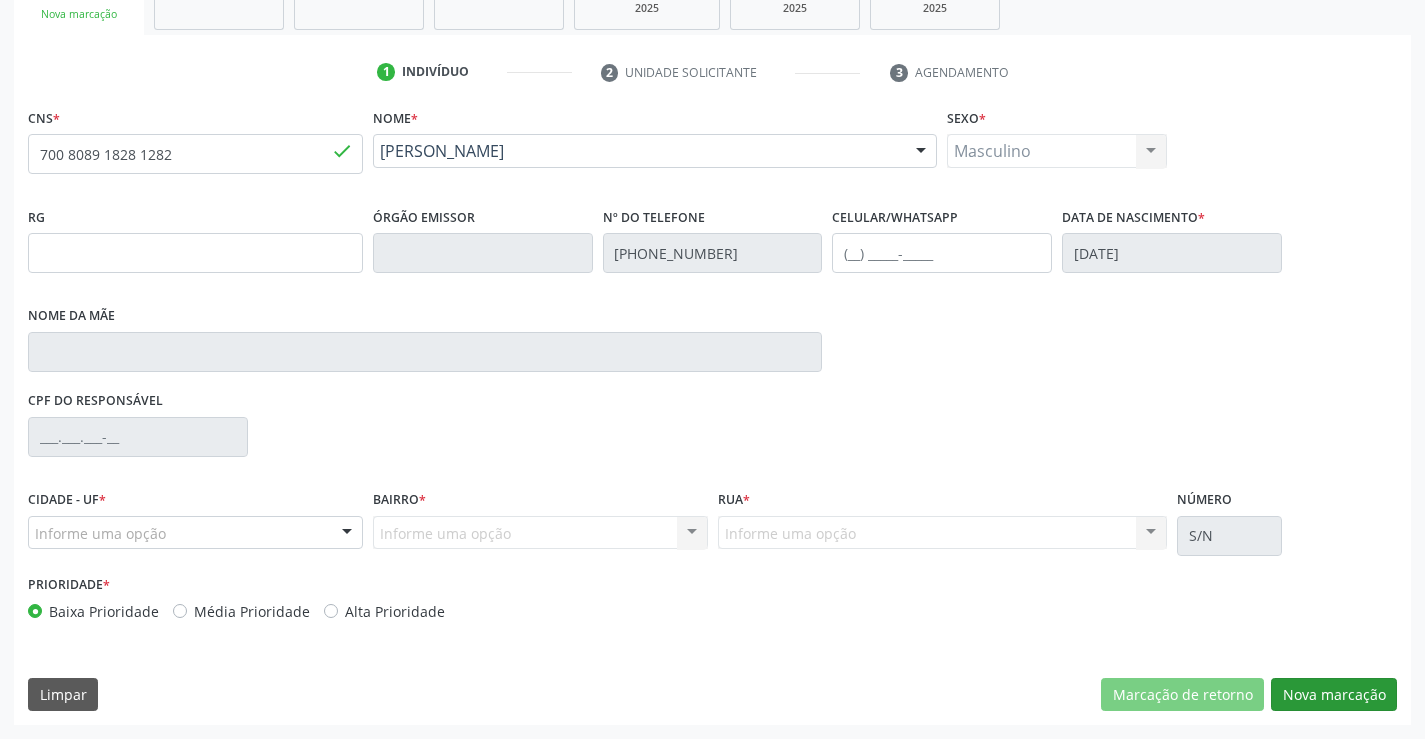 scroll, scrollTop: 167, scrollLeft: 0, axis: vertical 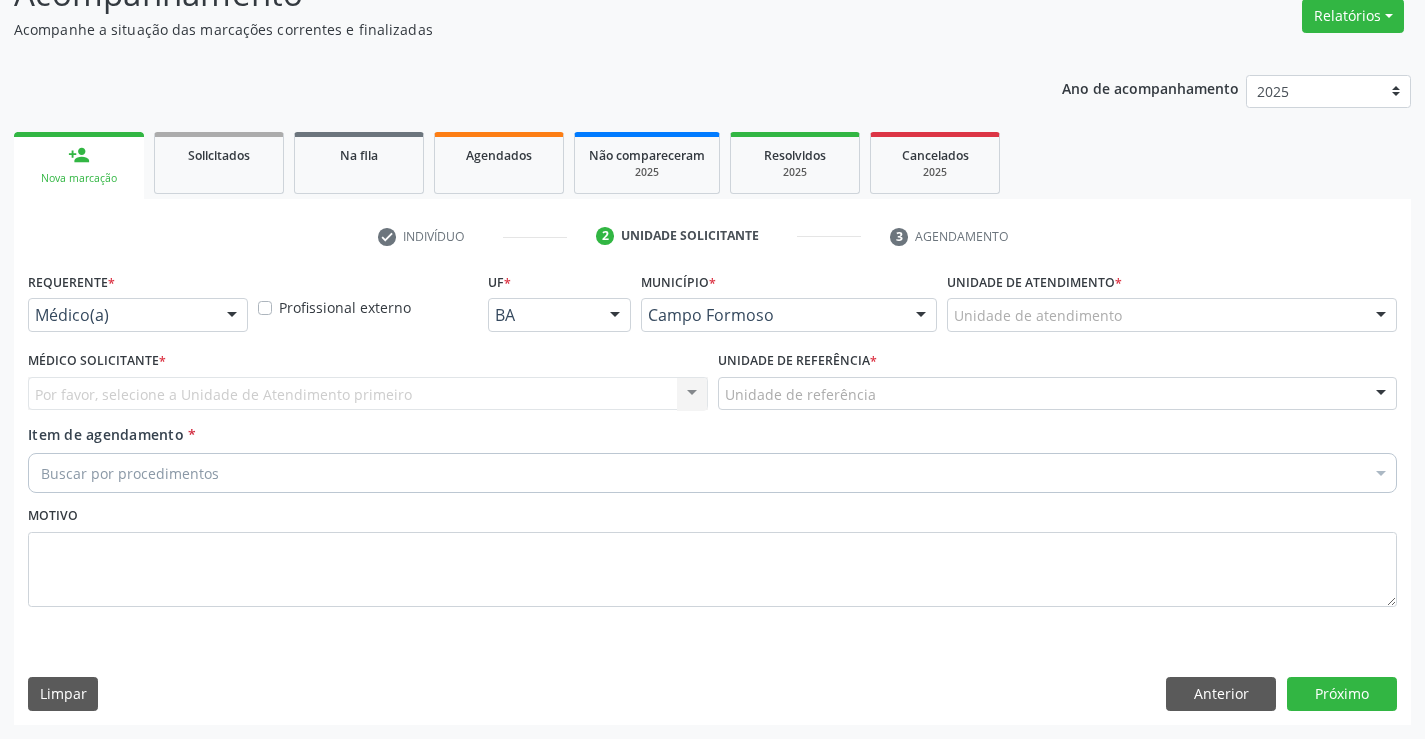 drag, startPoint x: 236, startPoint y: 315, endPoint x: 204, endPoint y: 369, distance: 62.76942 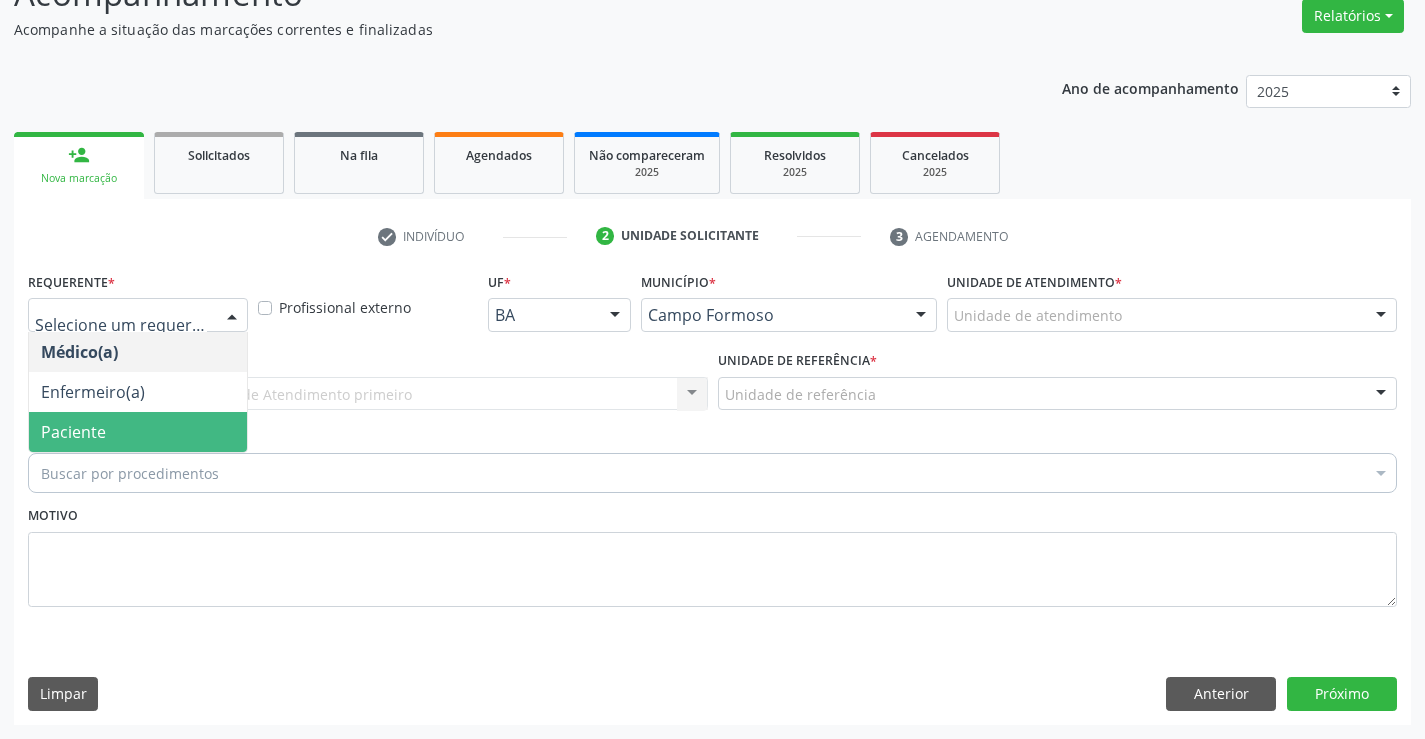 click on "Paciente" at bounding box center (138, 432) 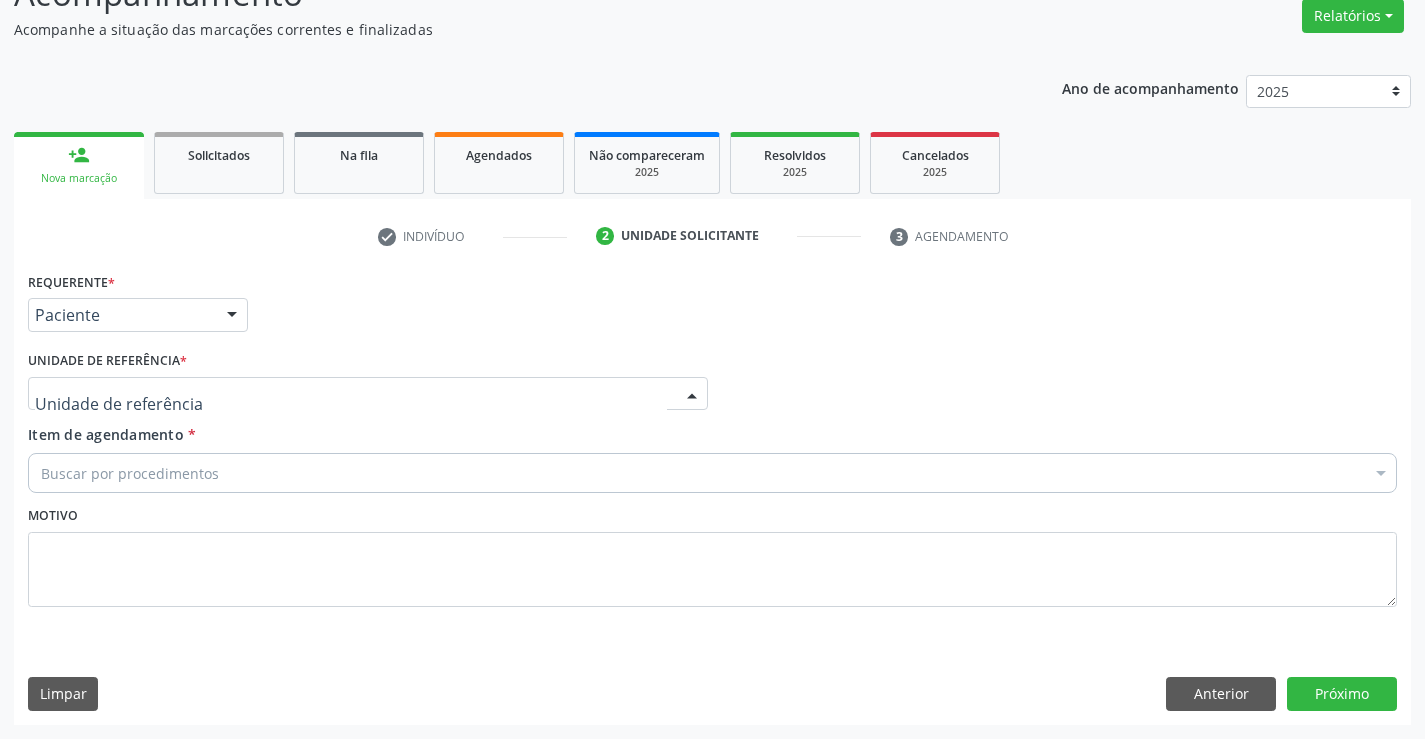 click at bounding box center (368, 394) 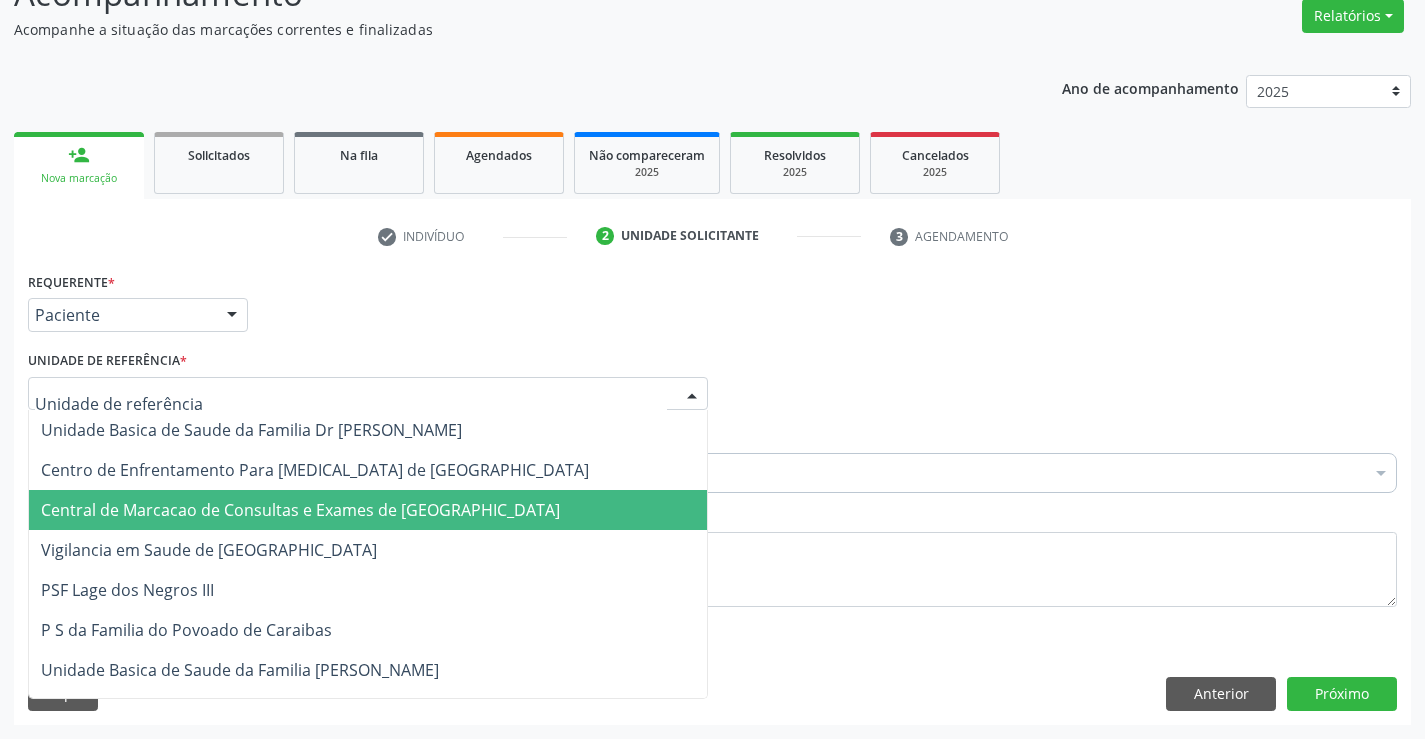click on "Central de Marcacao de Consultas e Exames de [GEOGRAPHIC_DATA]" at bounding box center (300, 510) 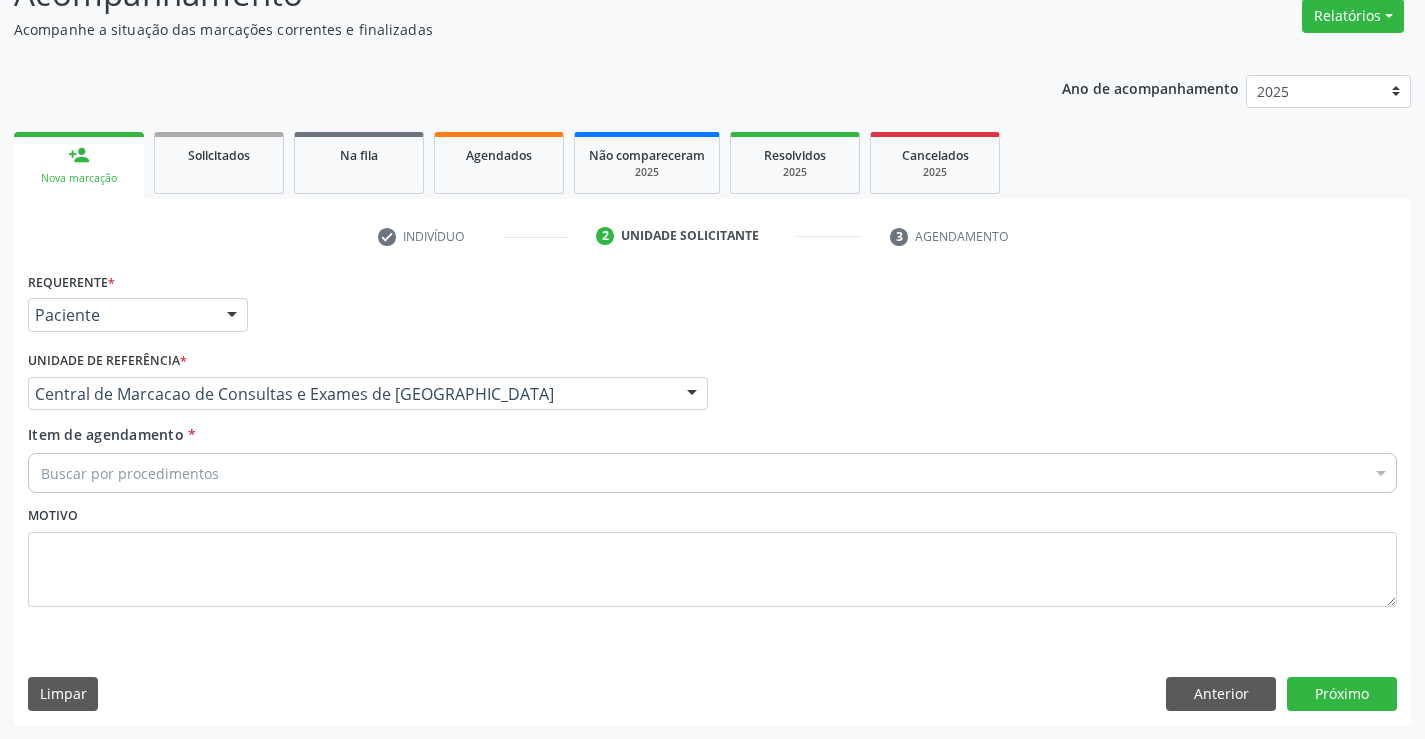 click on "Buscar por procedimentos" at bounding box center (712, 473) 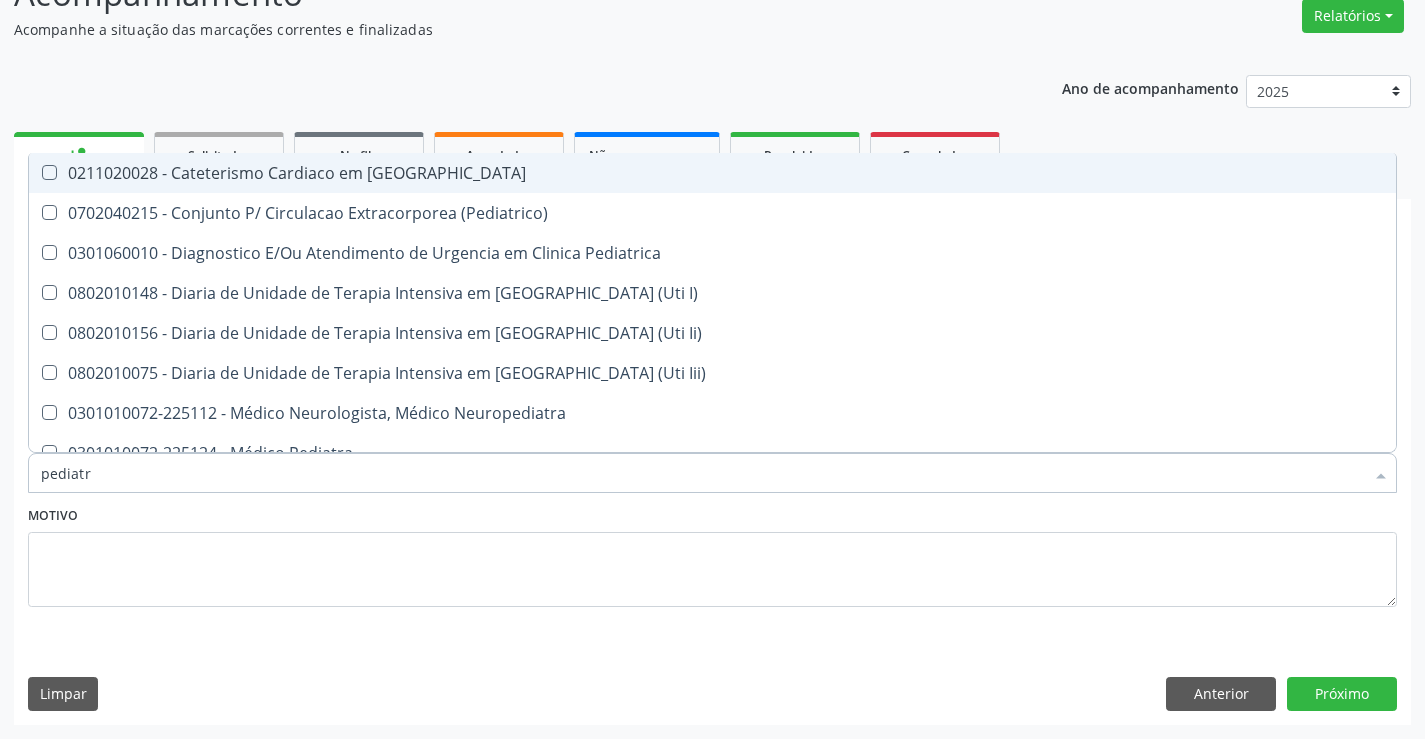 type on "pediatra" 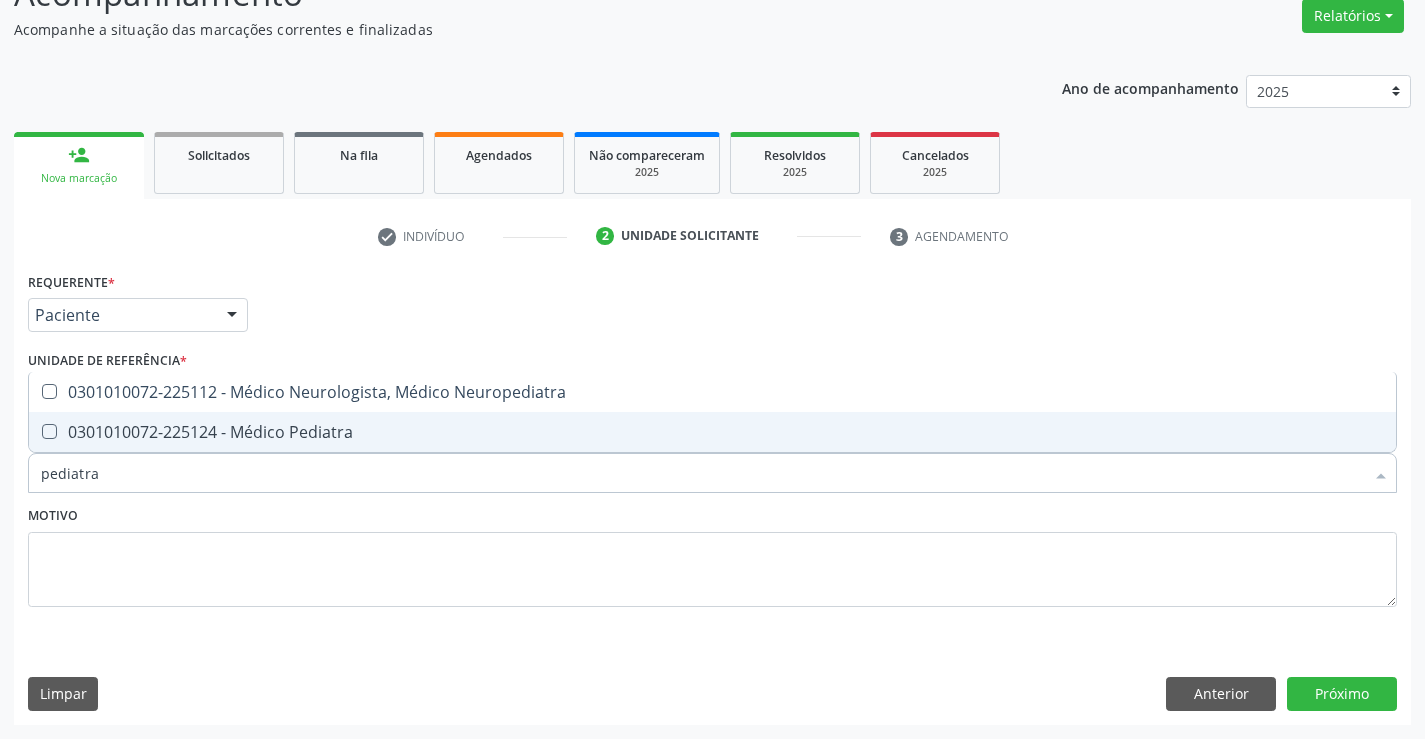 click on "0301010072-225124 - Médico Pediatra" at bounding box center (712, 432) 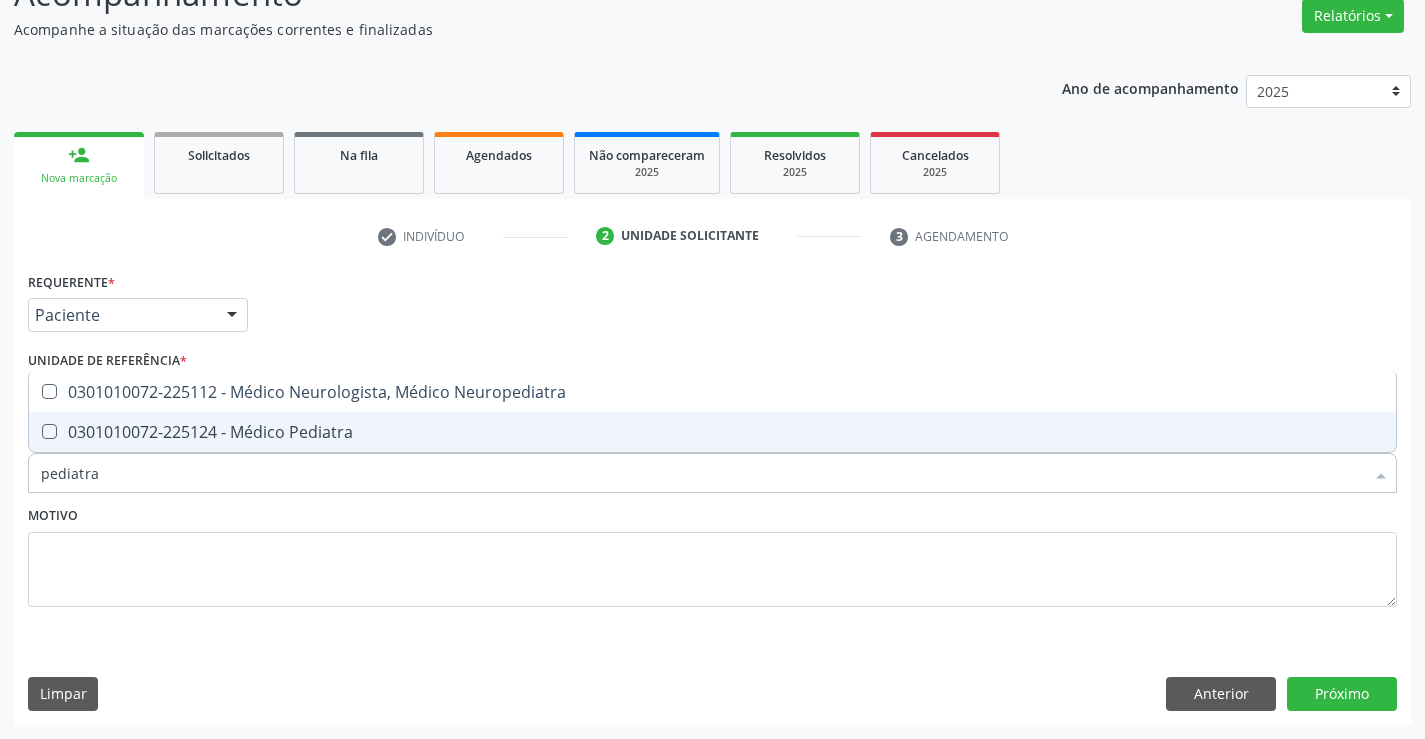 checkbox on "true" 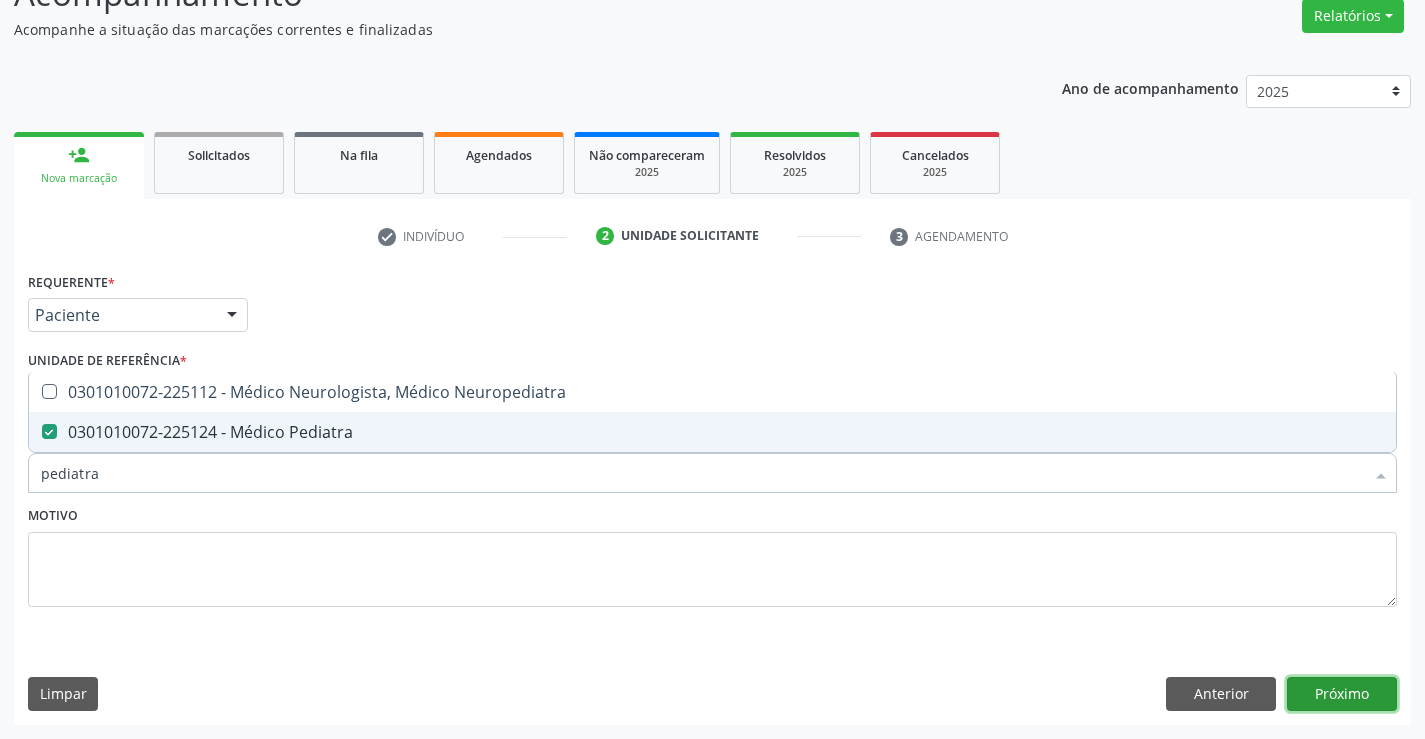 click on "Próximo" at bounding box center [1342, 694] 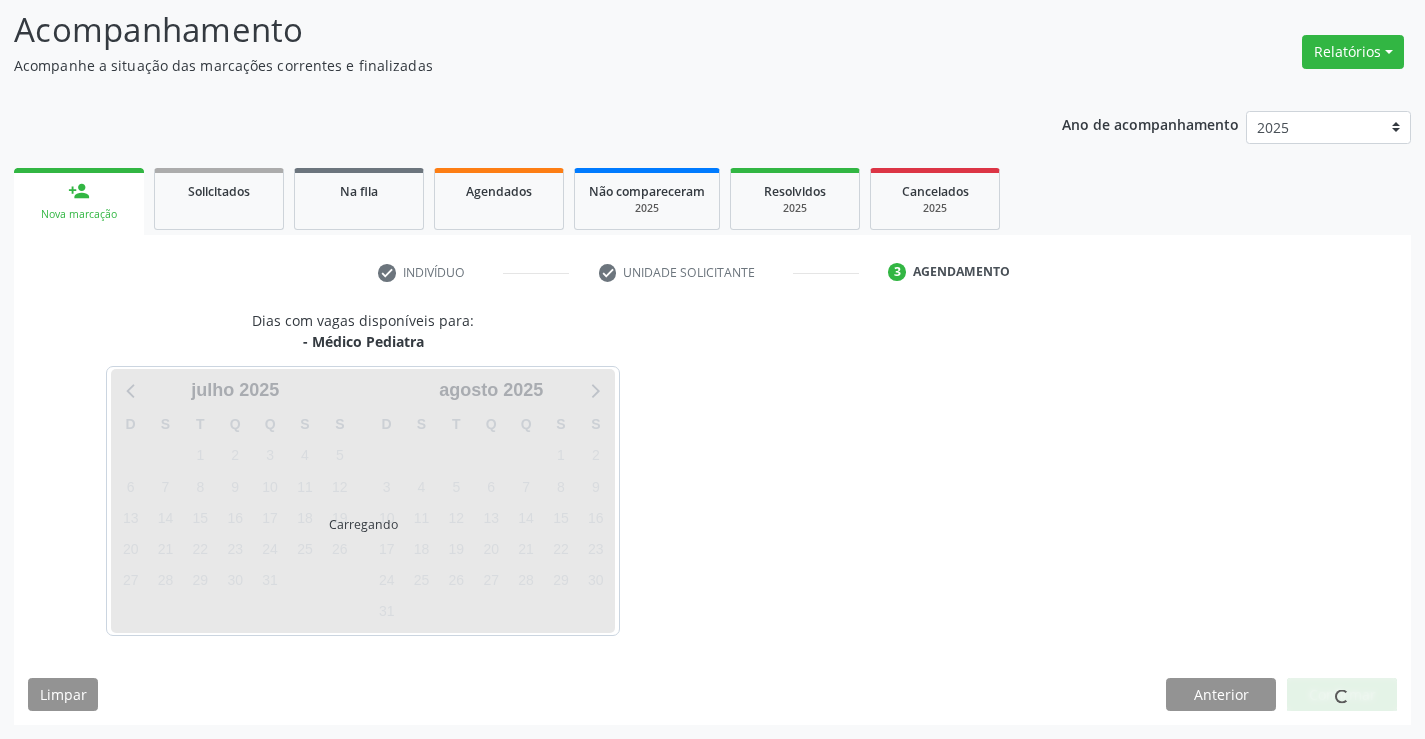 scroll, scrollTop: 131, scrollLeft: 0, axis: vertical 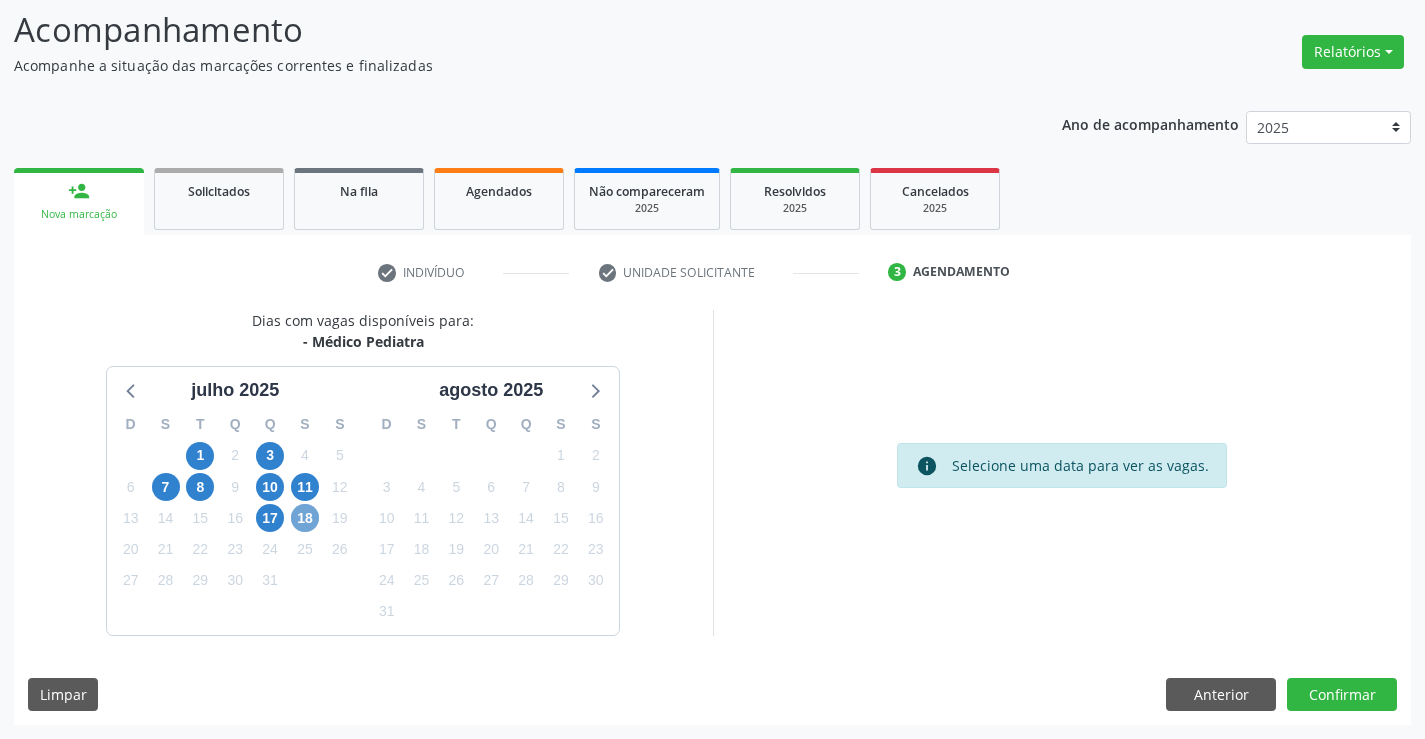 click on "18" at bounding box center (305, 518) 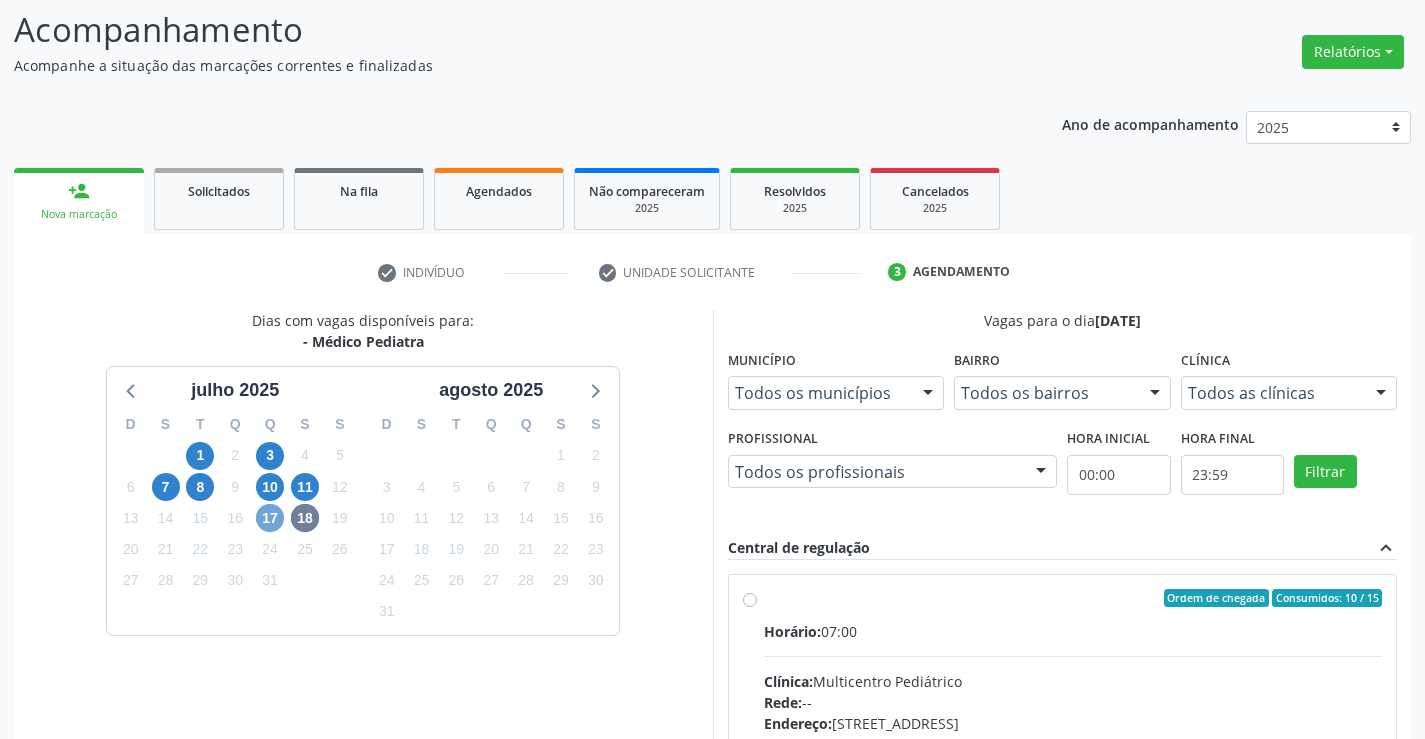 click on "17" at bounding box center (270, 518) 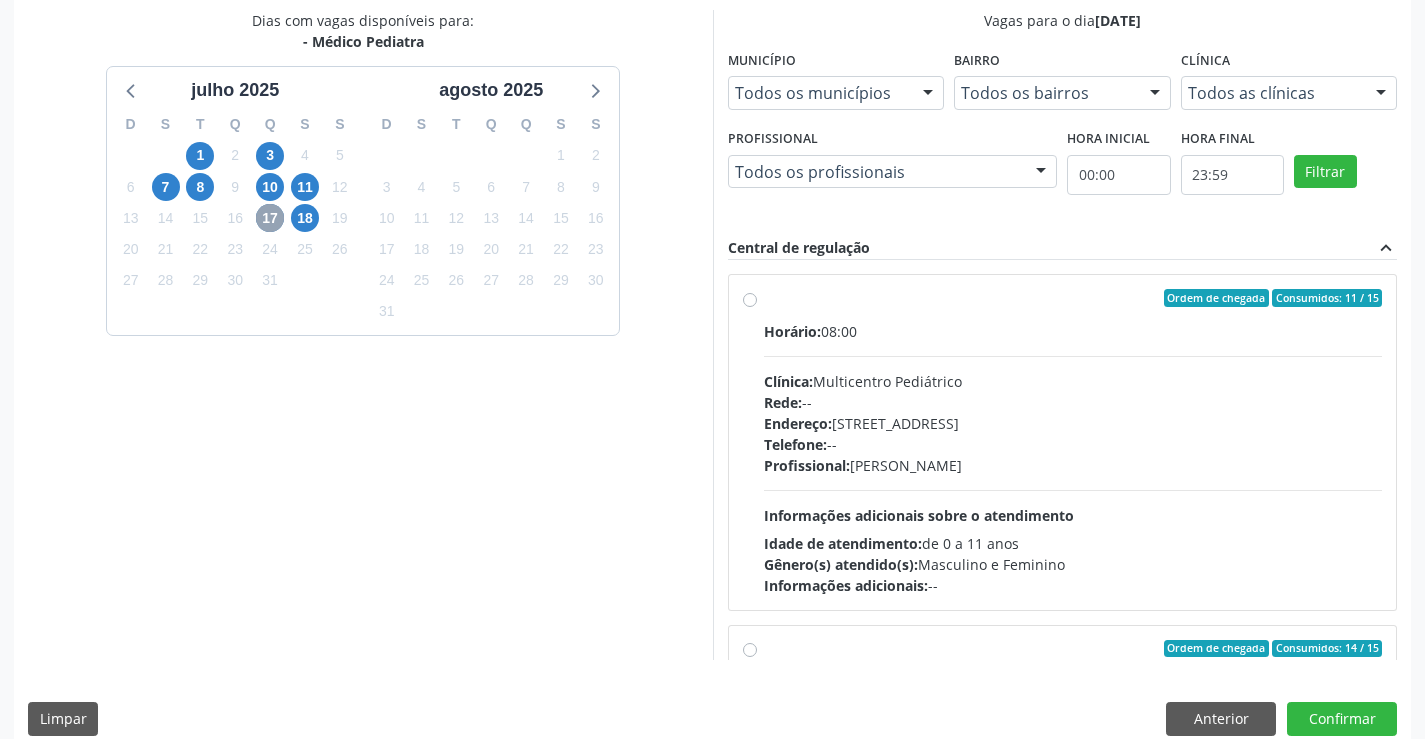 scroll, scrollTop: 456, scrollLeft: 0, axis: vertical 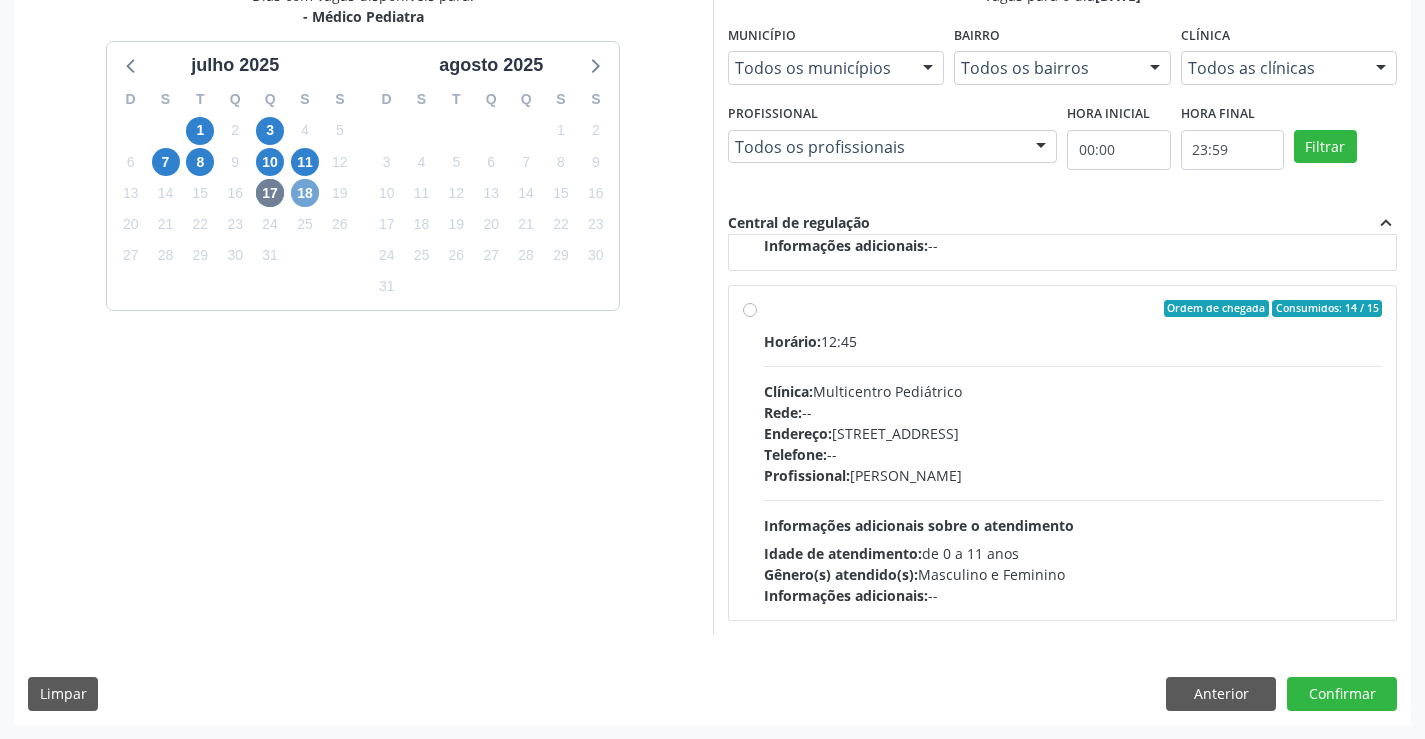 click on "18" at bounding box center [305, 193] 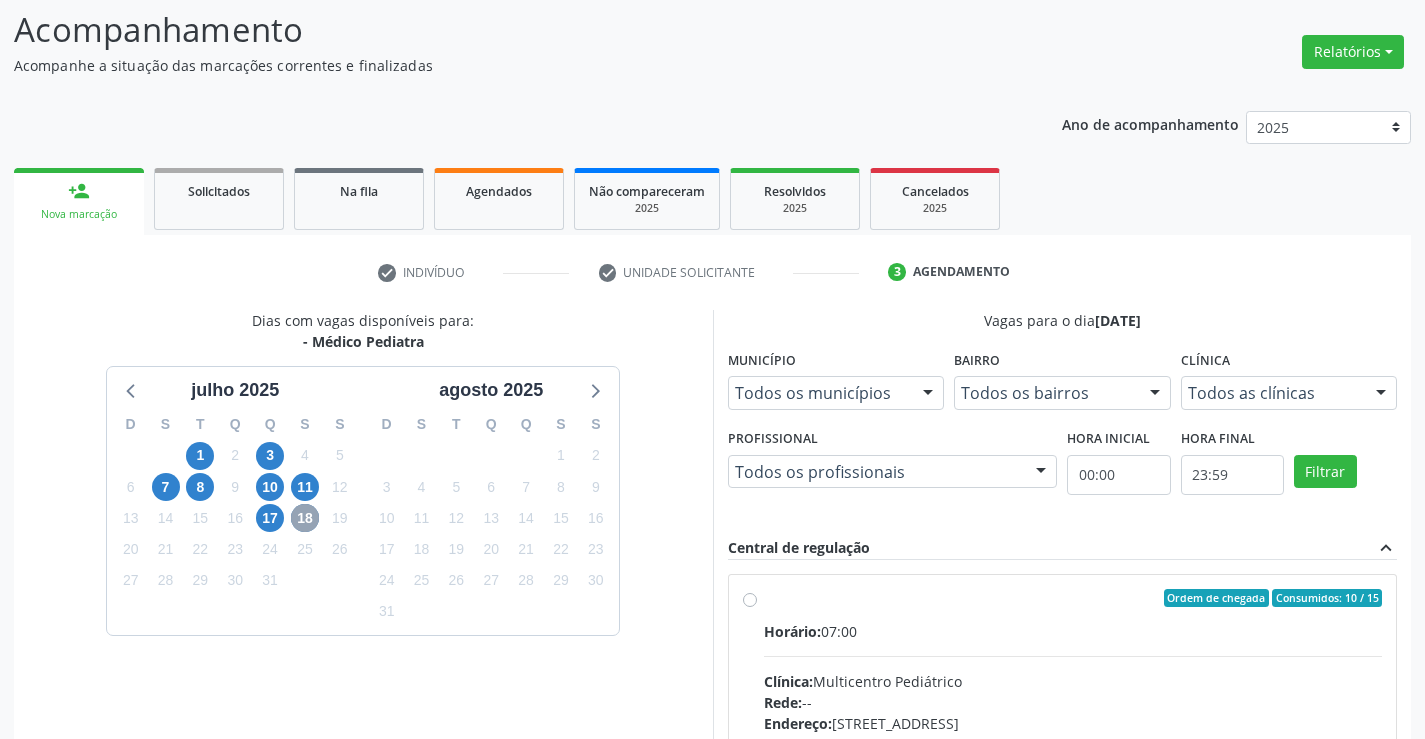 scroll, scrollTop: 420, scrollLeft: 0, axis: vertical 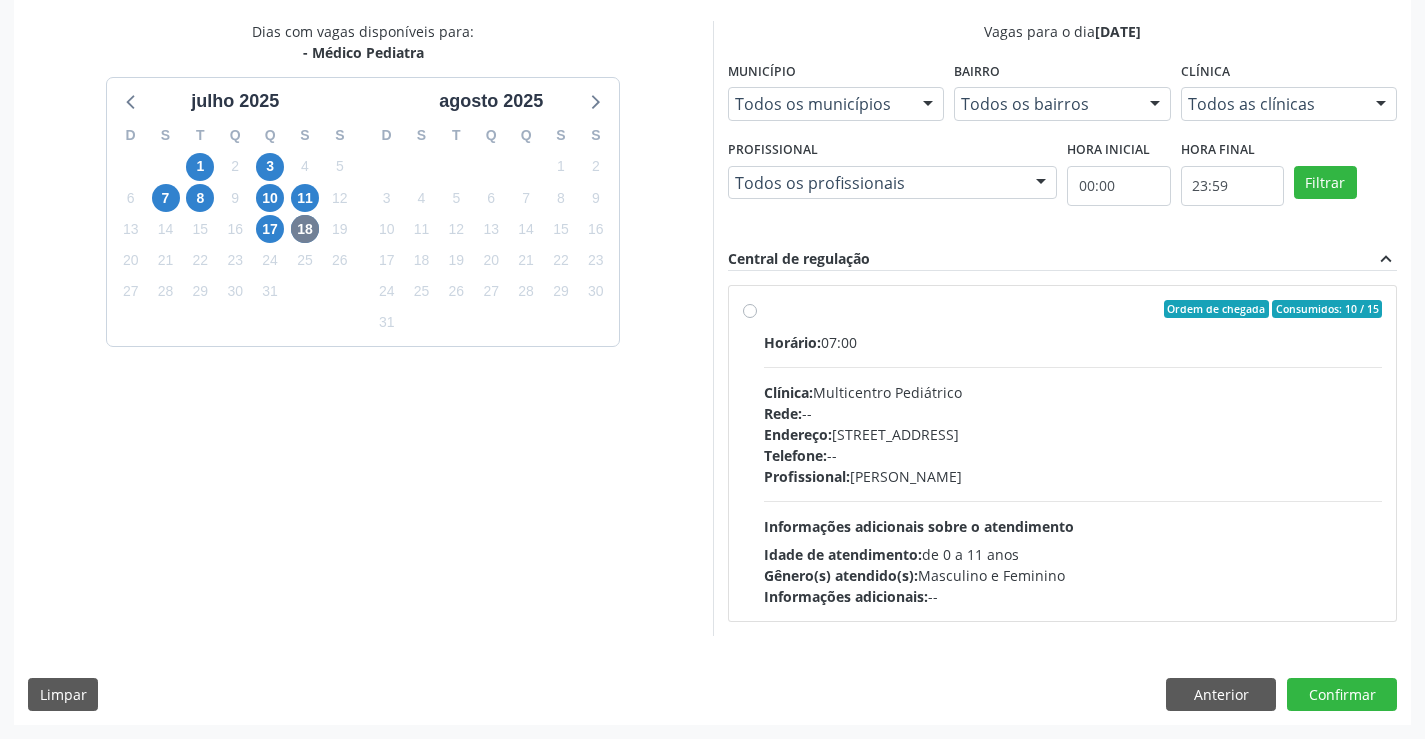 click on "Rede:
--" at bounding box center (1073, 413) 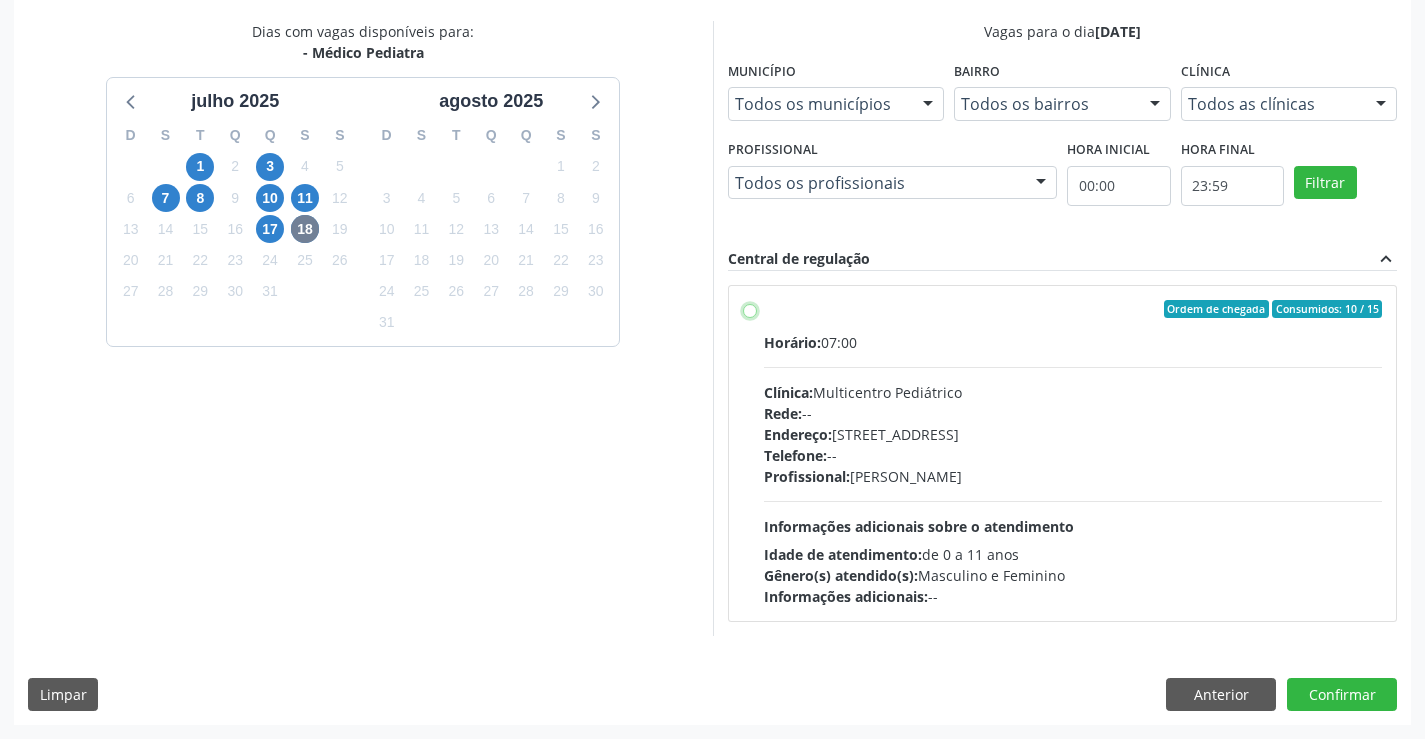 click on "Ordem de chegada
Consumidos: 10 / 15
Horário:   07:00
Clínica:  Multicentro Pediátrico
Rede:
--
Endereço:   Antigo Casa Grande, nº 37, Centro, Campo Formoso - BA
Telefone:   --
Profissional:
Maria Ubaldina Silva Calixto Sobreira
Informações adicionais sobre o atendimento
Idade de atendimento:
de 0 a 11 anos
Gênero(s) atendido(s):
Masculino e Feminino
Informações adicionais:
--" at bounding box center (750, 309) 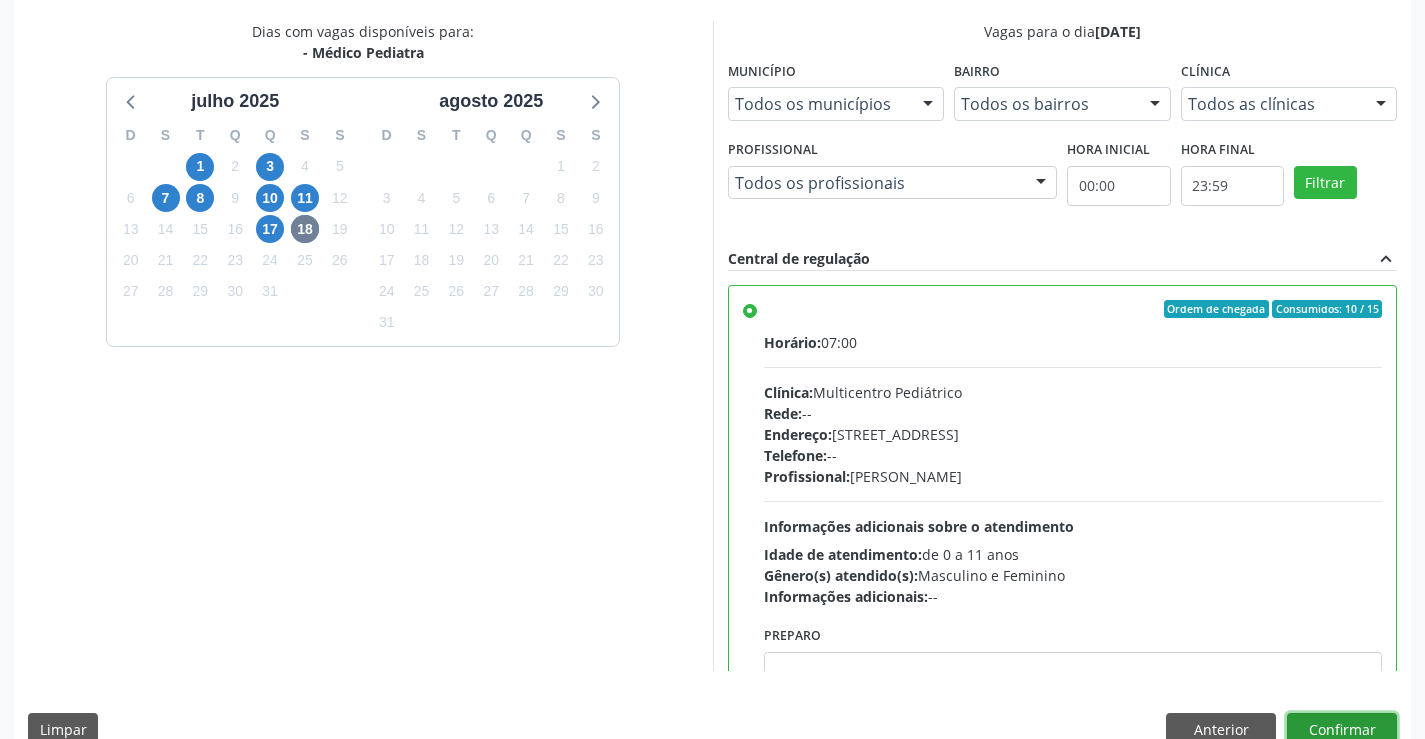 click on "Confirmar" at bounding box center (1342, 730) 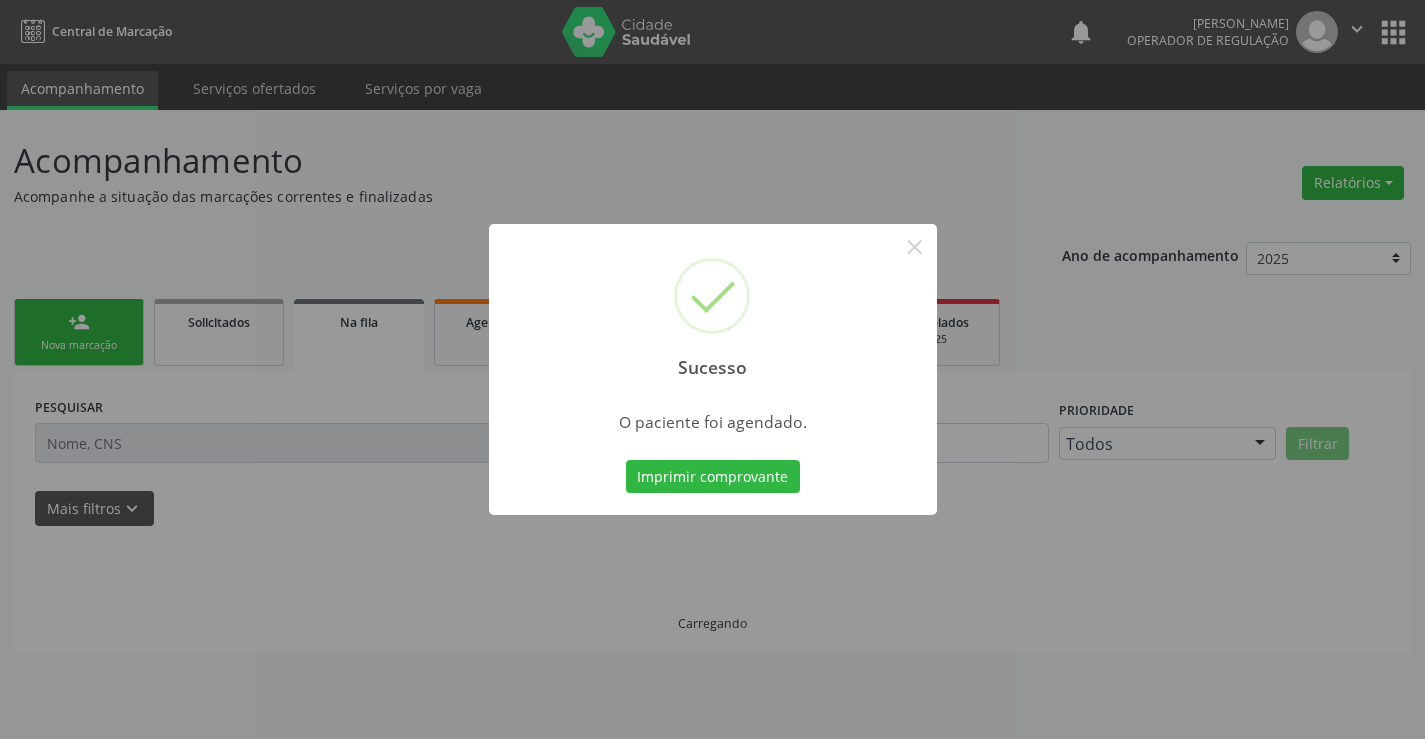 scroll, scrollTop: 0, scrollLeft: 0, axis: both 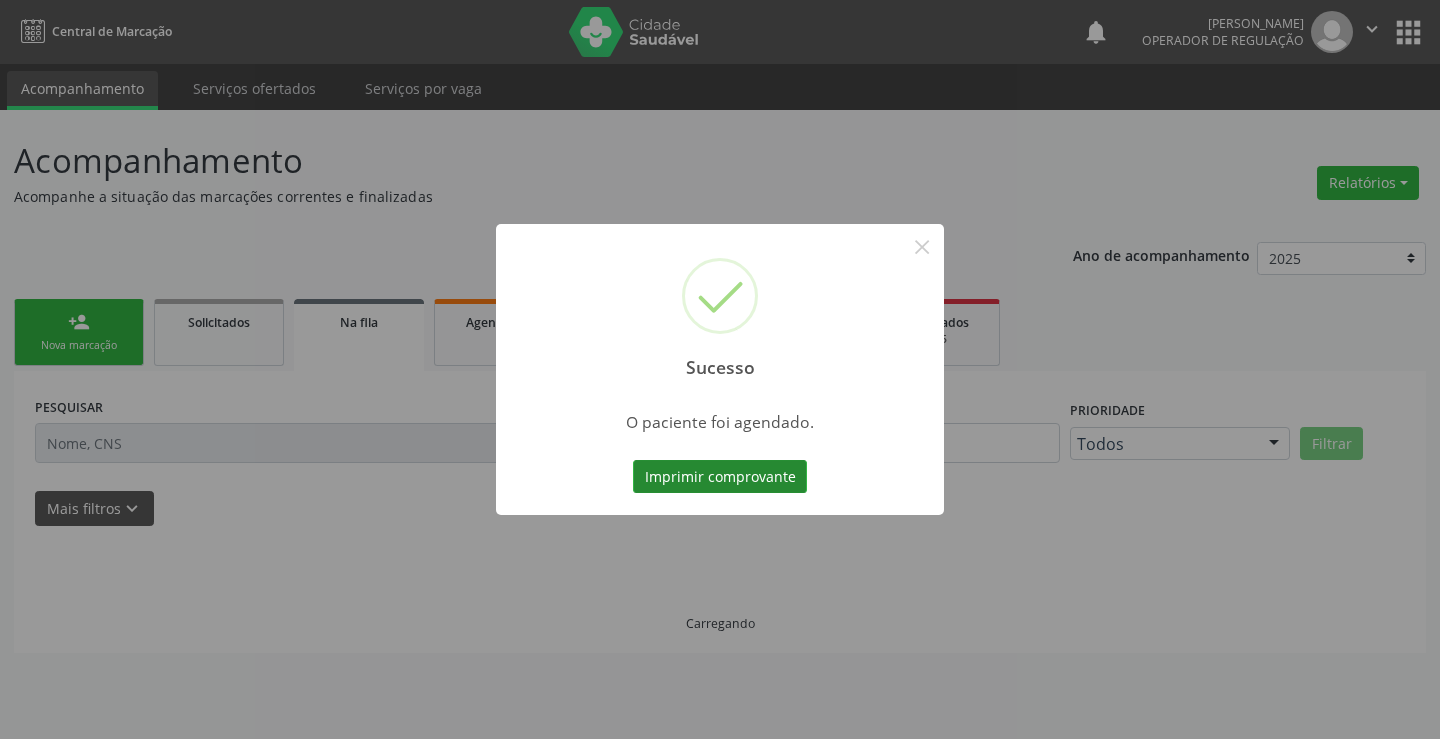 click on "Imprimir comprovante" at bounding box center [720, 477] 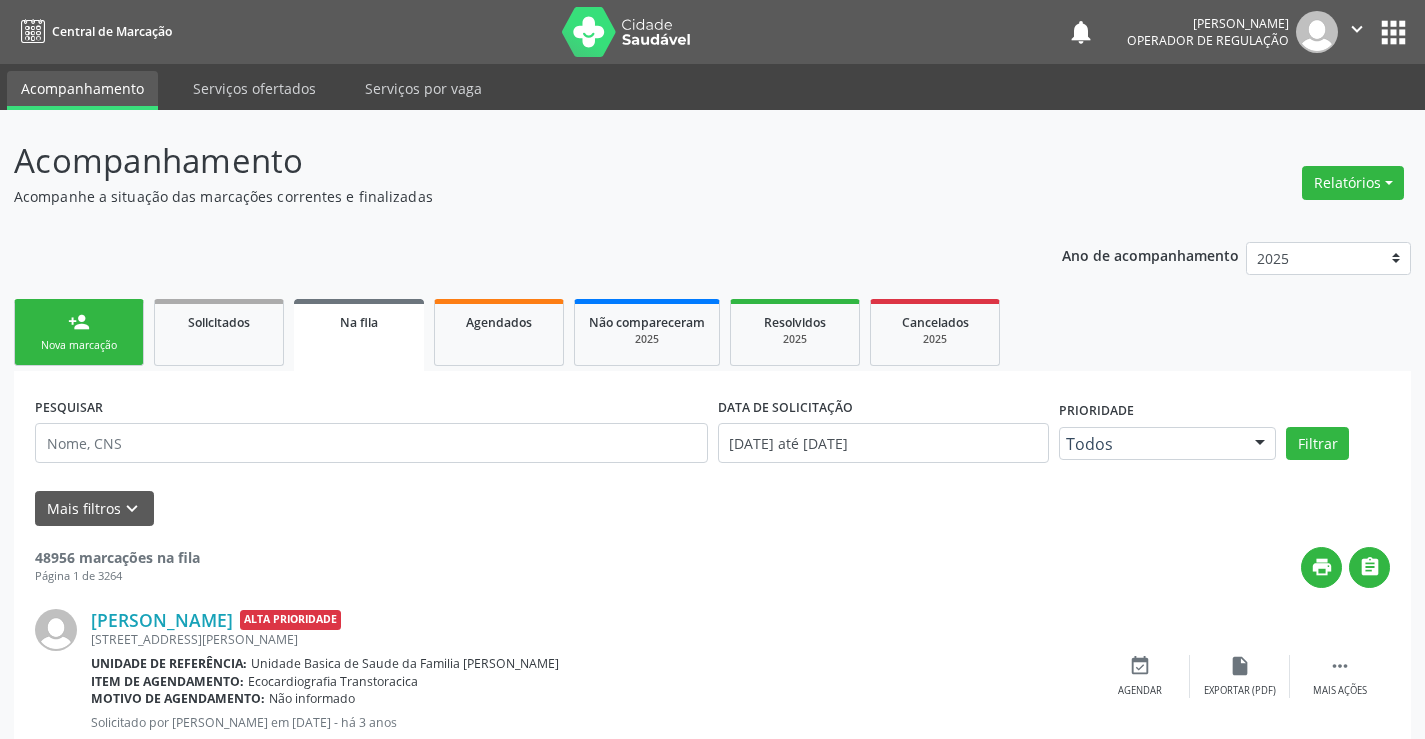 click on "person_add
Nova marcação" at bounding box center [79, 332] 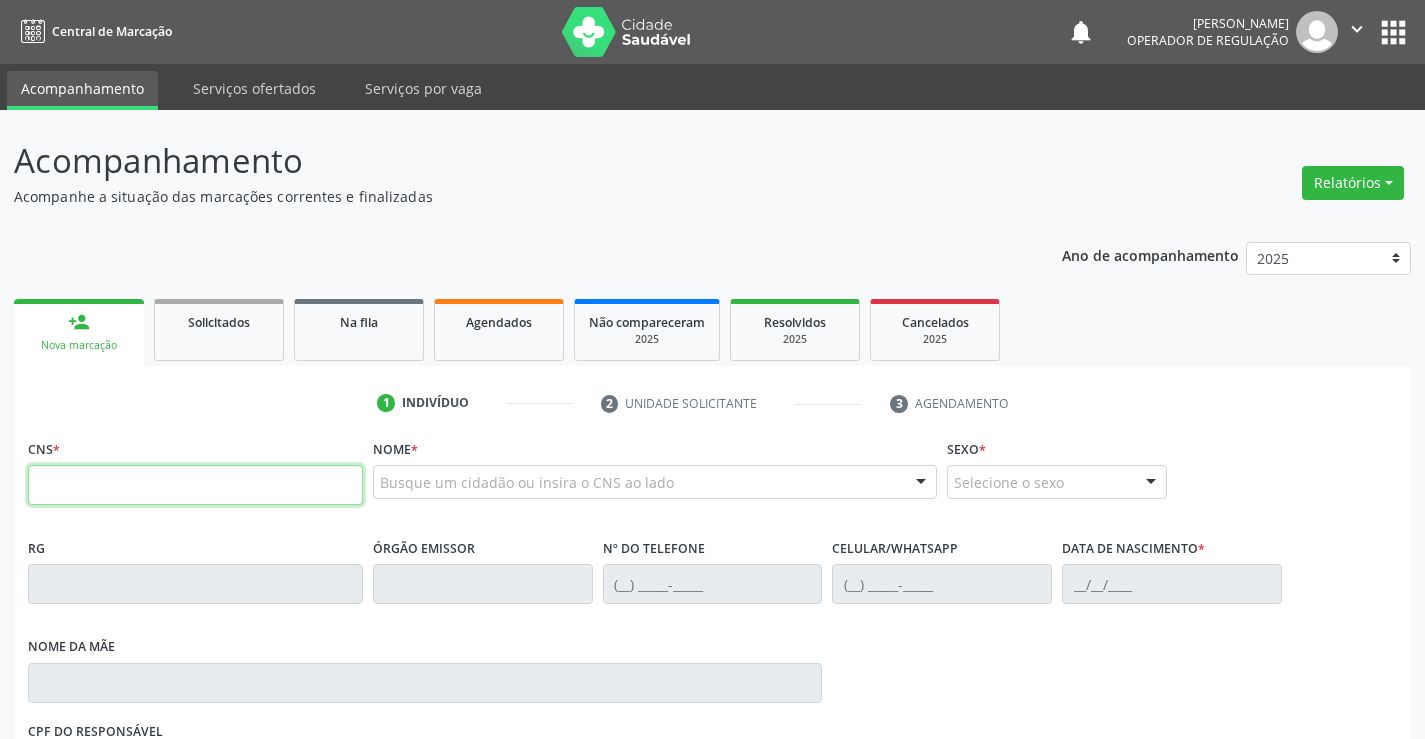 click at bounding box center (195, 485) 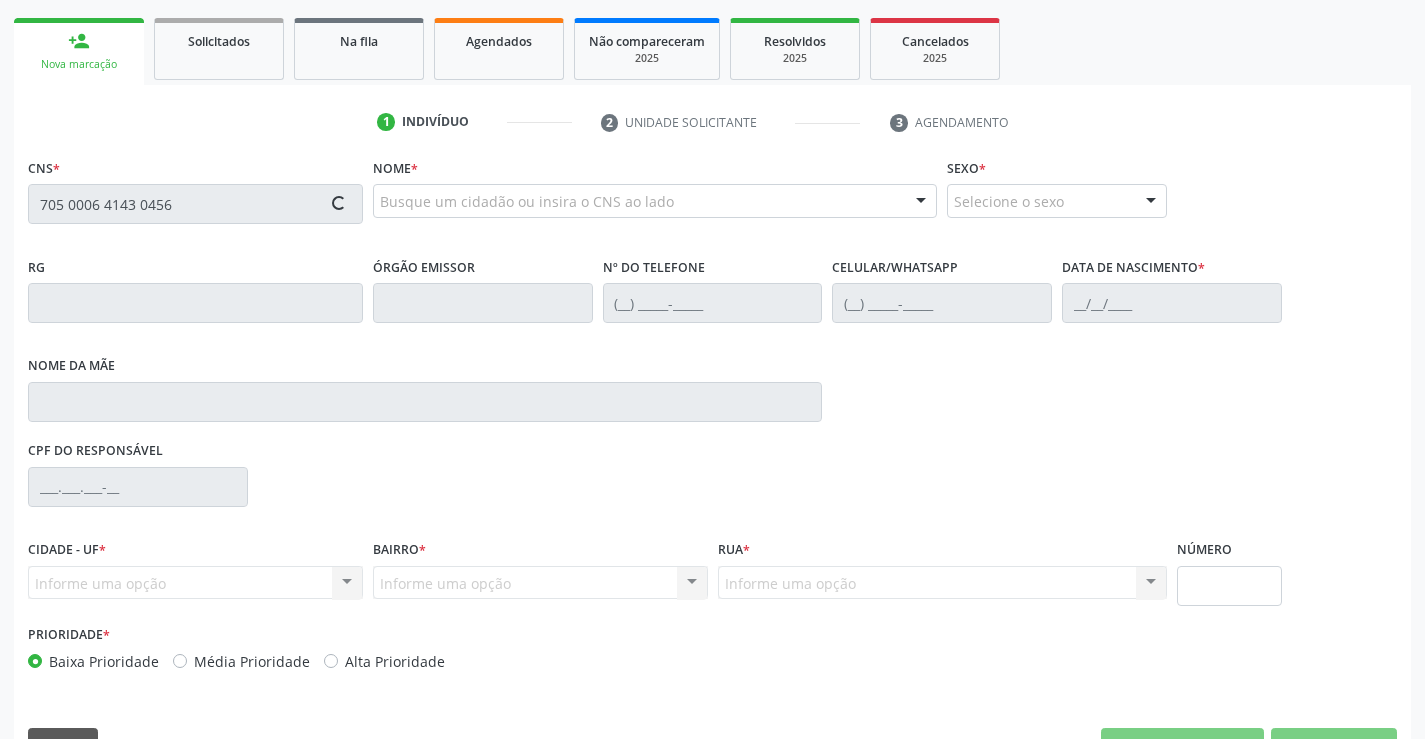 scroll, scrollTop: 331, scrollLeft: 0, axis: vertical 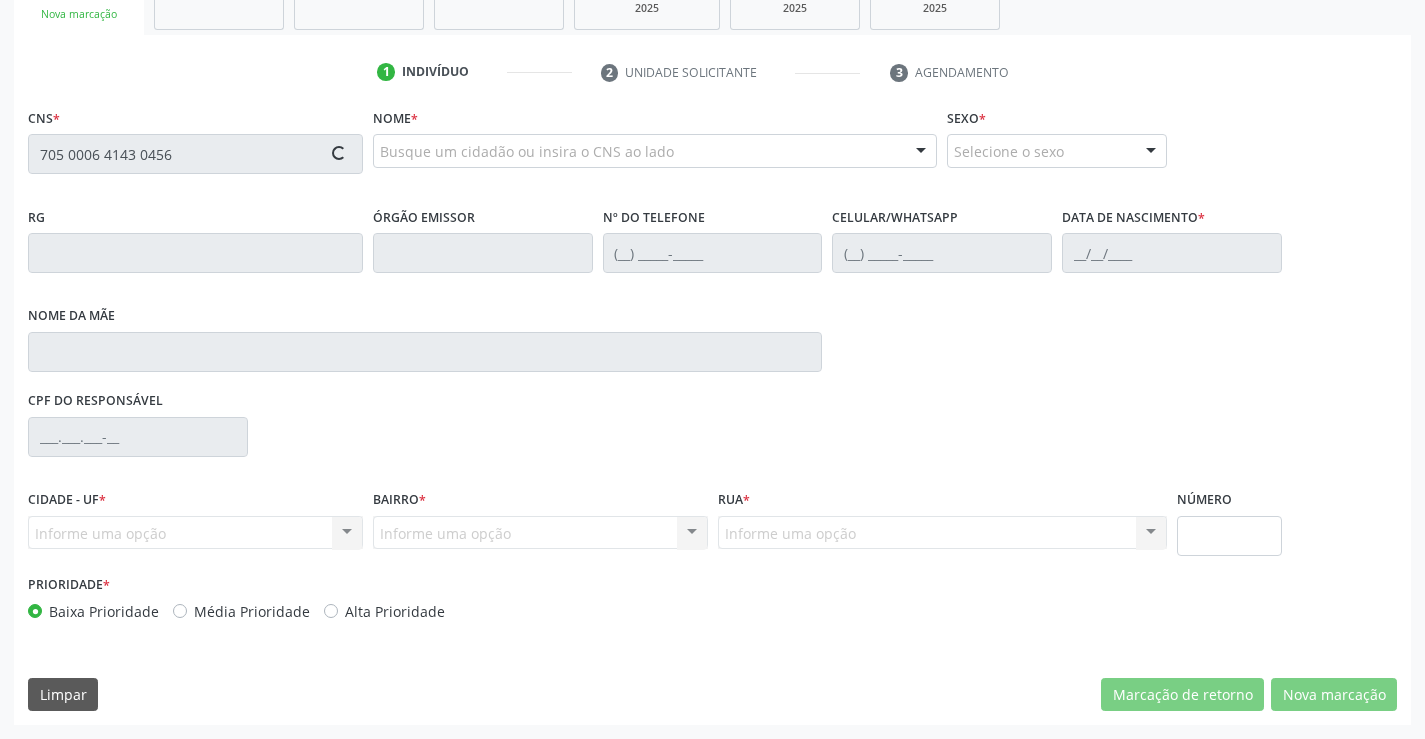 type on "705 0006 4143 0456" 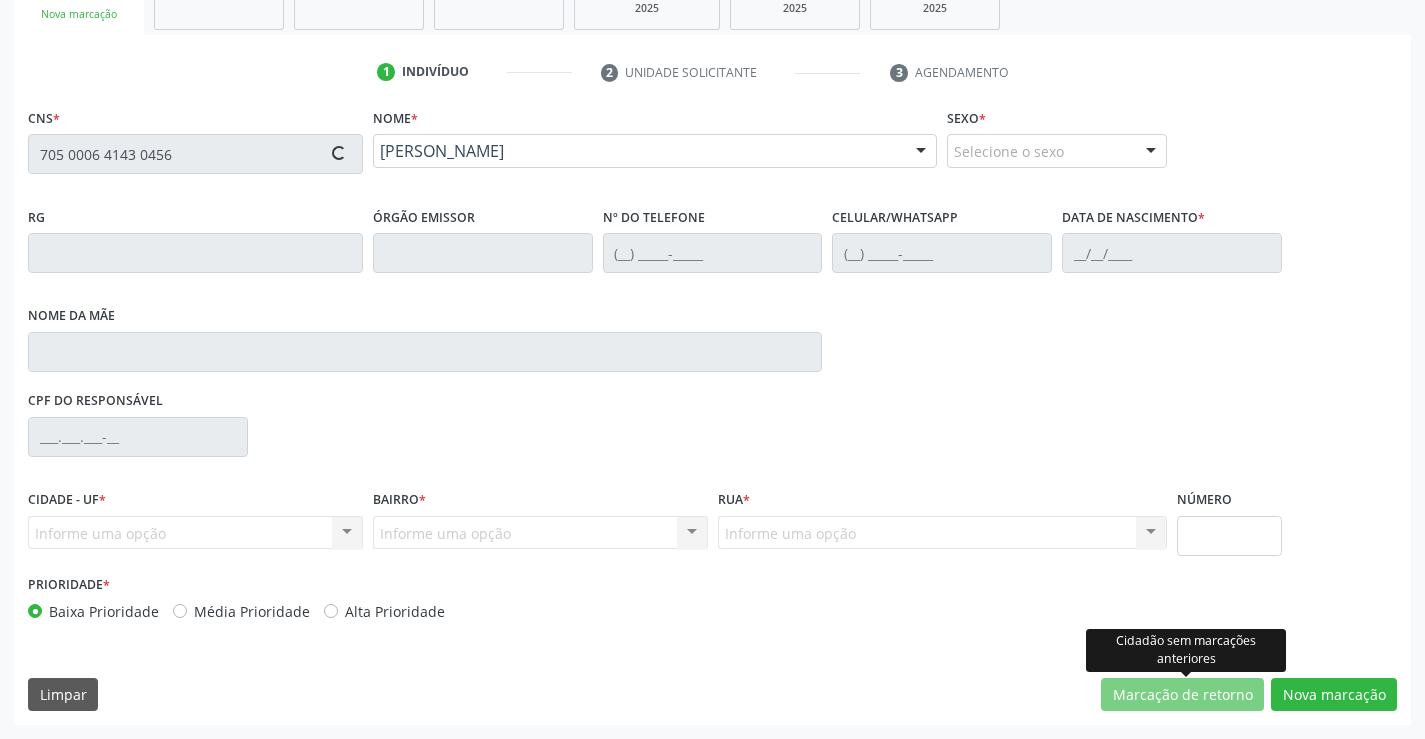 type on "(11) 7956-3108" 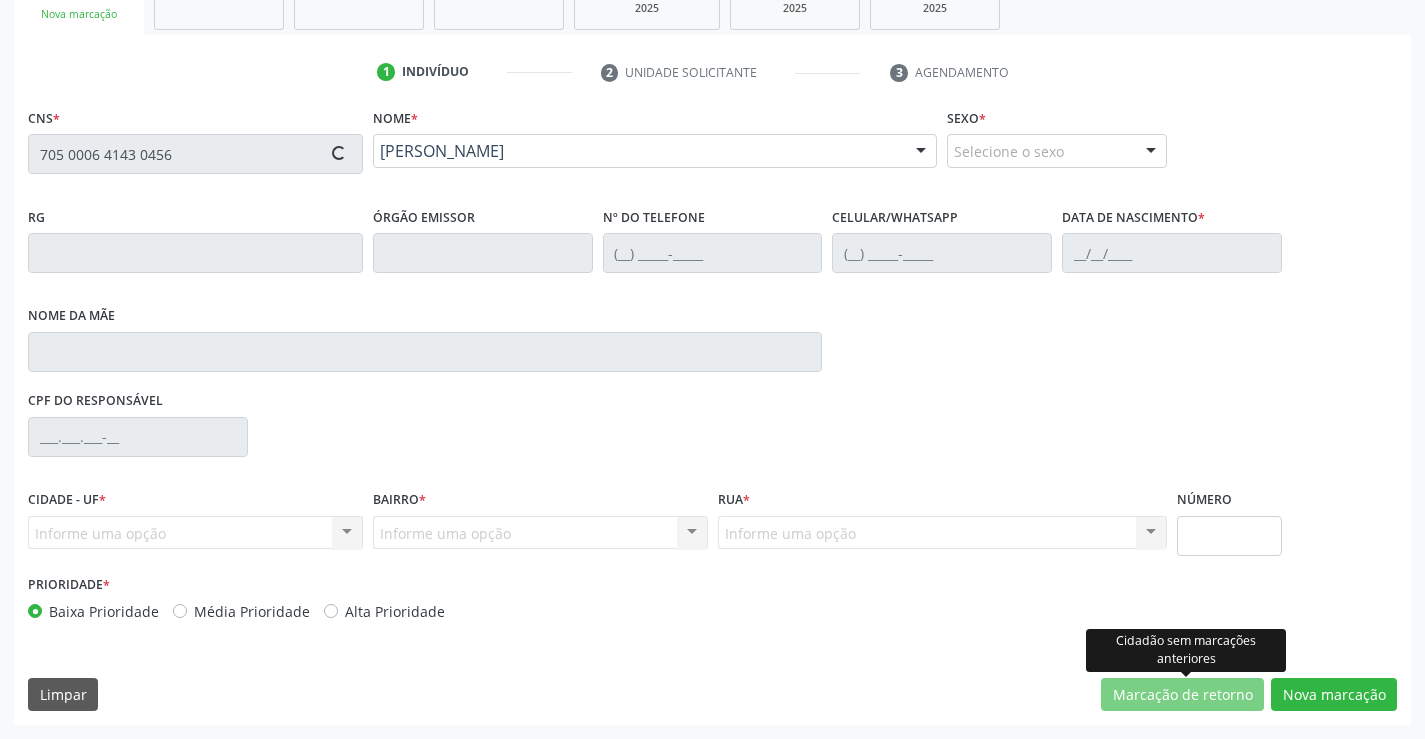 type on "(11) 7956-3108" 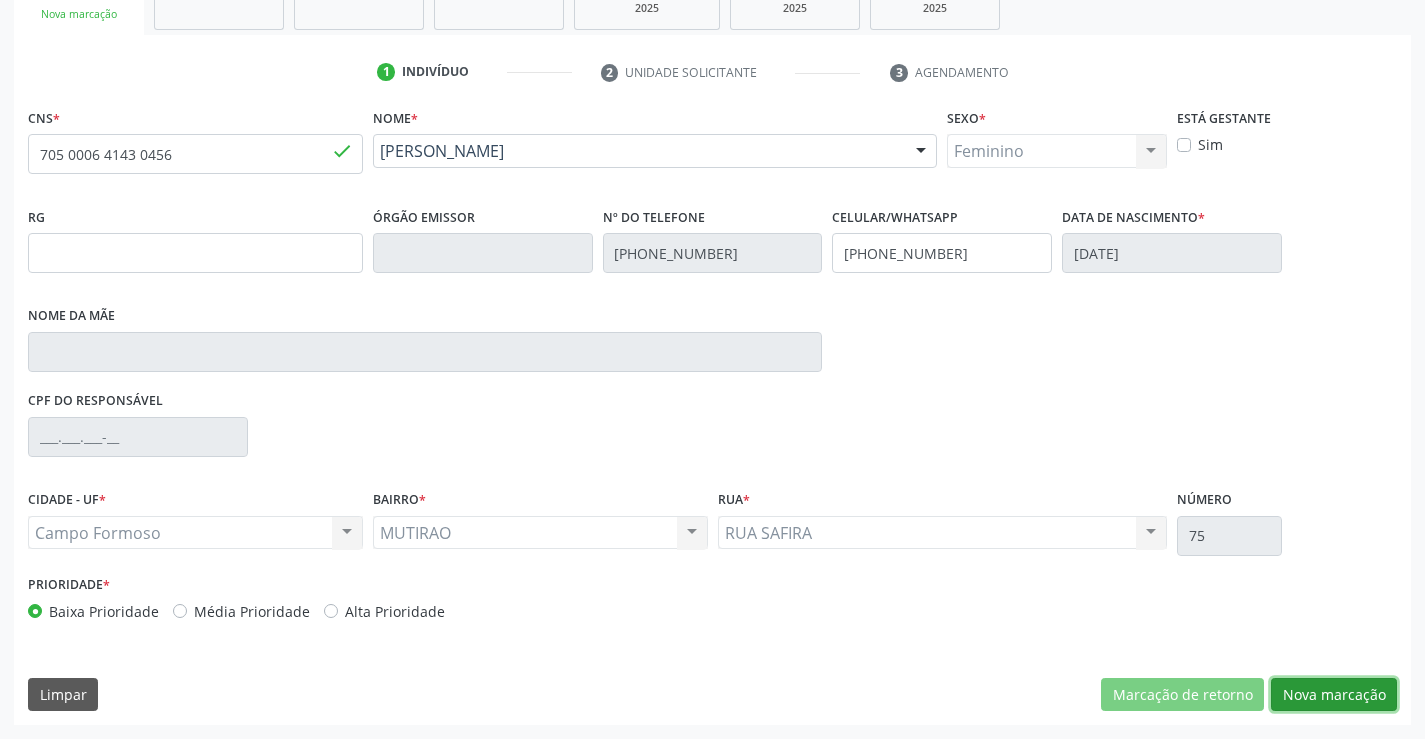 click on "Nova marcação" at bounding box center (1334, 695) 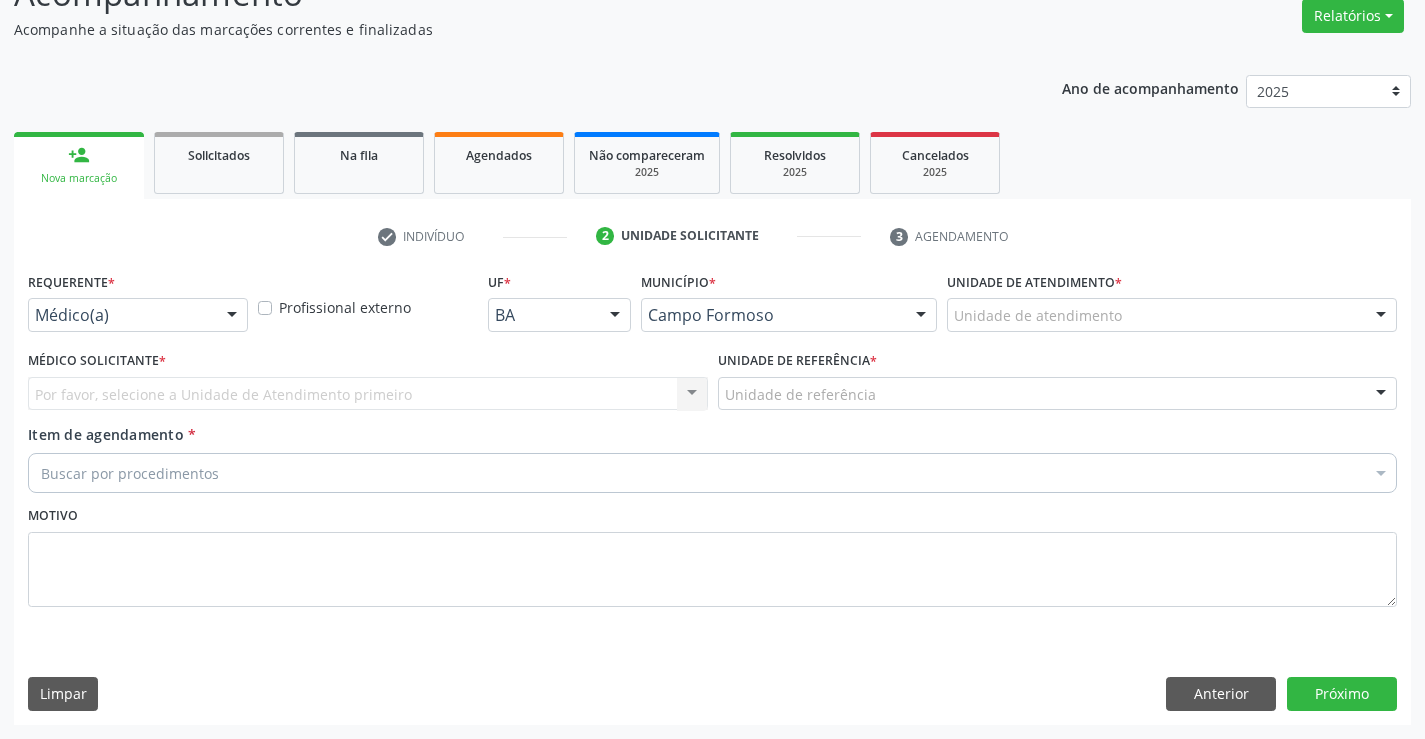 scroll, scrollTop: 167, scrollLeft: 0, axis: vertical 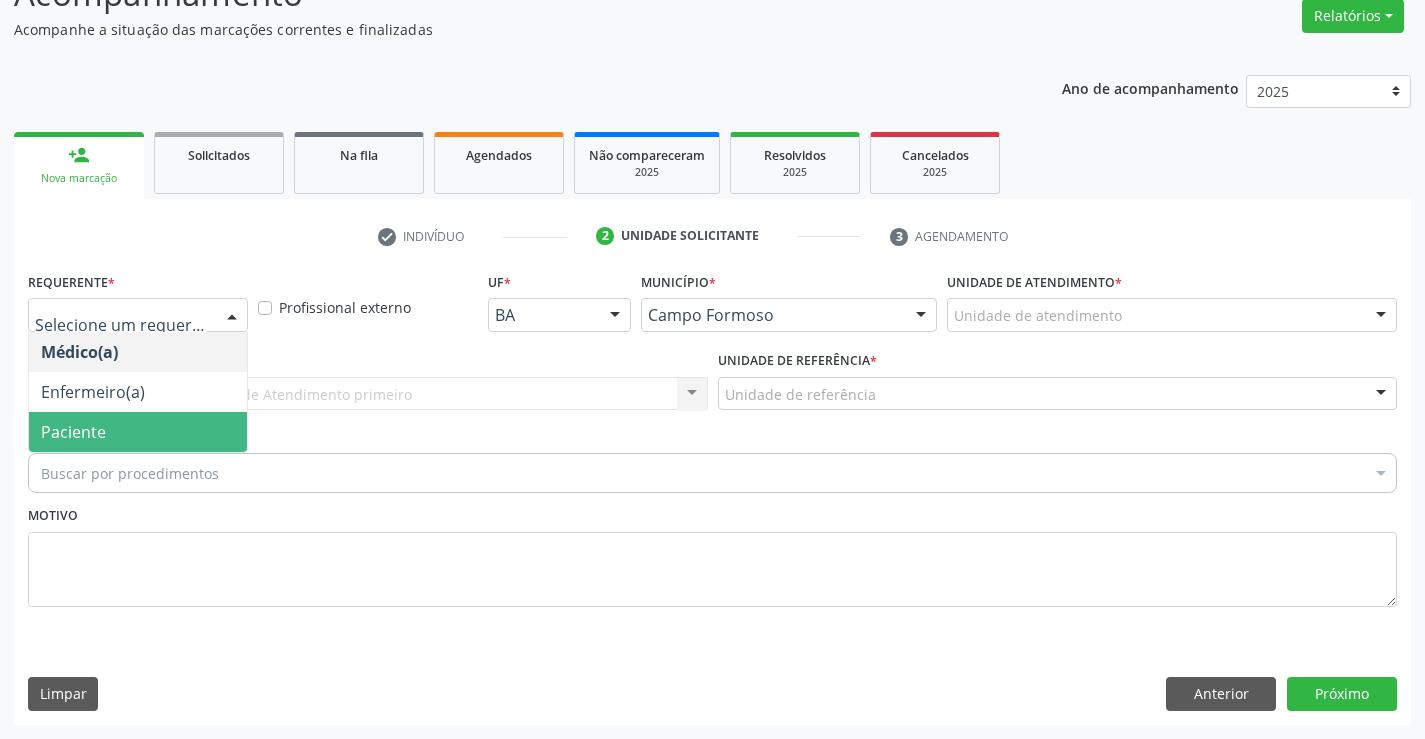 drag, startPoint x: 136, startPoint y: 432, endPoint x: 267, endPoint y: 417, distance: 131.85599 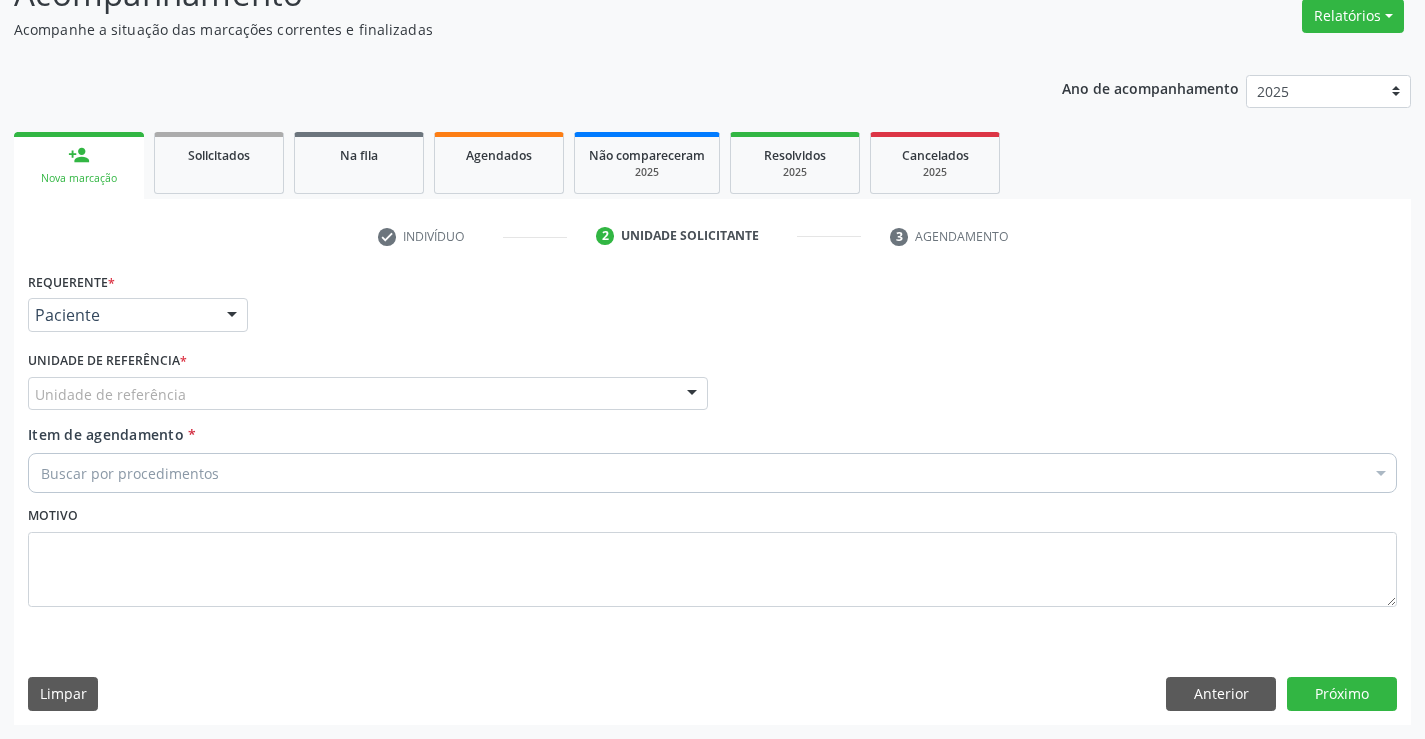 click on "Unidade de referência" at bounding box center [368, 394] 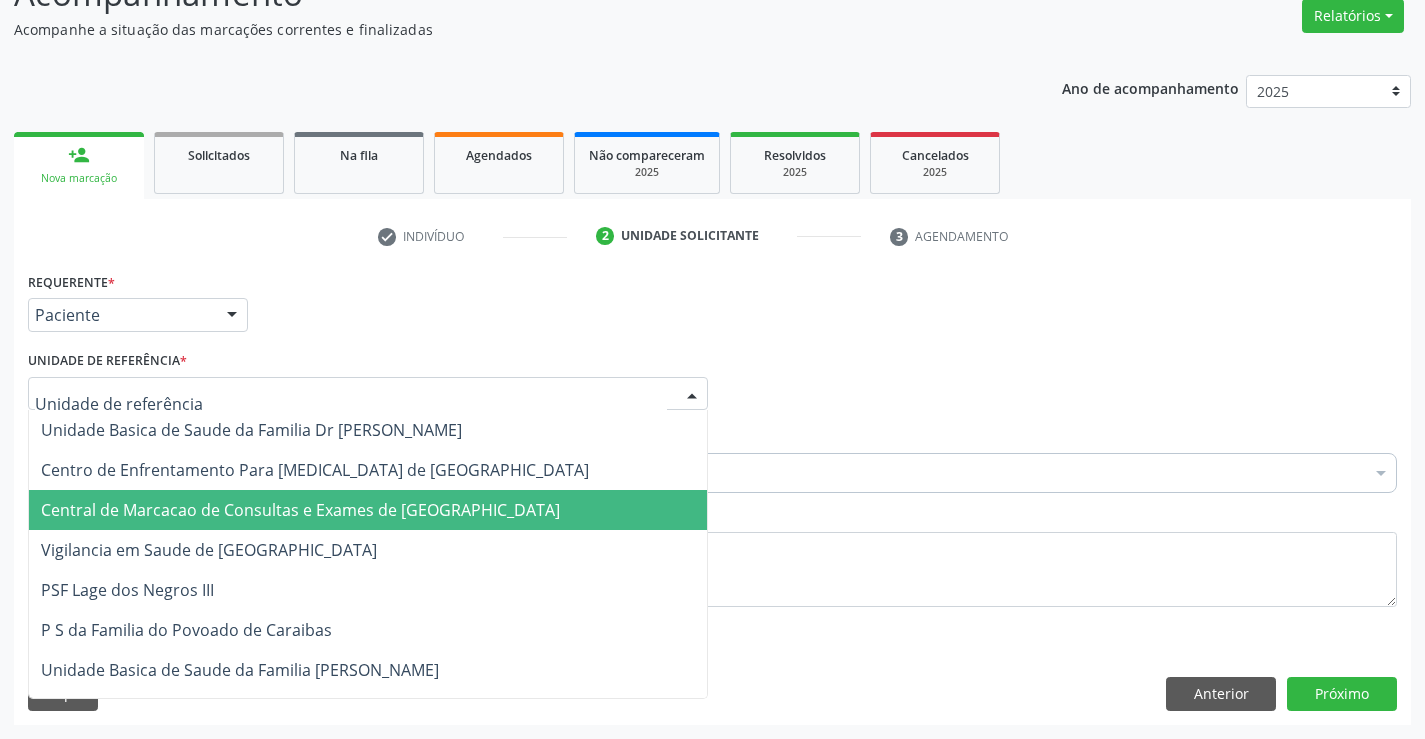 click on "Central de Marcacao de Consultas e Exames de [GEOGRAPHIC_DATA]" at bounding box center [368, 510] 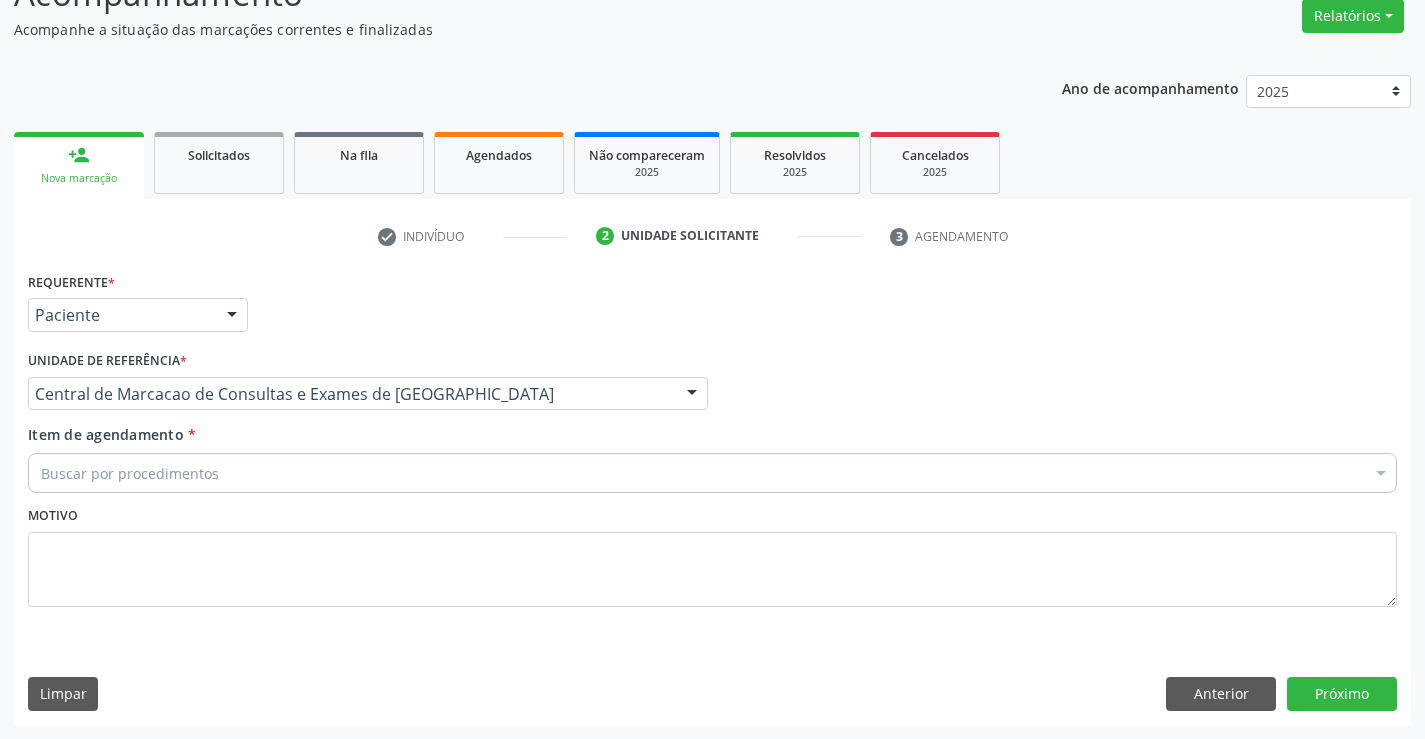 click on "Buscar por procedimentos" at bounding box center (712, 473) 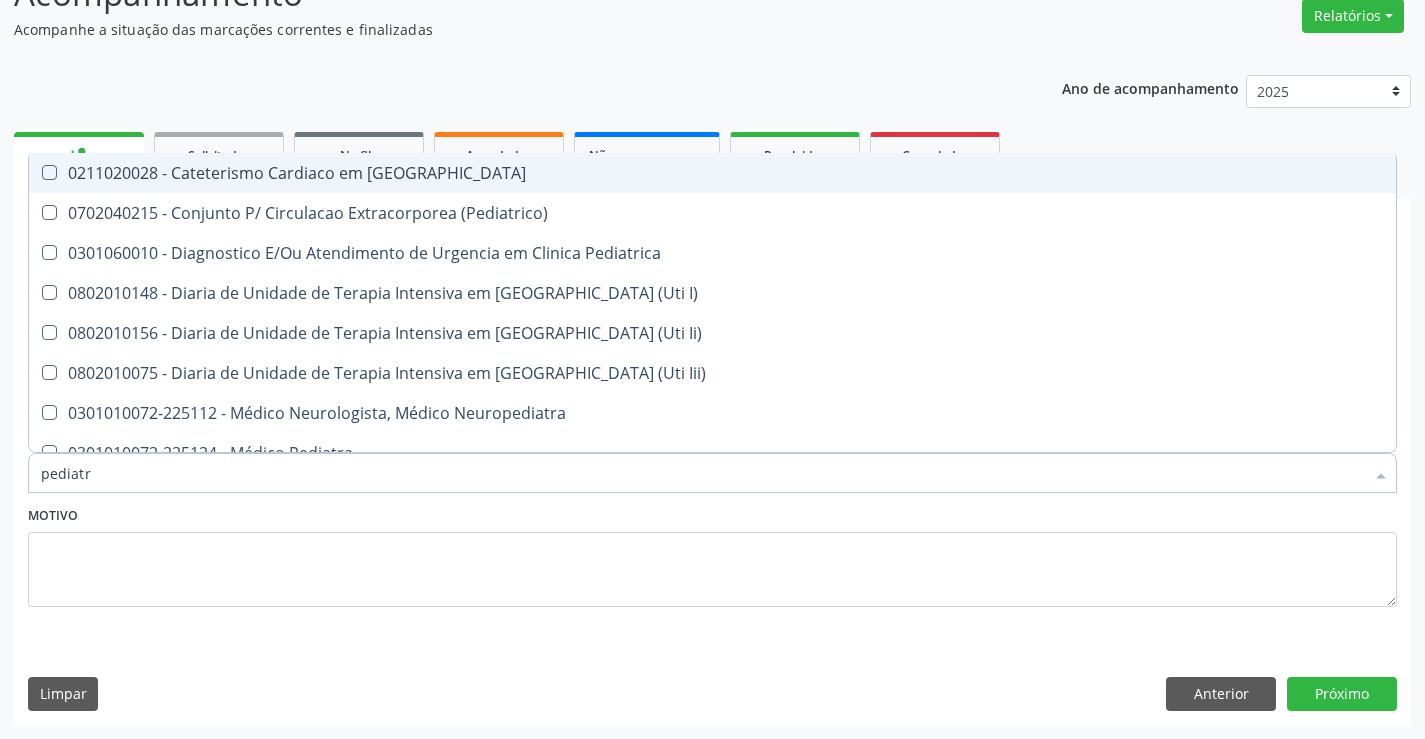 type on "pediatra" 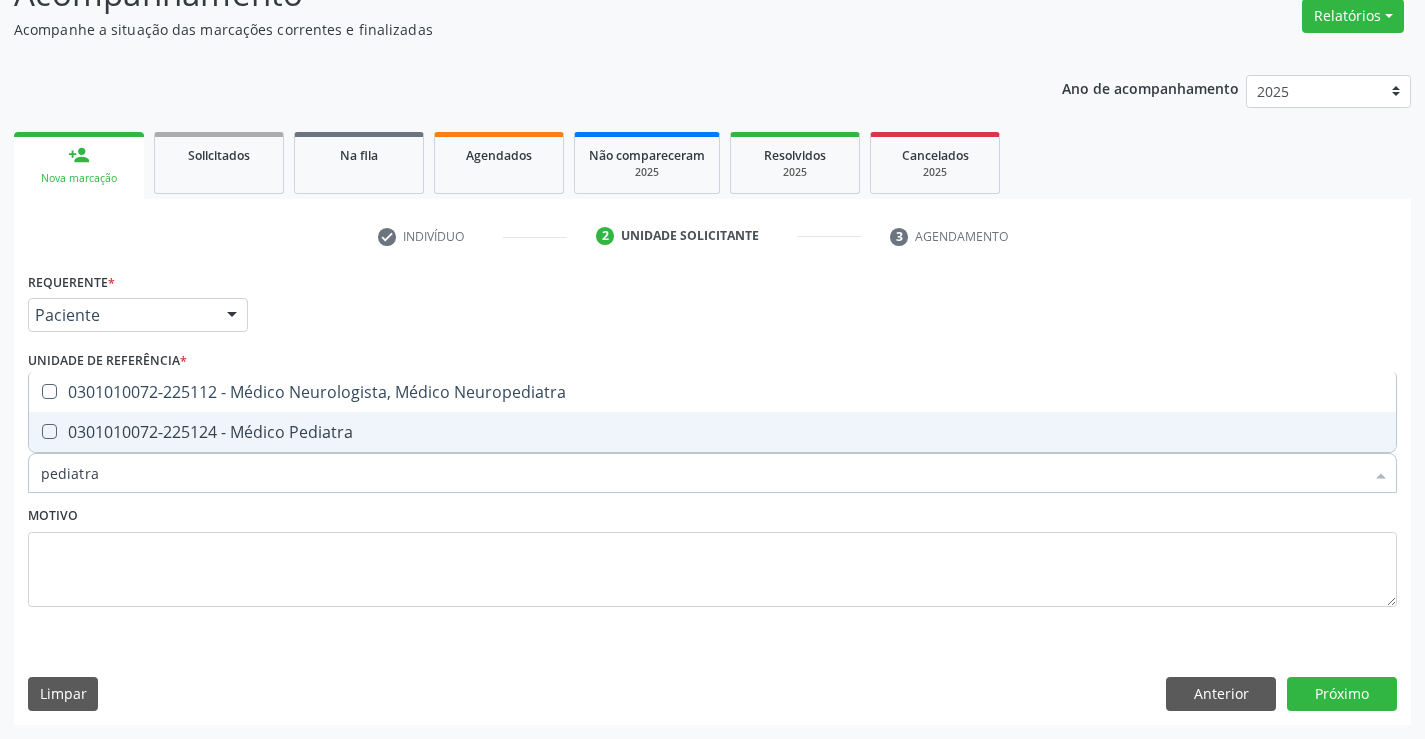 click on "0301010072-225124 - Médico Pediatra" at bounding box center [712, 432] 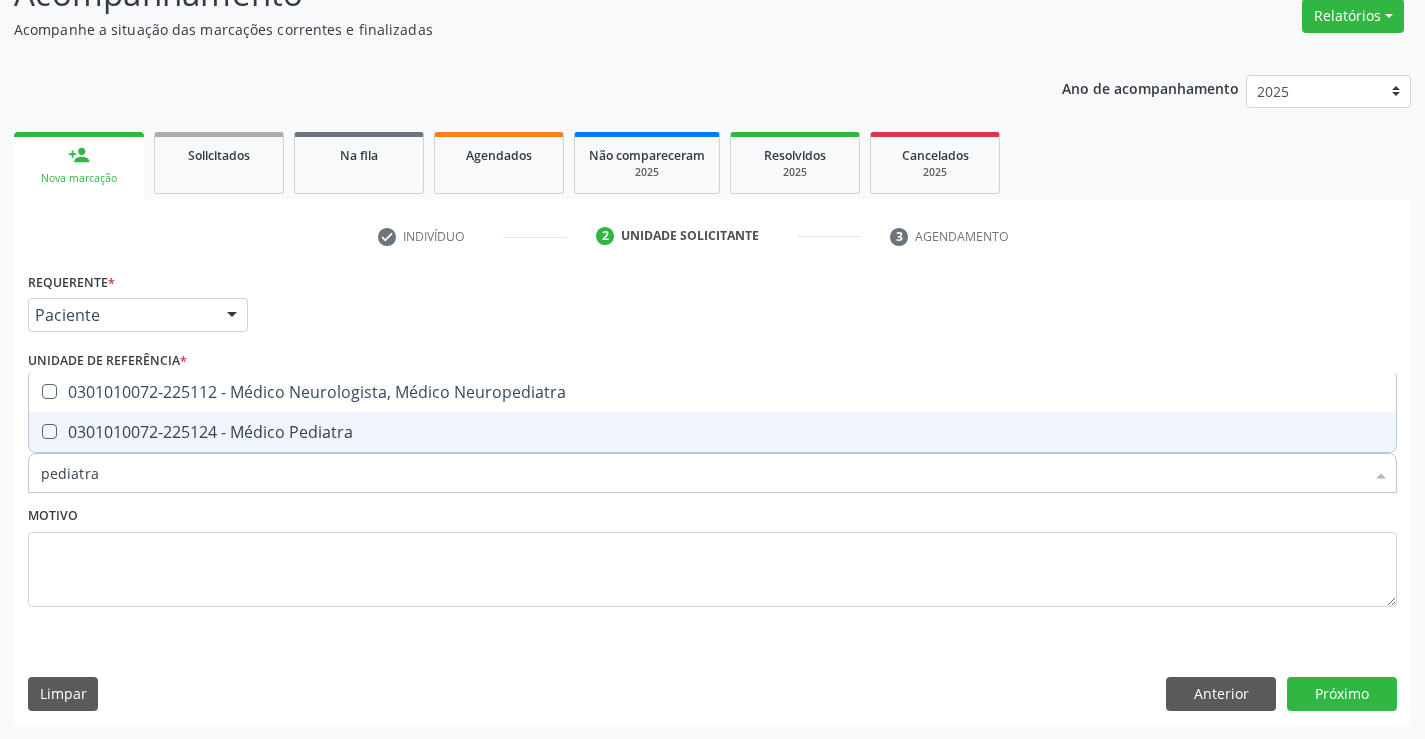 checkbox on "true" 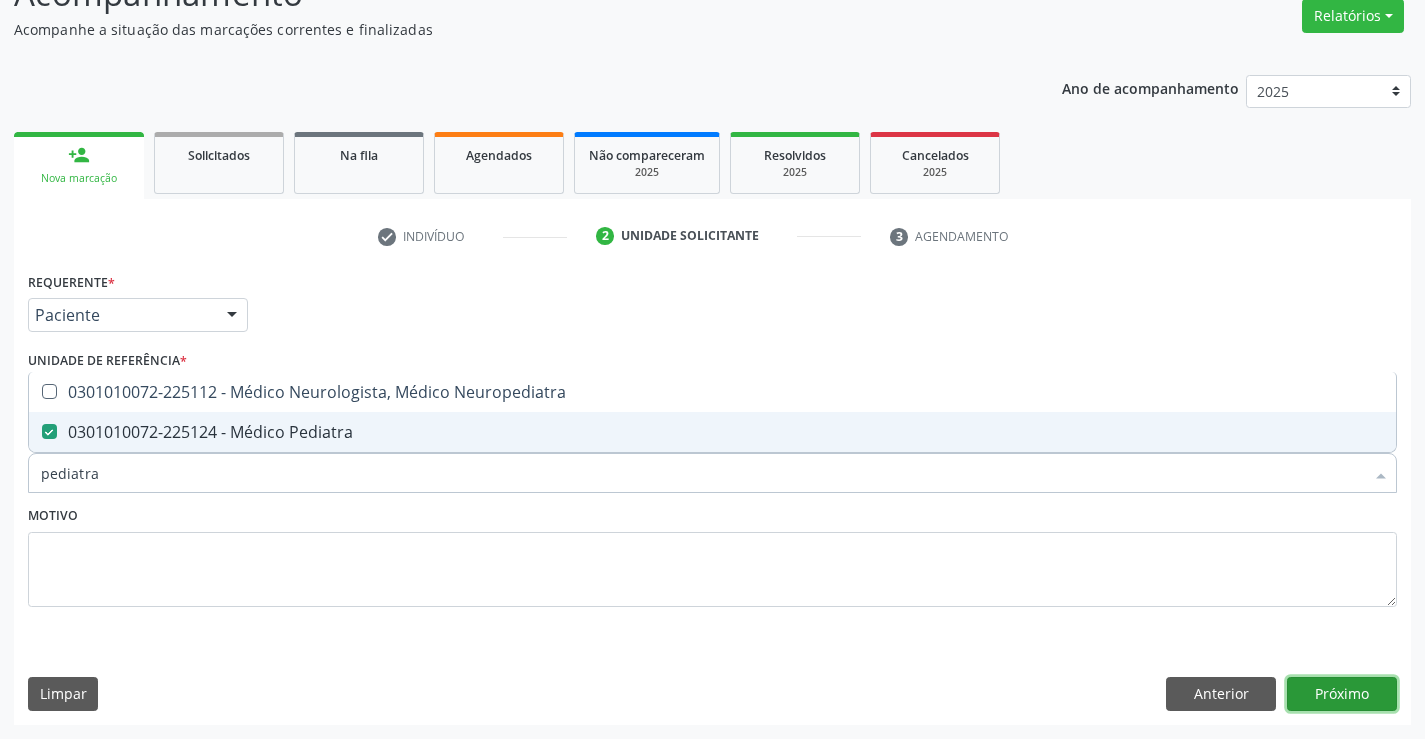 click on "Próximo" at bounding box center [1342, 694] 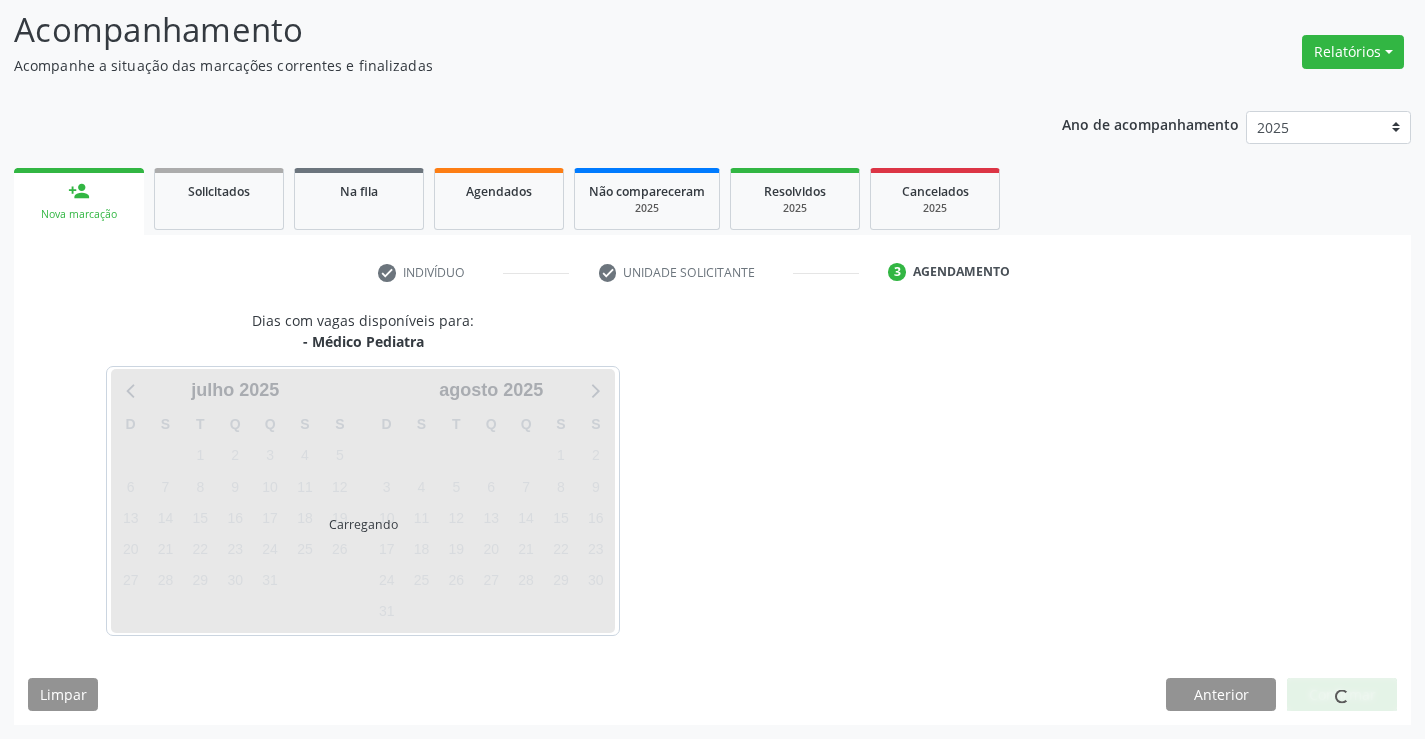 scroll, scrollTop: 131, scrollLeft: 0, axis: vertical 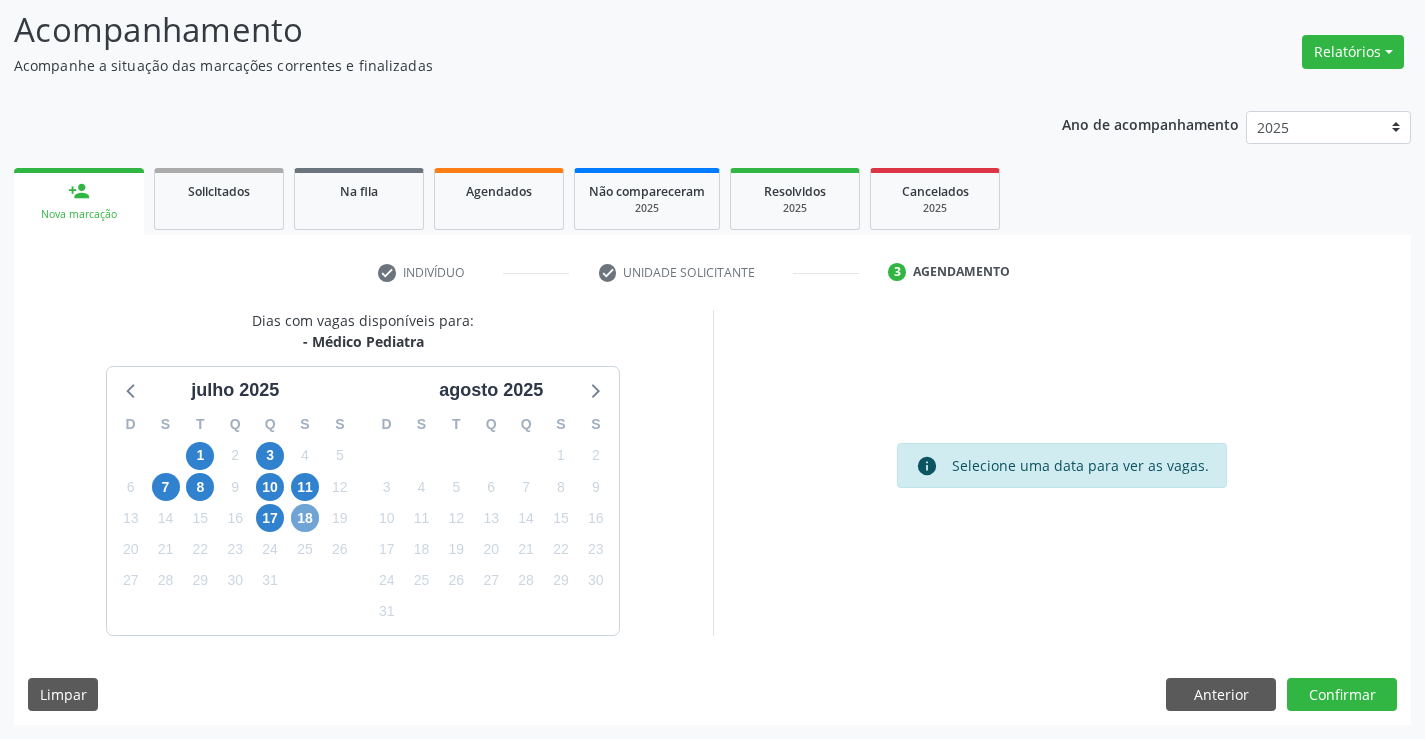 click on "18" at bounding box center [305, 518] 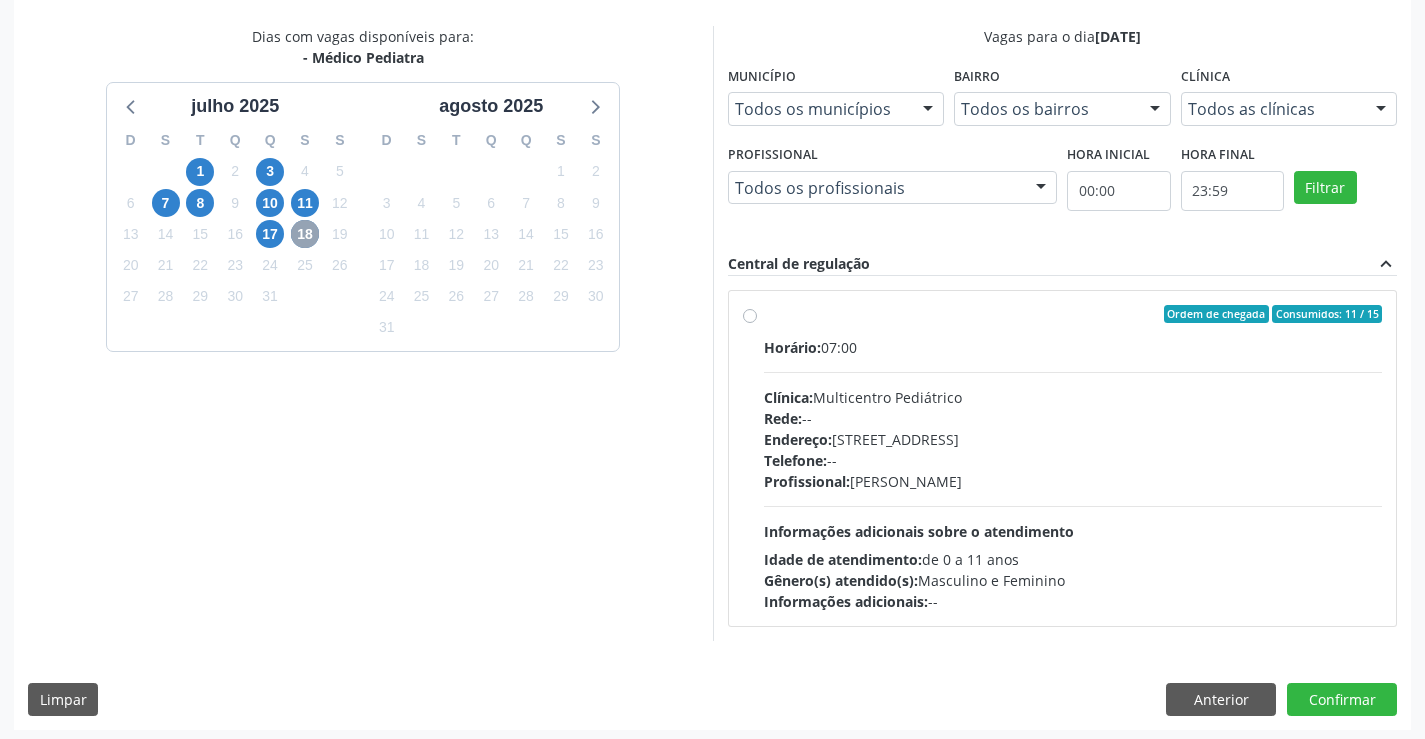 scroll, scrollTop: 420, scrollLeft: 0, axis: vertical 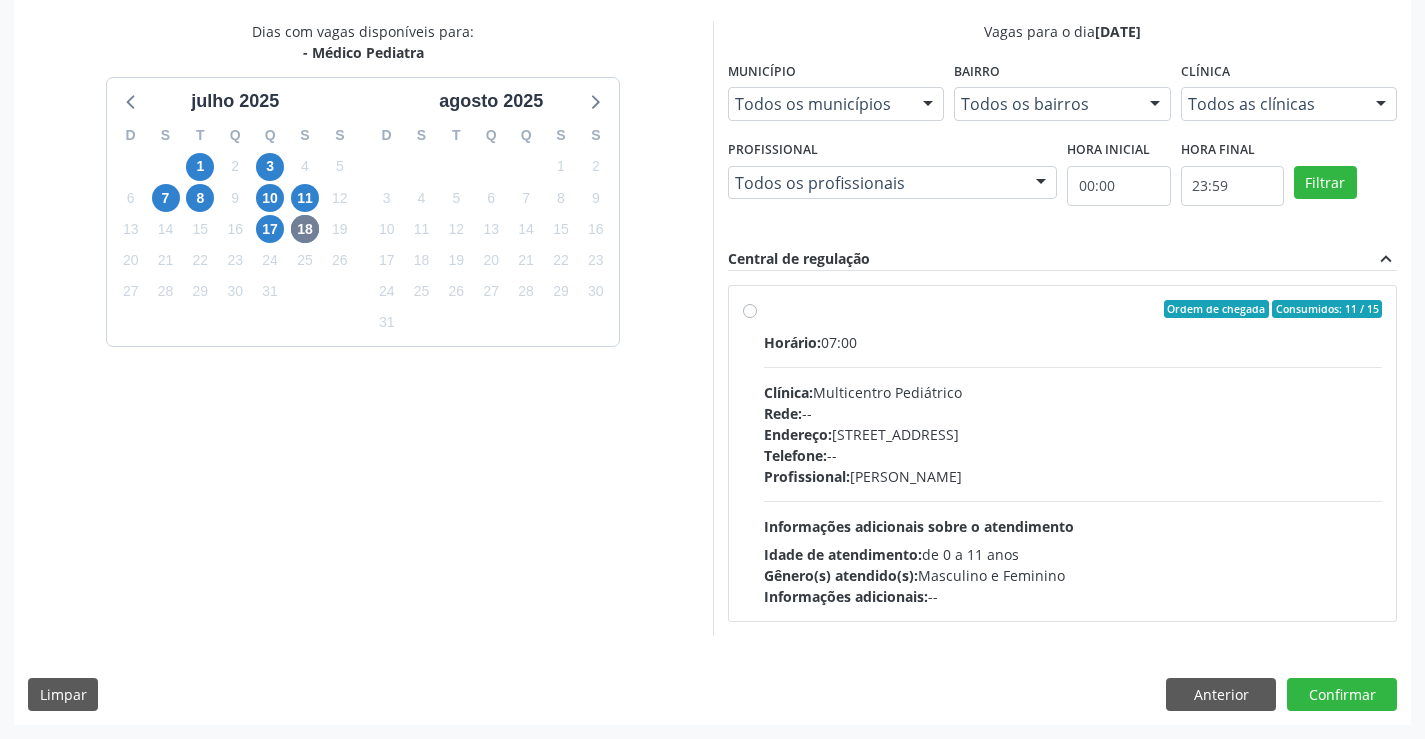 click on "Telefone:   --" at bounding box center (1073, 455) 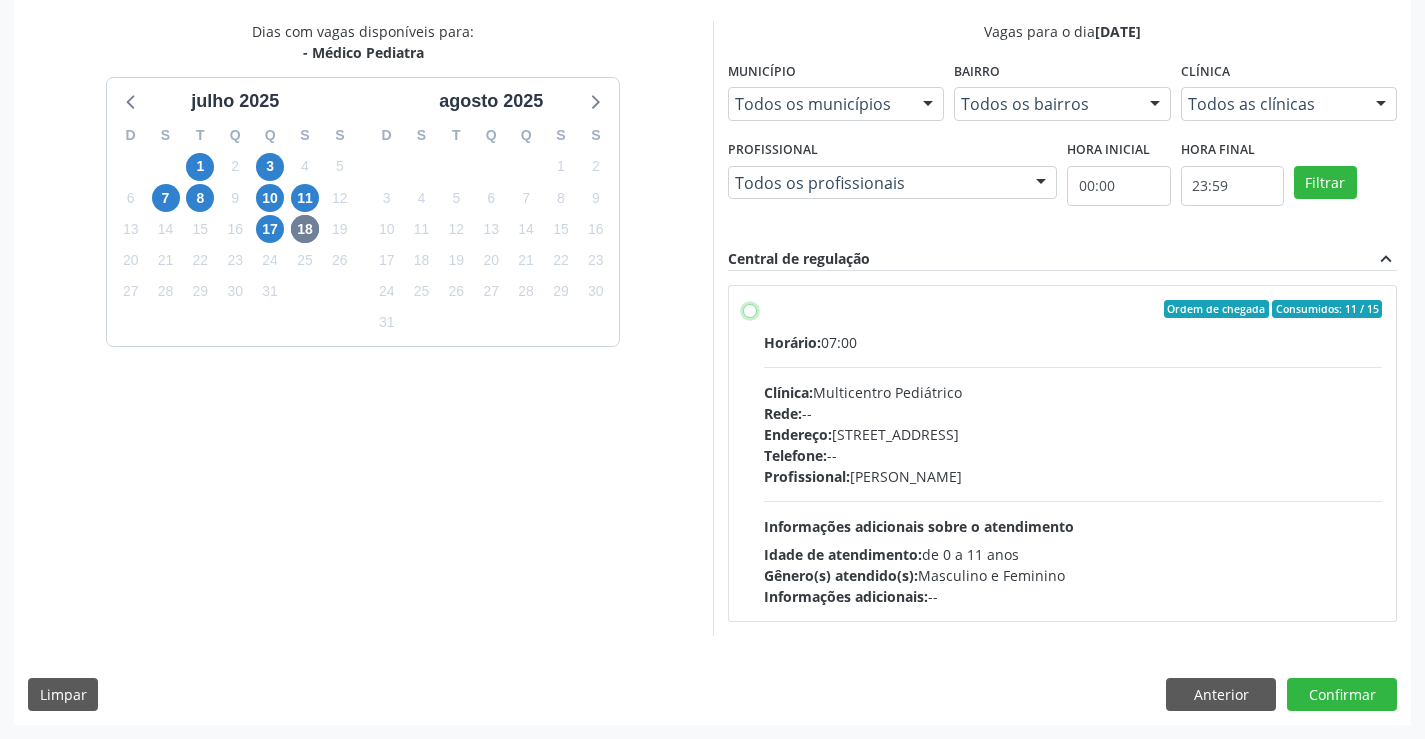 click on "Ordem de chegada
Consumidos: 11 / 15
Horário:   07:00
Clínica:  Multicentro Pediátrico
Rede:
--
Endereço:   Antigo Casa Grande, nº 37, Centro, Campo Formoso - BA
Telefone:   --
Profissional:
Maria Ubaldina Silva Calixto Sobreira
Informações adicionais sobre o atendimento
Idade de atendimento:
de 0 a 11 anos
Gênero(s) atendido(s):
Masculino e Feminino
Informações adicionais:
--" at bounding box center [750, 309] 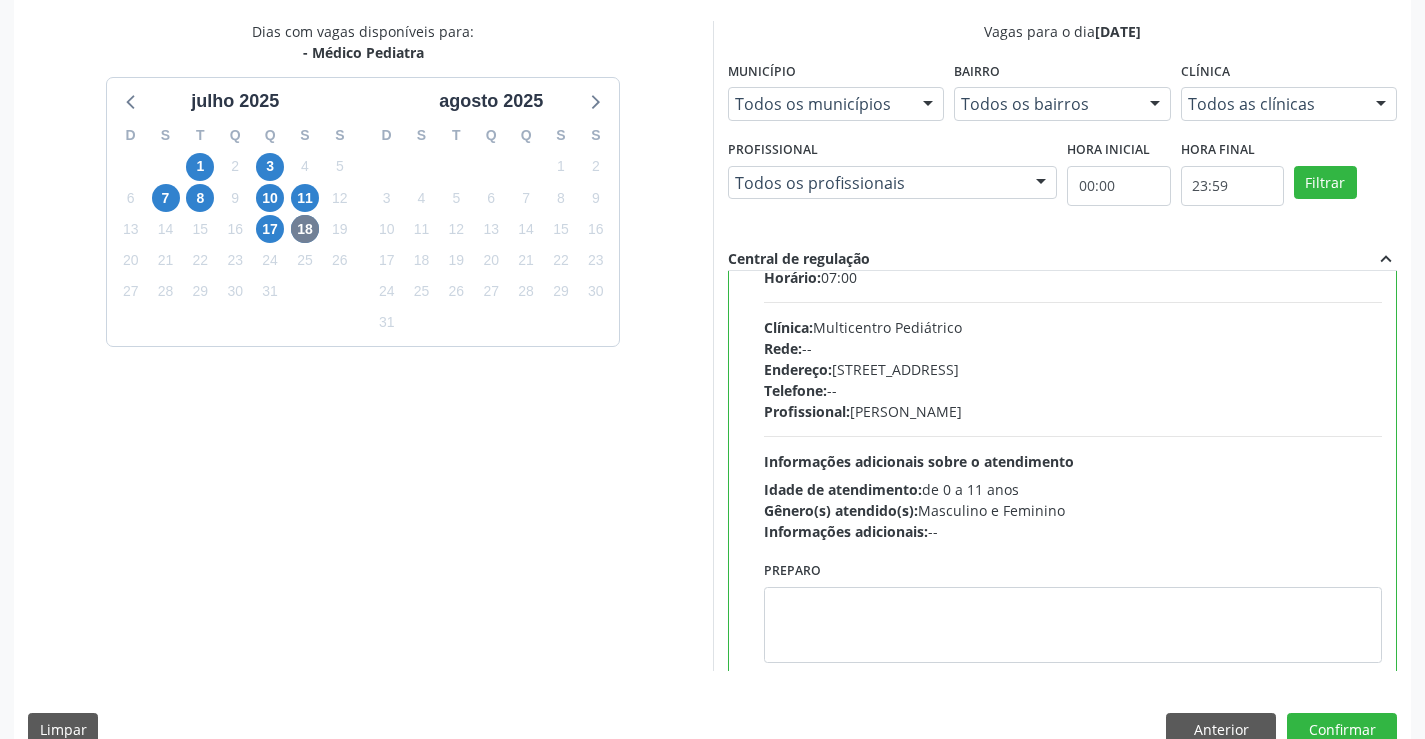 scroll, scrollTop: 99, scrollLeft: 0, axis: vertical 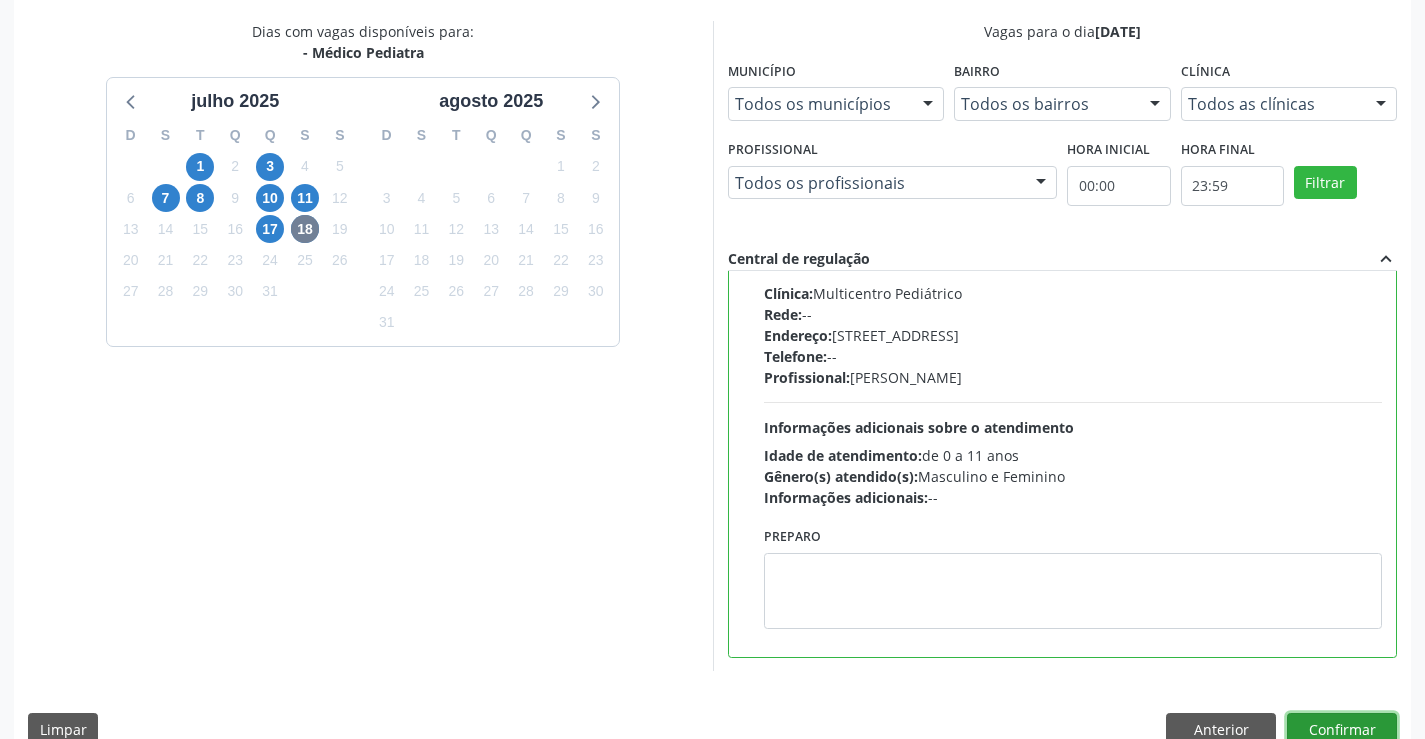 click on "Confirmar" at bounding box center (1342, 730) 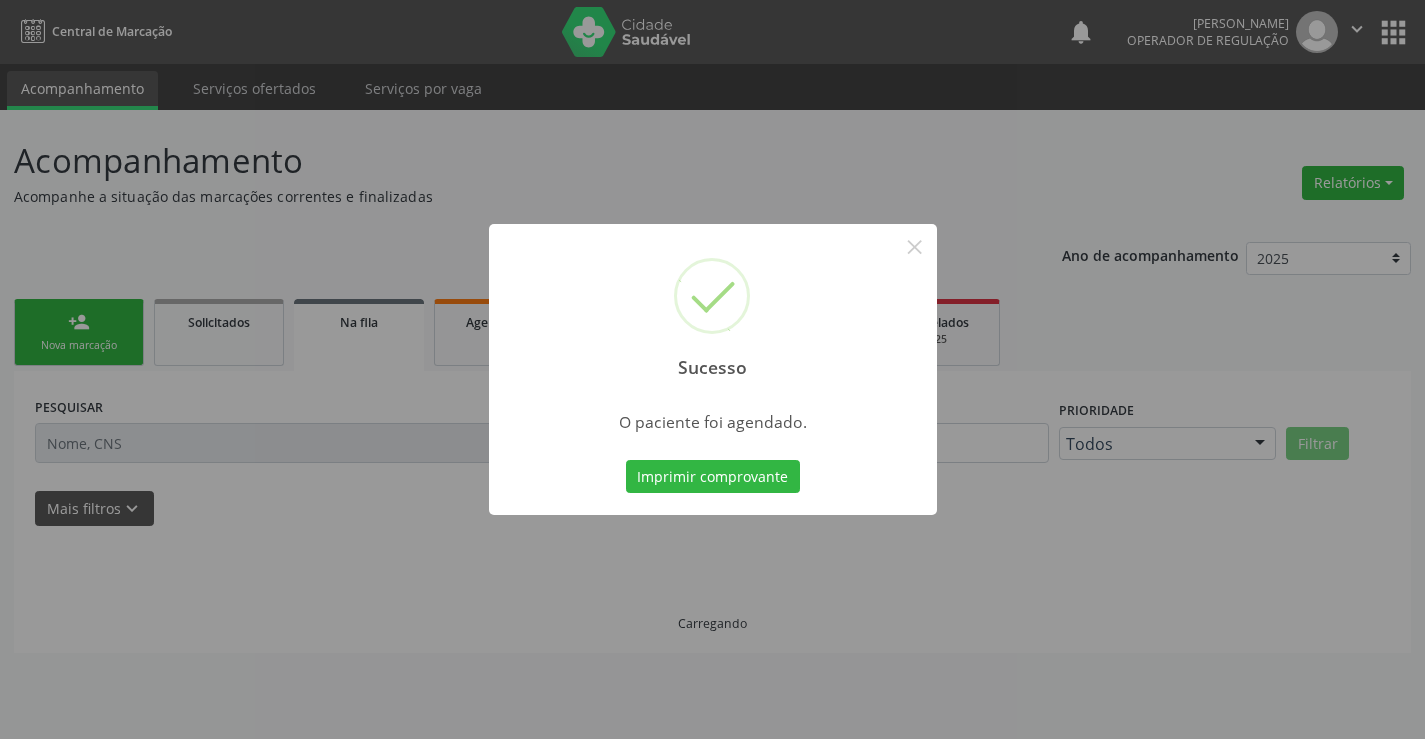 scroll, scrollTop: 0, scrollLeft: 0, axis: both 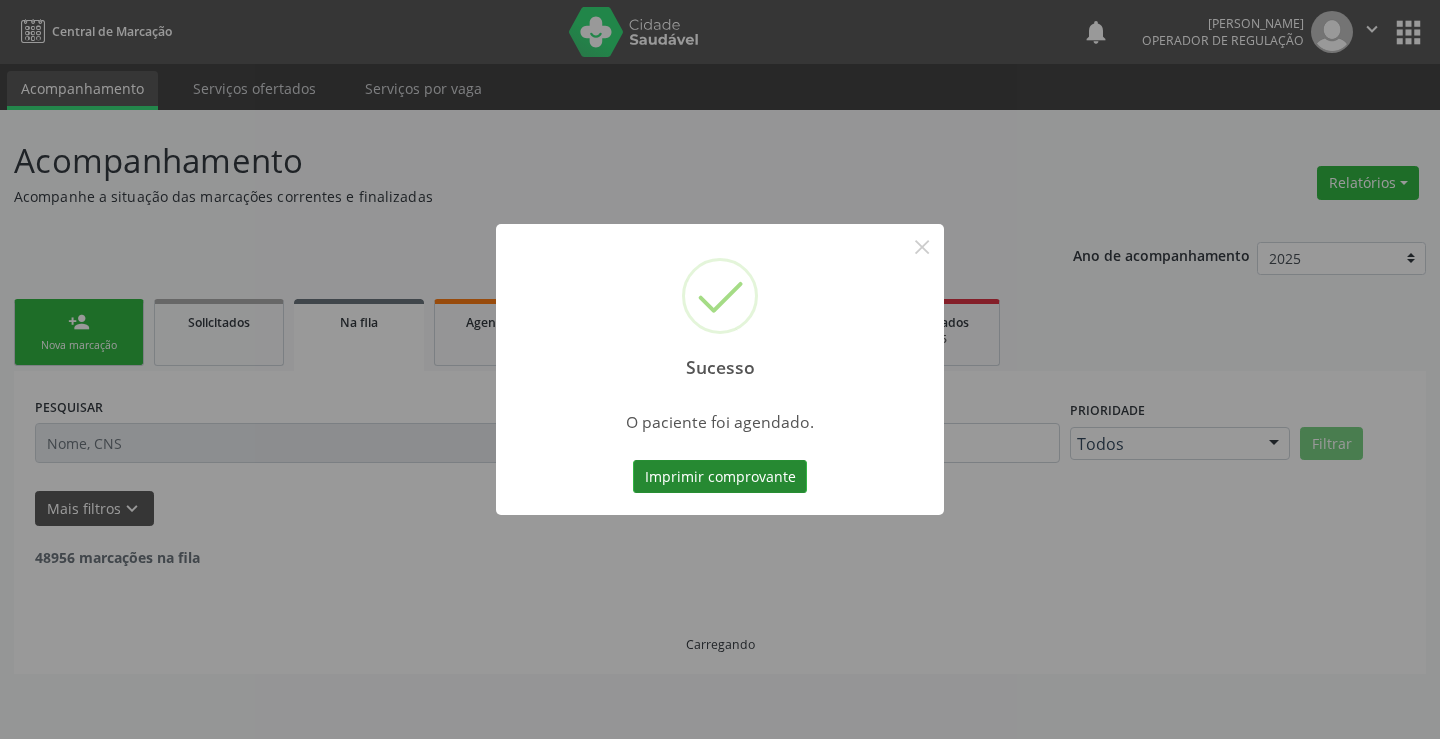 click on "Imprimir comprovante" at bounding box center (720, 477) 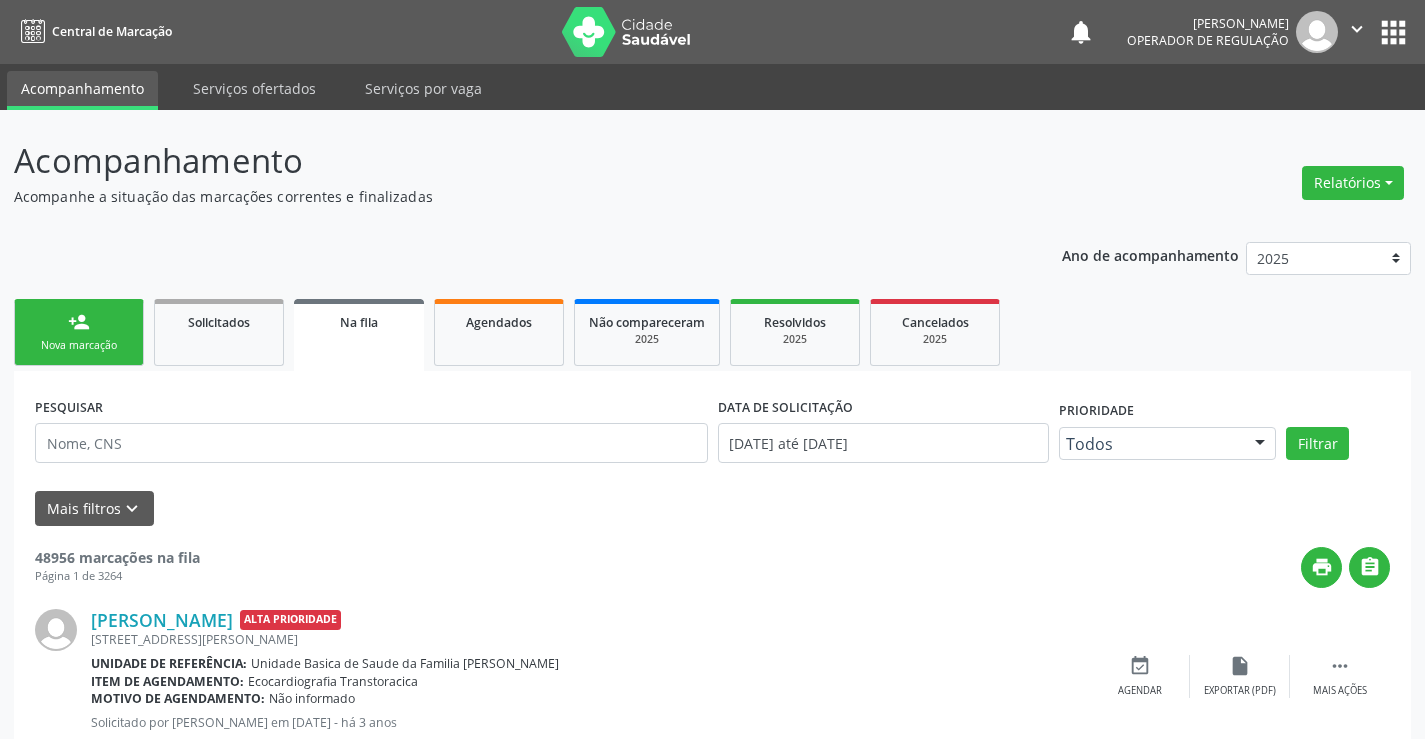 click on "person_add" at bounding box center [79, 322] 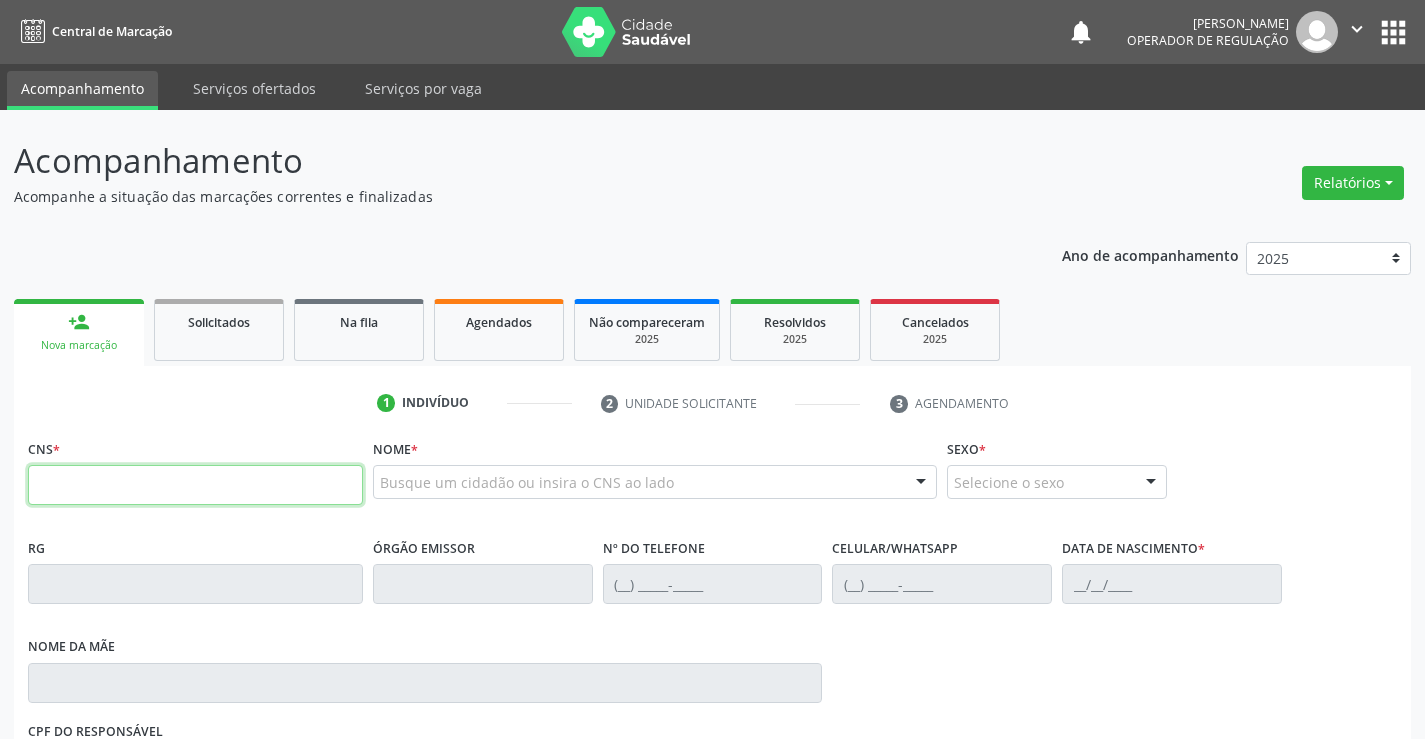 click at bounding box center (195, 485) 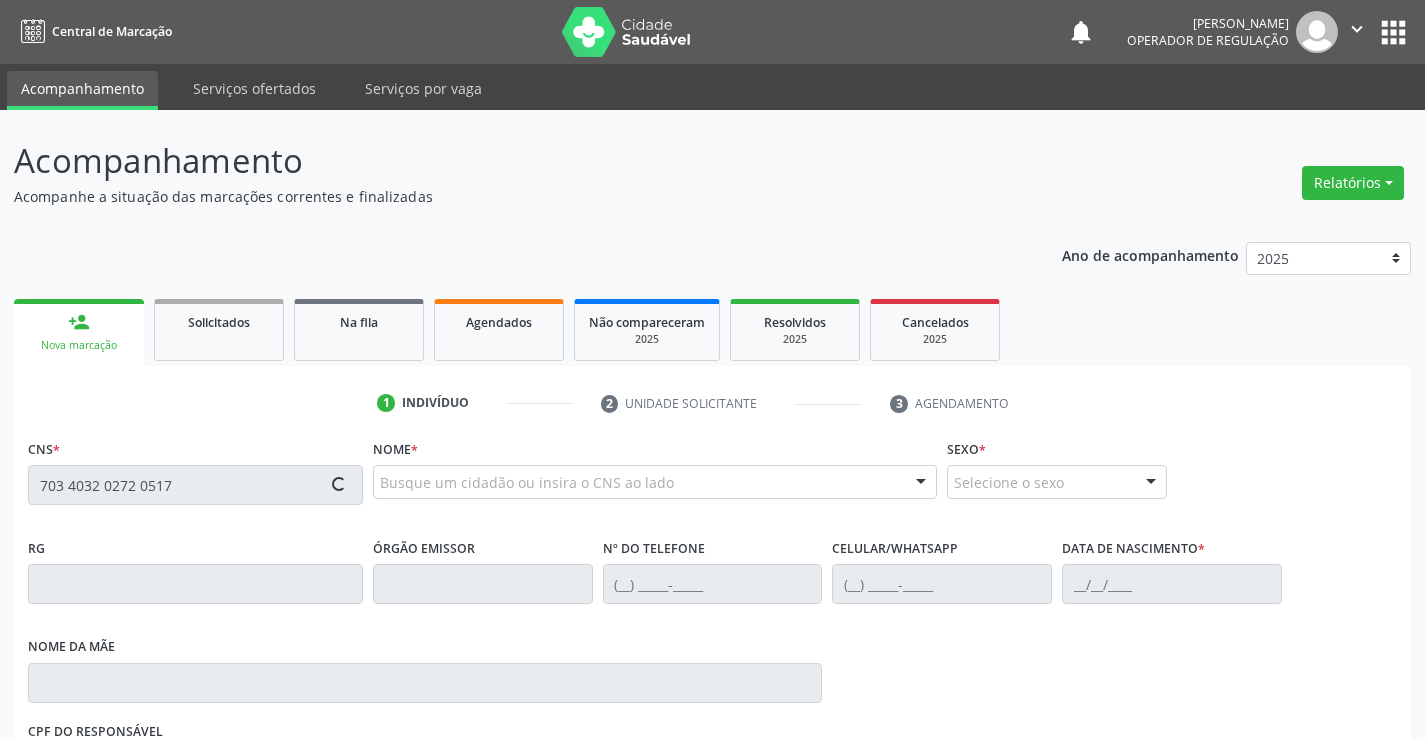 type on "703 4032 0272 0517" 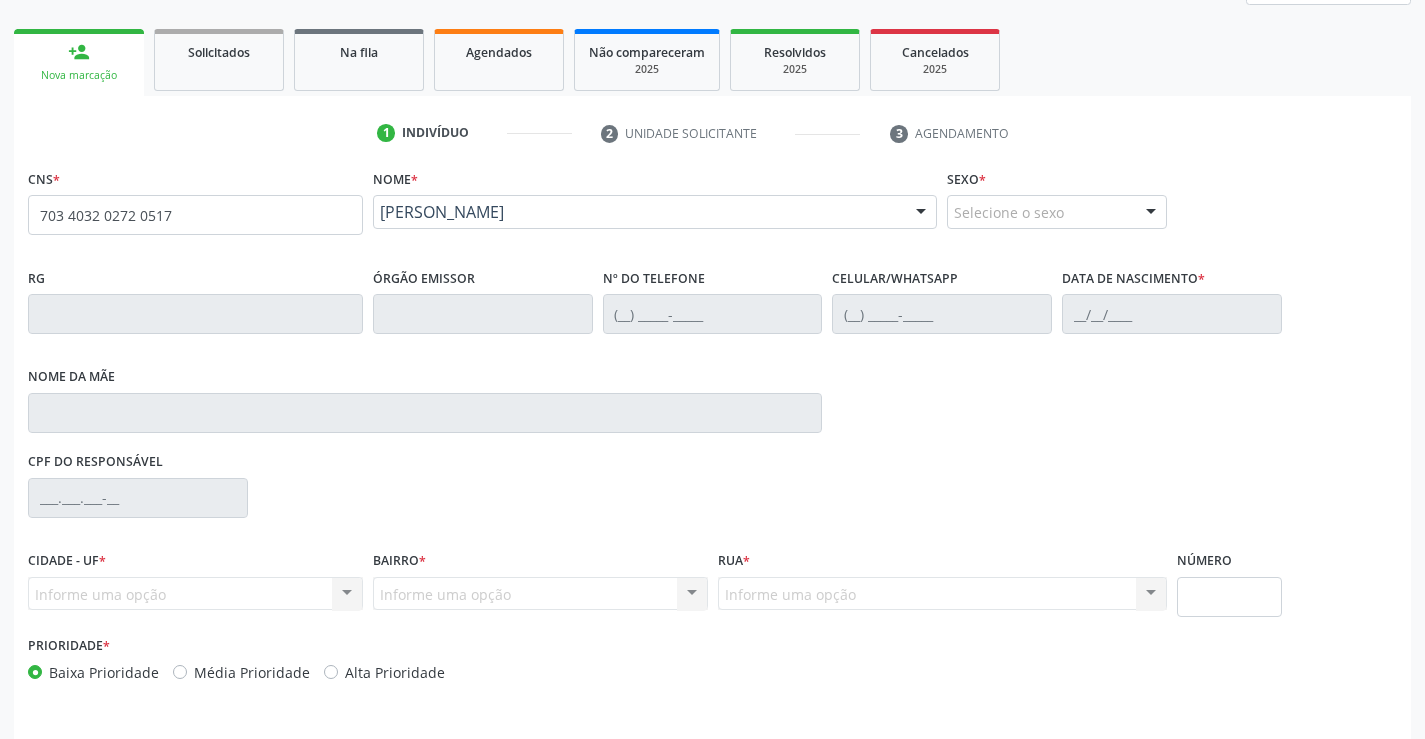 scroll, scrollTop: 331, scrollLeft: 0, axis: vertical 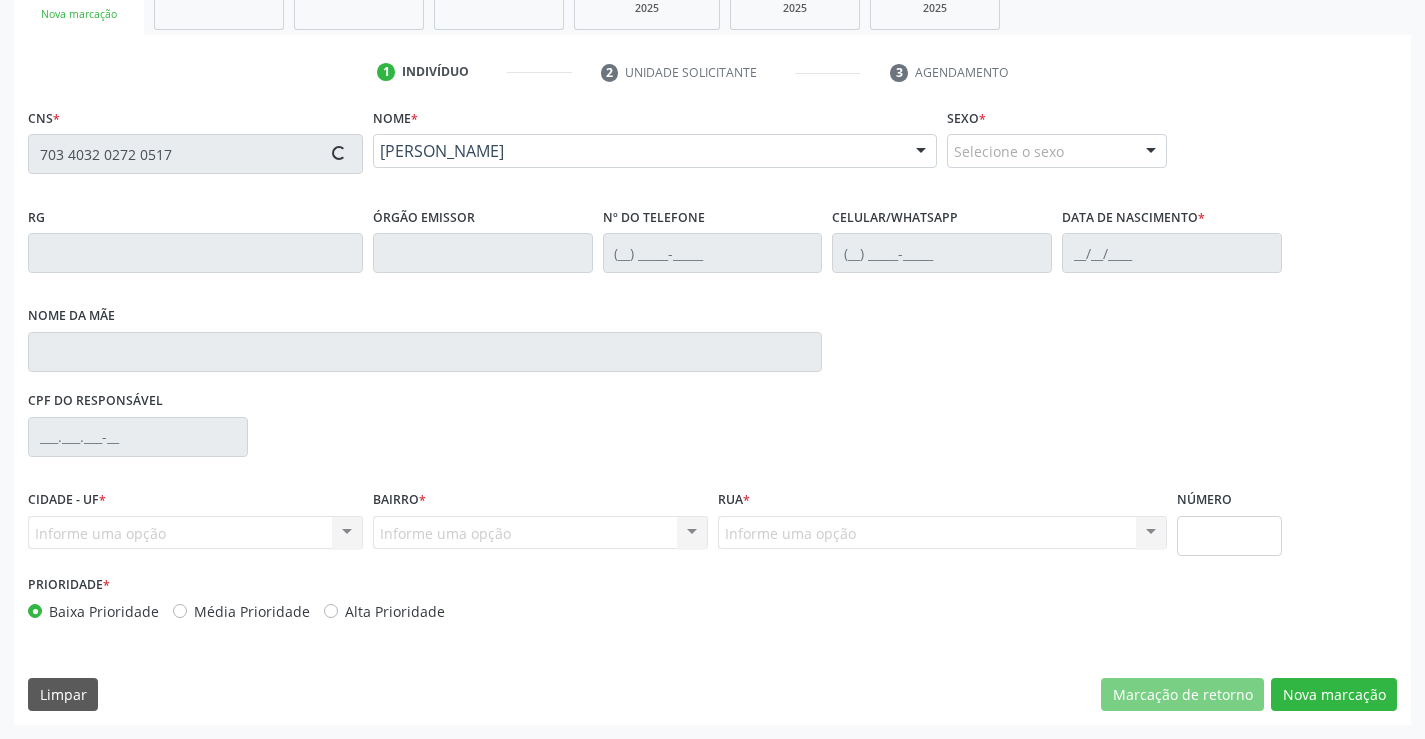 type on "[PHONE_NUMBER]" 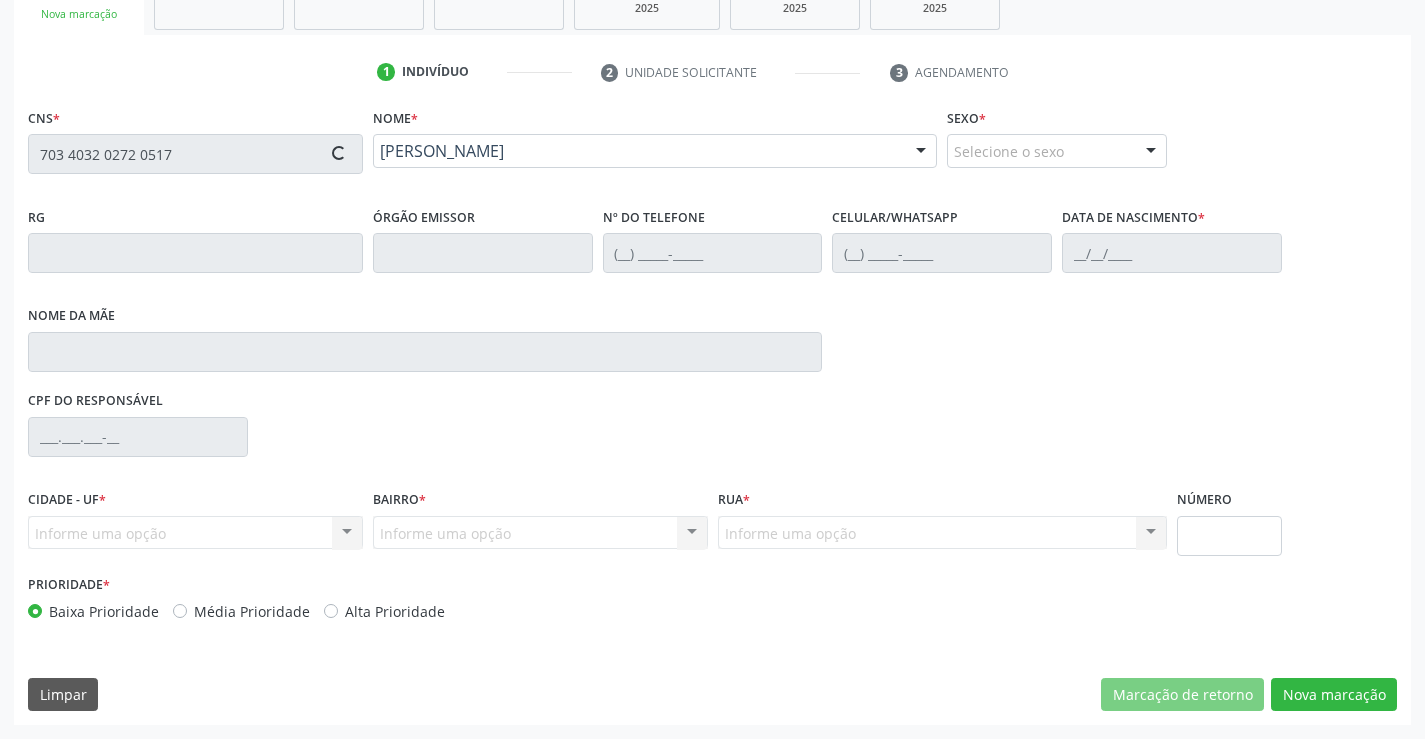 type on "[DATE]" 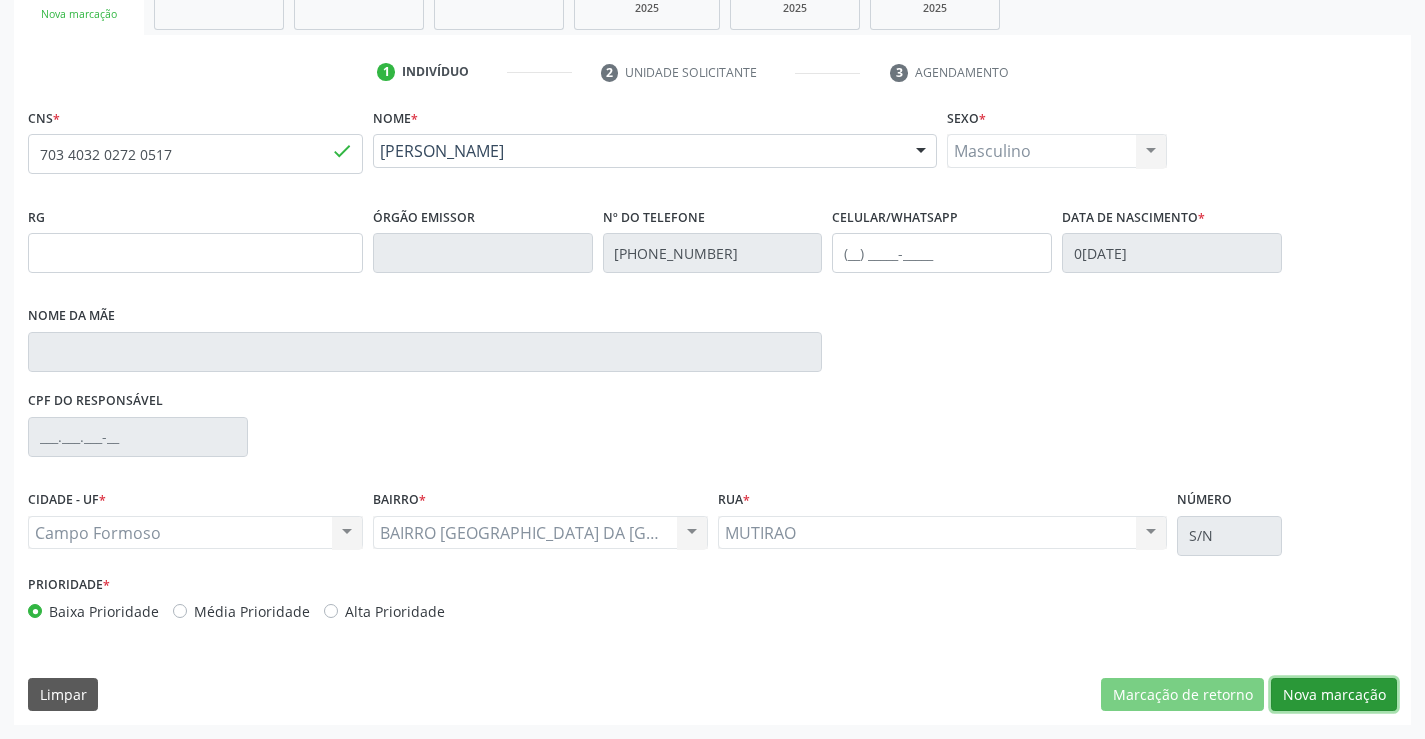 click on "Nova marcação" at bounding box center (1334, 695) 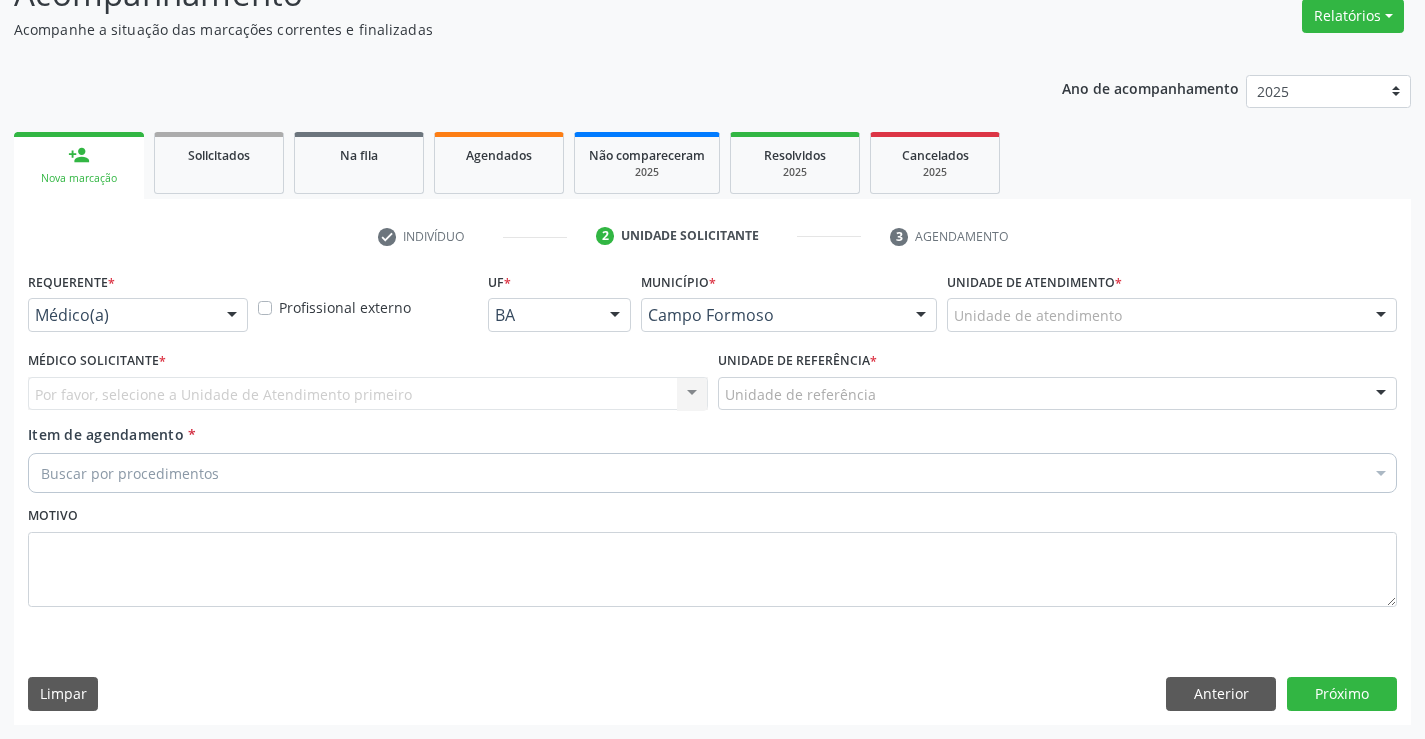 scroll, scrollTop: 167, scrollLeft: 0, axis: vertical 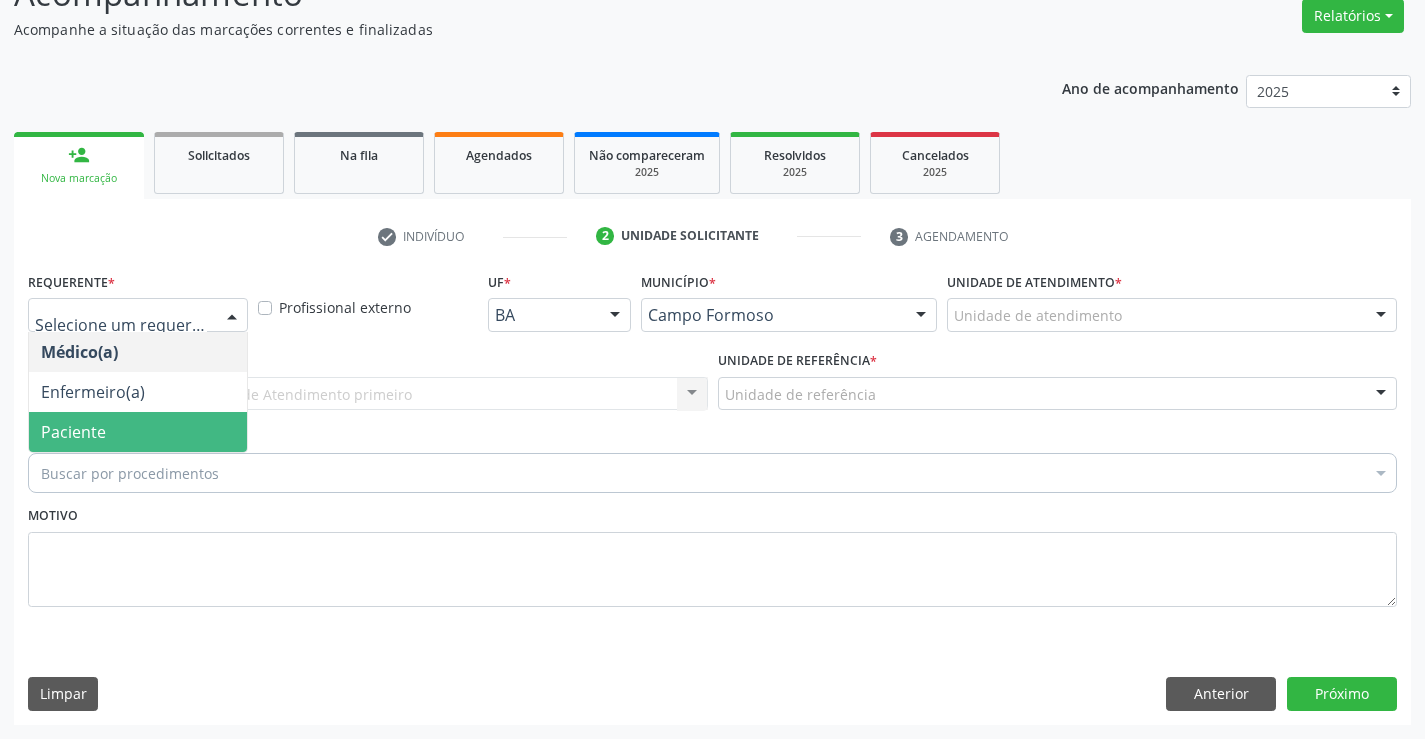 click on "Paciente" at bounding box center [138, 432] 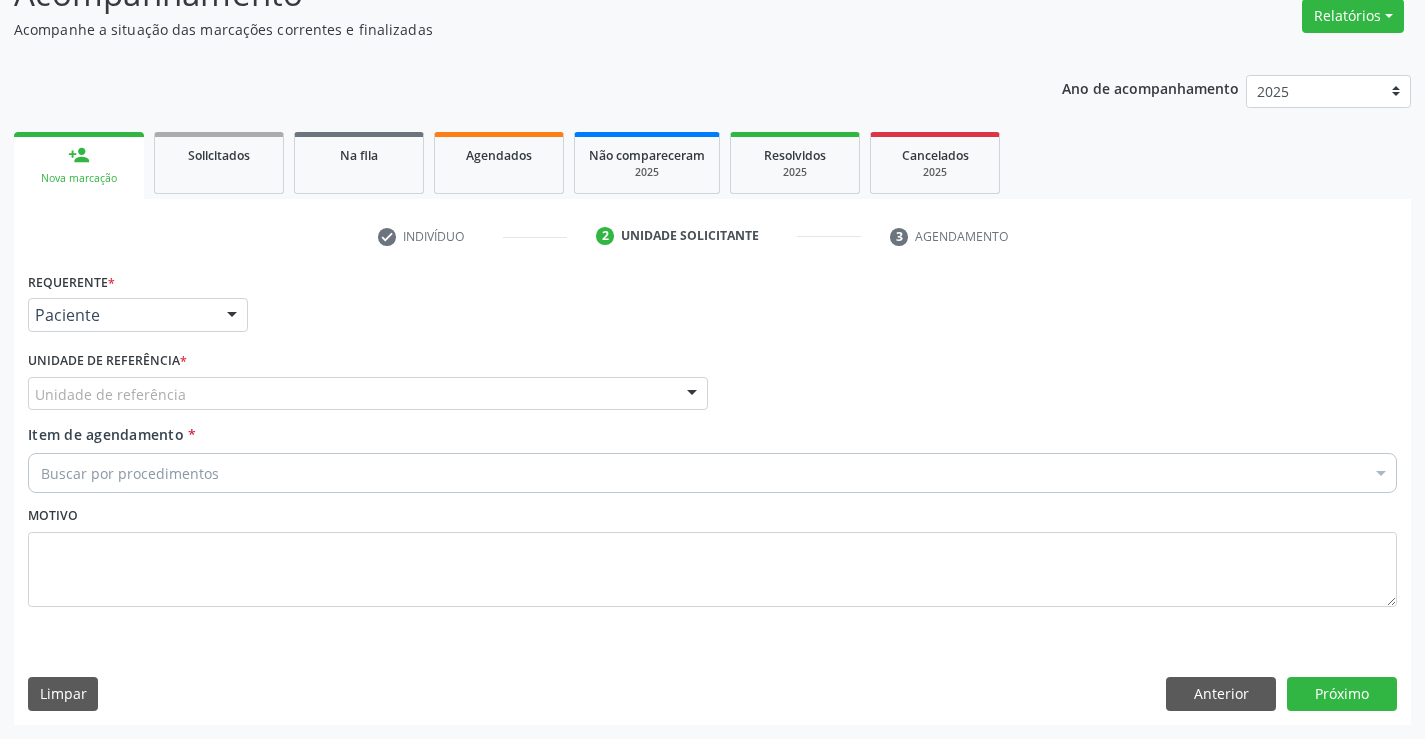 drag, startPoint x: 304, startPoint y: 387, endPoint x: 302, endPoint y: 464, distance: 77.02597 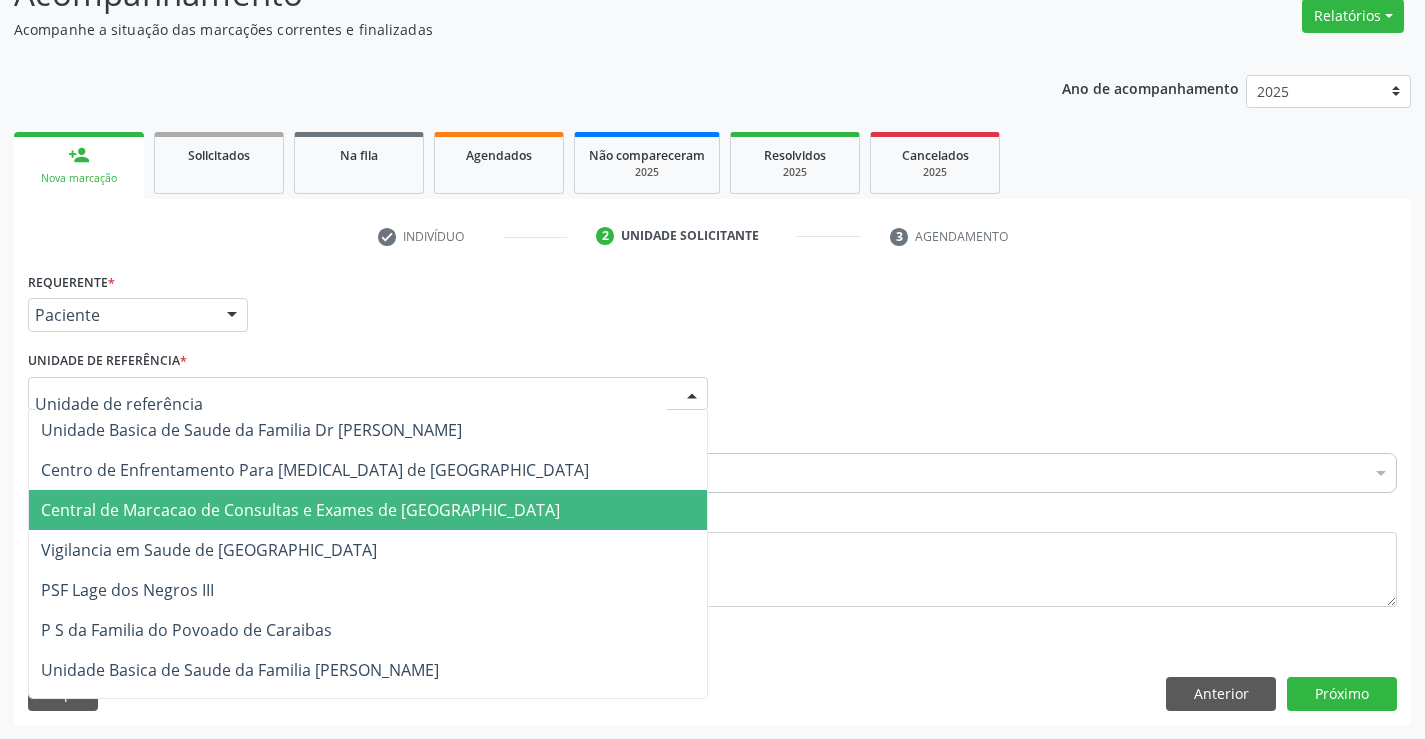 click on "Central de Marcacao de Consultas e Exames de [GEOGRAPHIC_DATA]" at bounding box center (300, 510) 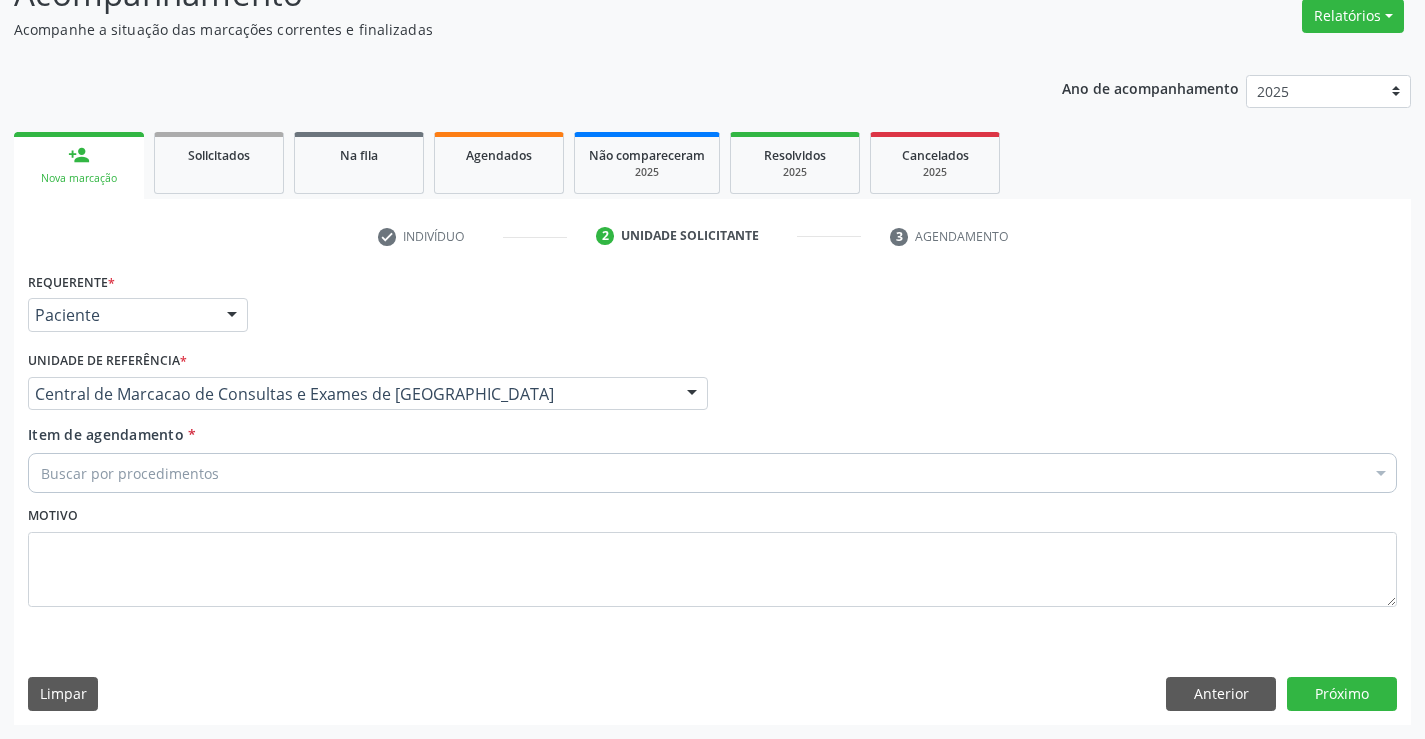 click on "Buscar por procedimentos" at bounding box center [712, 473] 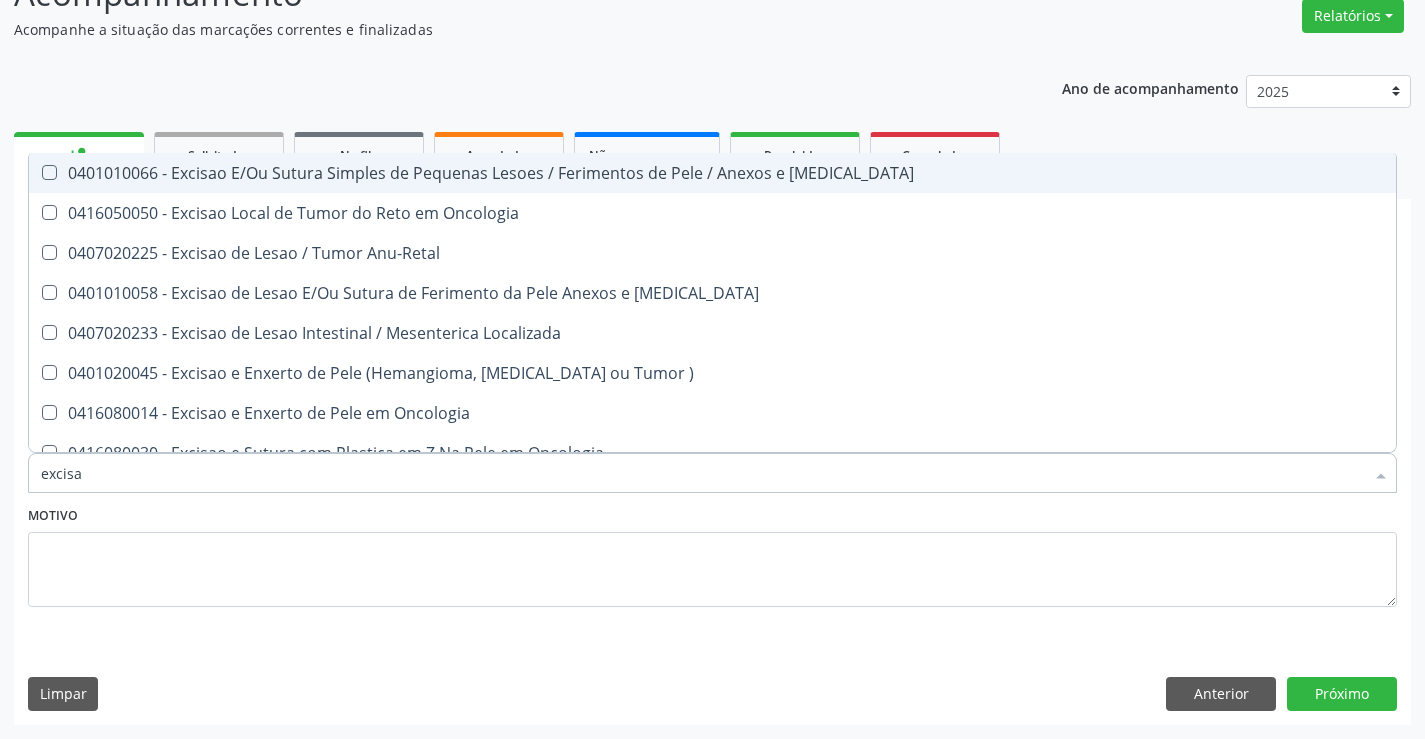 type on "excisao" 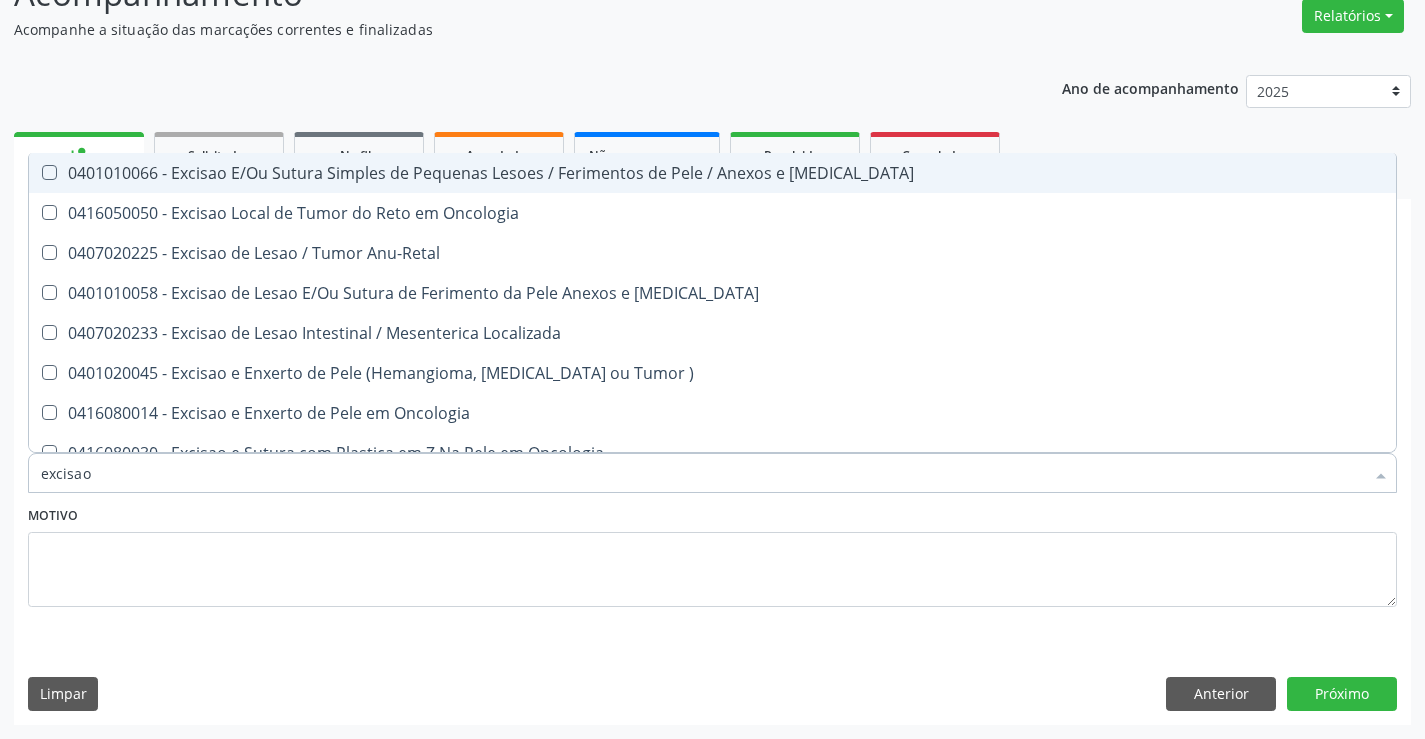 click on "0401010066 - Excisao E/Ou Sutura Simples de Pequenas Lesoes / Ferimentos de Pele / Anexos e Mucosa" at bounding box center (712, 173) 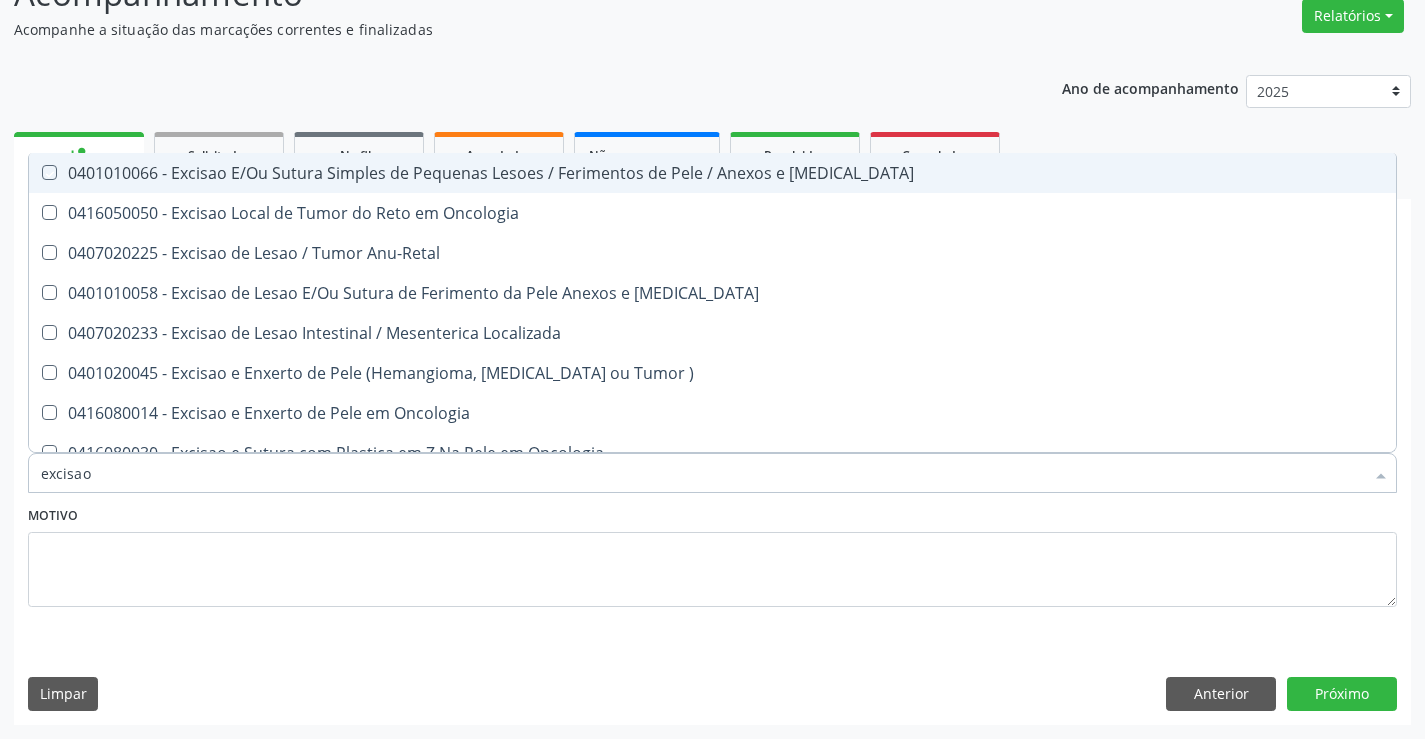 checkbox on "true" 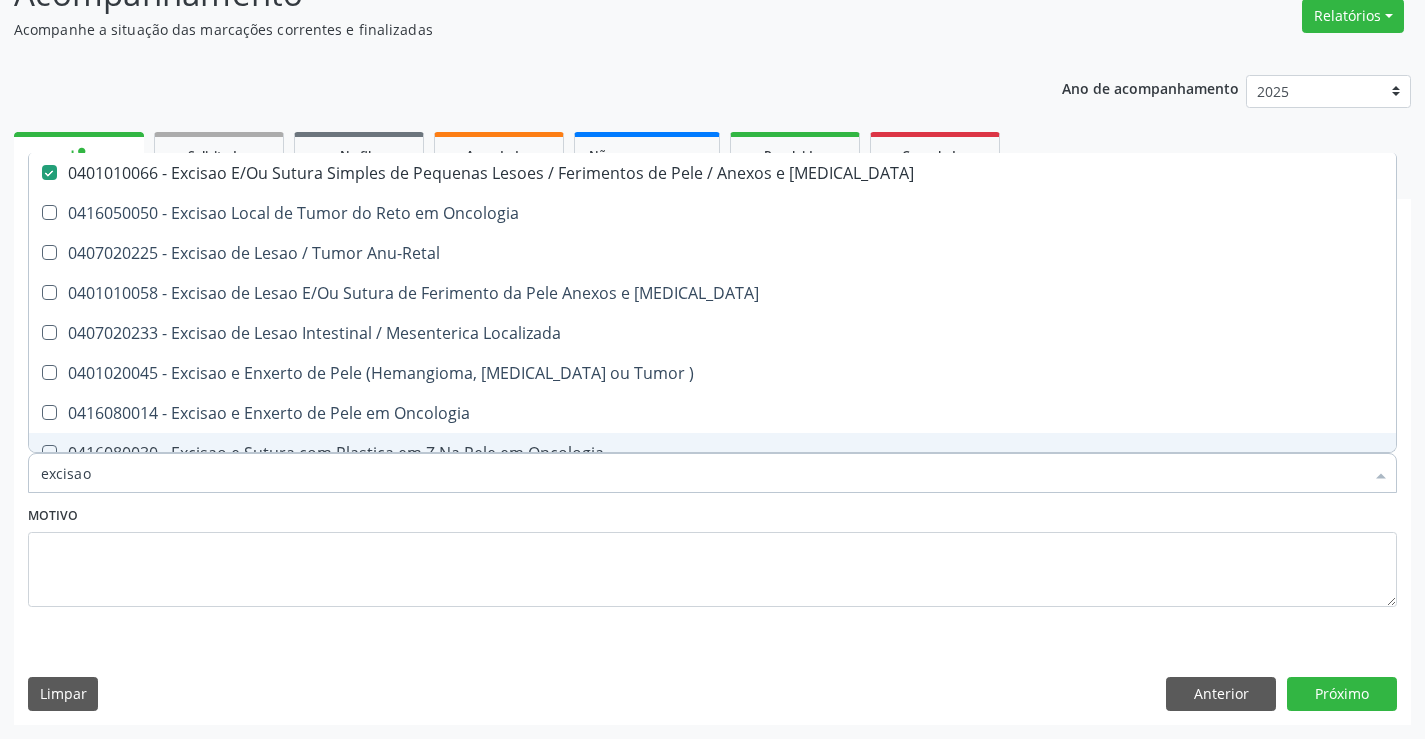 click on "excisao" at bounding box center [702, 473] 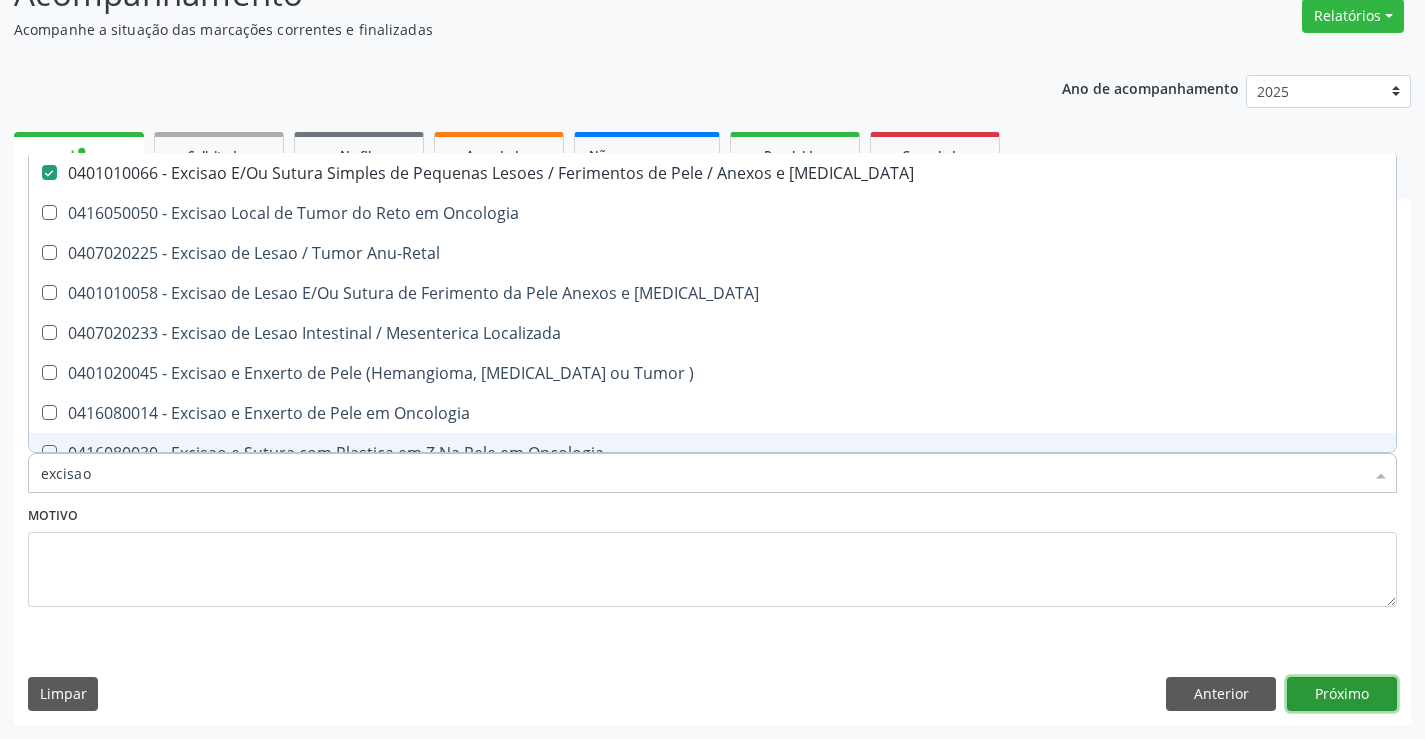 click on "Próximo" at bounding box center (1342, 694) 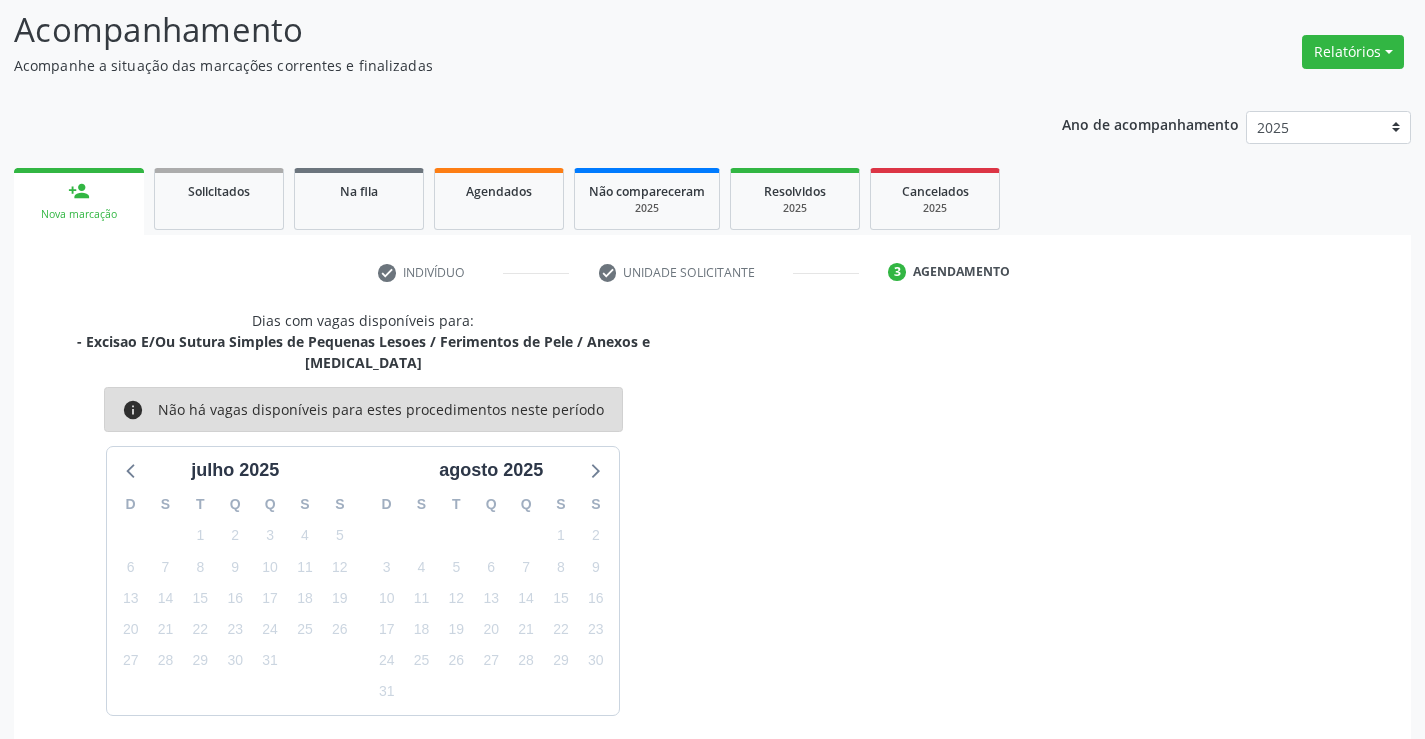 scroll, scrollTop: 167, scrollLeft: 0, axis: vertical 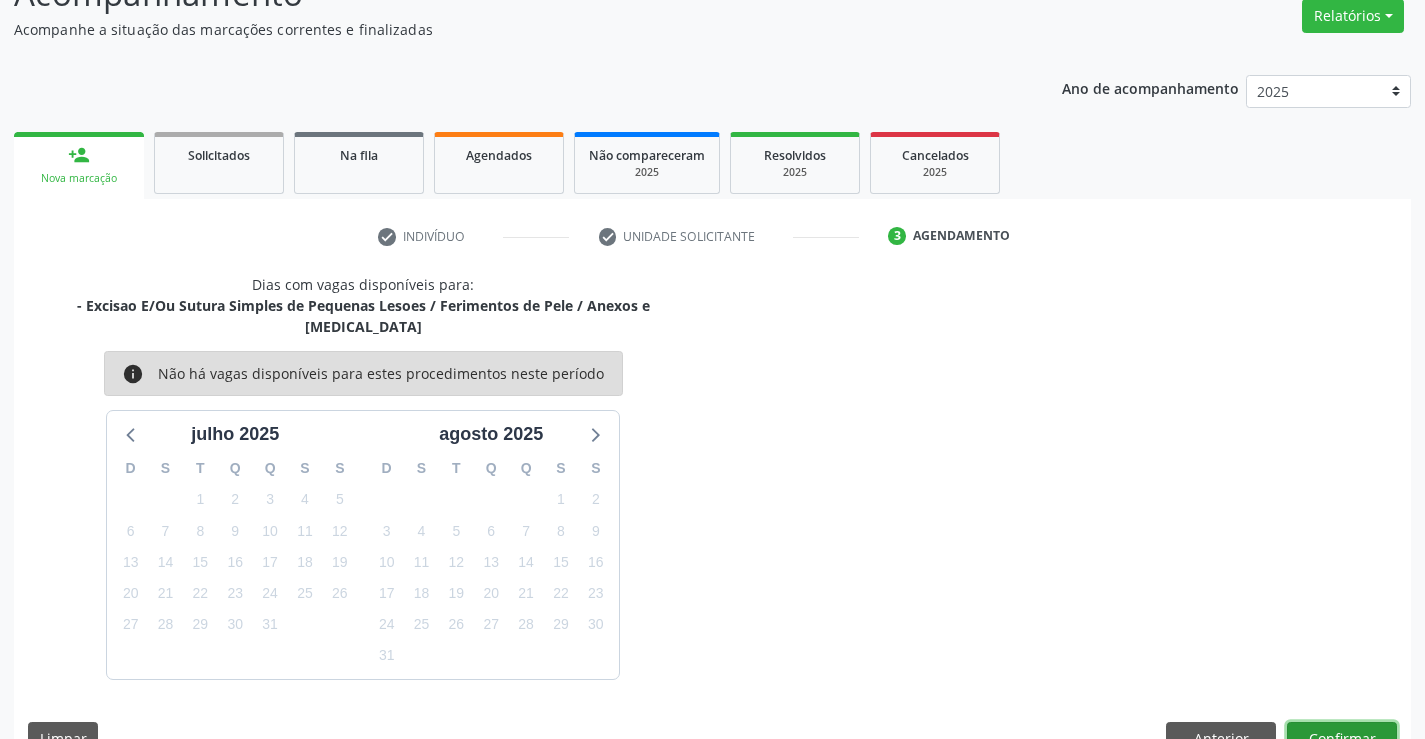 click on "Confirmar" at bounding box center (1342, 739) 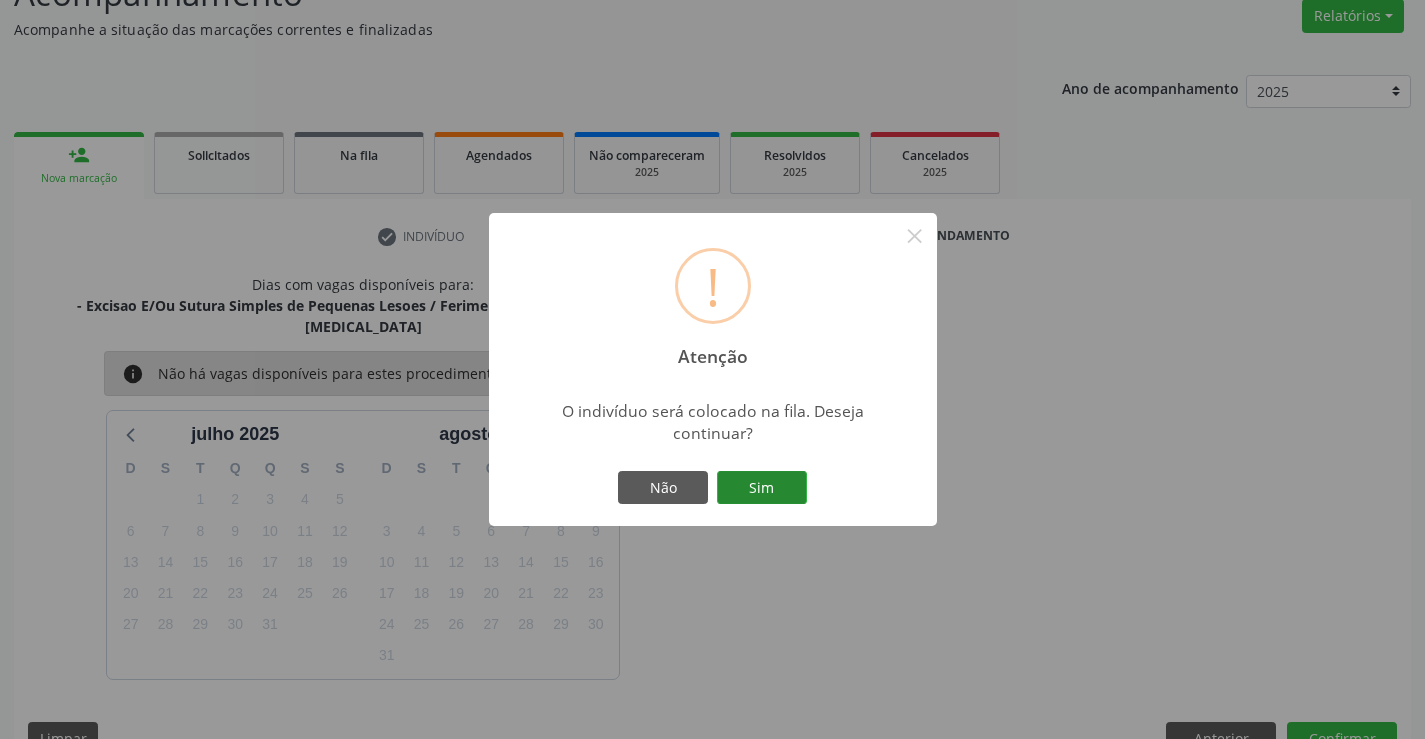 click on "Sim" at bounding box center [762, 488] 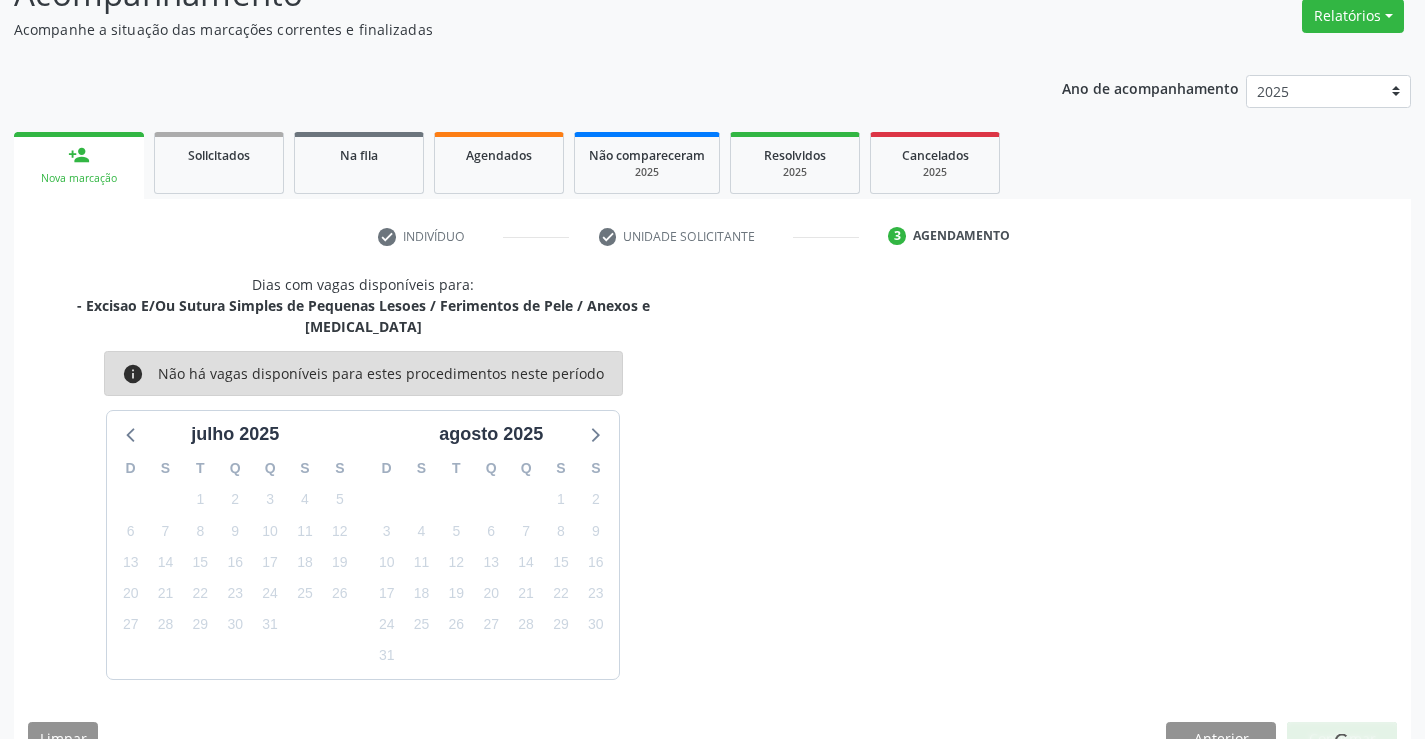 scroll, scrollTop: 0, scrollLeft: 0, axis: both 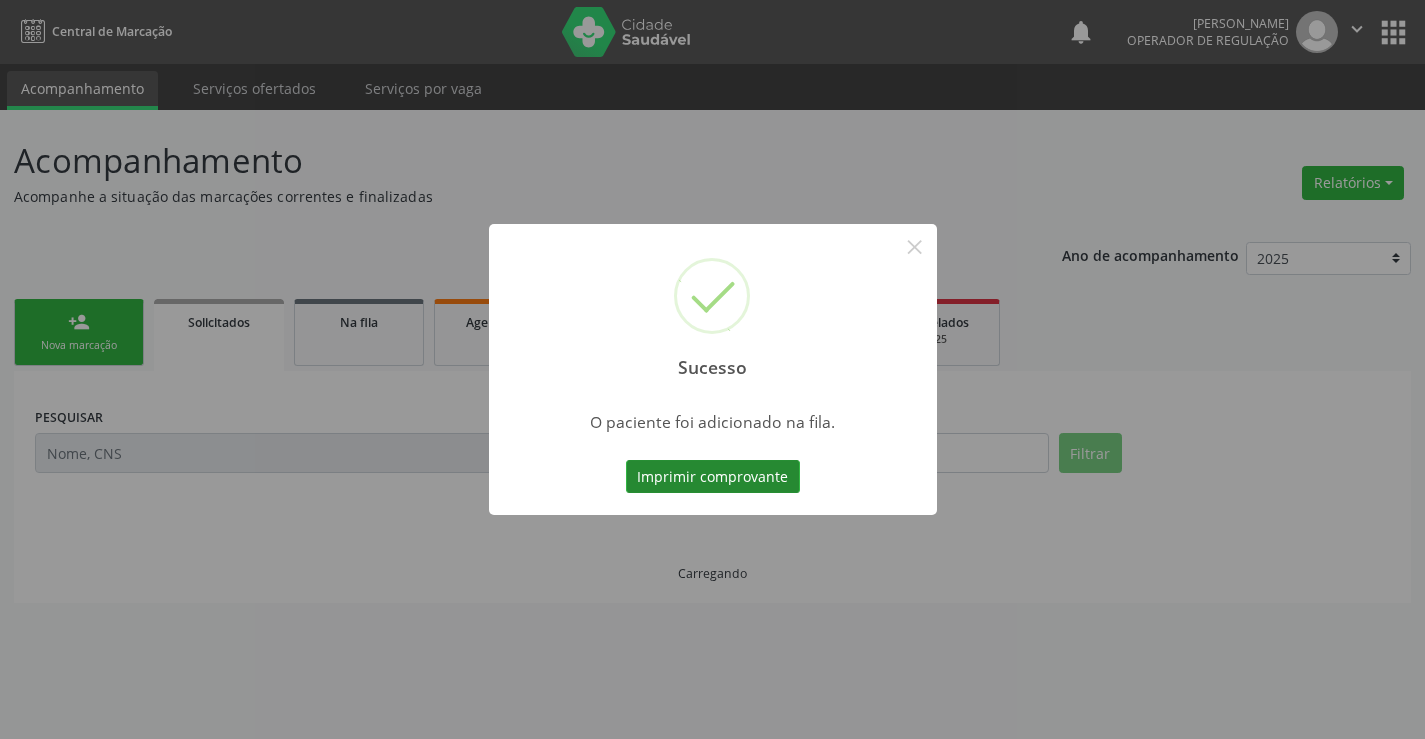 click on "Imprimir comprovante" at bounding box center [713, 477] 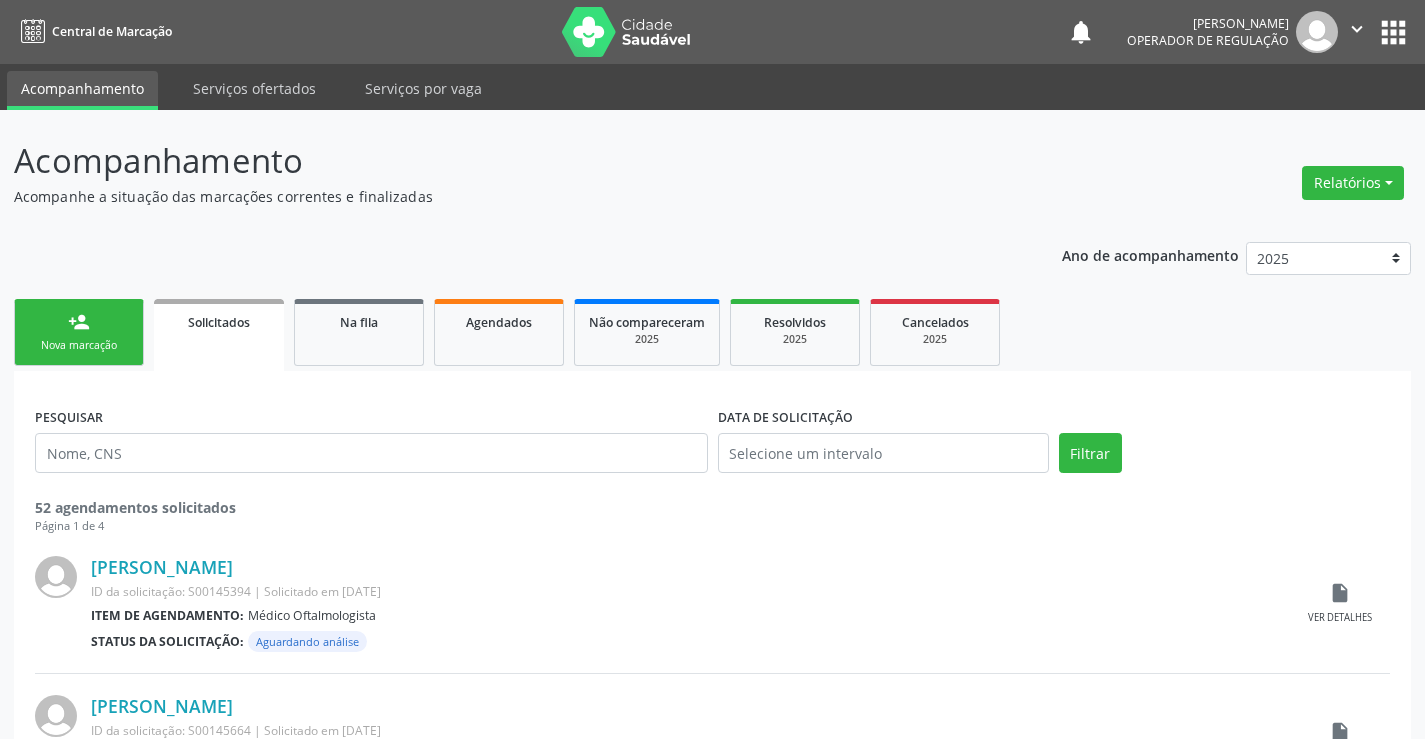 click on "person_add
Nova marcação" at bounding box center (79, 332) 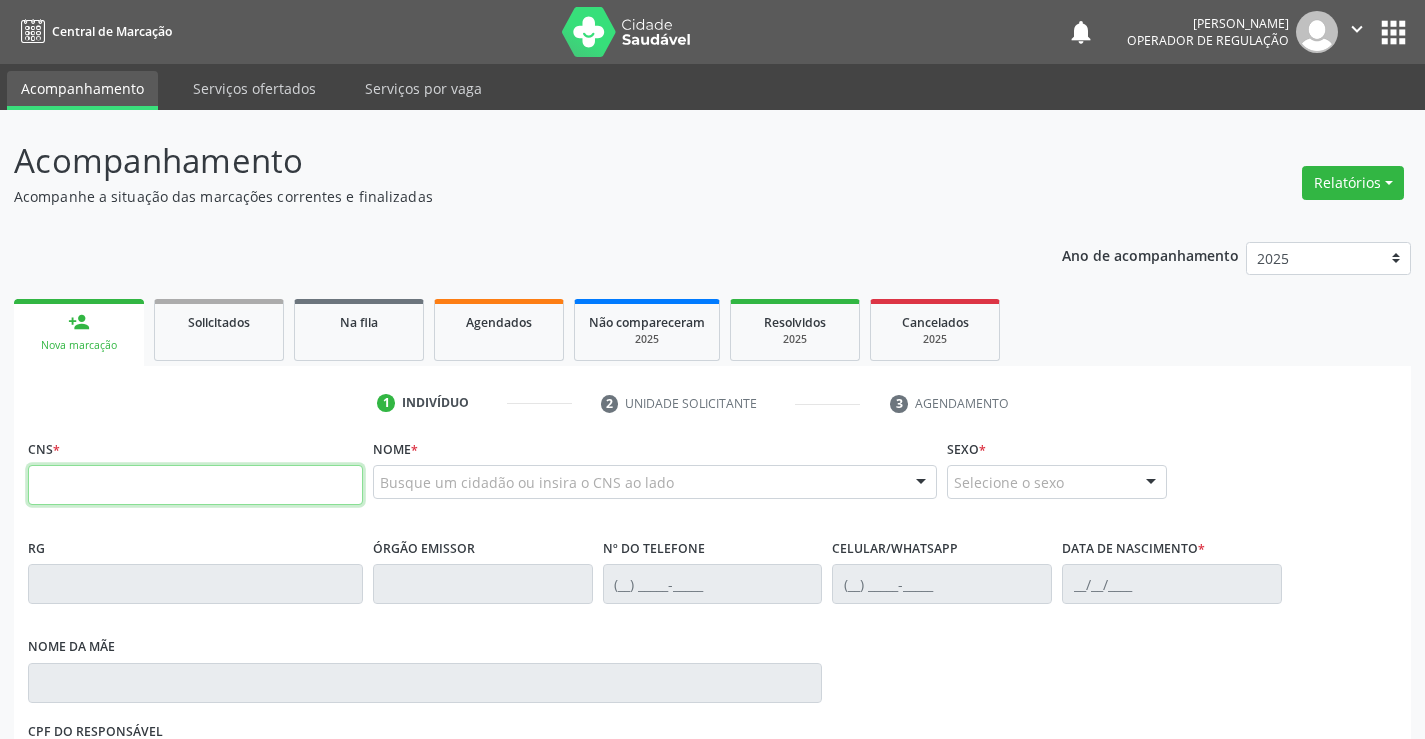 click at bounding box center (195, 485) 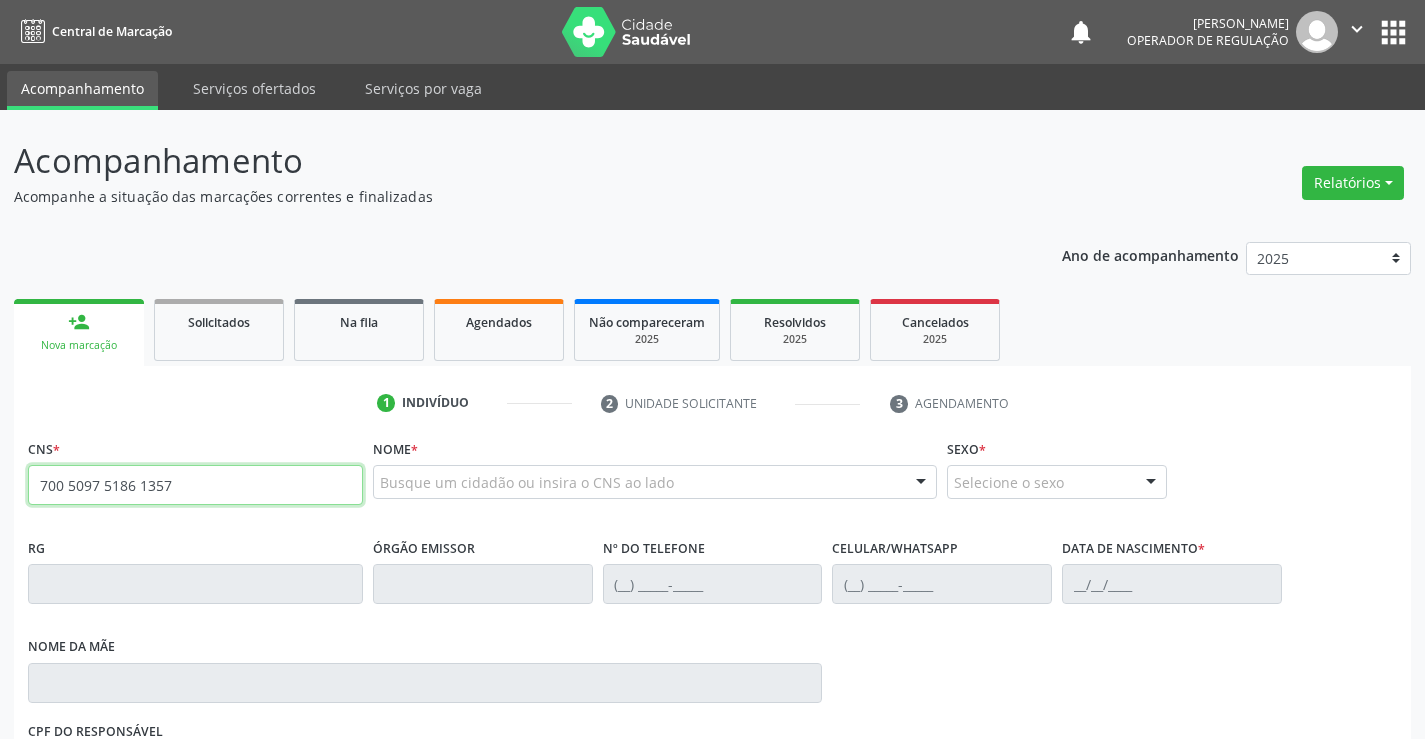 type on "700 5097 5186 1357" 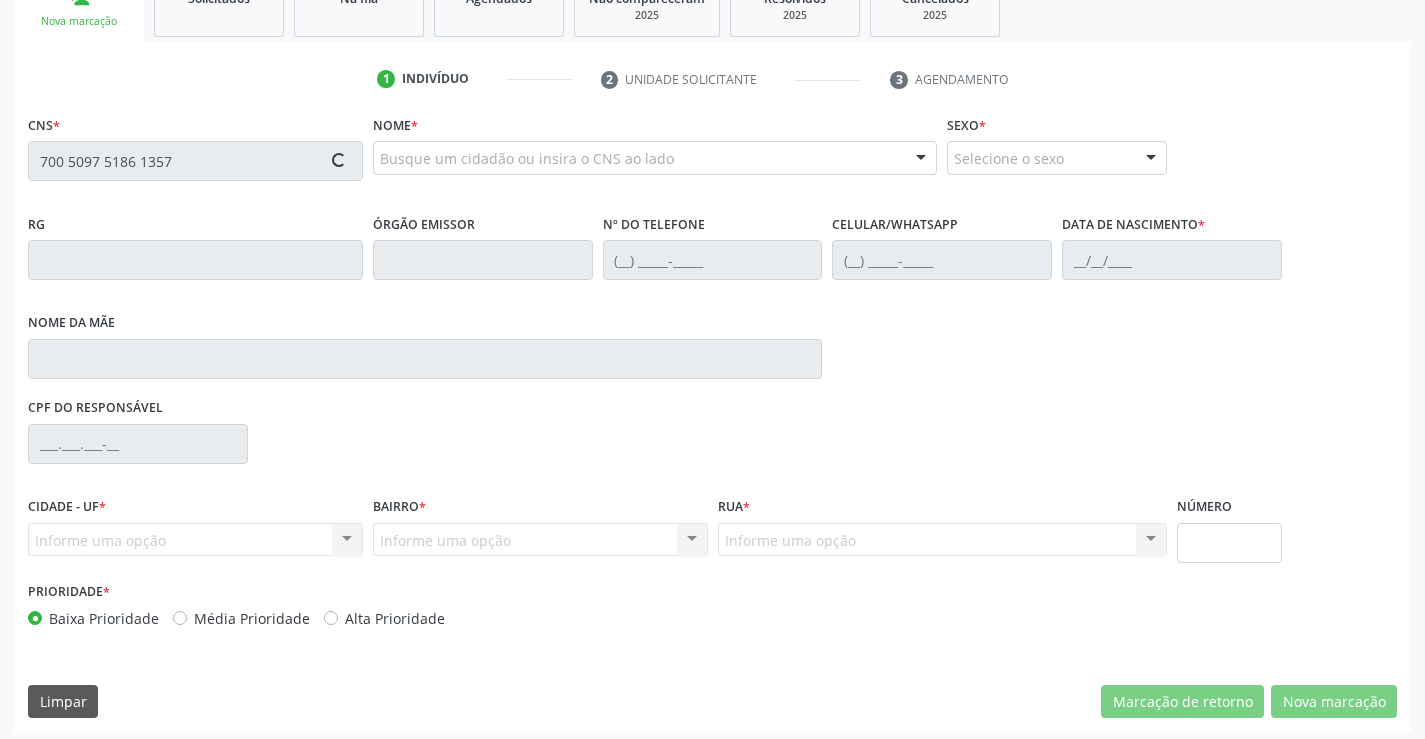 scroll, scrollTop: 331, scrollLeft: 0, axis: vertical 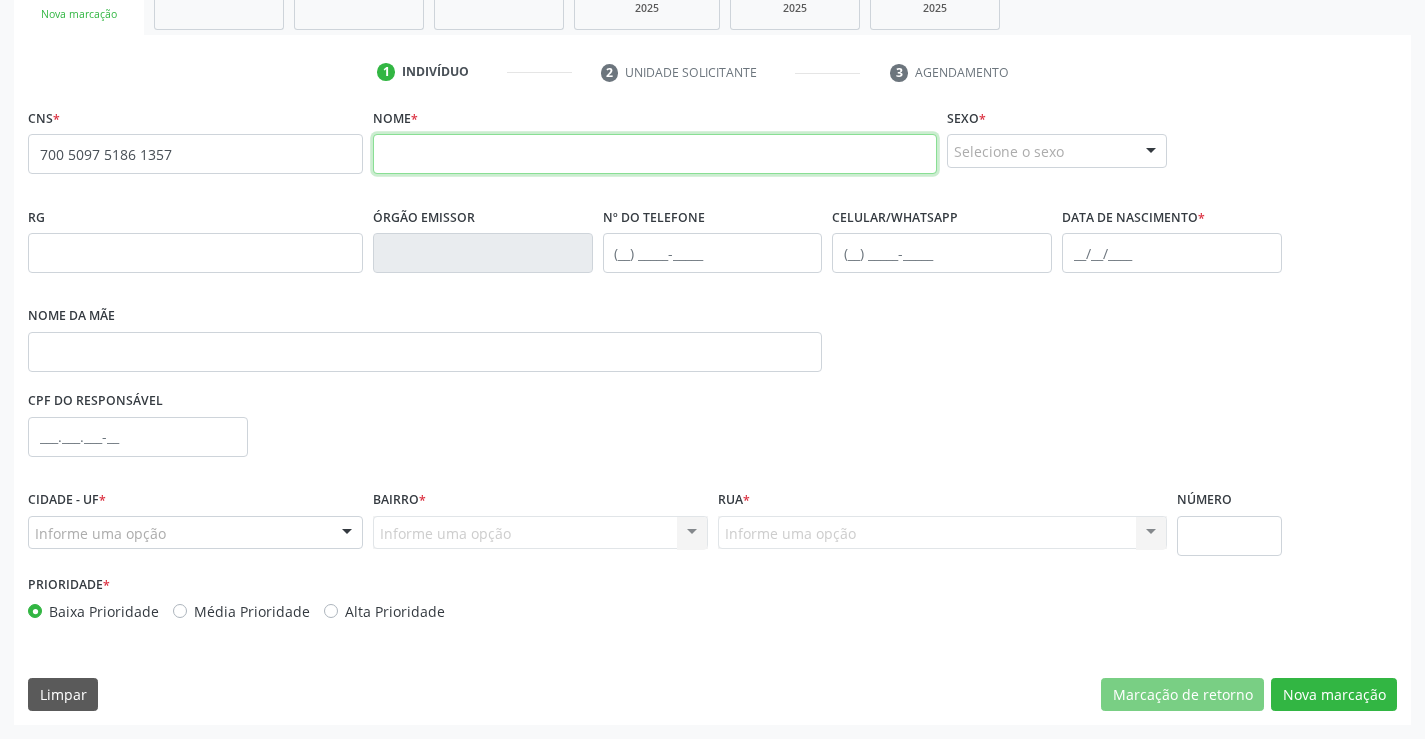 click at bounding box center (655, 154) 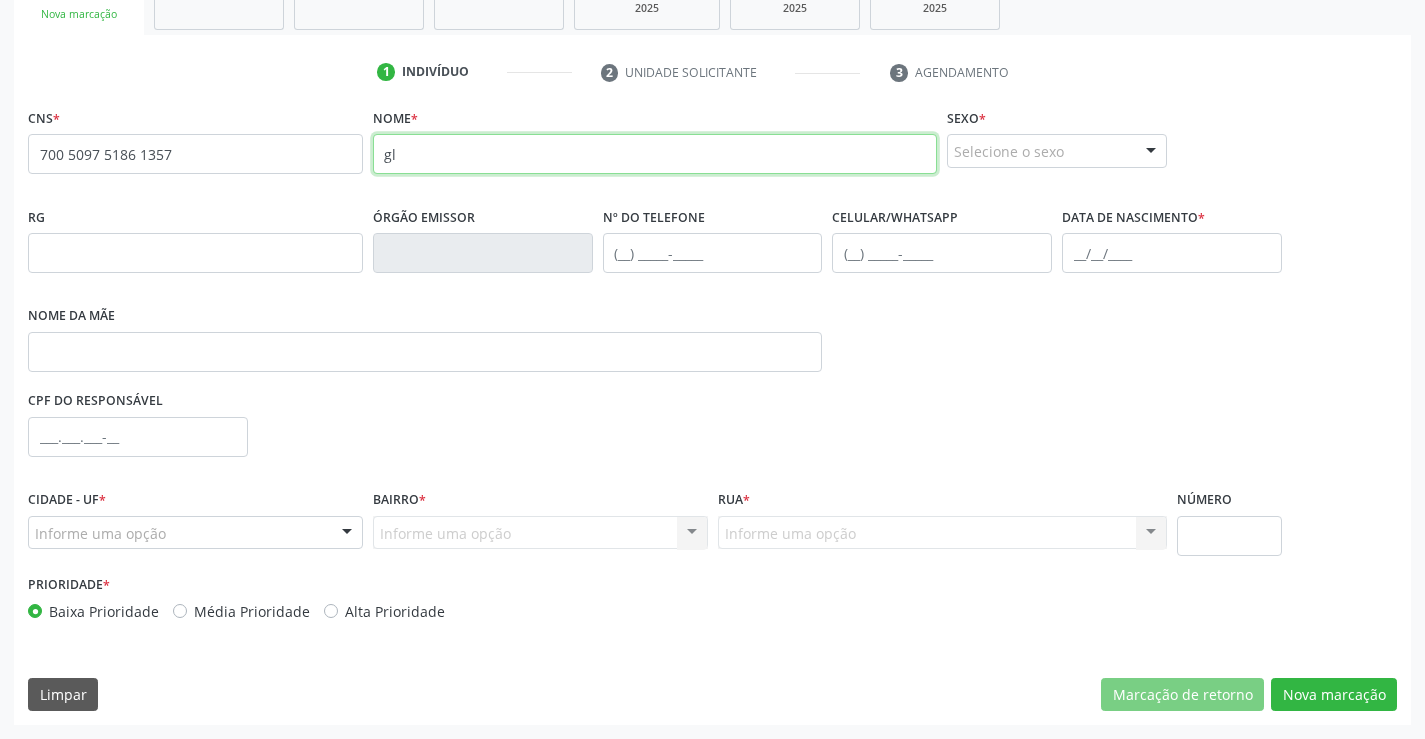 type on "g" 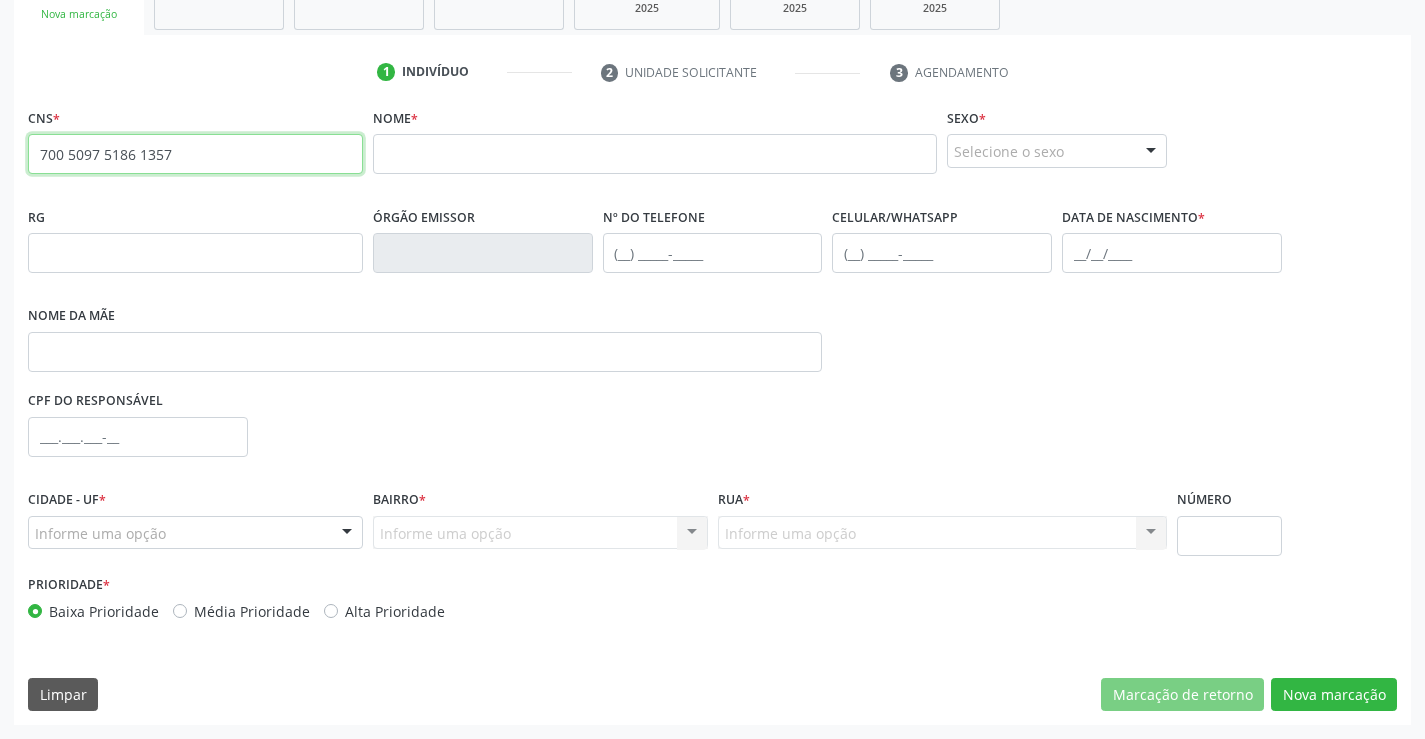 click on "700 5097 5186 1357" at bounding box center (195, 154) 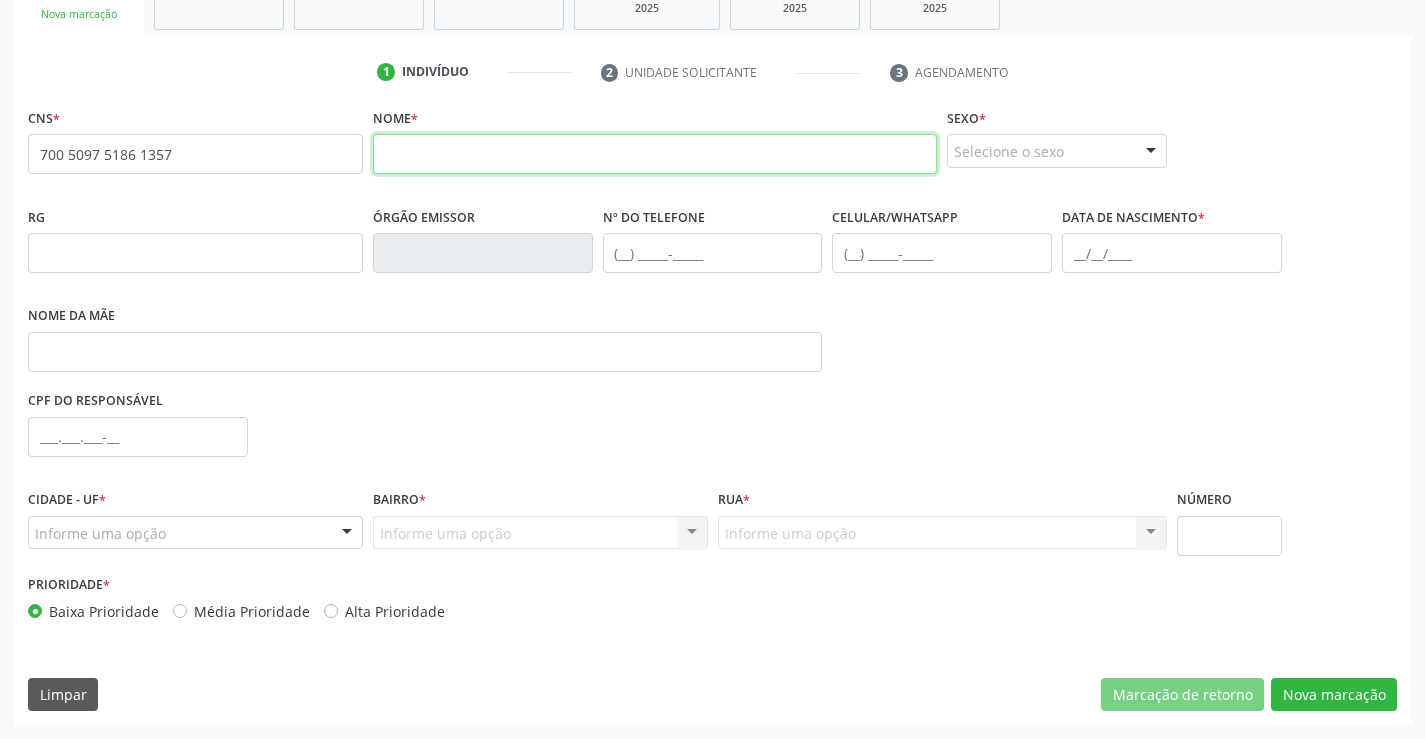 click at bounding box center (655, 154) 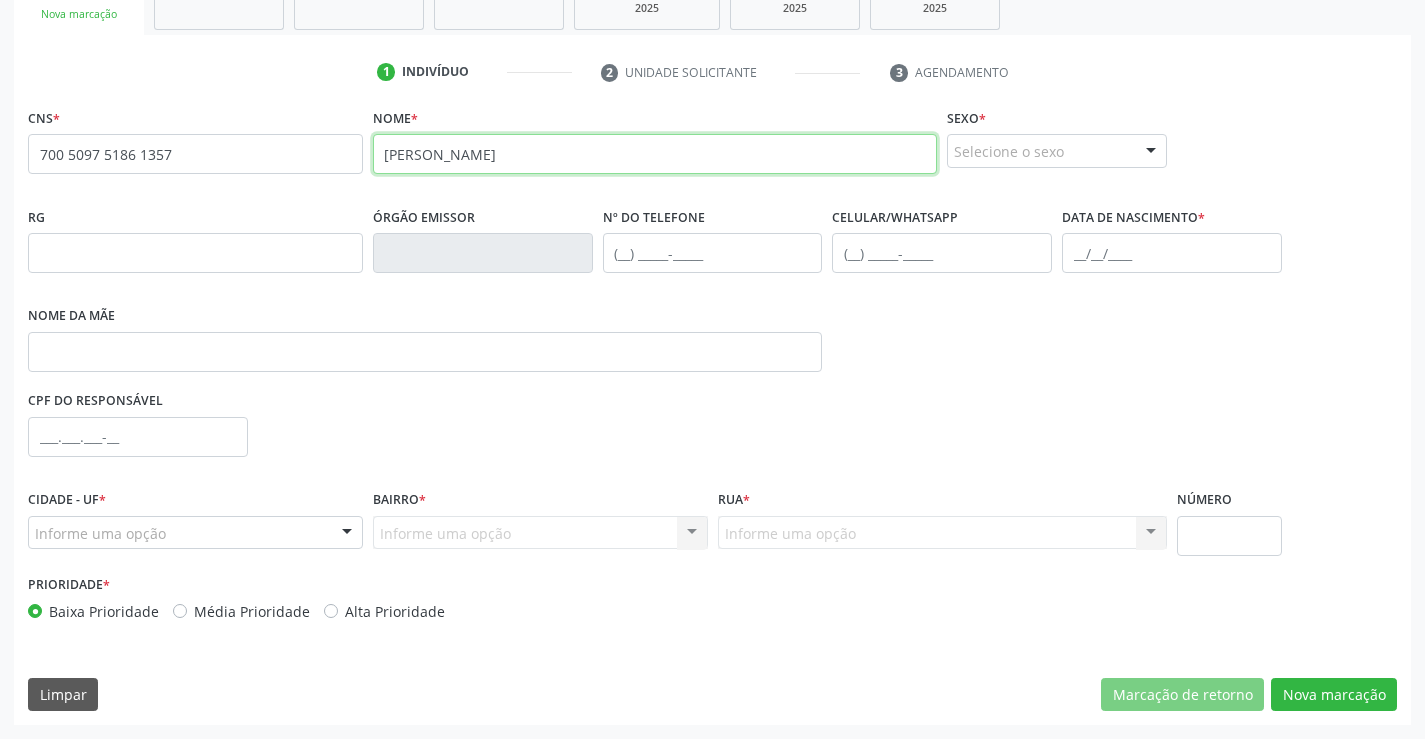 type on "GILMARA CELESTINO CARVALHO" 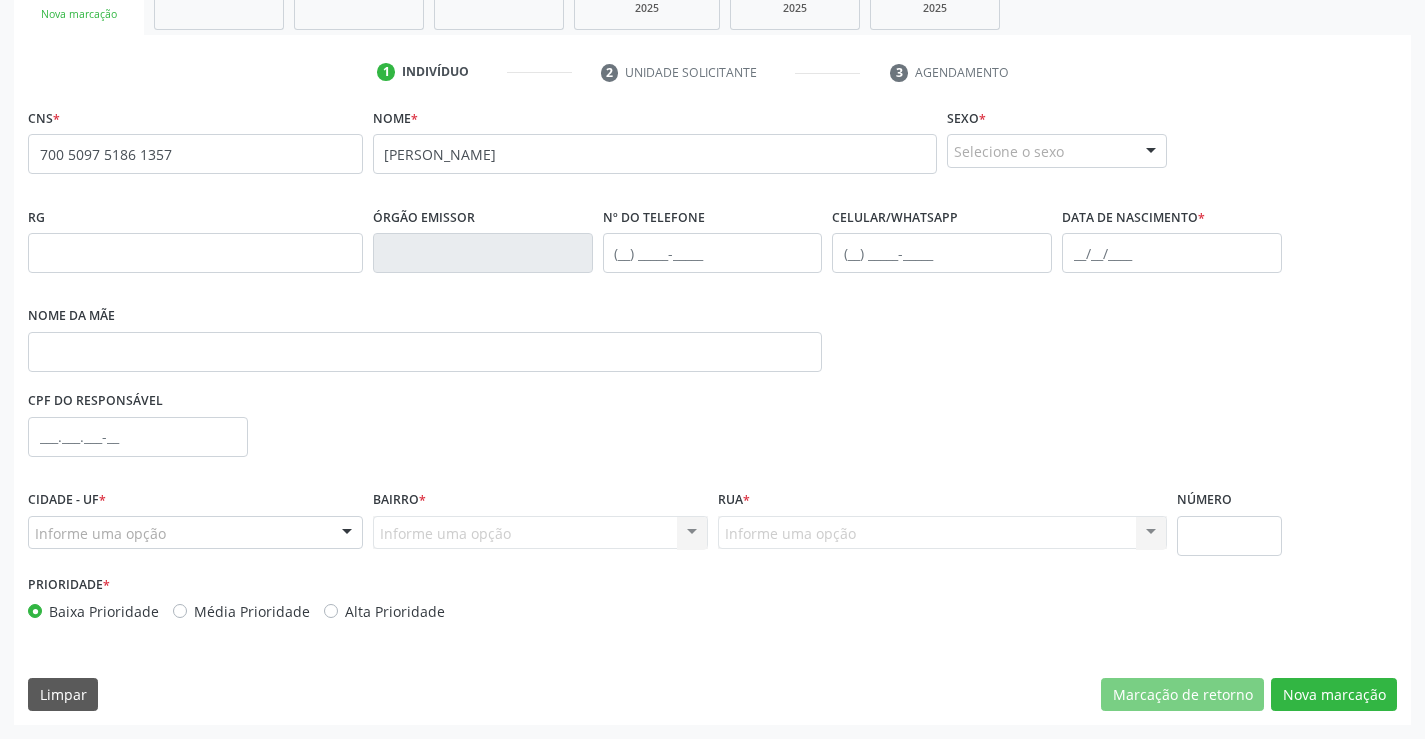 click on "Selecione o sexo" at bounding box center [1057, 151] 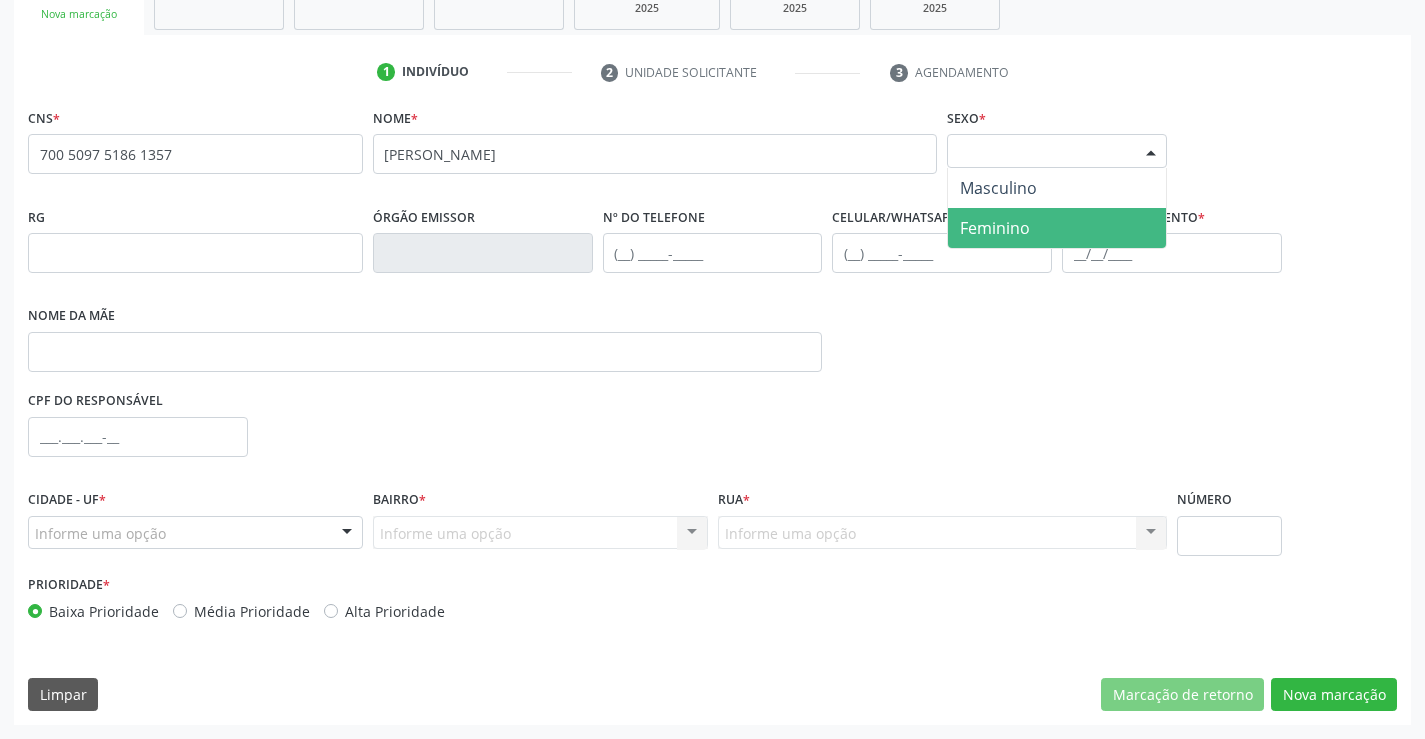 click on "Feminino" at bounding box center (995, 228) 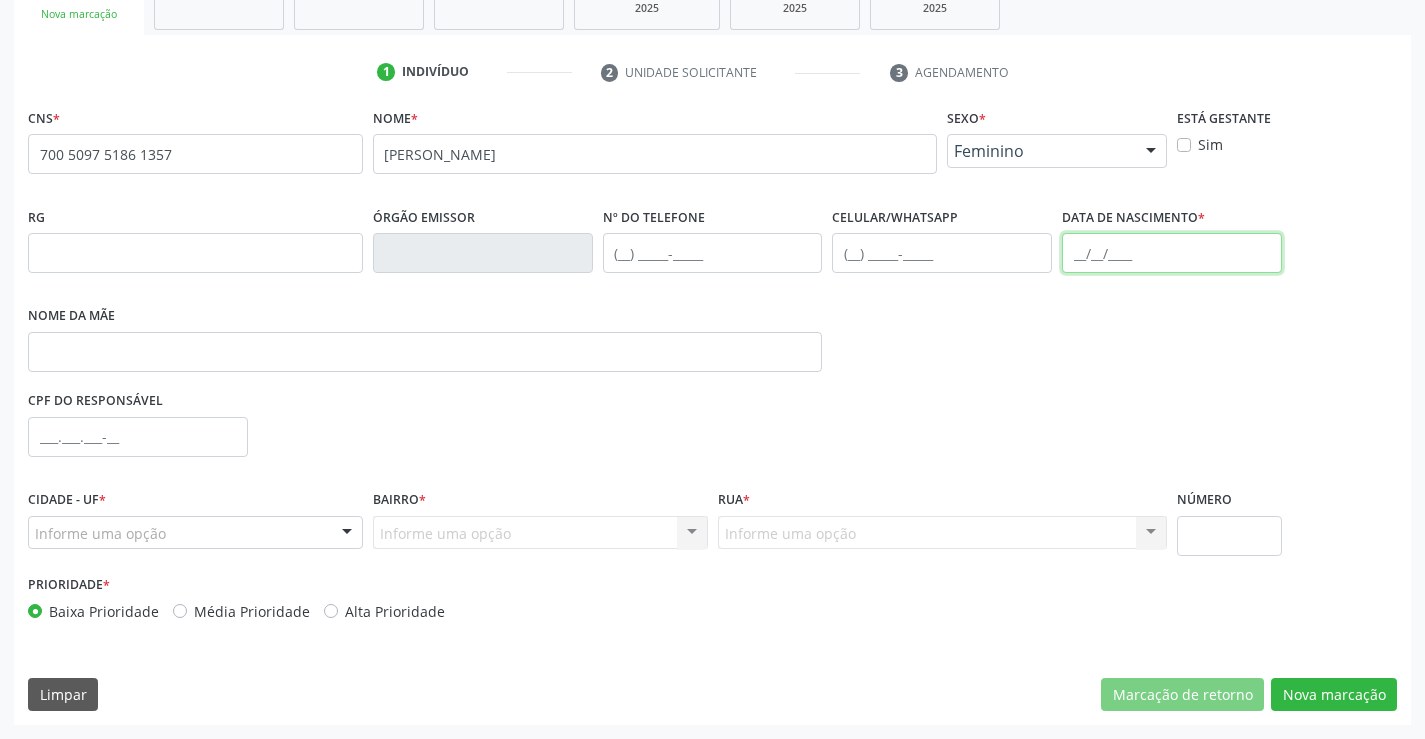 click at bounding box center (1172, 253) 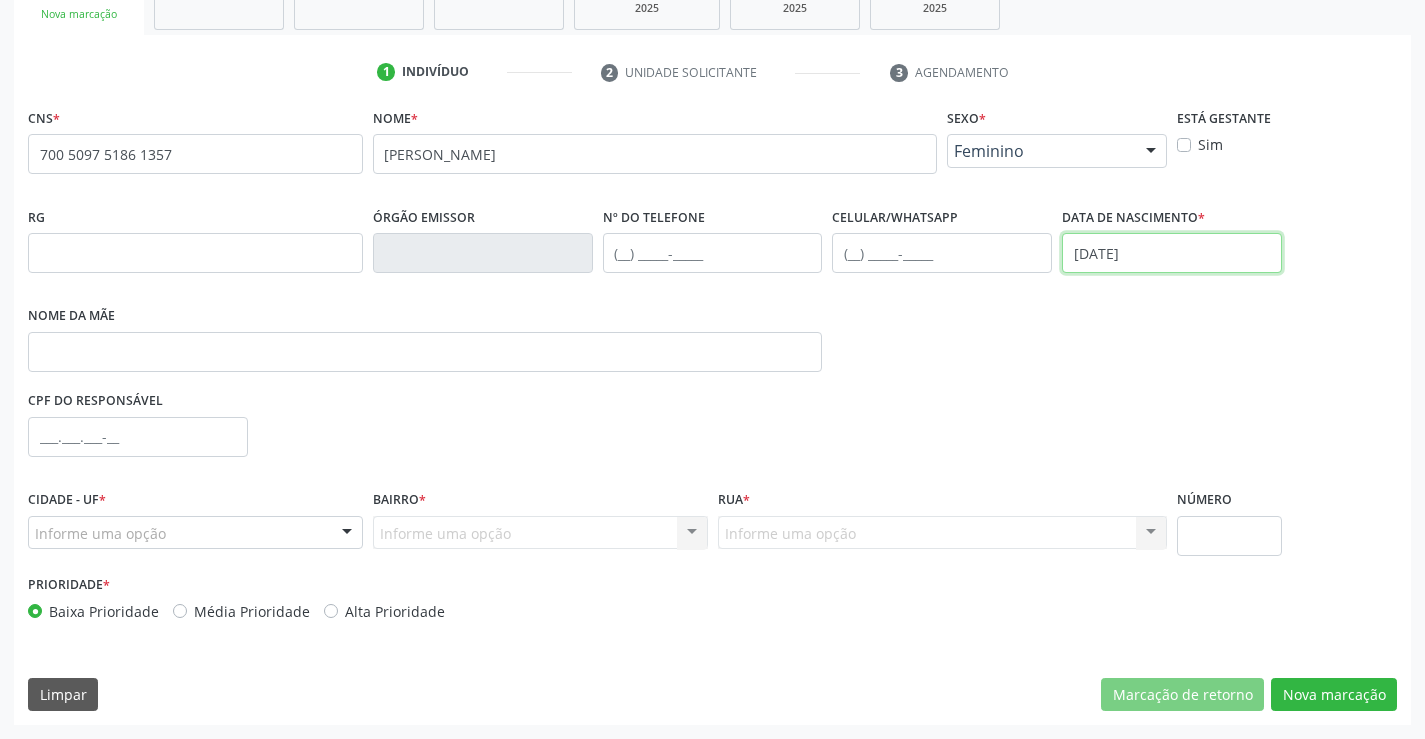 type on "11/04/1999" 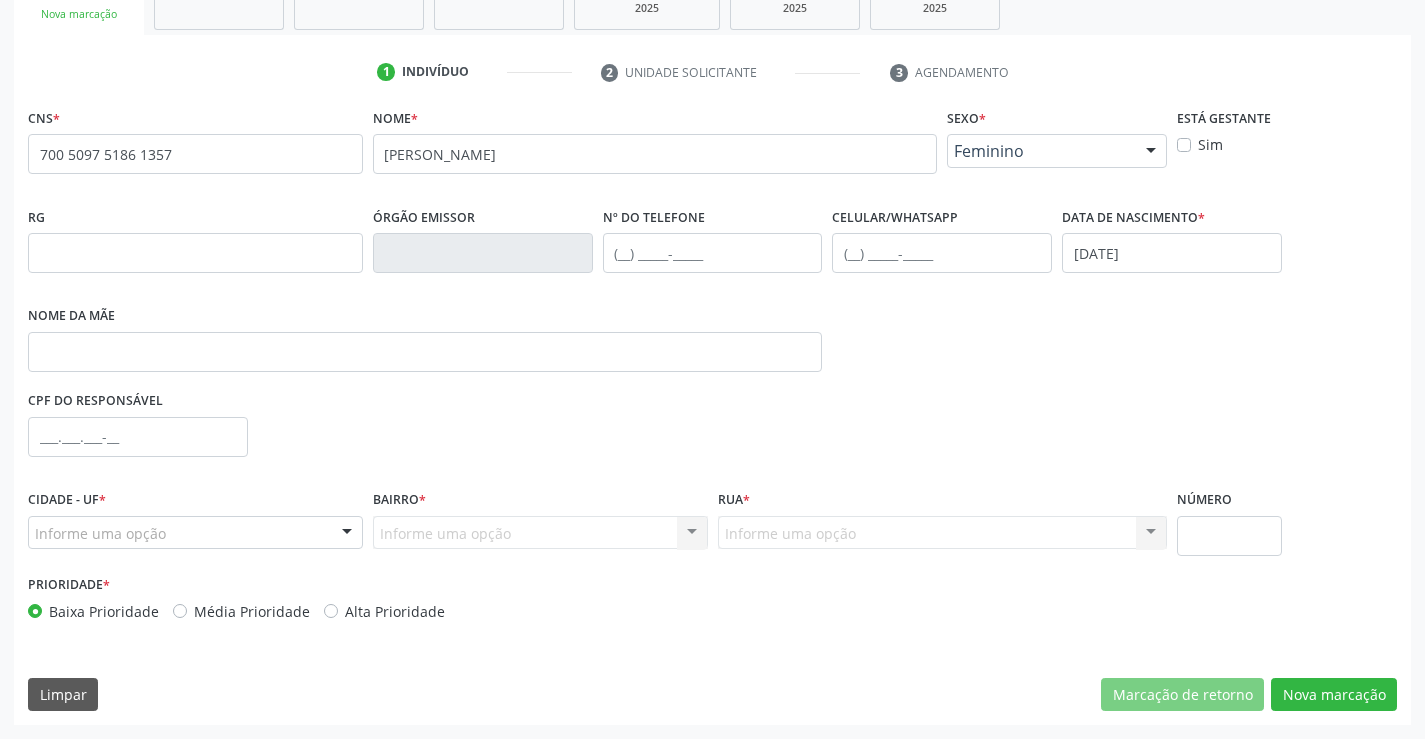 drag, startPoint x: 367, startPoint y: 535, endPoint x: 309, endPoint y: 536, distance: 58.00862 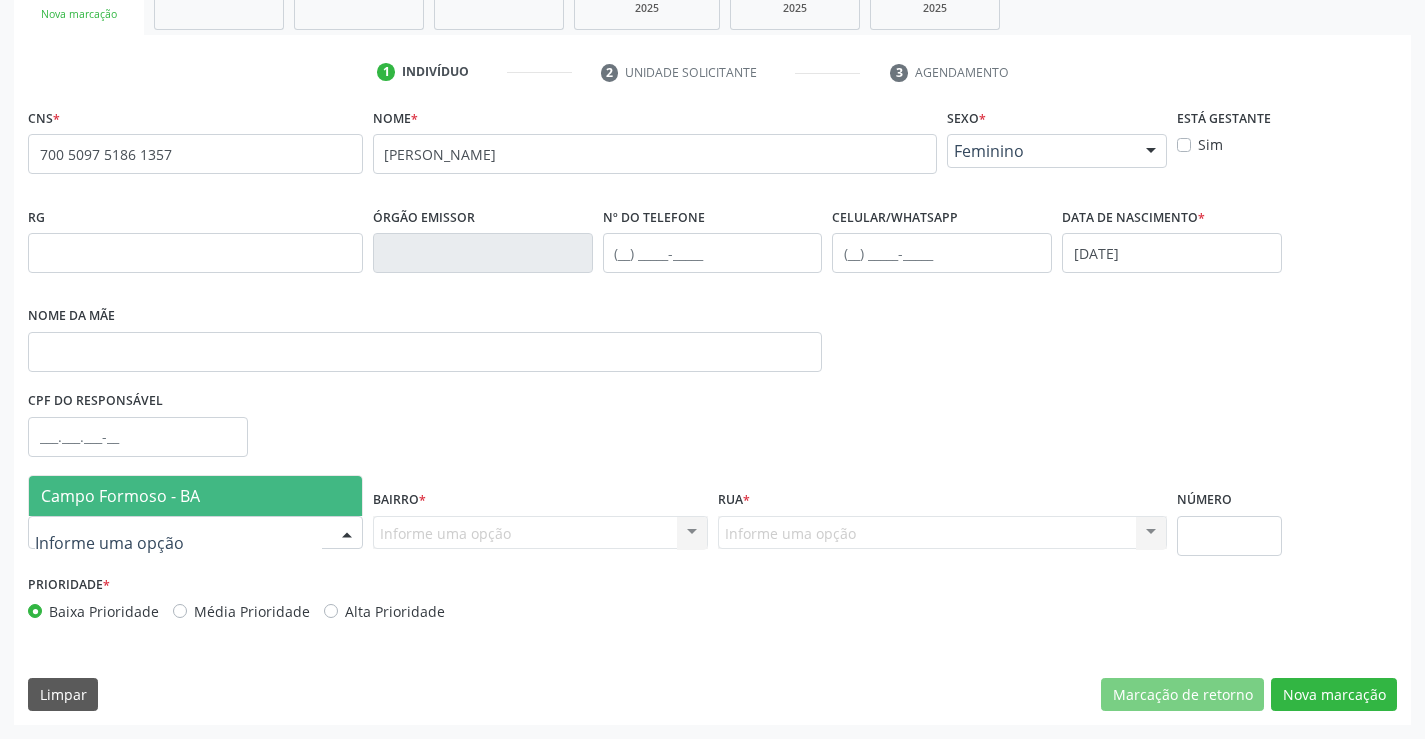 click at bounding box center [195, 533] 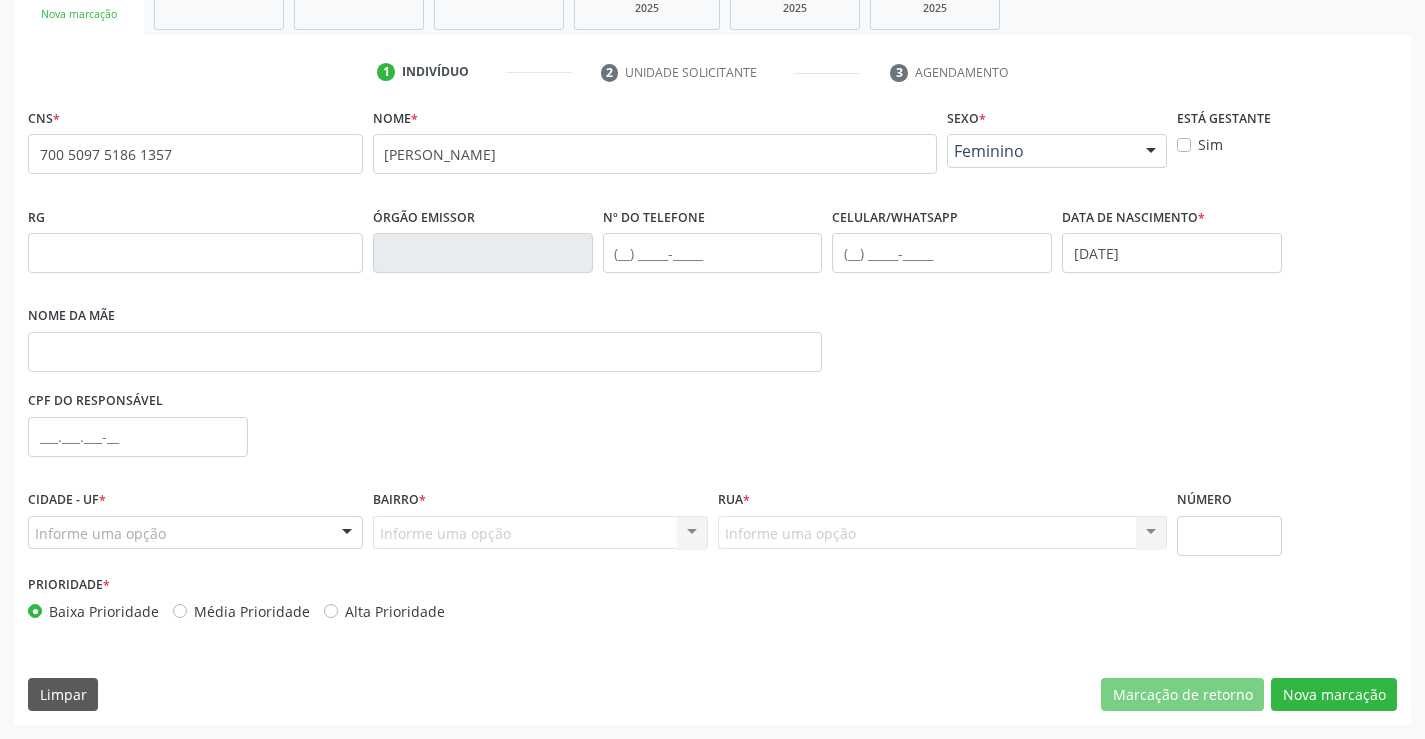 click at bounding box center [347, 534] 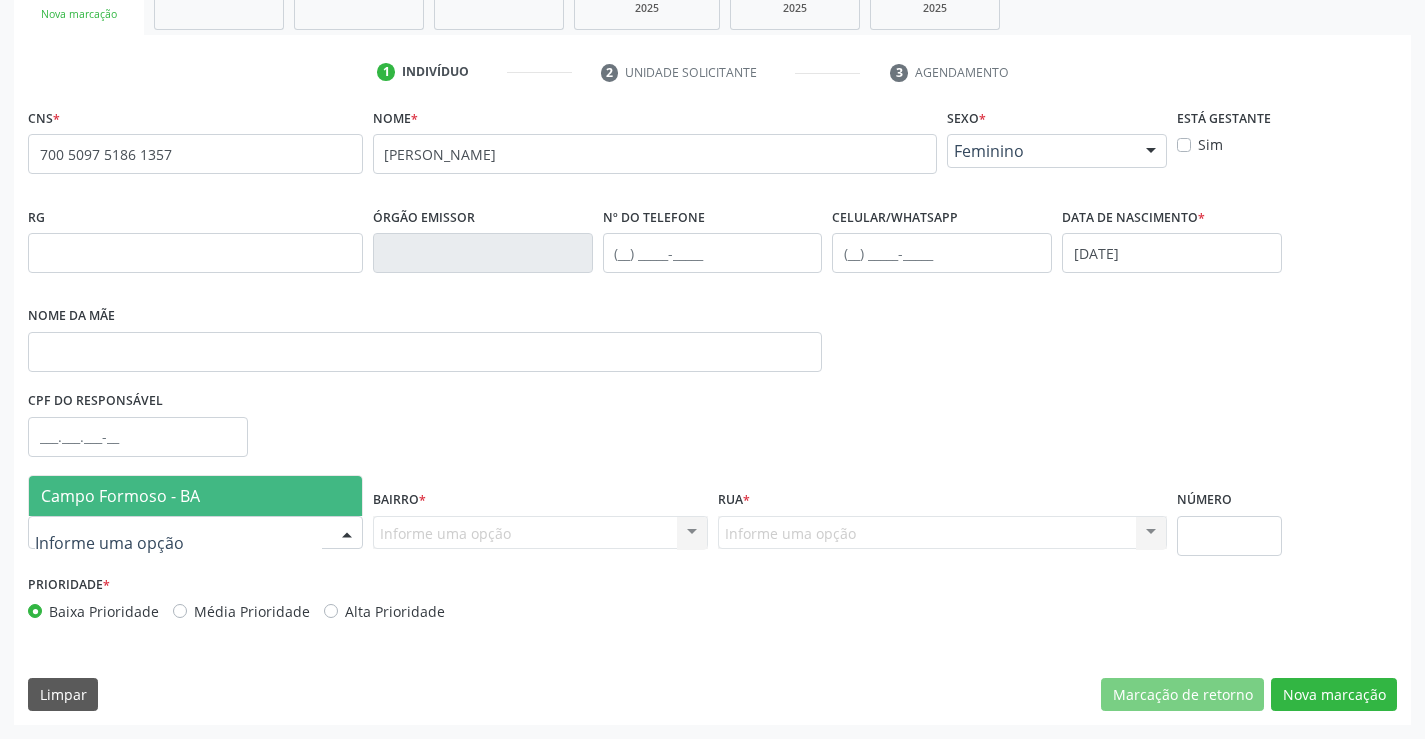 click on "Campo Formoso - BA" at bounding box center [195, 496] 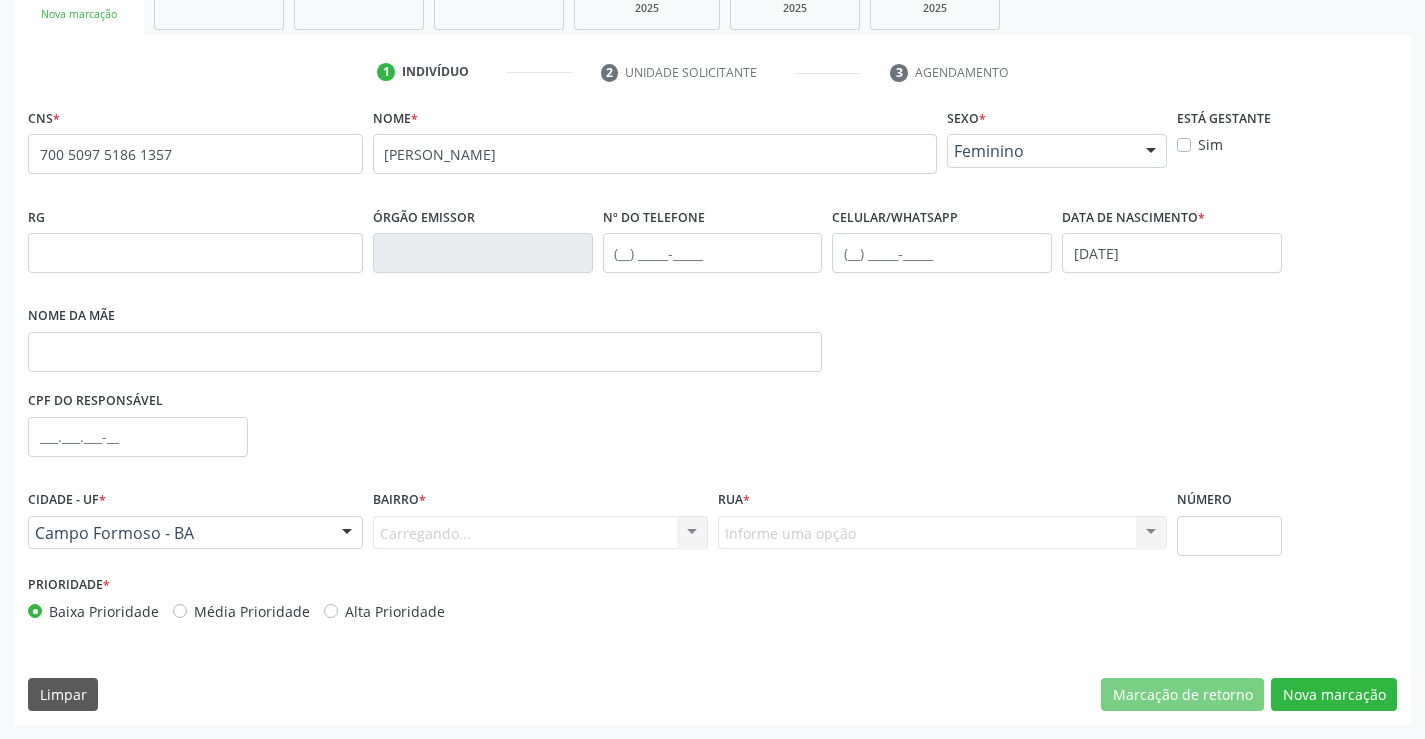 click on "Carregando...
Nenhum resultado encontrado para: "   "
Nenhuma opção encontrada. Digite para adicionar." at bounding box center (540, 533) 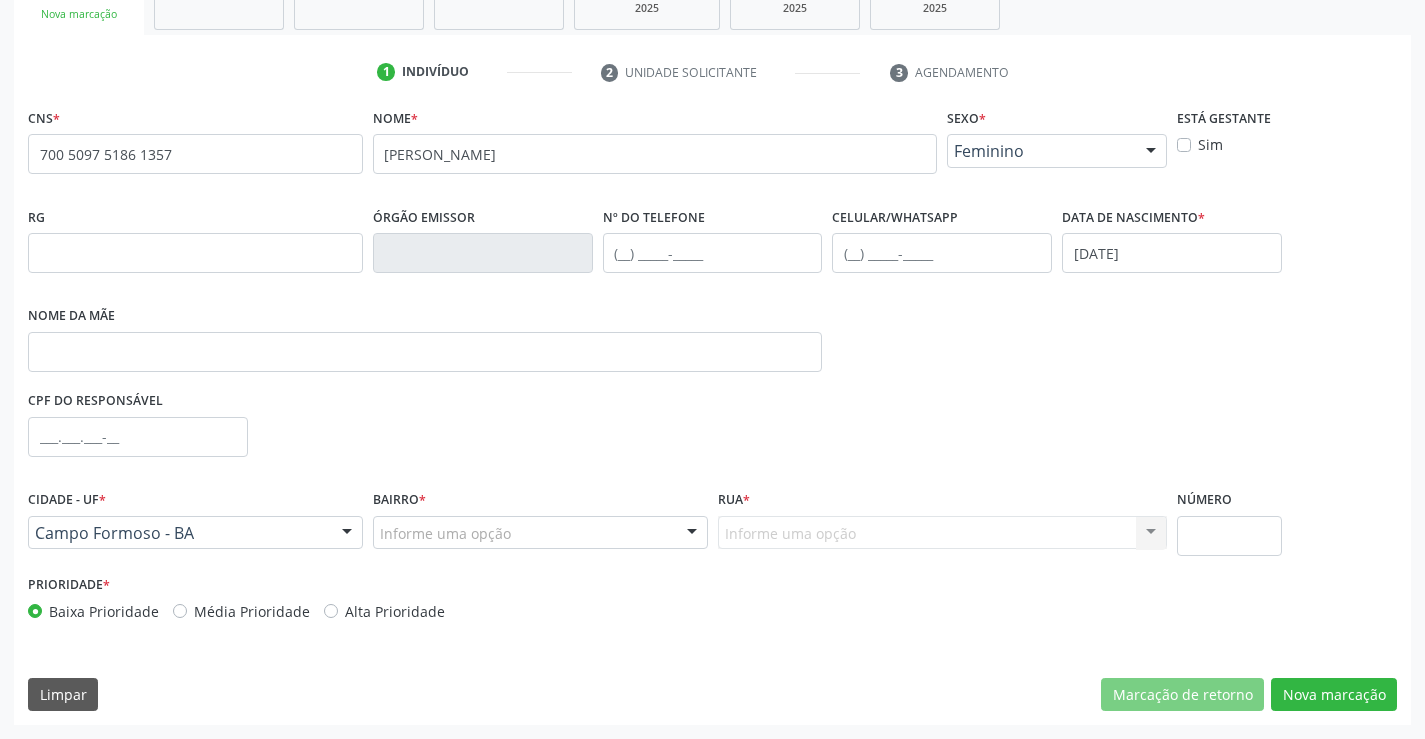 click at bounding box center (692, 534) 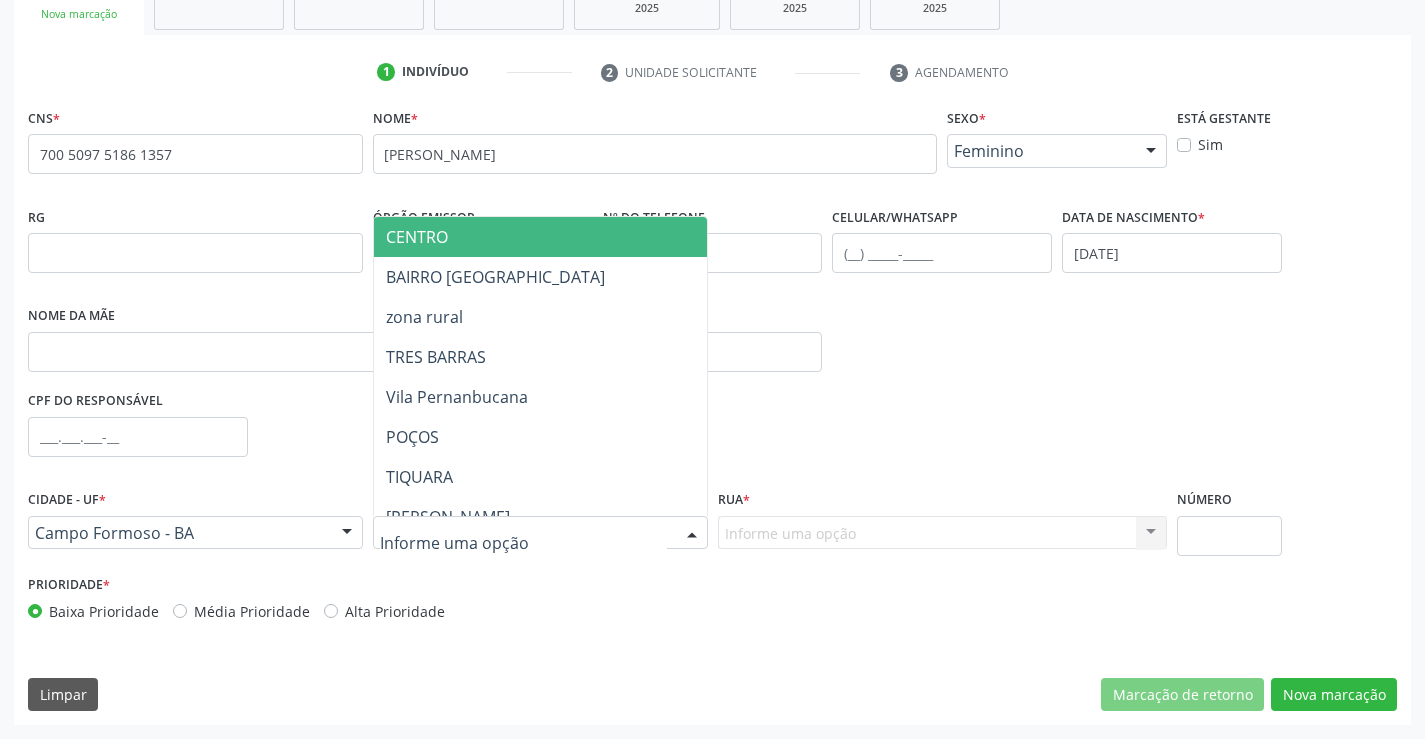 drag, startPoint x: 531, startPoint y: 232, endPoint x: 753, endPoint y: 379, distance: 266.2574 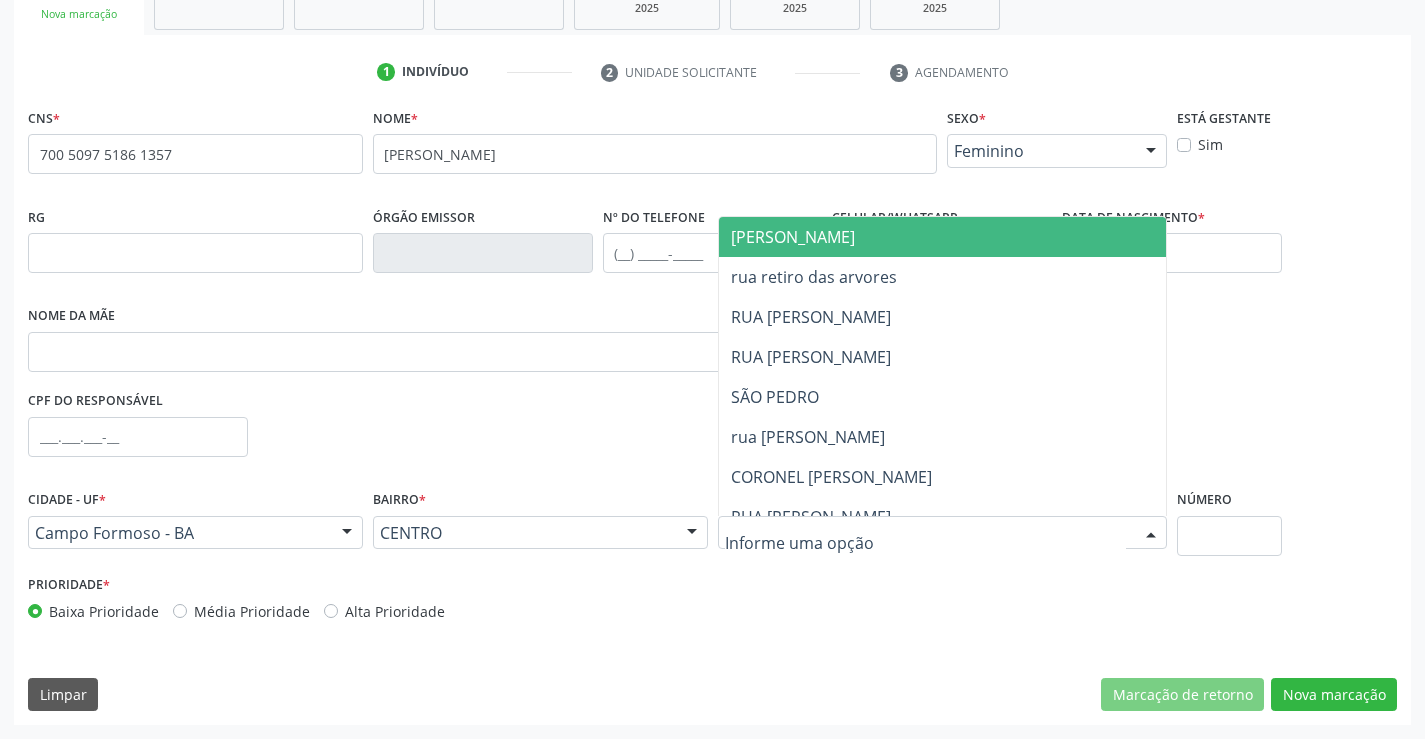 click at bounding box center (1151, 534) 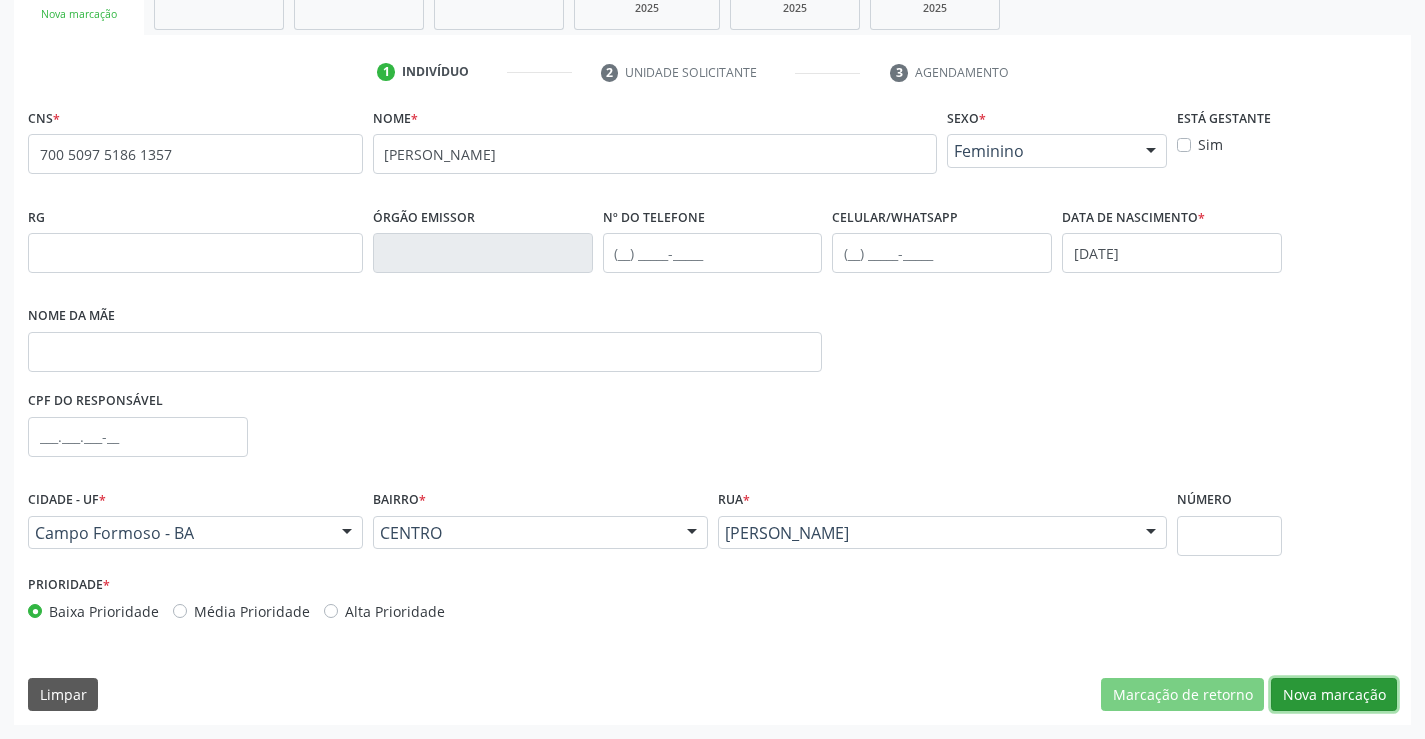 click on "Nova marcação" at bounding box center (1334, 695) 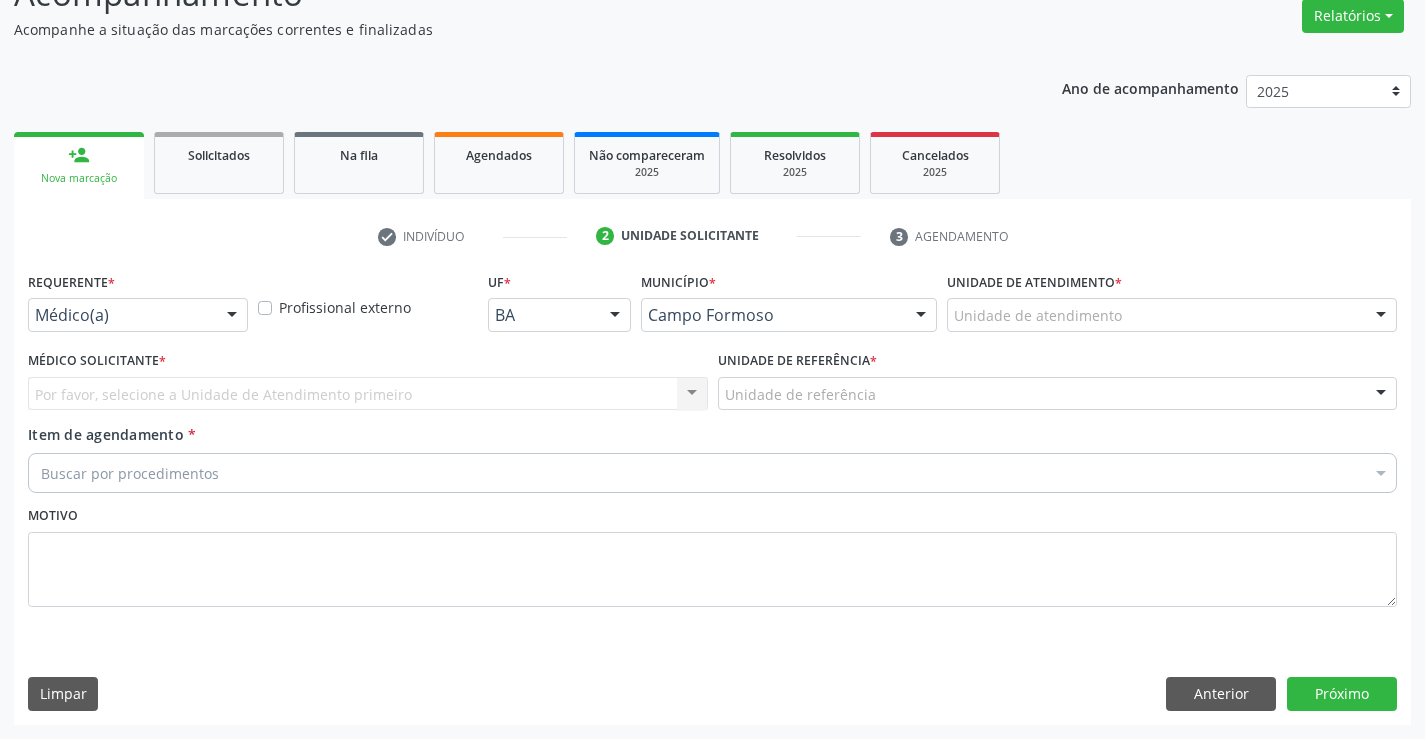 scroll, scrollTop: 167, scrollLeft: 0, axis: vertical 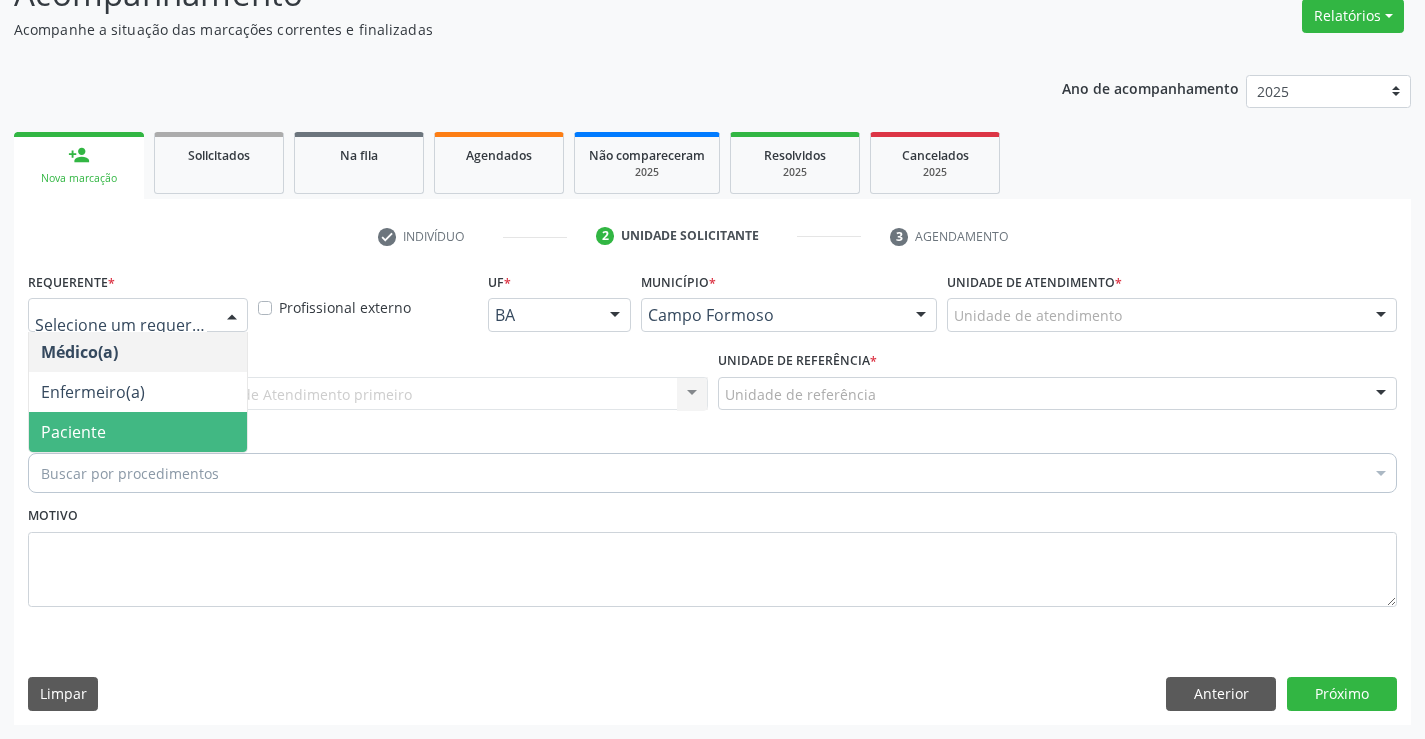 click on "Paciente" at bounding box center (138, 432) 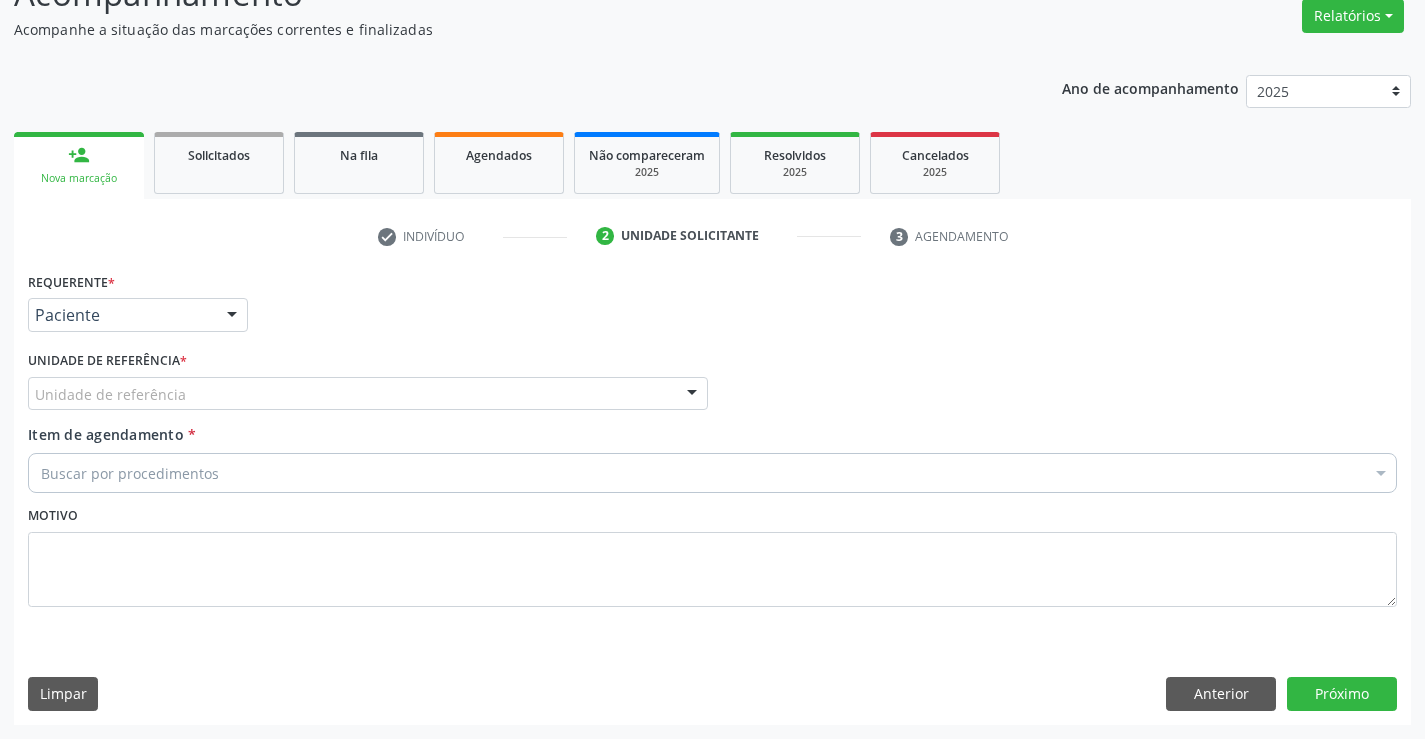 click on "Unidade de referência" at bounding box center [368, 394] 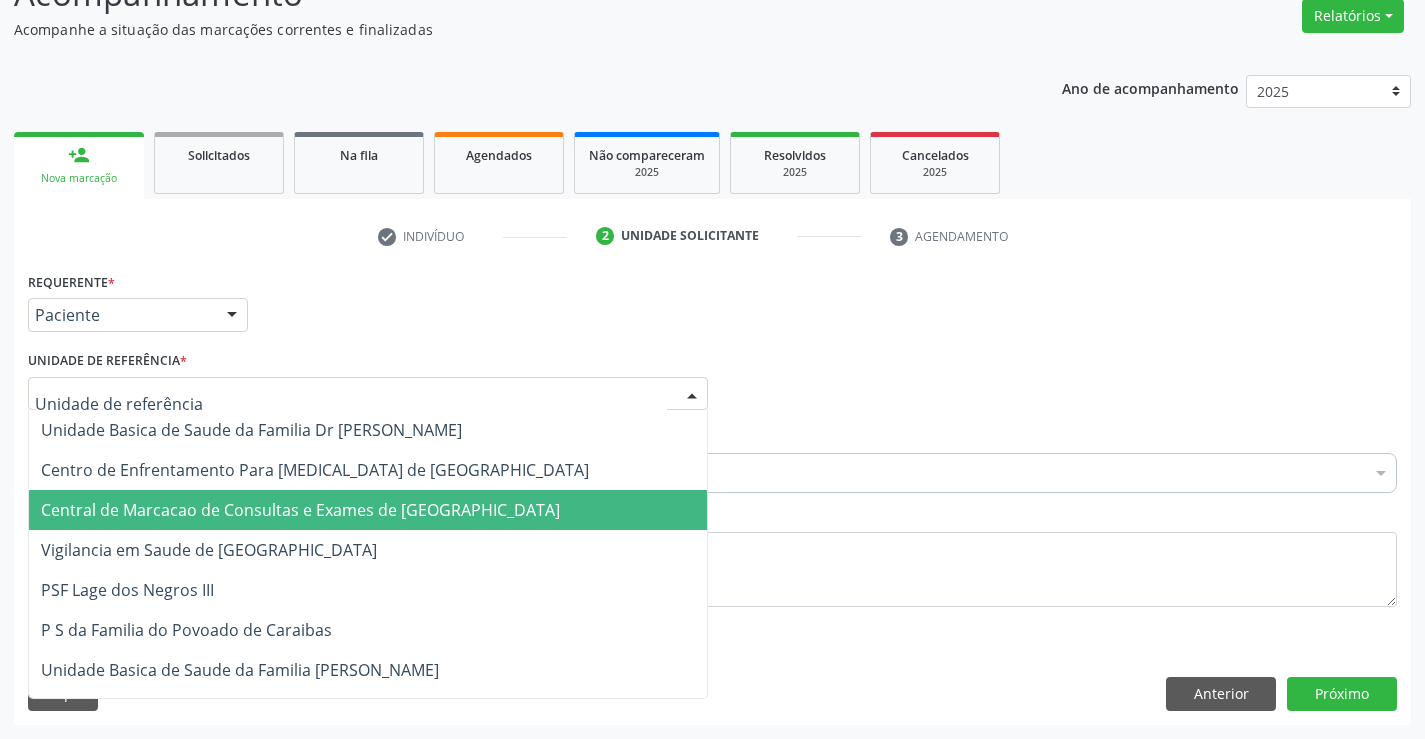click on "Central de Marcacao de Consultas e Exames de [GEOGRAPHIC_DATA]" at bounding box center [300, 510] 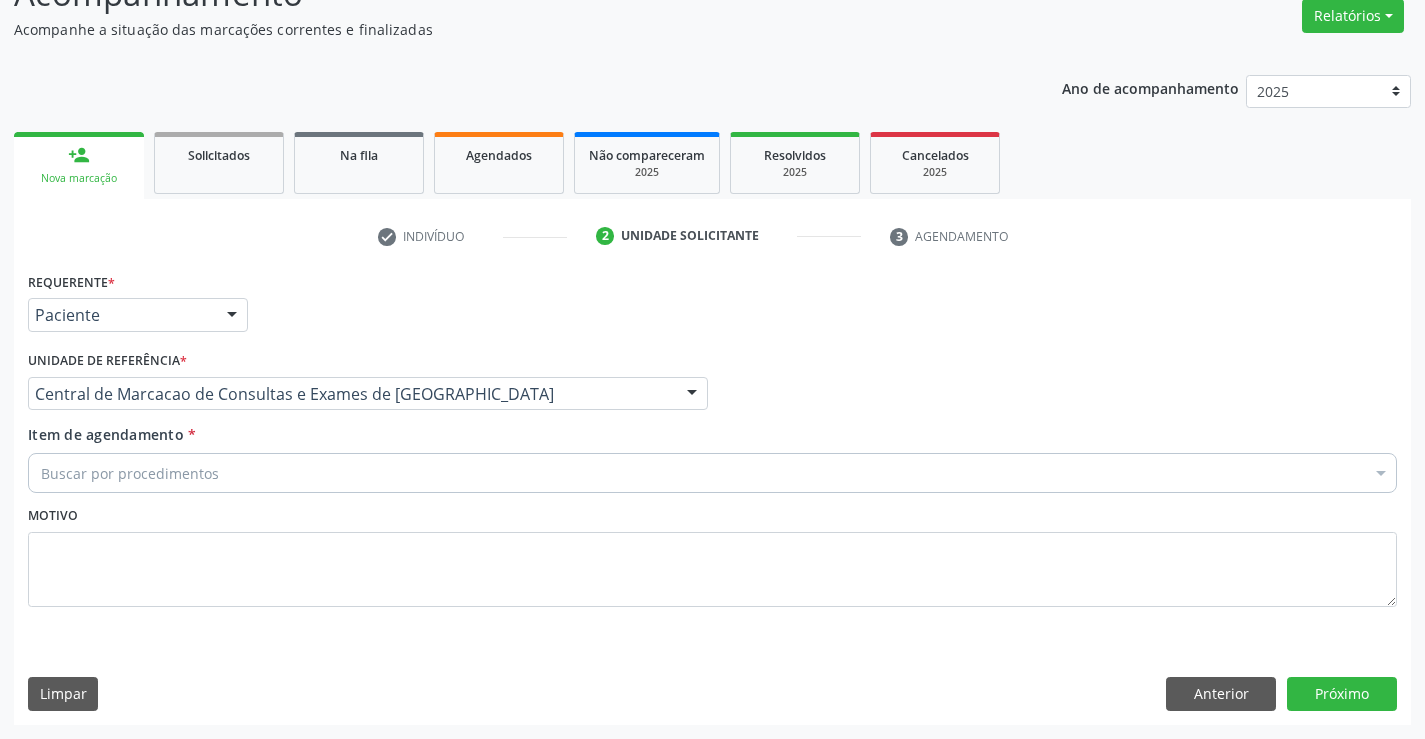 click on "Buscar por procedimentos" at bounding box center [712, 473] 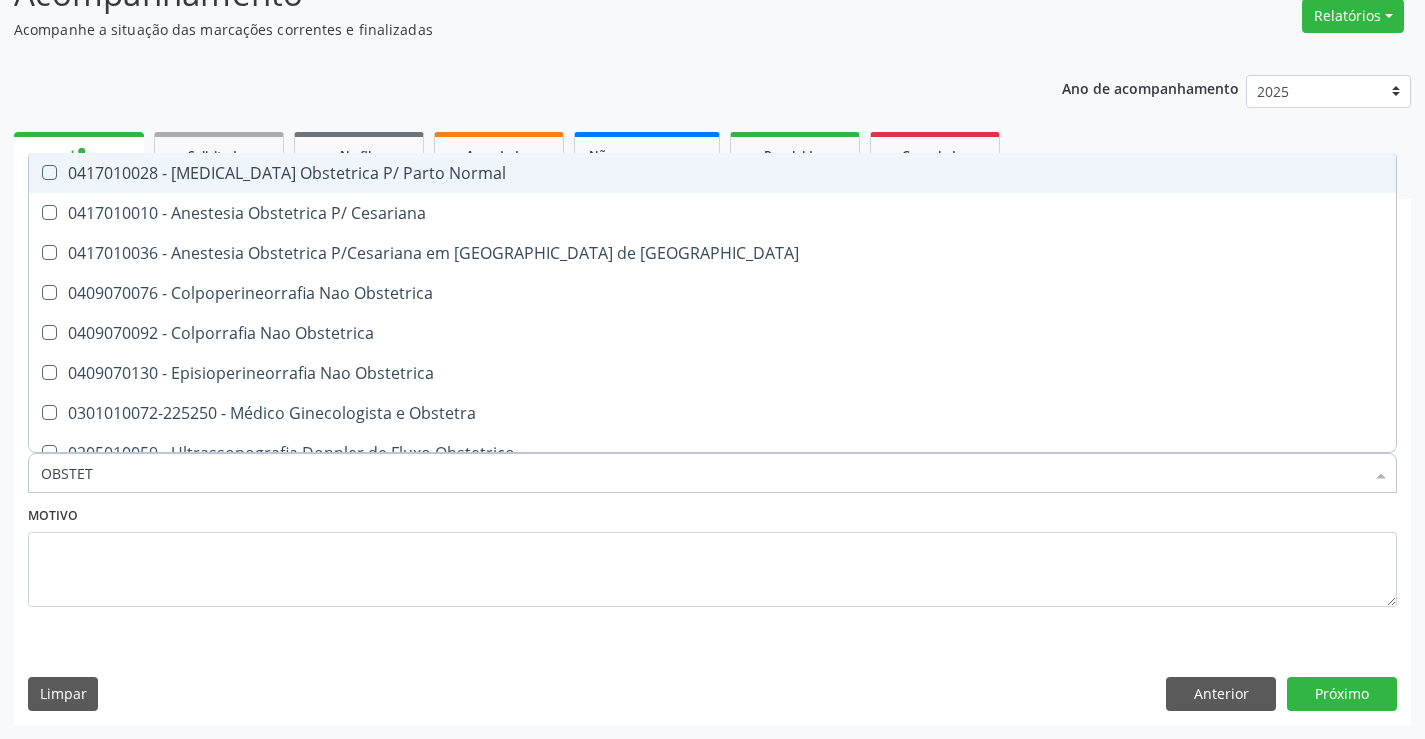 type on "OBSTETR" 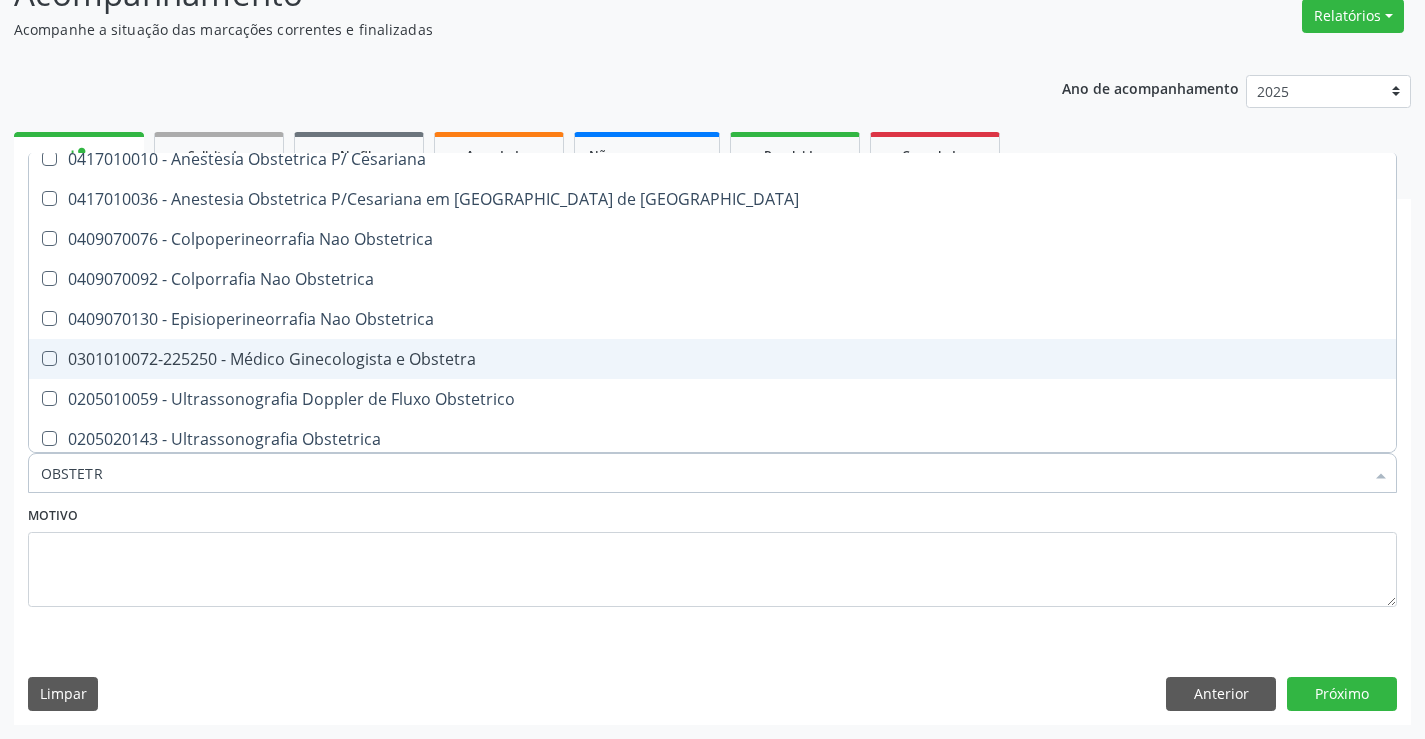 scroll, scrollTop: 101, scrollLeft: 0, axis: vertical 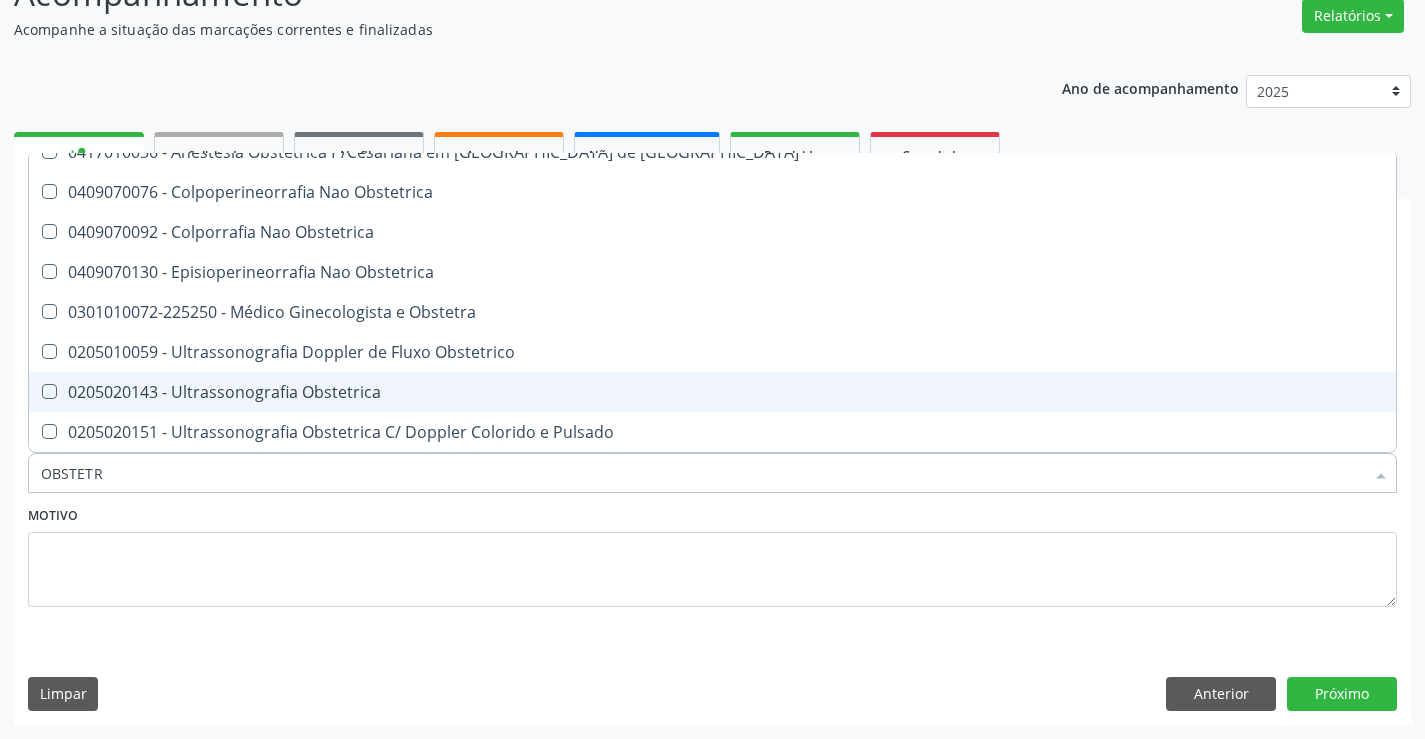 click on "0205020143 - Ultrassonografia Obstetrica" at bounding box center (712, 392) 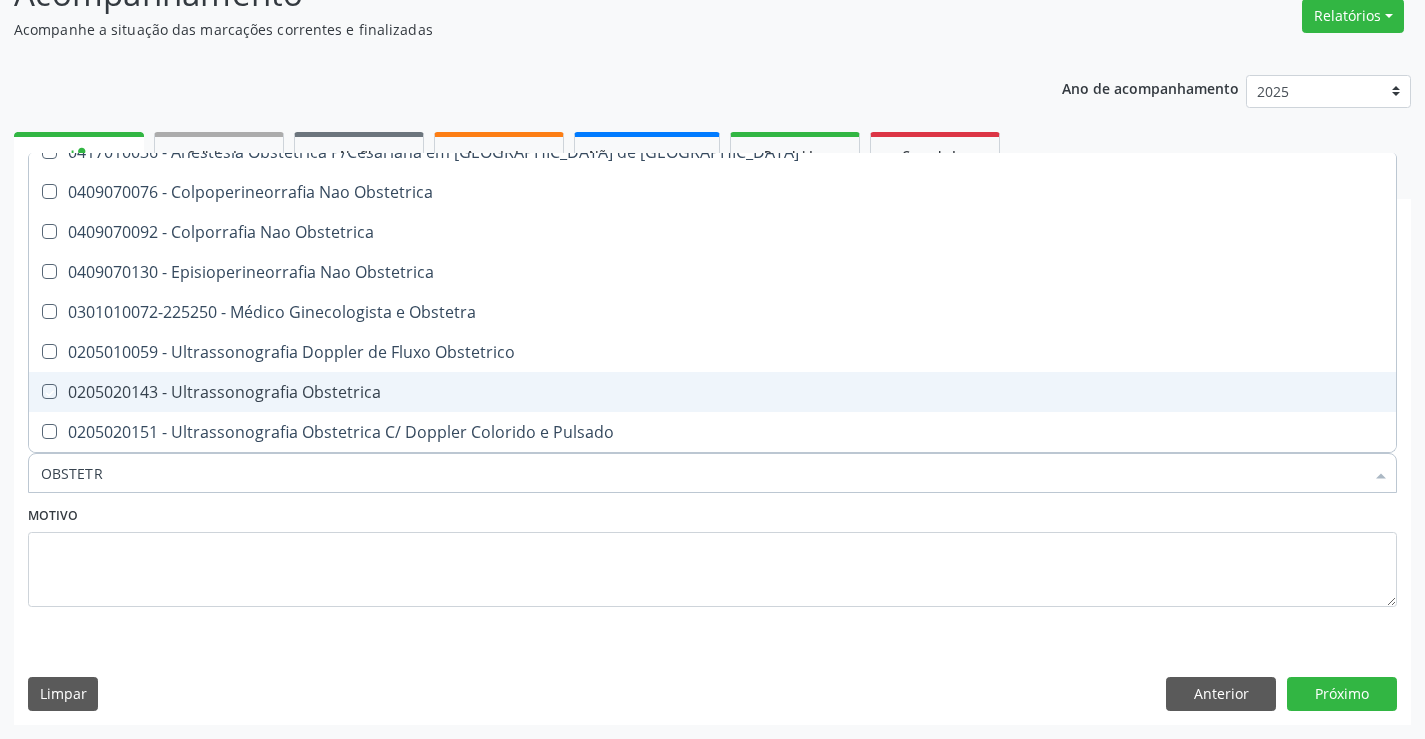 checkbox on "true" 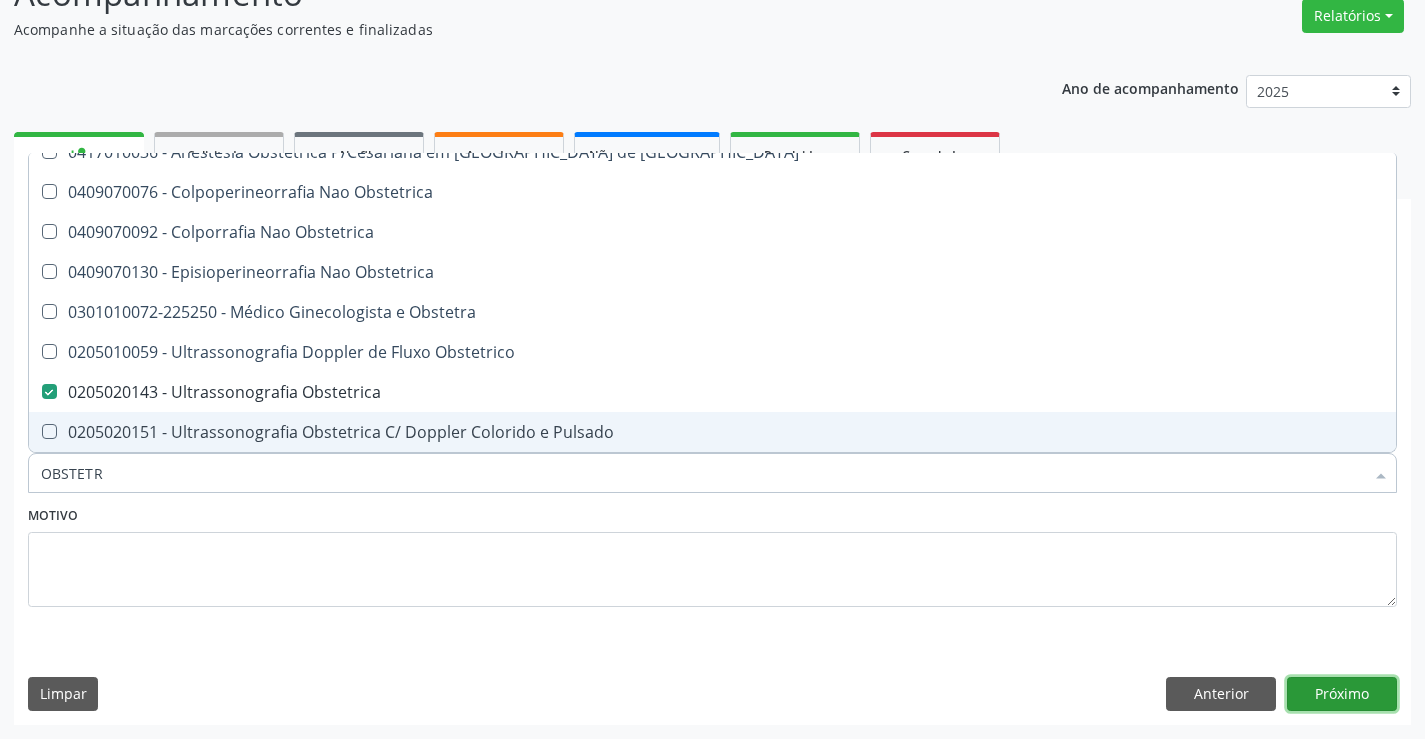 click on "Próximo" at bounding box center [1342, 694] 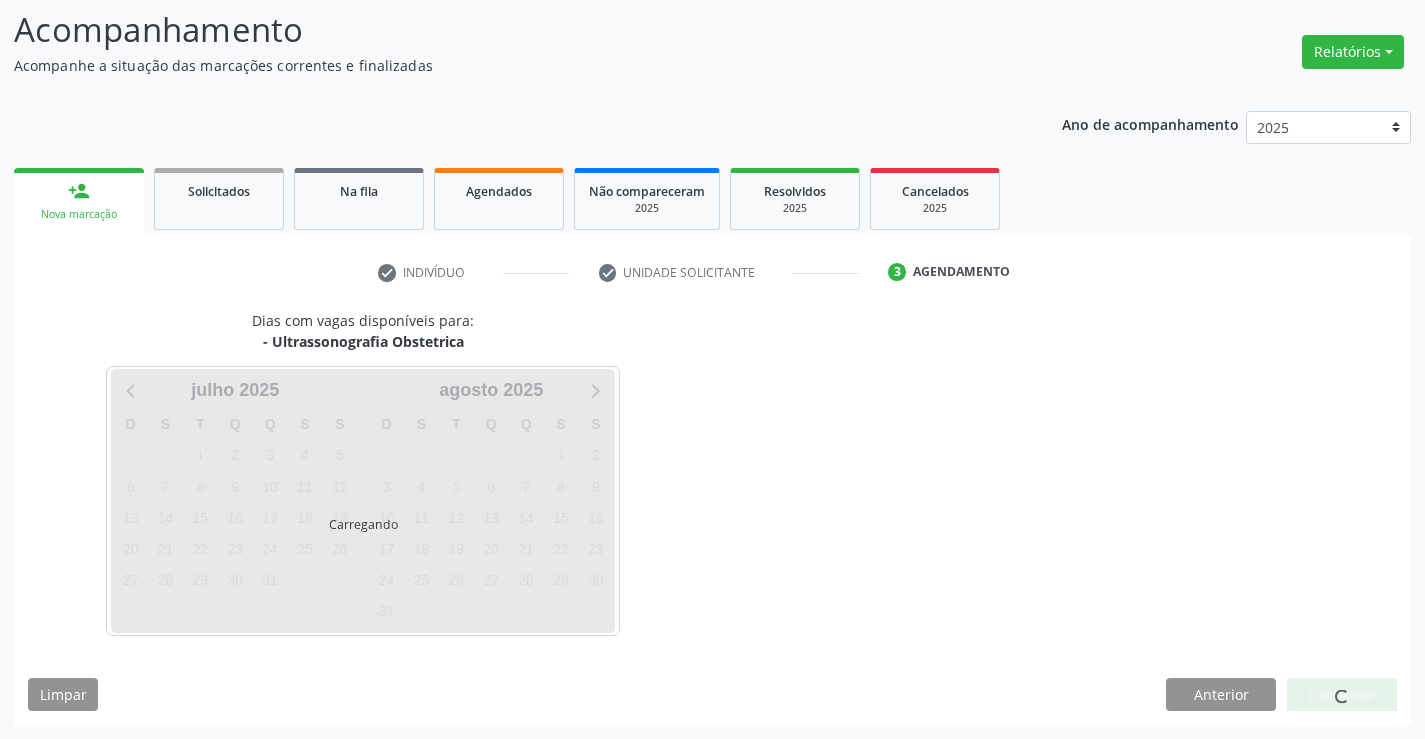 scroll, scrollTop: 131, scrollLeft: 0, axis: vertical 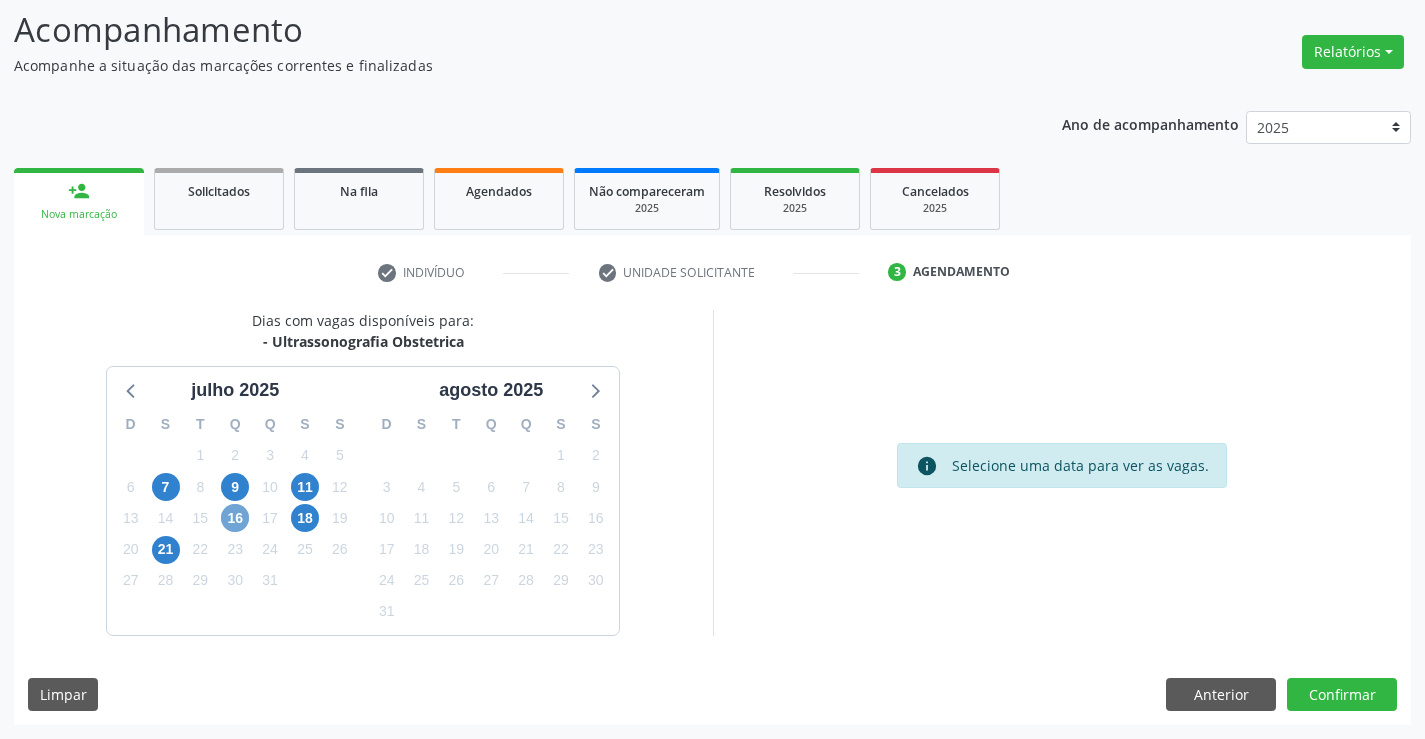 click on "16" at bounding box center [235, 518] 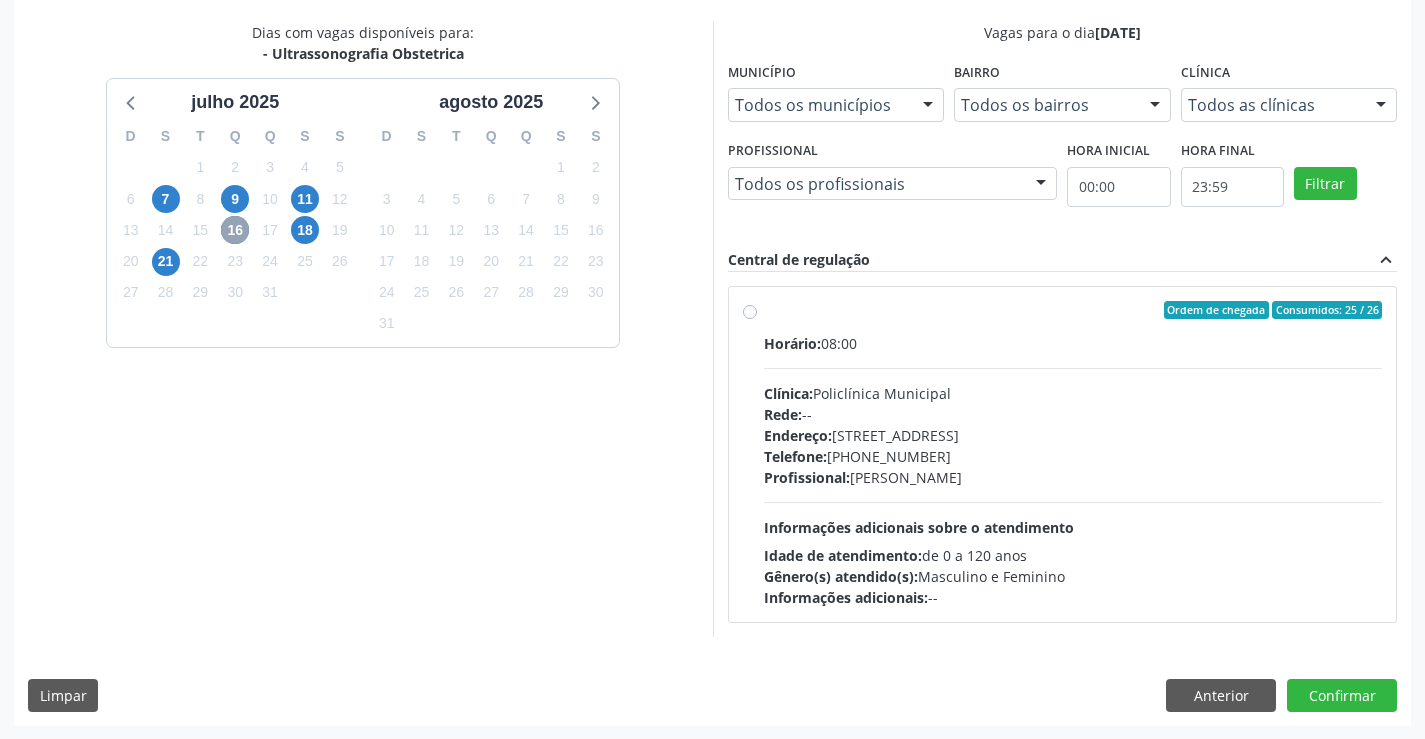 scroll, scrollTop: 420, scrollLeft: 0, axis: vertical 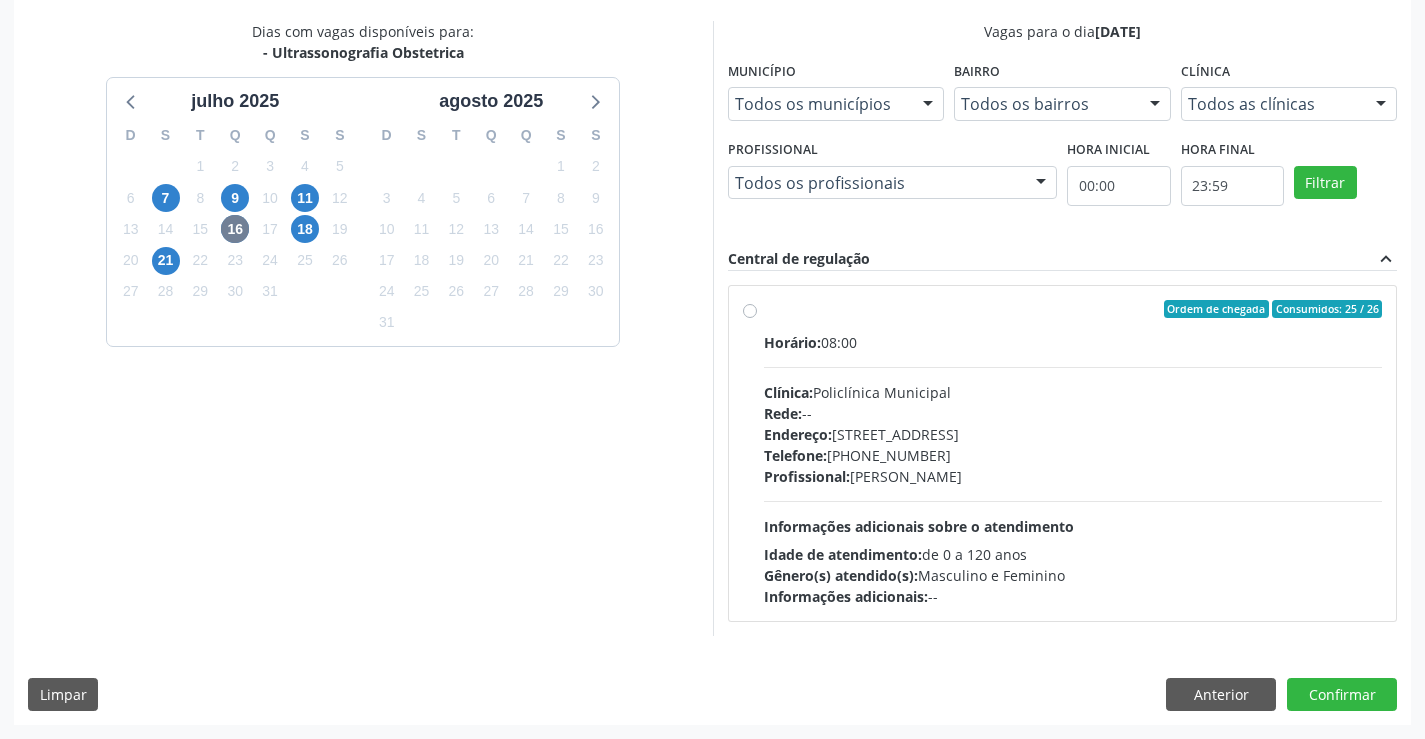 click on "Endereço:   Predio, nº 386, Centro, Campo Formoso - BA" at bounding box center [1073, 434] 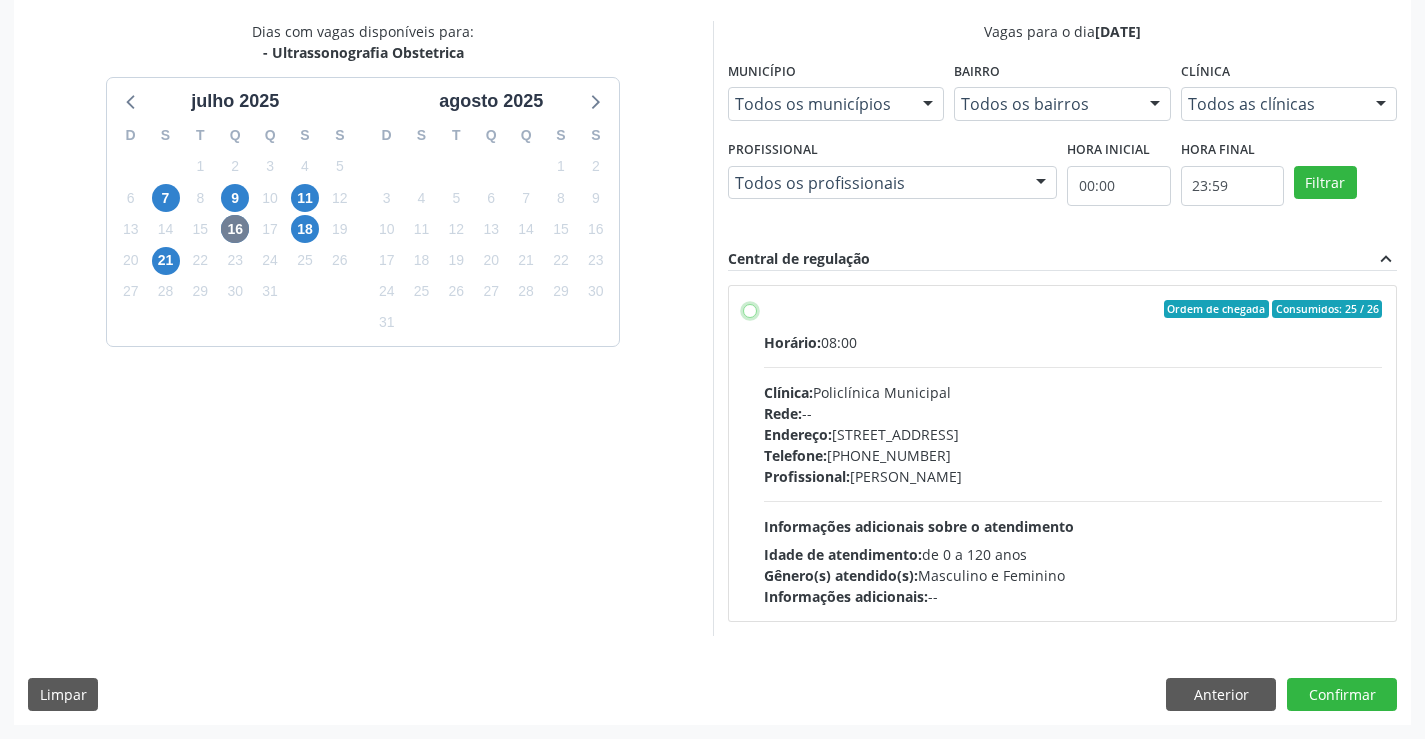 click on "Ordem de chegada
Consumidos: 25 / 26
Horário:   08:00
Clínica:  Policlínica Municipal
Rede:
--
Endereço:   Predio, nº 386, Centro, Campo Formoso - BA
Telefone:   (74) 6451312
Profissional:
Orlindo Carvalho dos Santos
Informações adicionais sobre o atendimento
Idade de atendimento:
de 0 a 120 anos
Gênero(s) atendido(s):
Masculino e Feminino
Informações adicionais:
--" at bounding box center (750, 309) 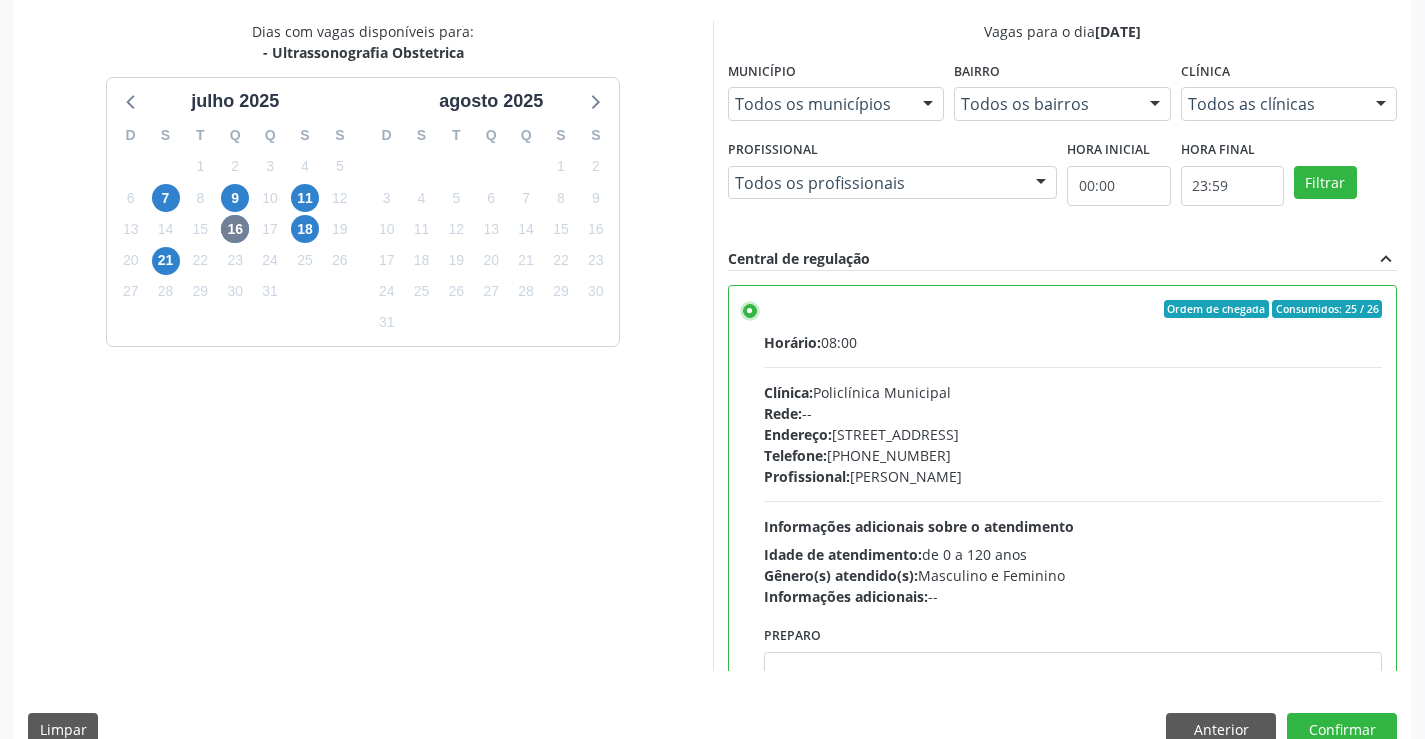 scroll, scrollTop: 99, scrollLeft: 0, axis: vertical 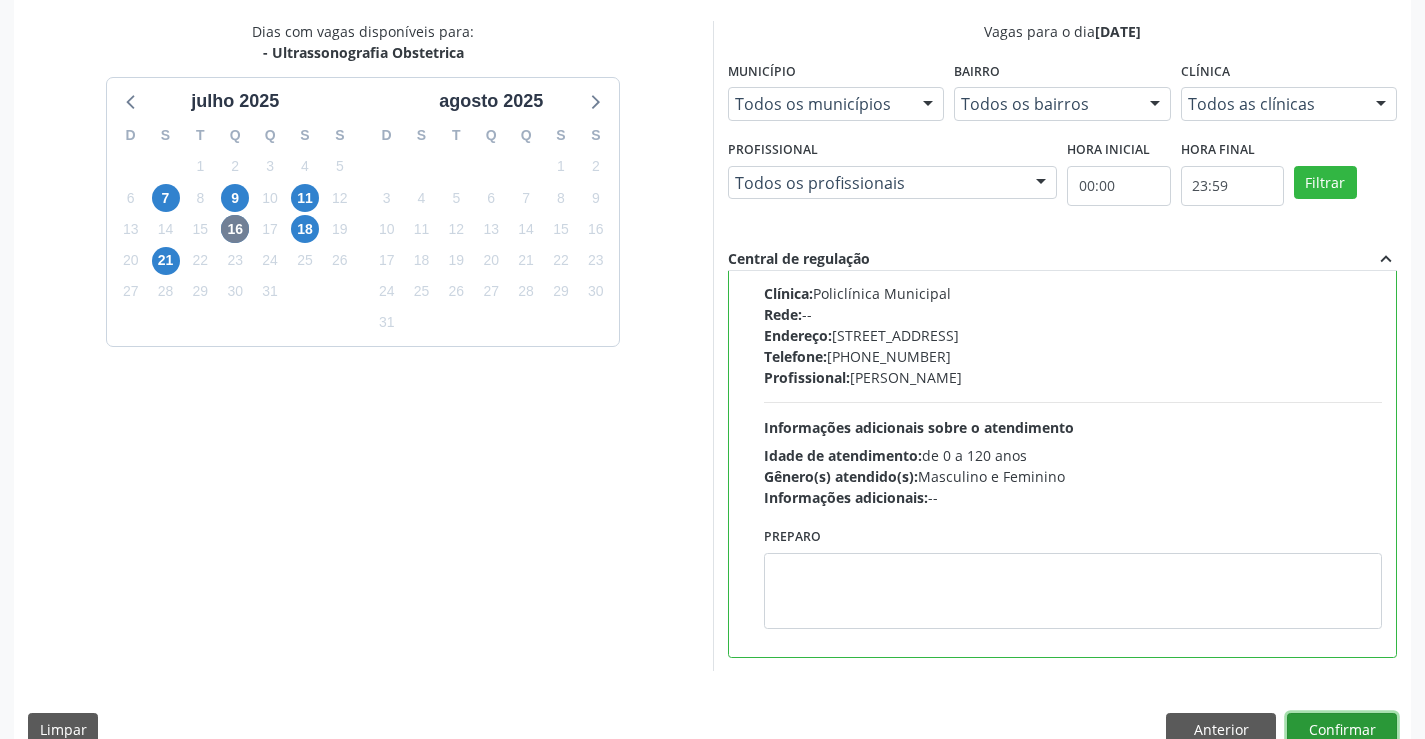 click on "Confirmar" at bounding box center (1342, 730) 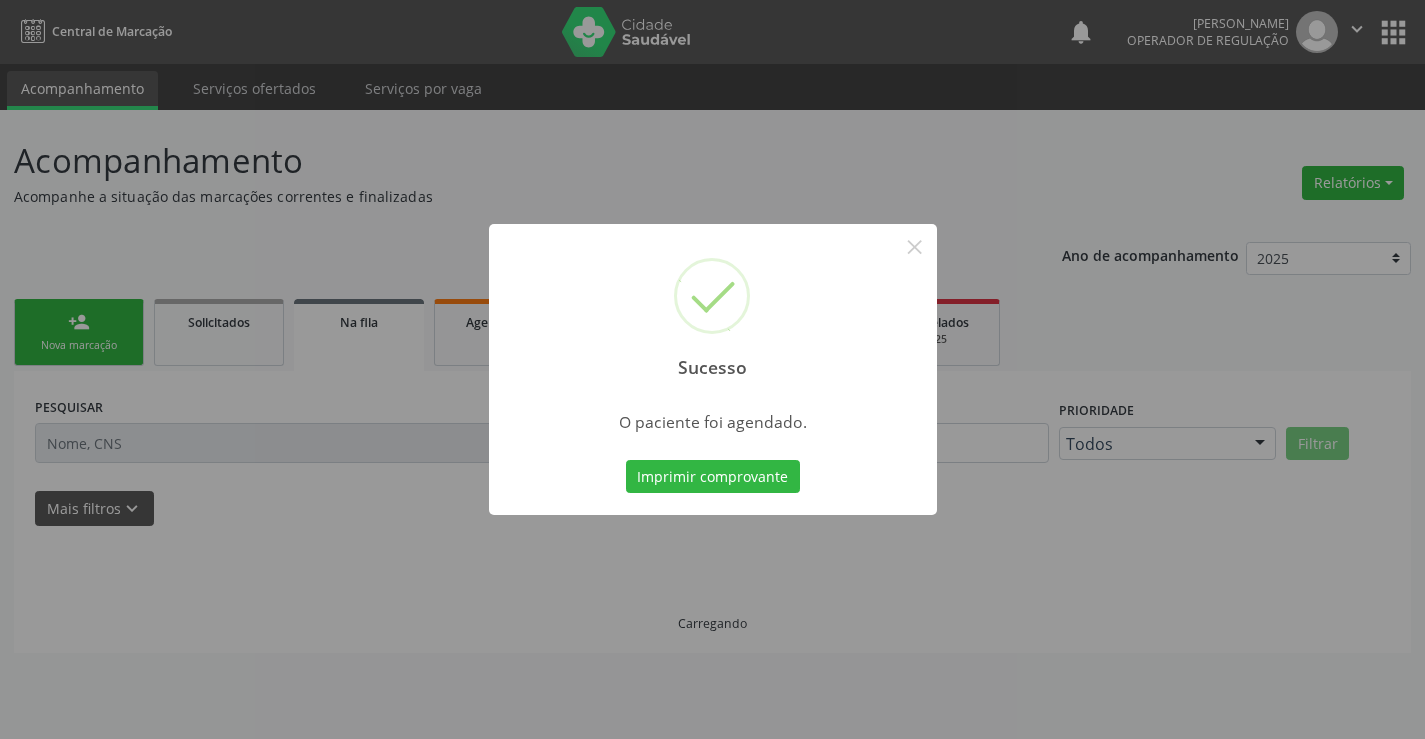 scroll, scrollTop: 0, scrollLeft: 0, axis: both 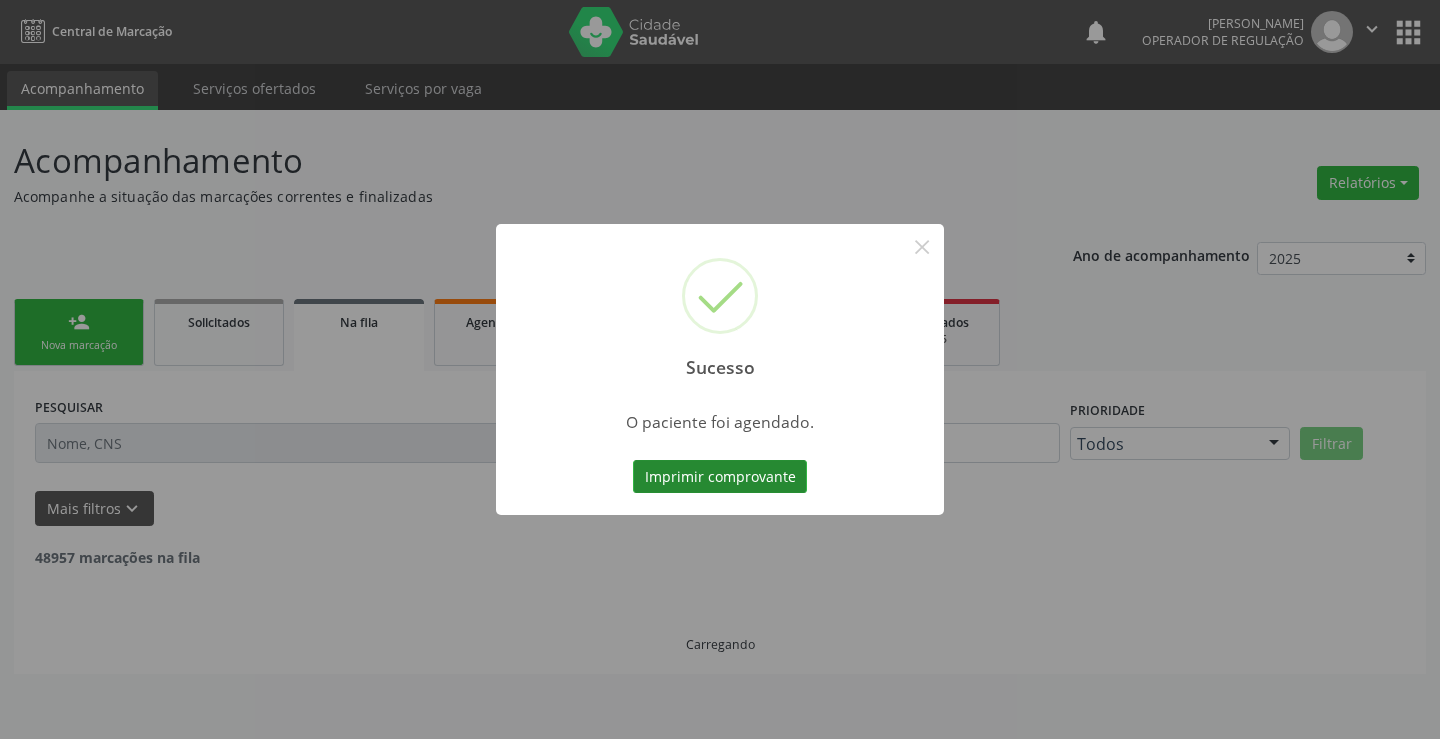 click on "Imprimir comprovante" at bounding box center [720, 477] 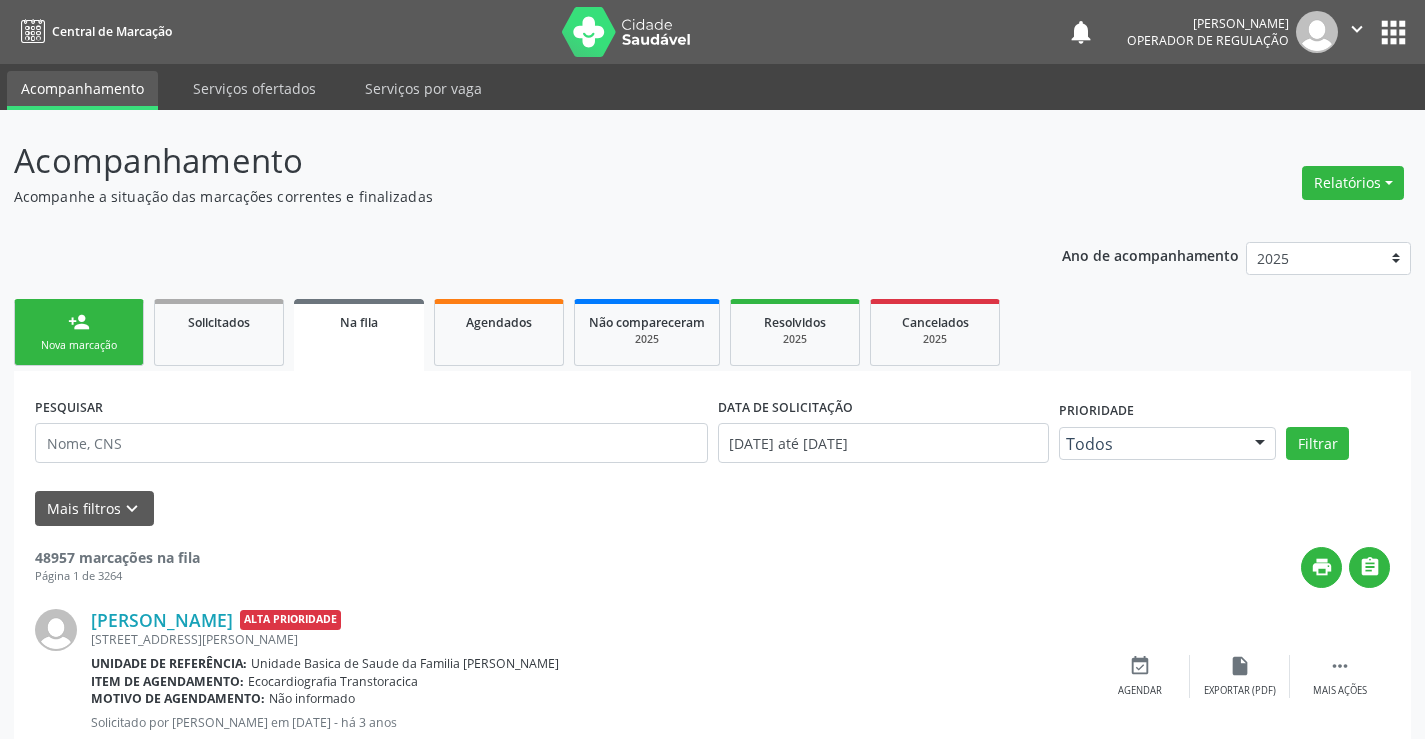 click on "person_add
Nova marcação" at bounding box center (79, 332) 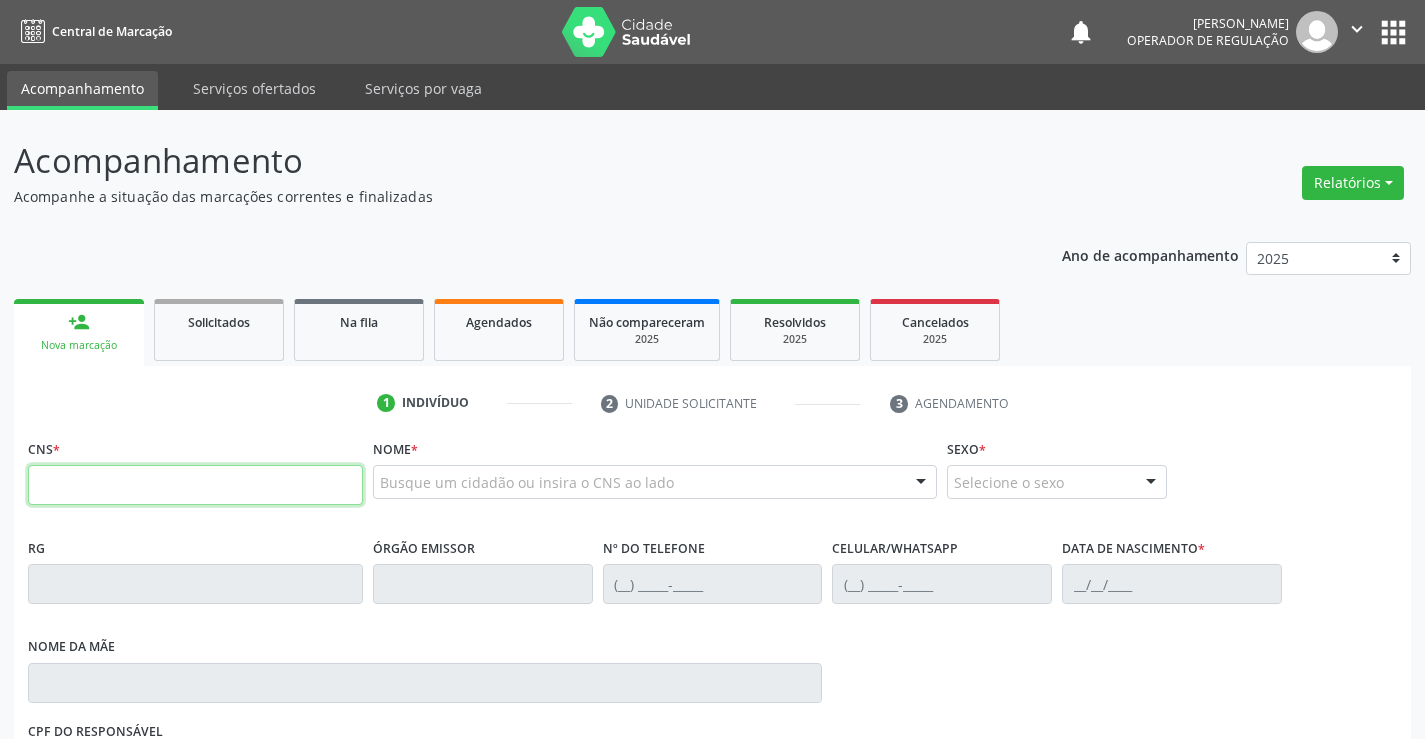 click at bounding box center [195, 485] 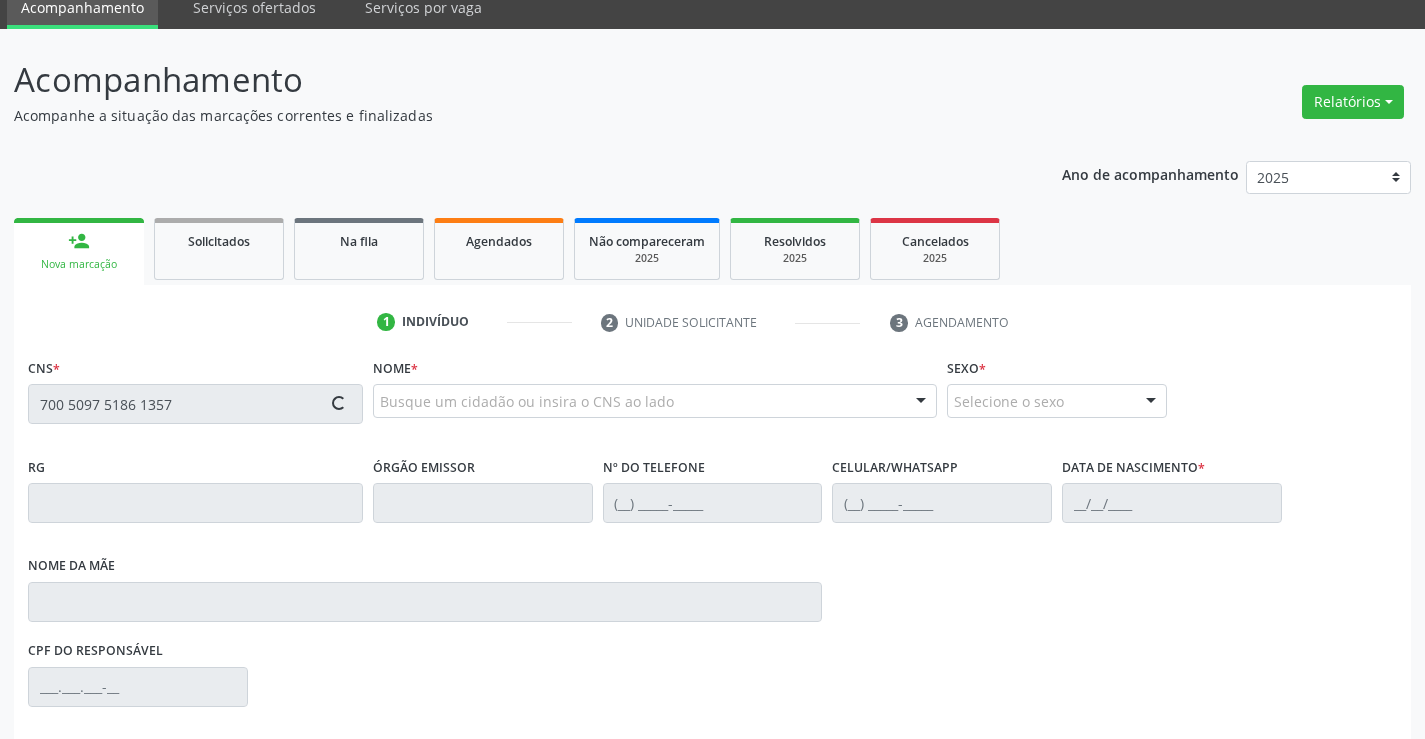 type on "700 5097 5186 1357" 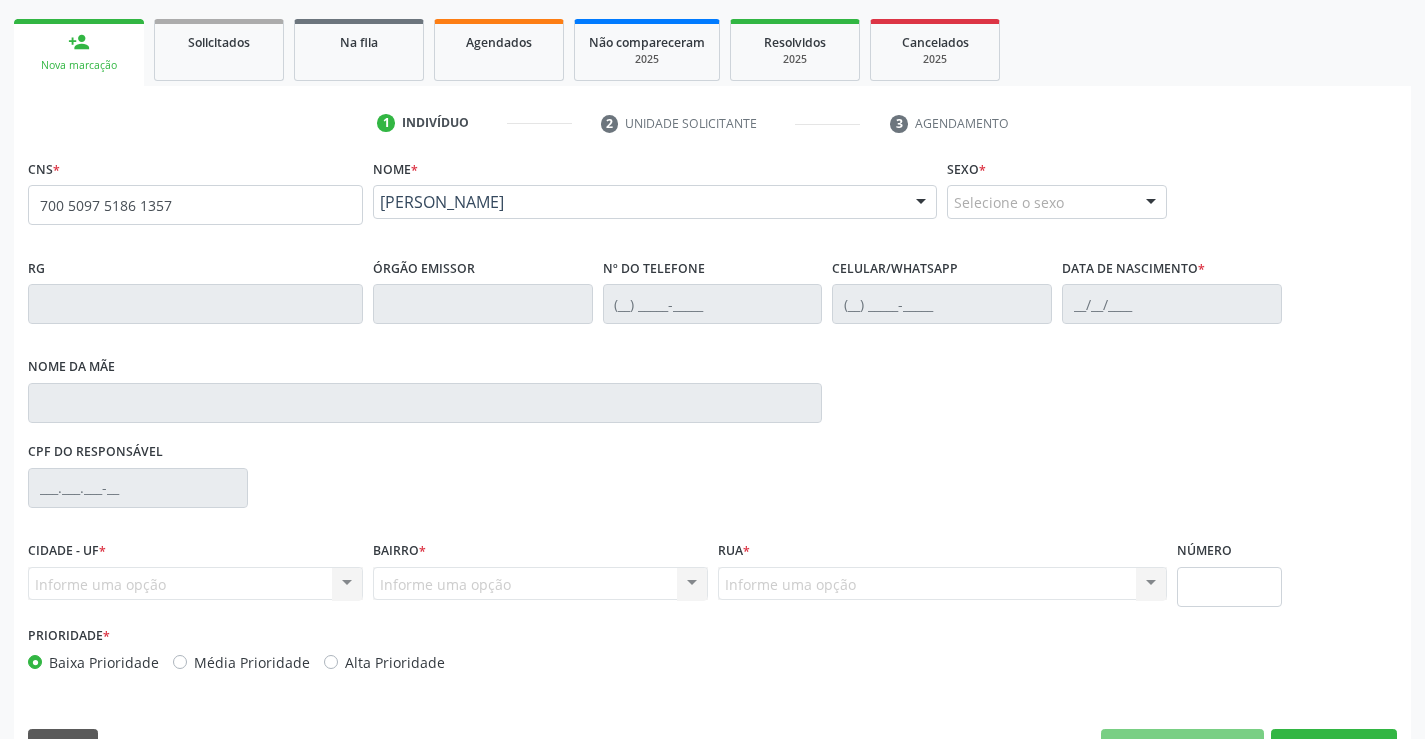 scroll, scrollTop: 300, scrollLeft: 0, axis: vertical 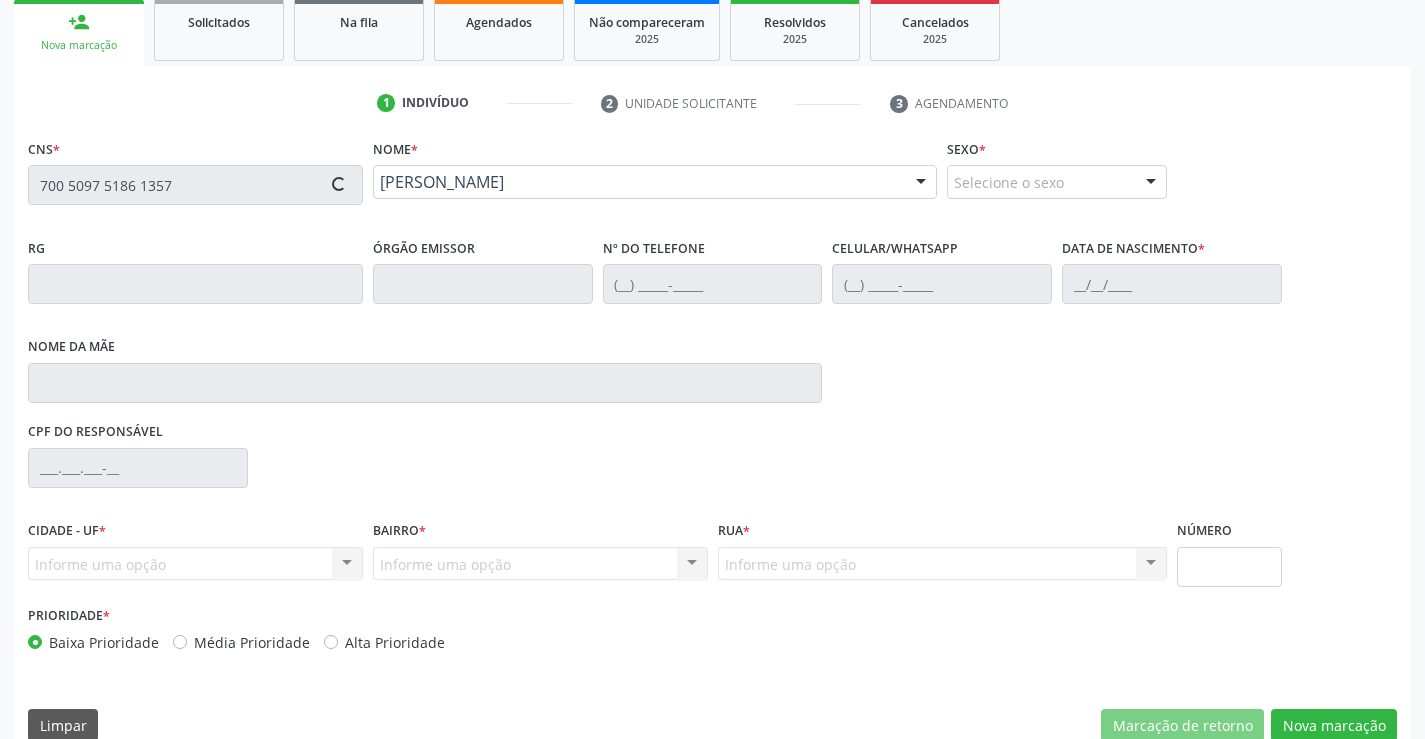 type on "2209493790" 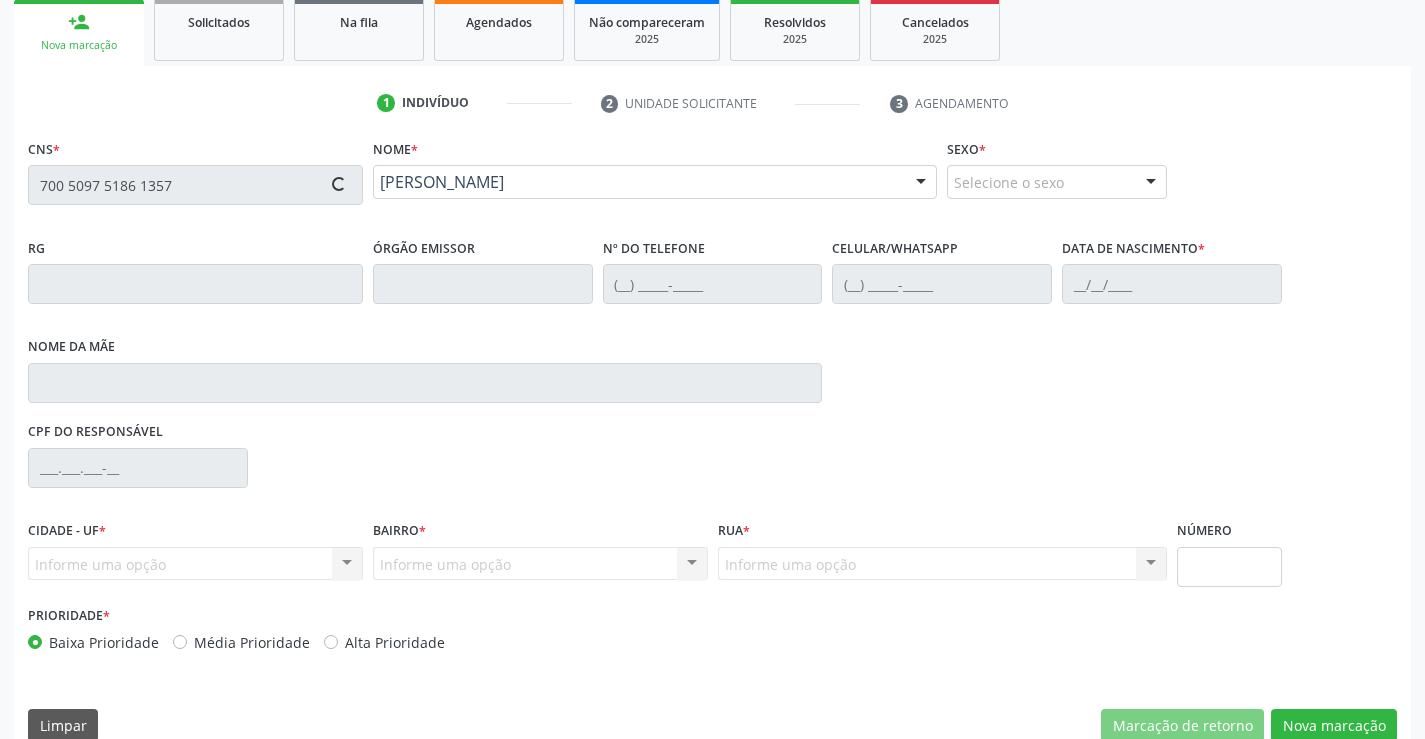 type on "11/04/1999" 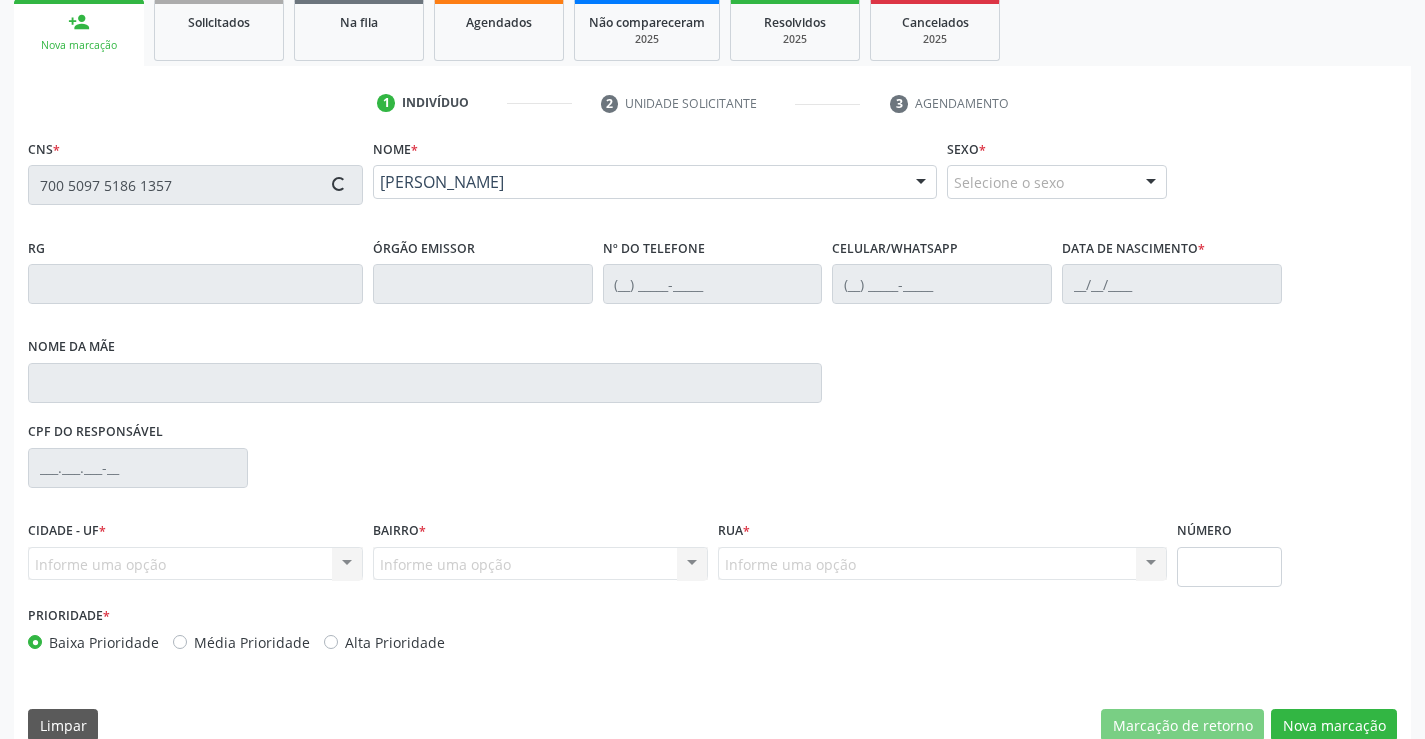 type on "866.354.195-35" 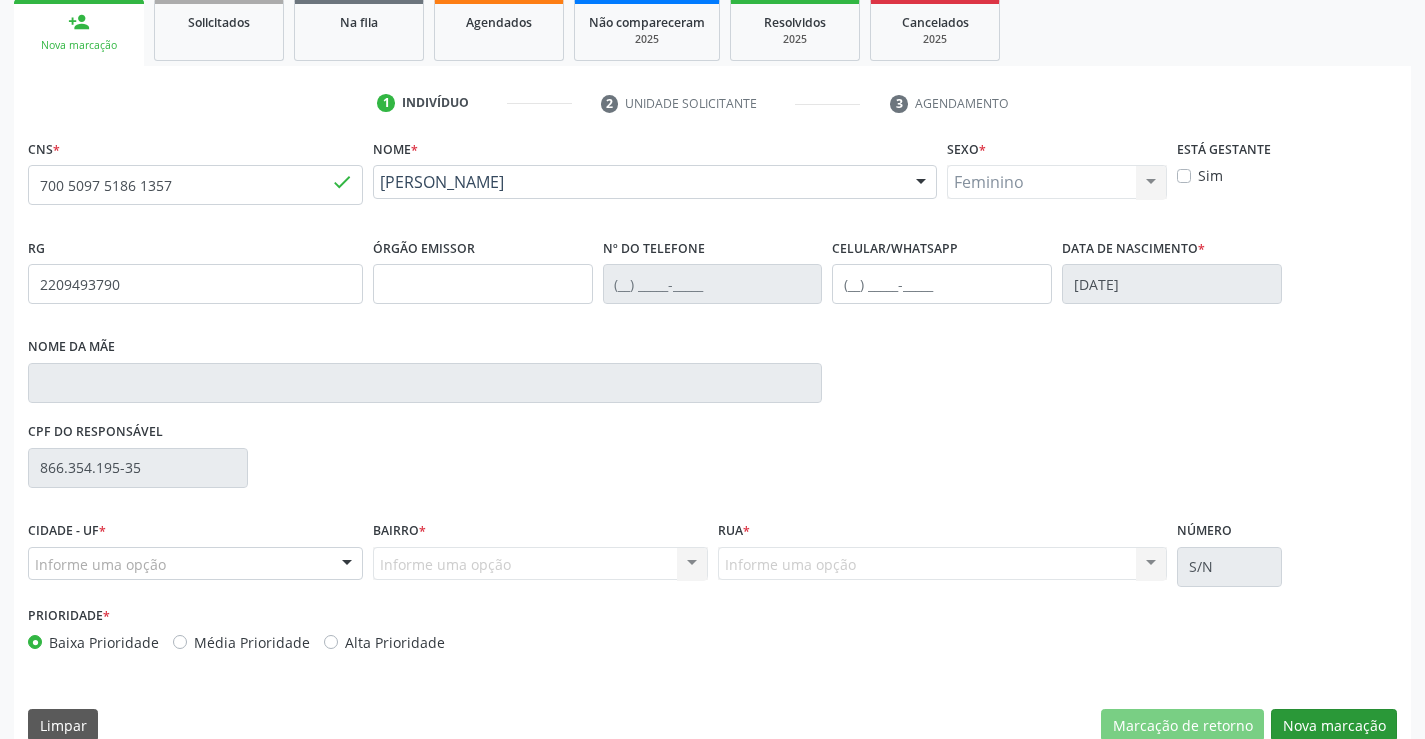 drag, startPoint x: 1312, startPoint y: 704, endPoint x: 1300, endPoint y: 715, distance: 16.27882 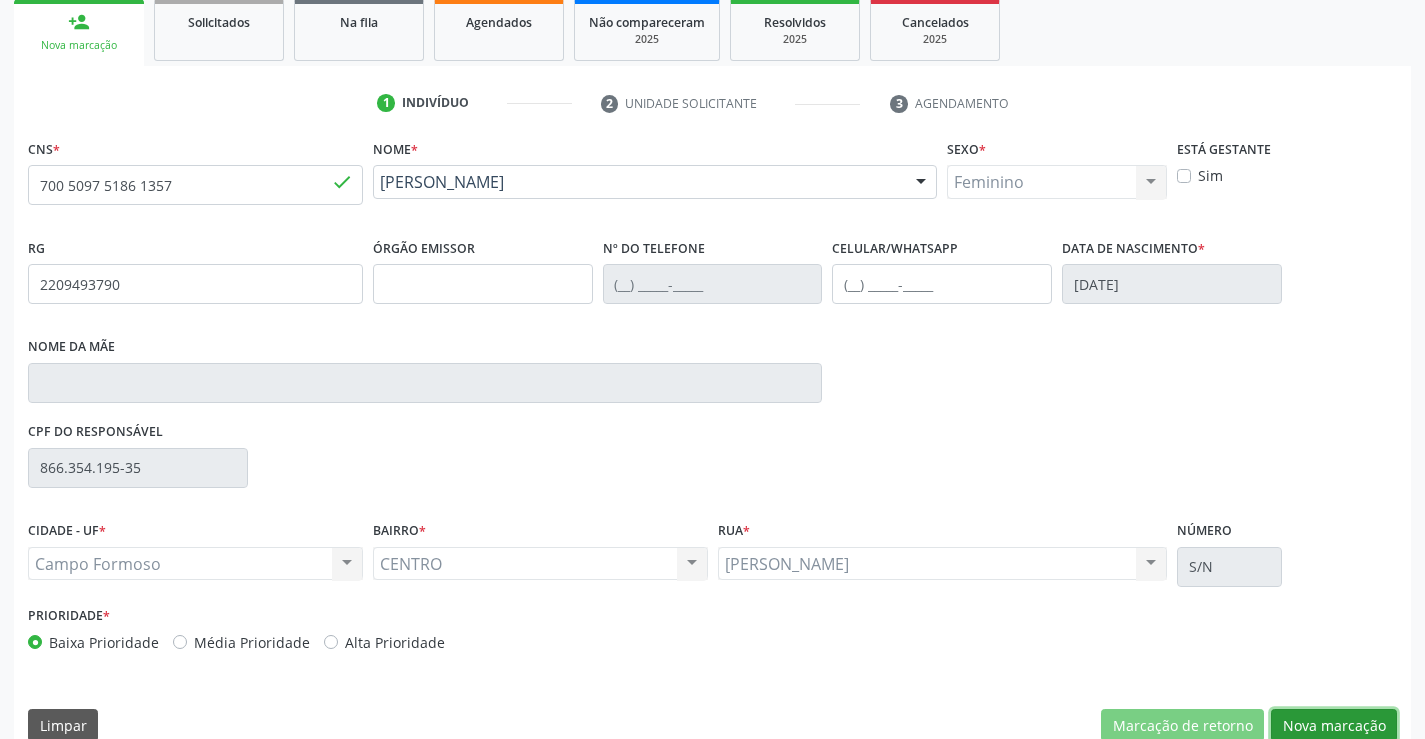 click on "Nova marcação" at bounding box center (1334, 726) 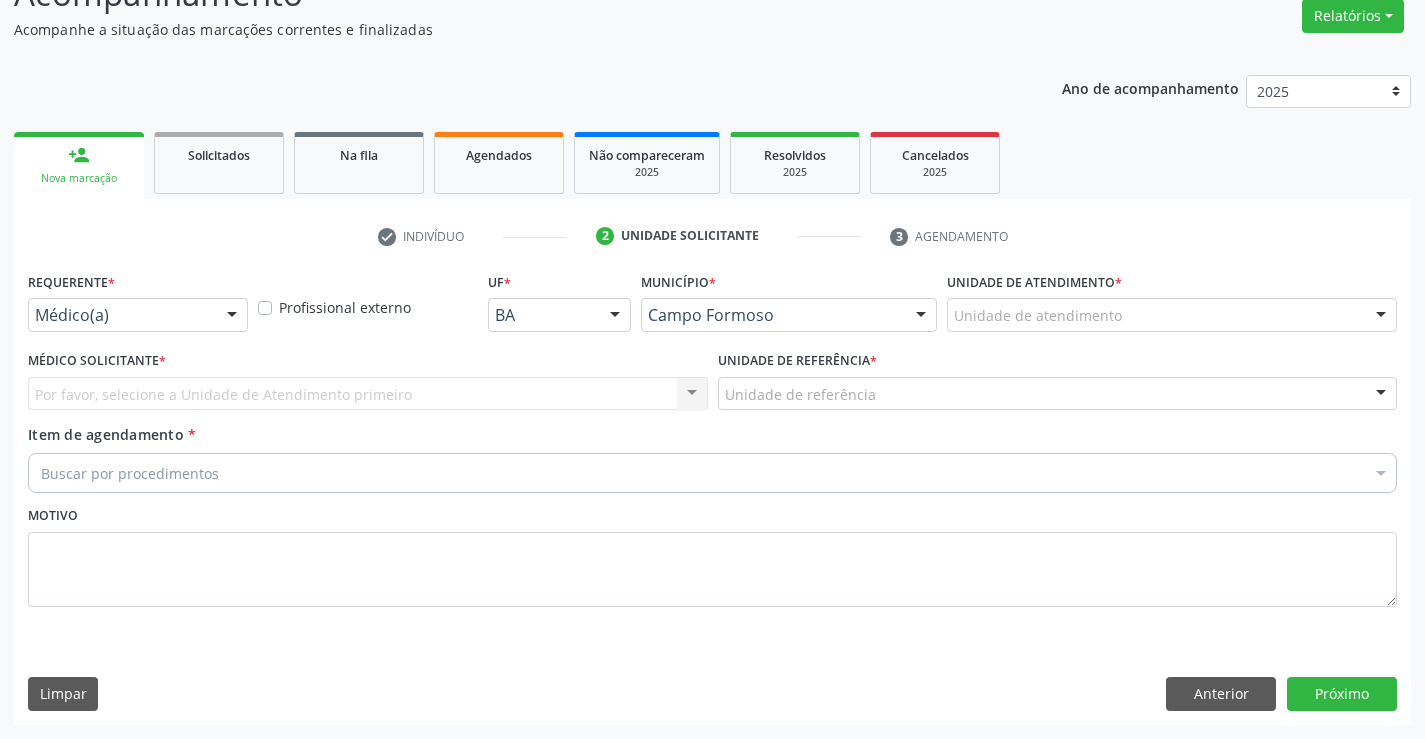 scroll, scrollTop: 167, scrollLeft: 0, axis: vertical 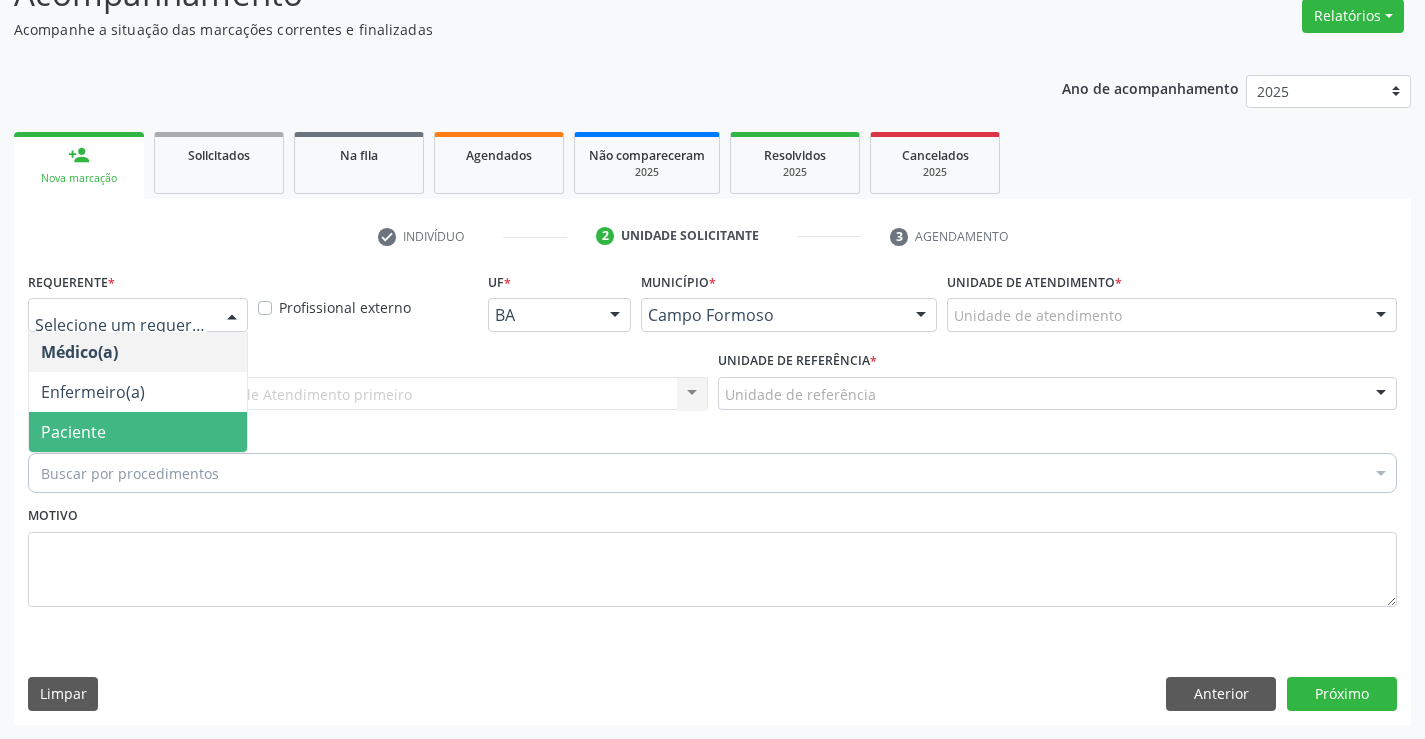 drag, startPoint x: 149, startPoint y: 430, endPoint x: 259, endPoint y: 406, distance: 112.587746 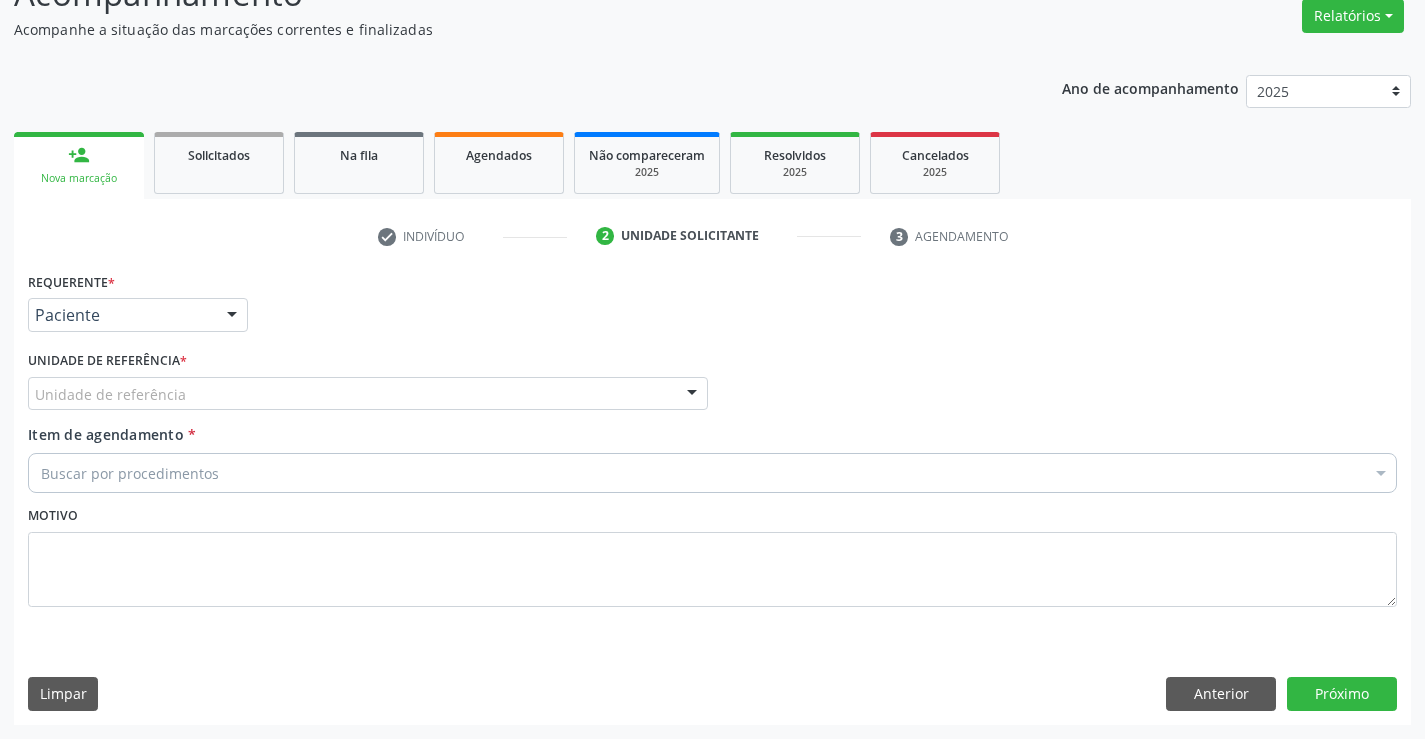 click on "Unidade de referência" at bounding box center (368, 394) 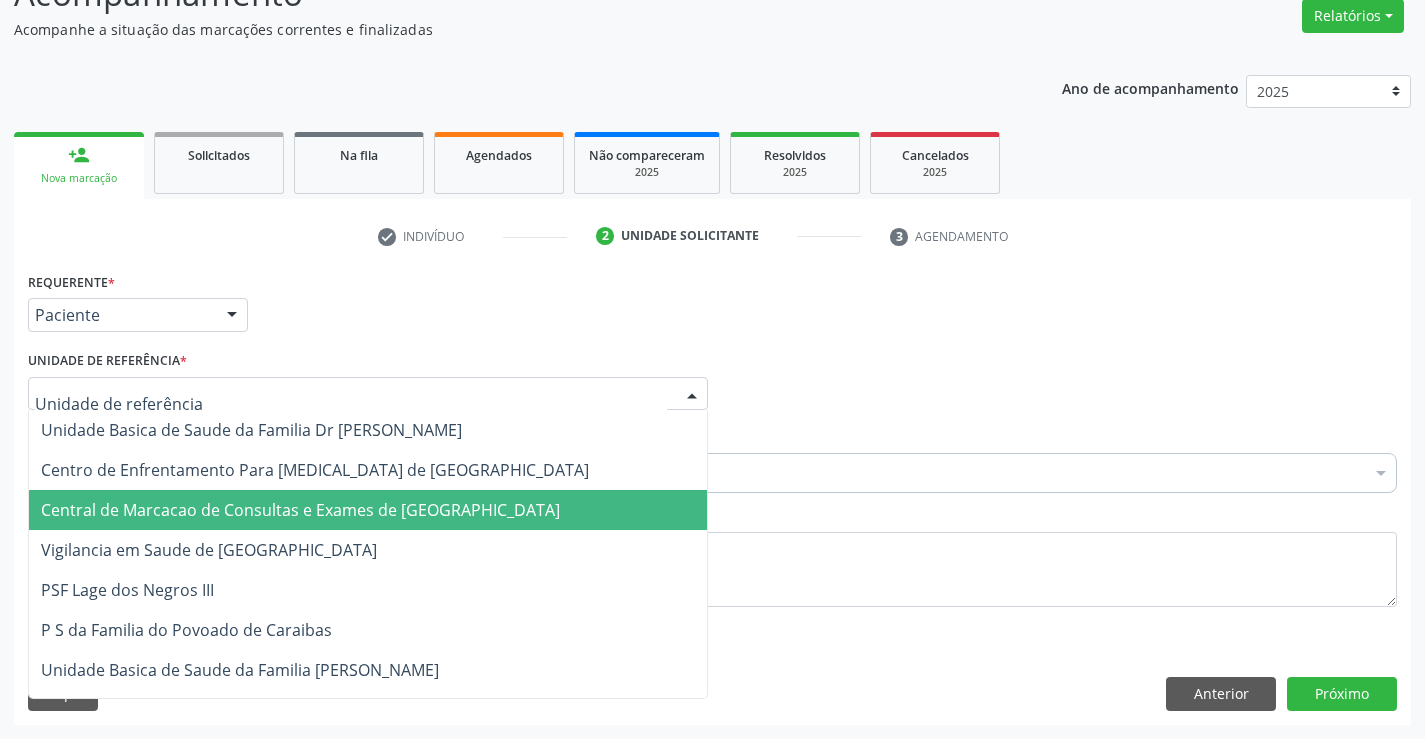 click on "Central de Marcacao de Consultas e Exames de [GEOGRAPHIC_DATA]" at bounding box center [300, 510] 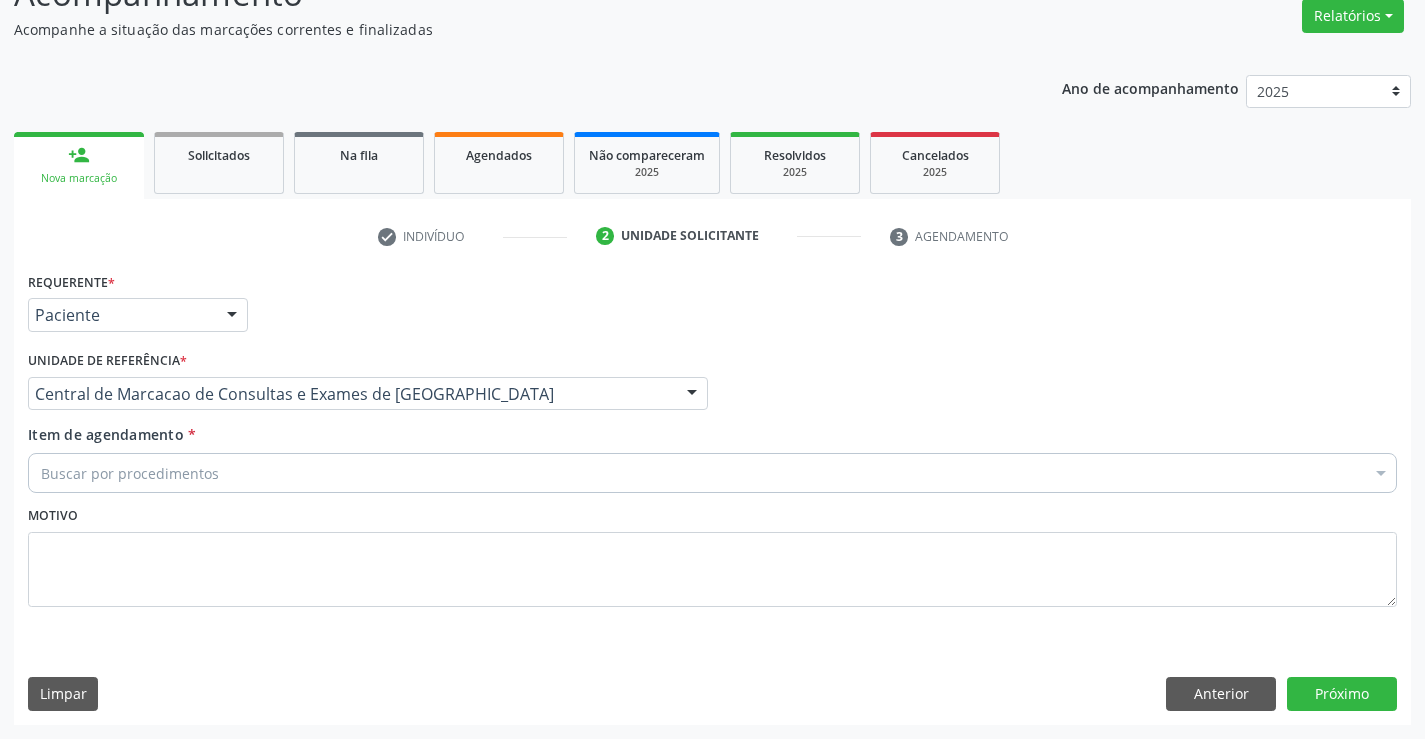 click on "Buscar por procedimentos" at bounding box center [712, 473] 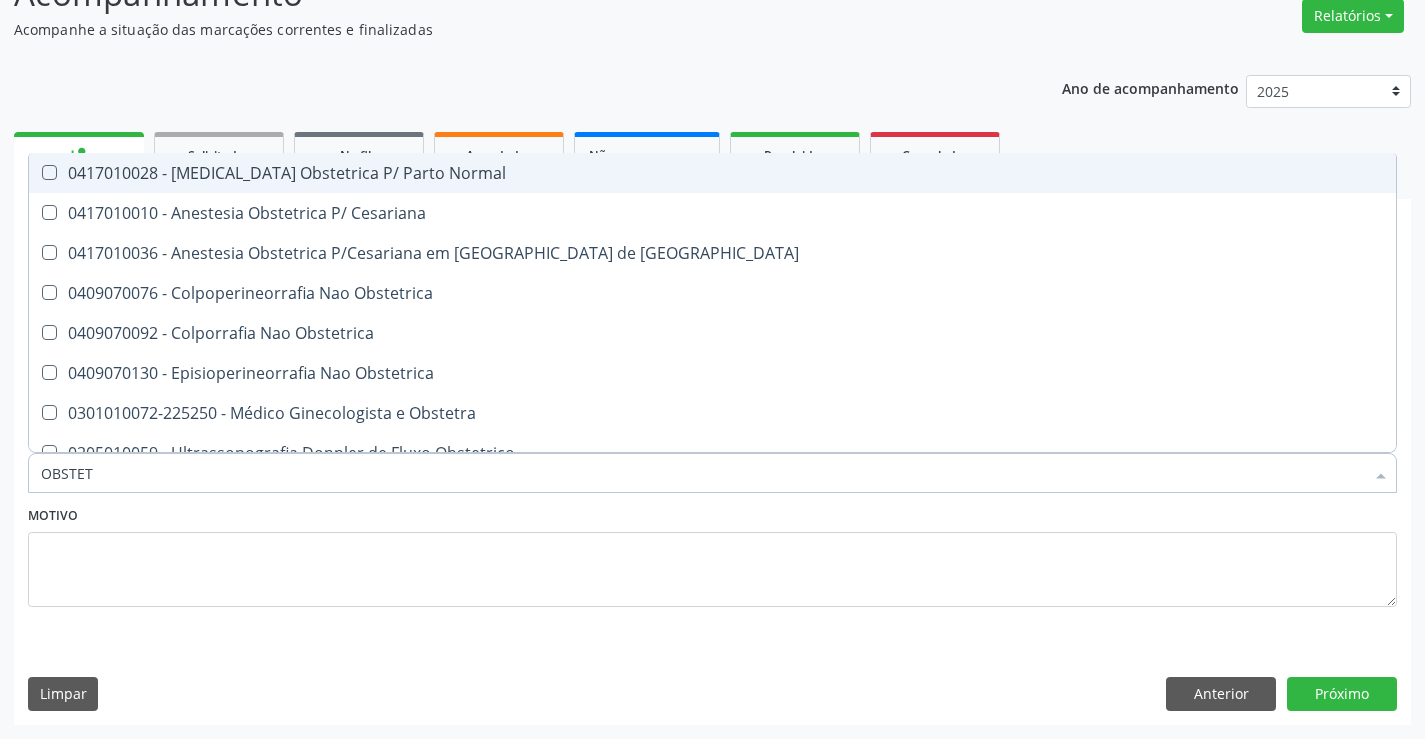 type on "OBSTETR" 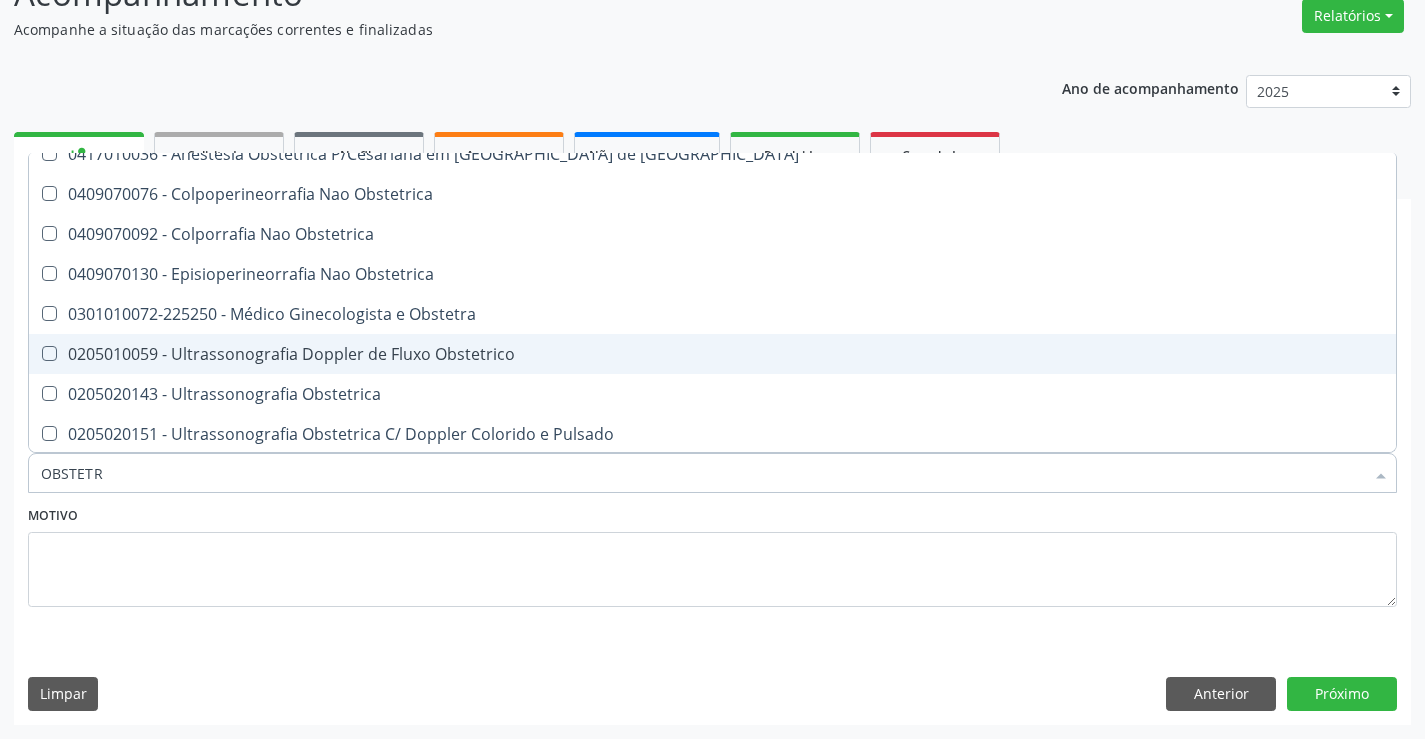 scroll, scrollTop: 101, scrollLeft: 0, axis: vertical 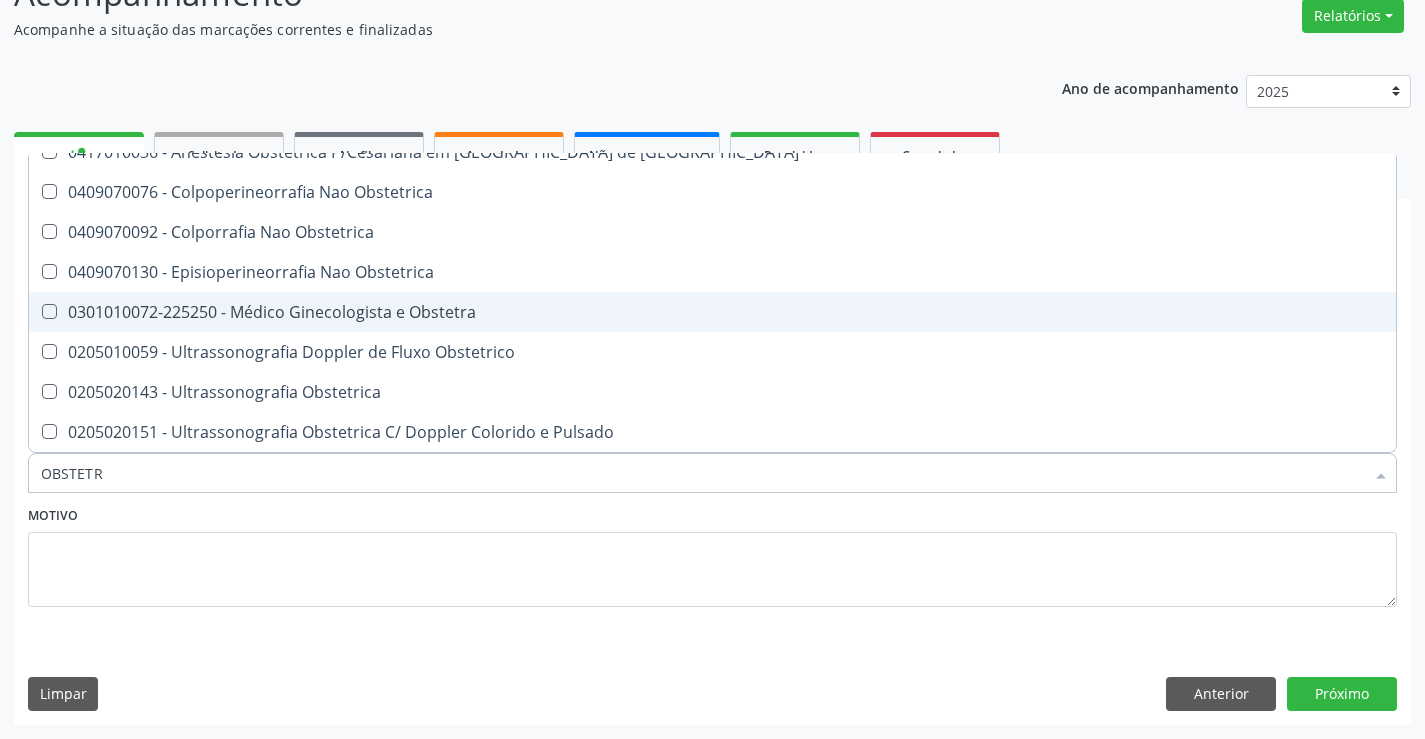 click on "0301010072-225250 - Médico Ginecologista e Obstetra" at bounding box center (712, 312) 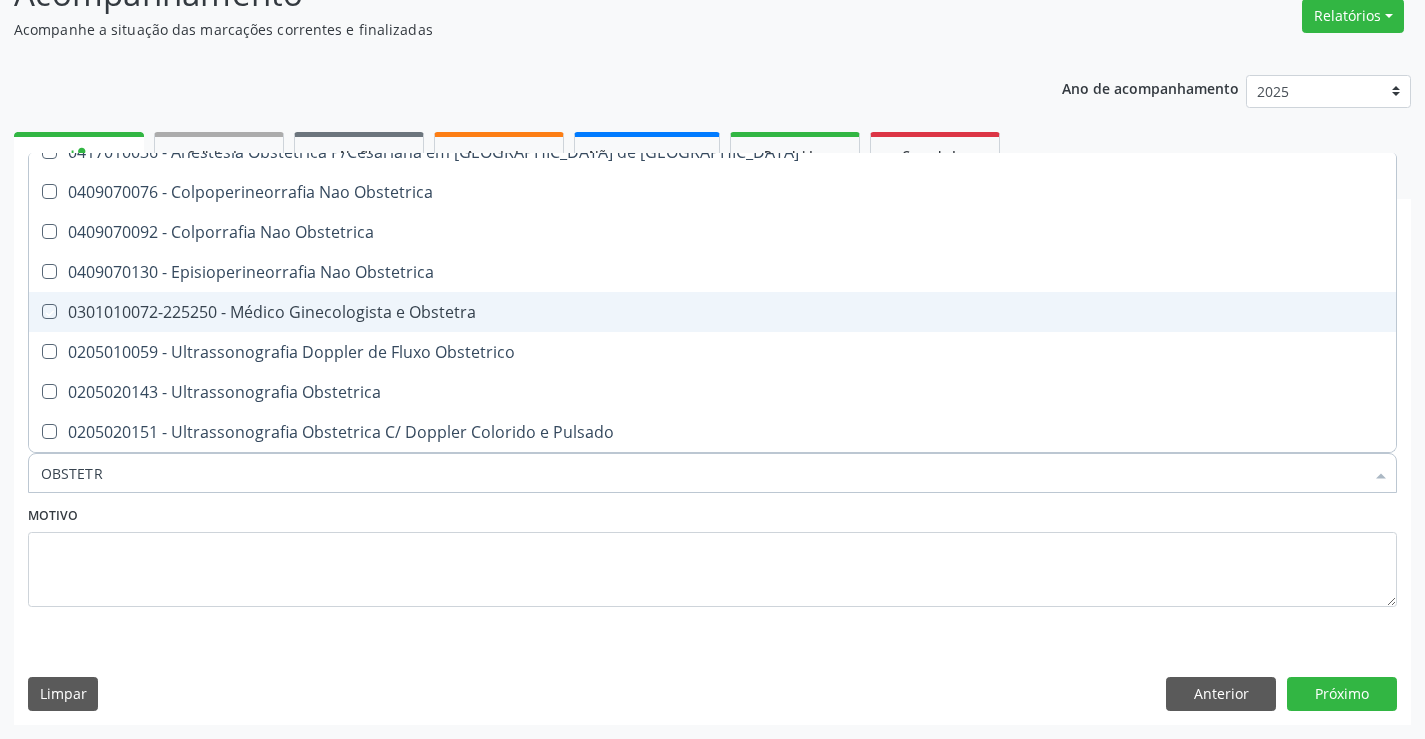 checkbox on "true" 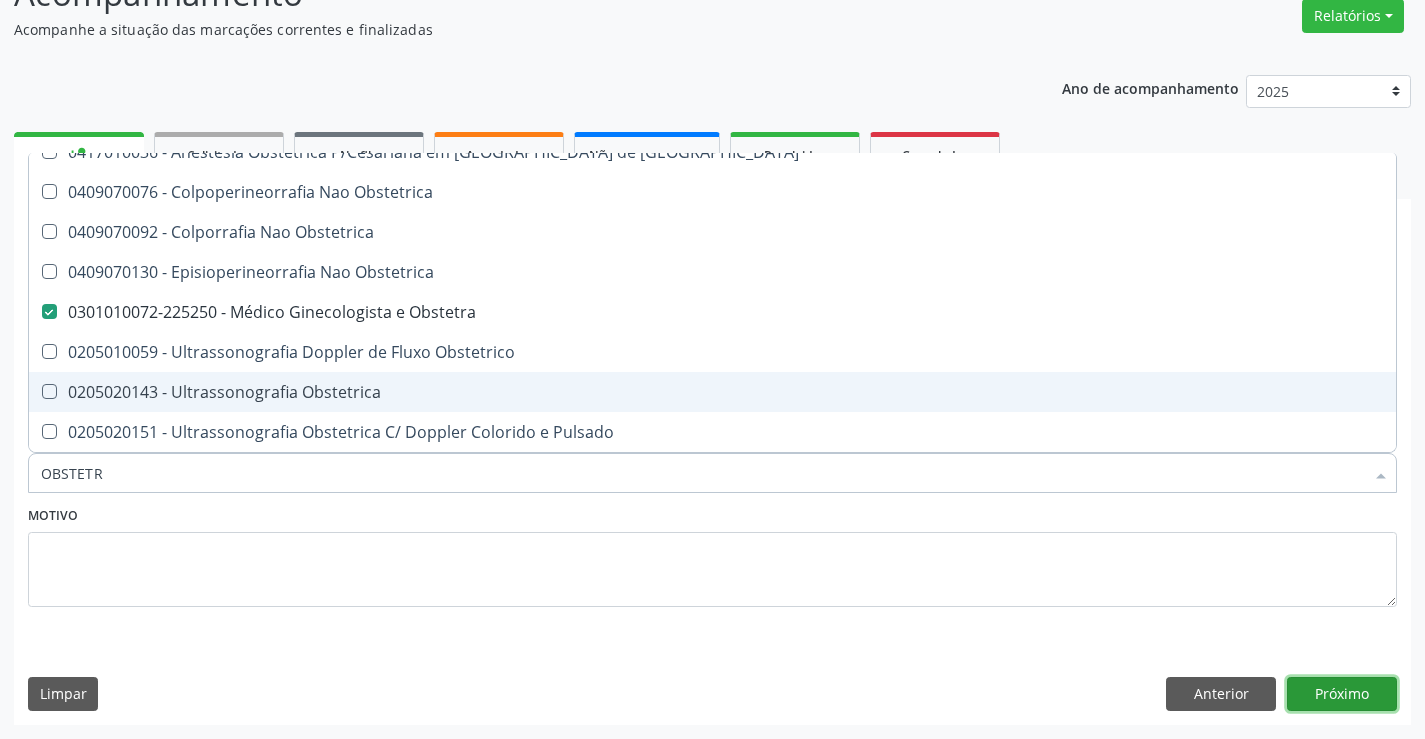 click on "Próximo" at bounding box center (1342, 694) 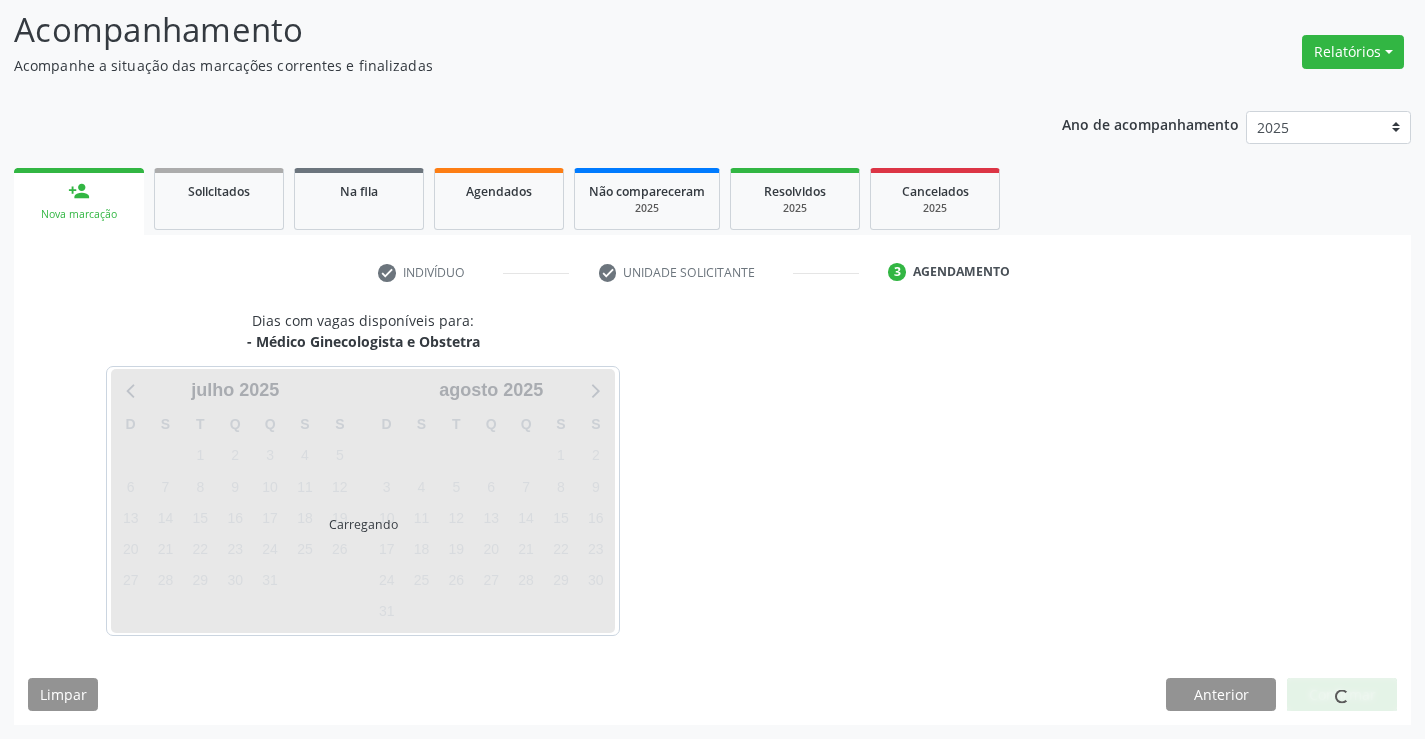 scroll, scrollTop: 131, scrollLeft: 0, axis: vertical 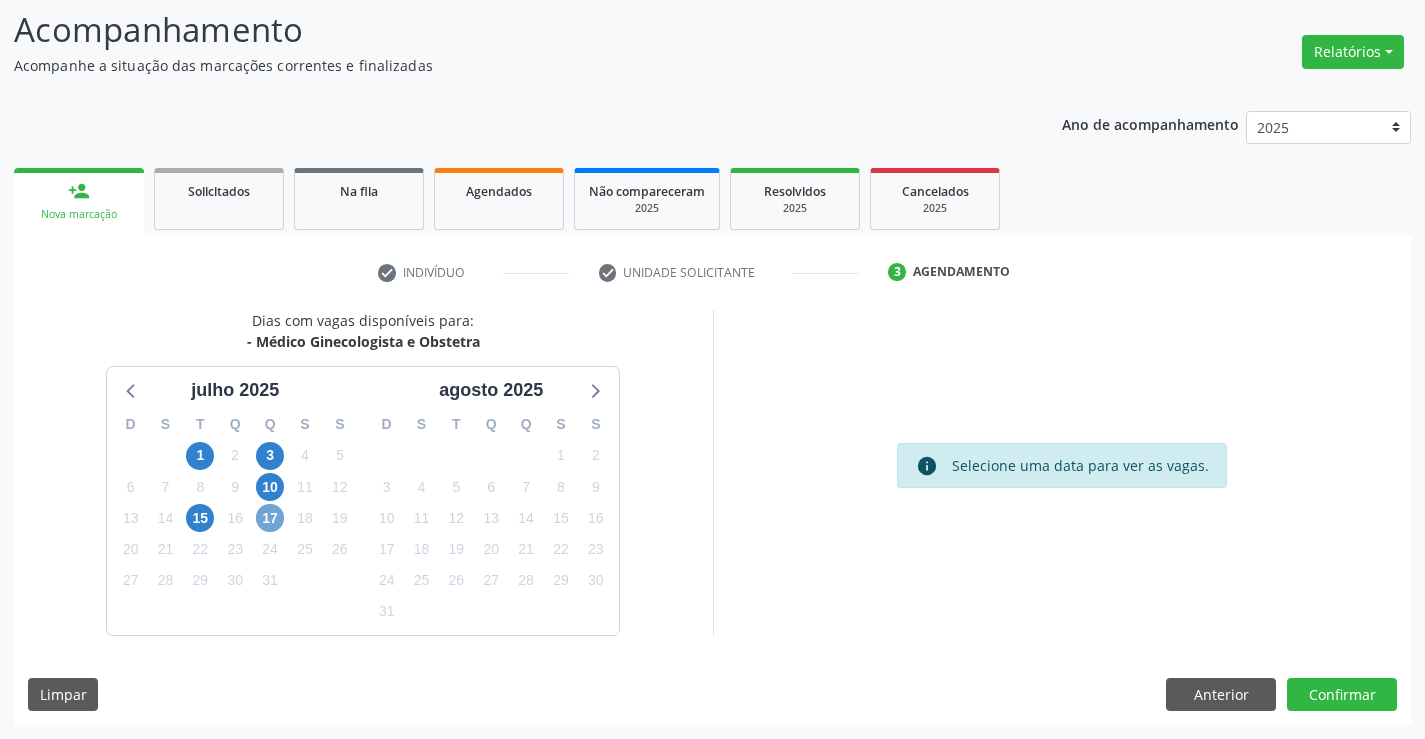 click on "17" at bounding box center (270, 518) 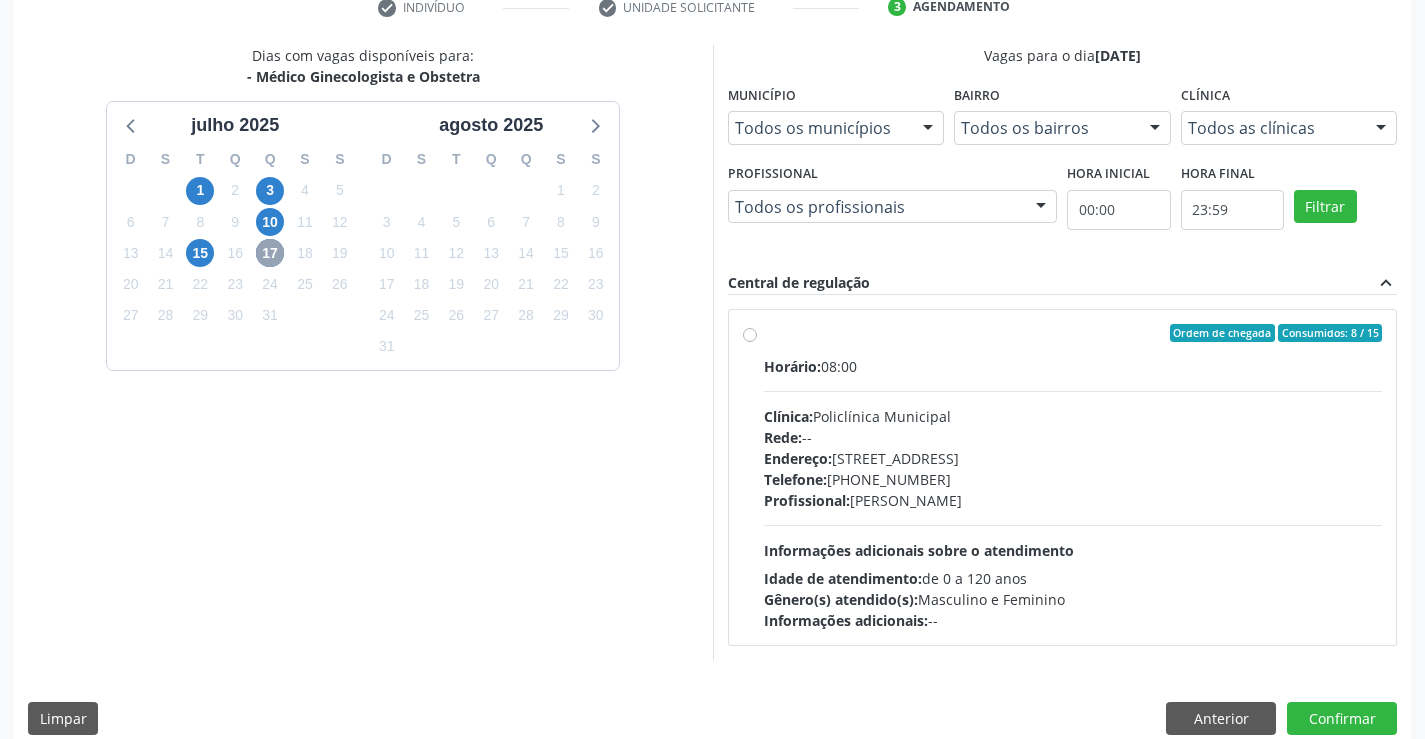scroll, scrollTop: 420, scrollLeft: 0, axis: vertical 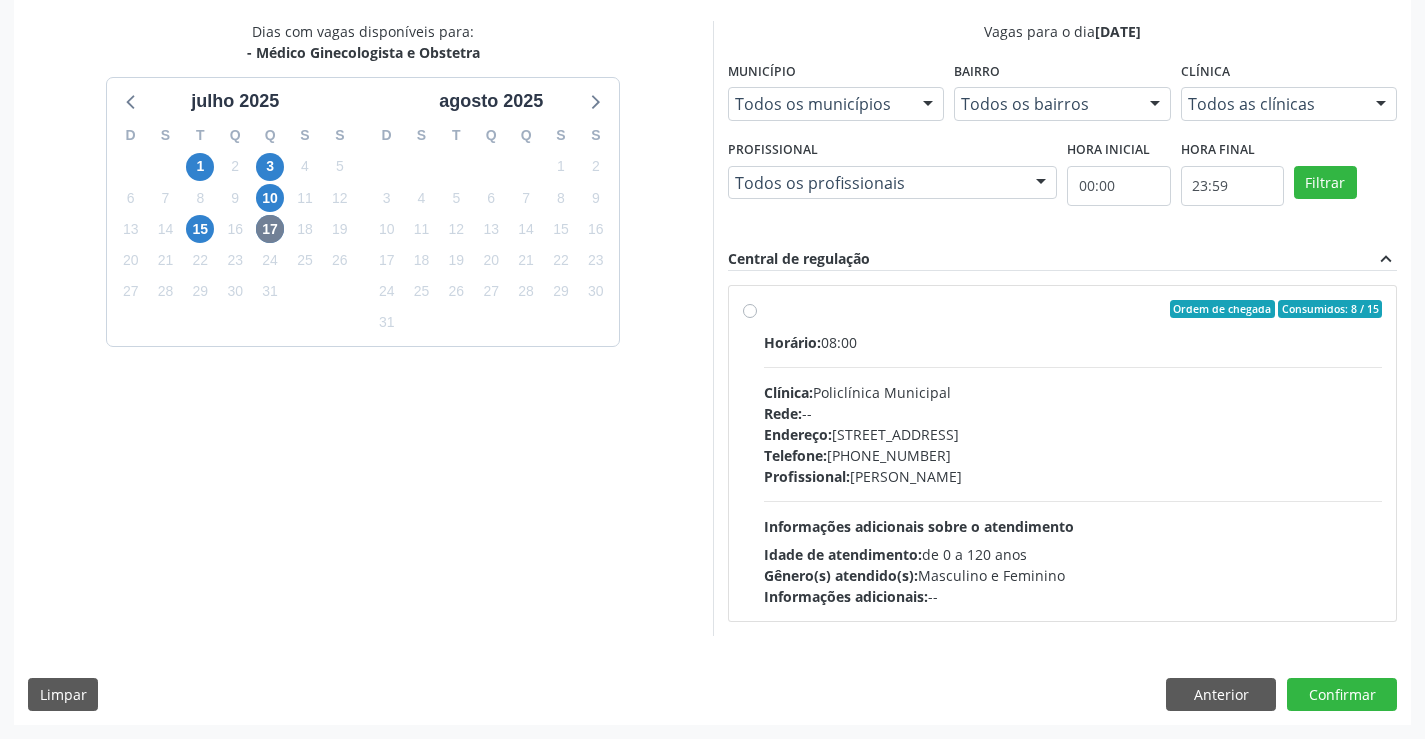 click on "Horário:   08:00
Clínica:  Policlínica Municipal
Rede:
--
Endereço:   Predio, nº 386, Centro, Campo Formoso - BA
Telefone:   (74) 6451312
Profissional:
Orlindo Carvalho dos Santos
Informações adicionais sobre o atendimento
Idade de atendimento:
de 0 a 120 anos
Gênero(s) atendido(s):
Masculino e Feminino
Informações adicionais:
--" at bounding box center [1073, 469] 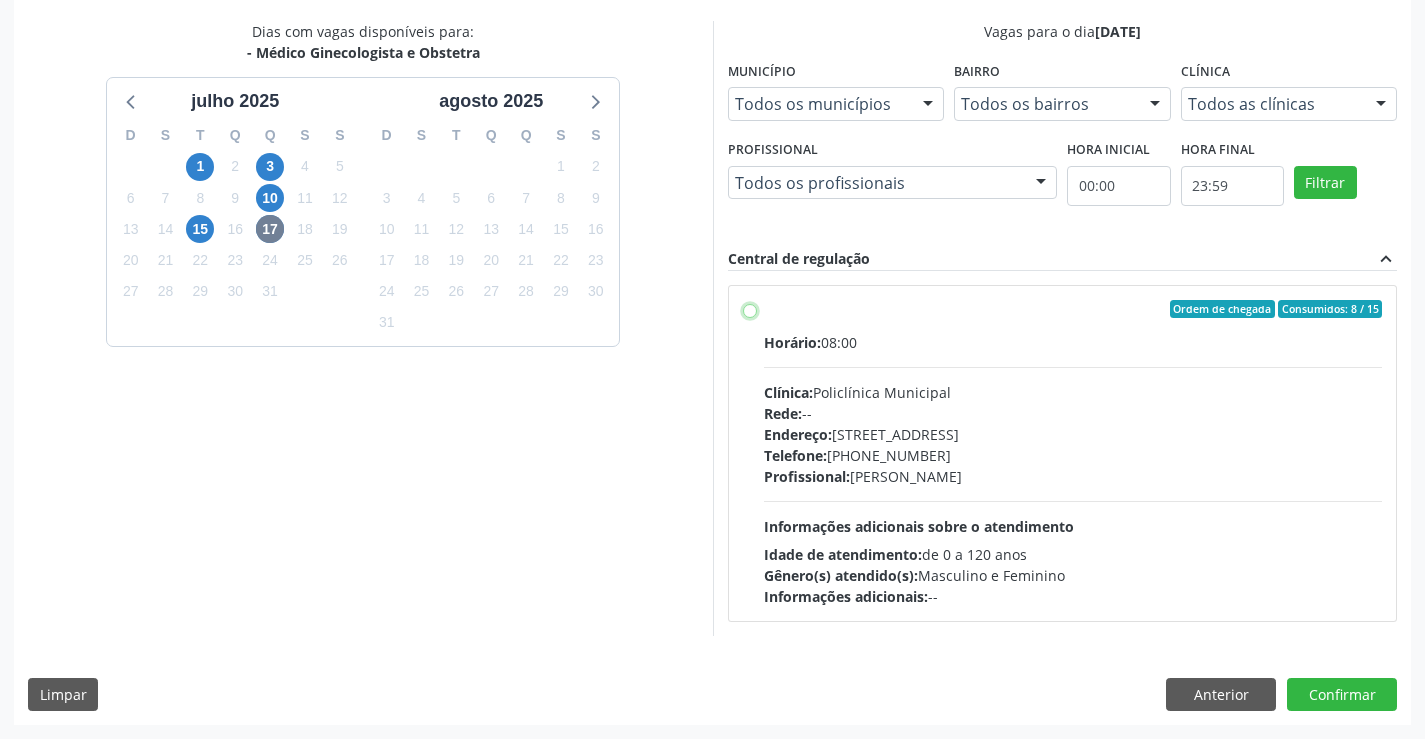 click on "Ordem de chegada
Consumidos: 8 / 15
Horário:   08:00
Clínica:  Policlínica Municipal
Rede:
--
Endereço:   Predio, nº 386, Centro, Campo Formoso - BA
Telefone:   (74) 6451312
Profissional:
Orlindo Carvalho dos Santos
Informações adicionais sobre o atendimento
Idade de atendimento:
de 0 a 120 anos
Gênero(s) atendido(s):
Masculino e Feminino
Informações adicionais:
--" at bounding box center (750, 309) 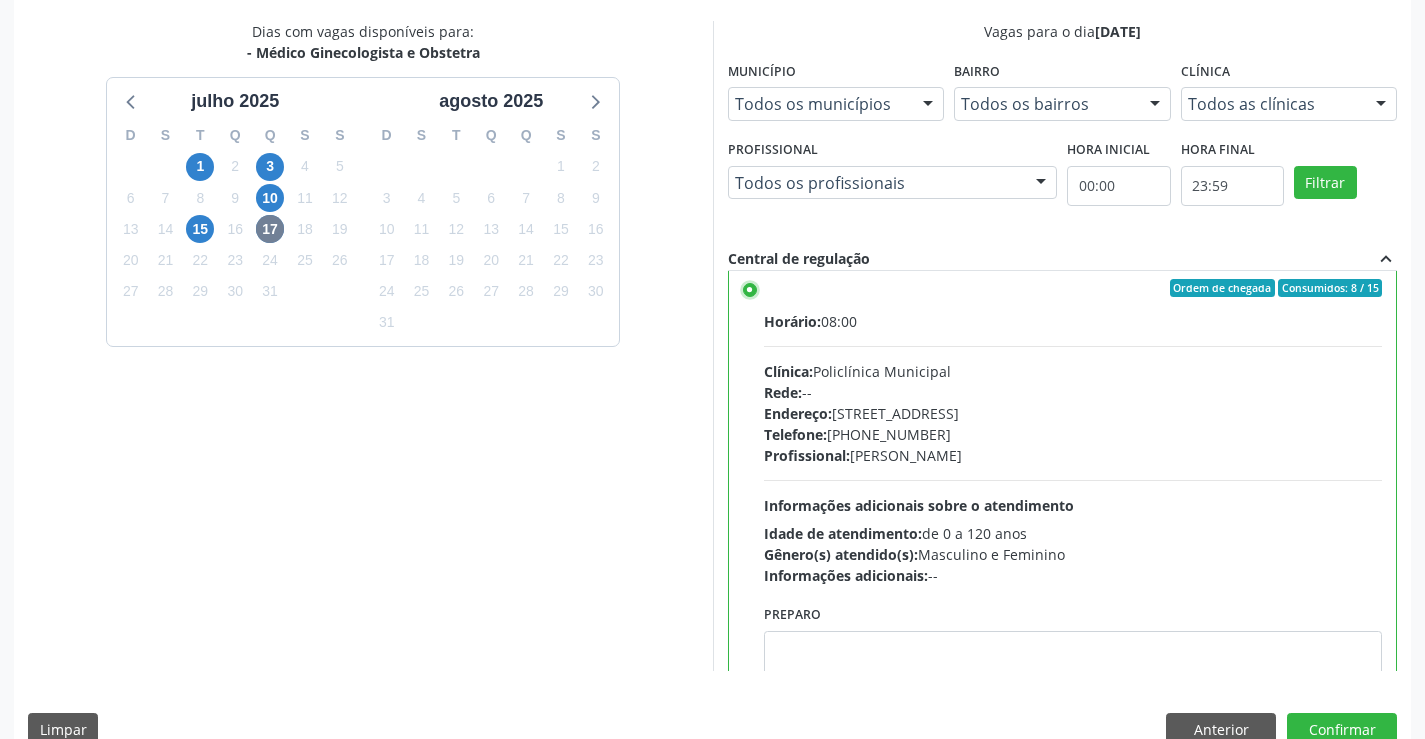 scroll, scrollTop: 0, scrollLeft: 0, axis: both 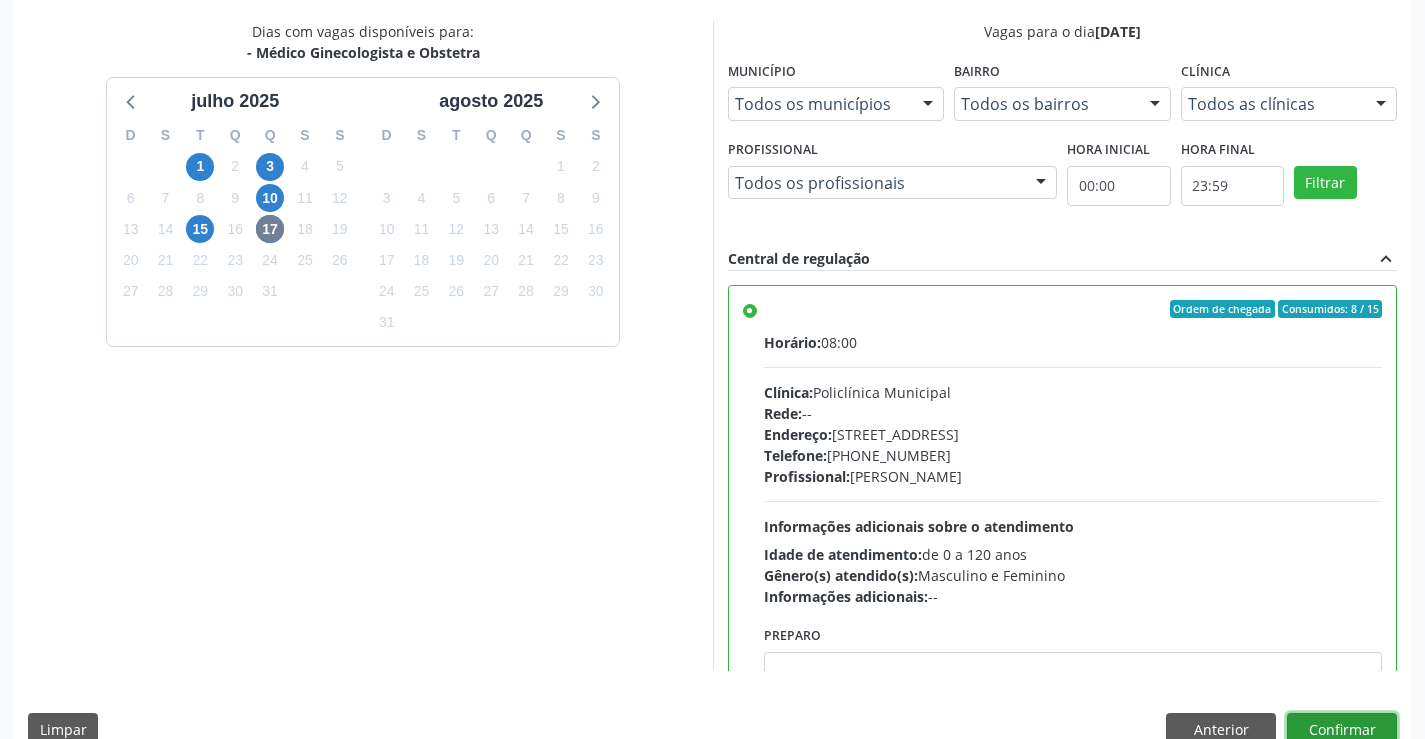 click on "Confirmar" at bounding box center [1342, 730] 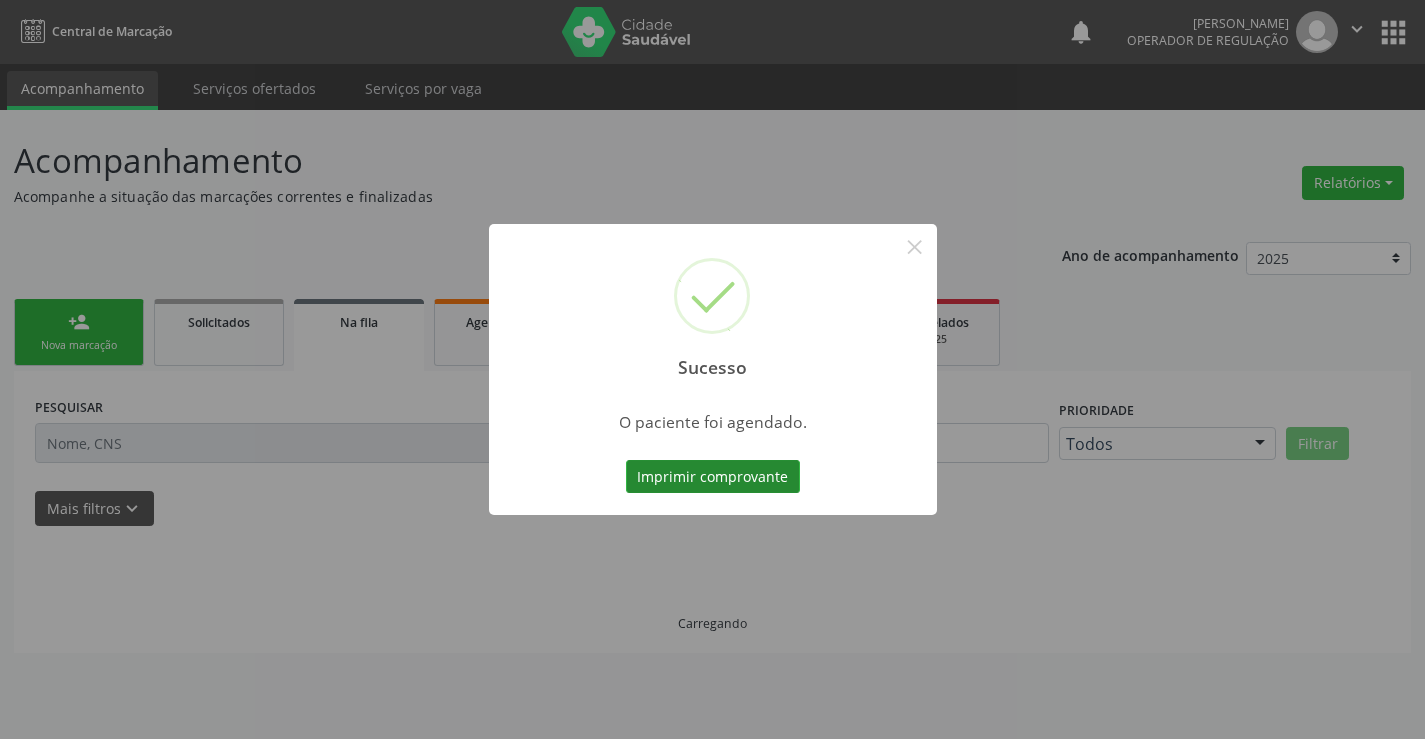 scroll, scrollTop: 0, scrollLeft: 0, axis: both 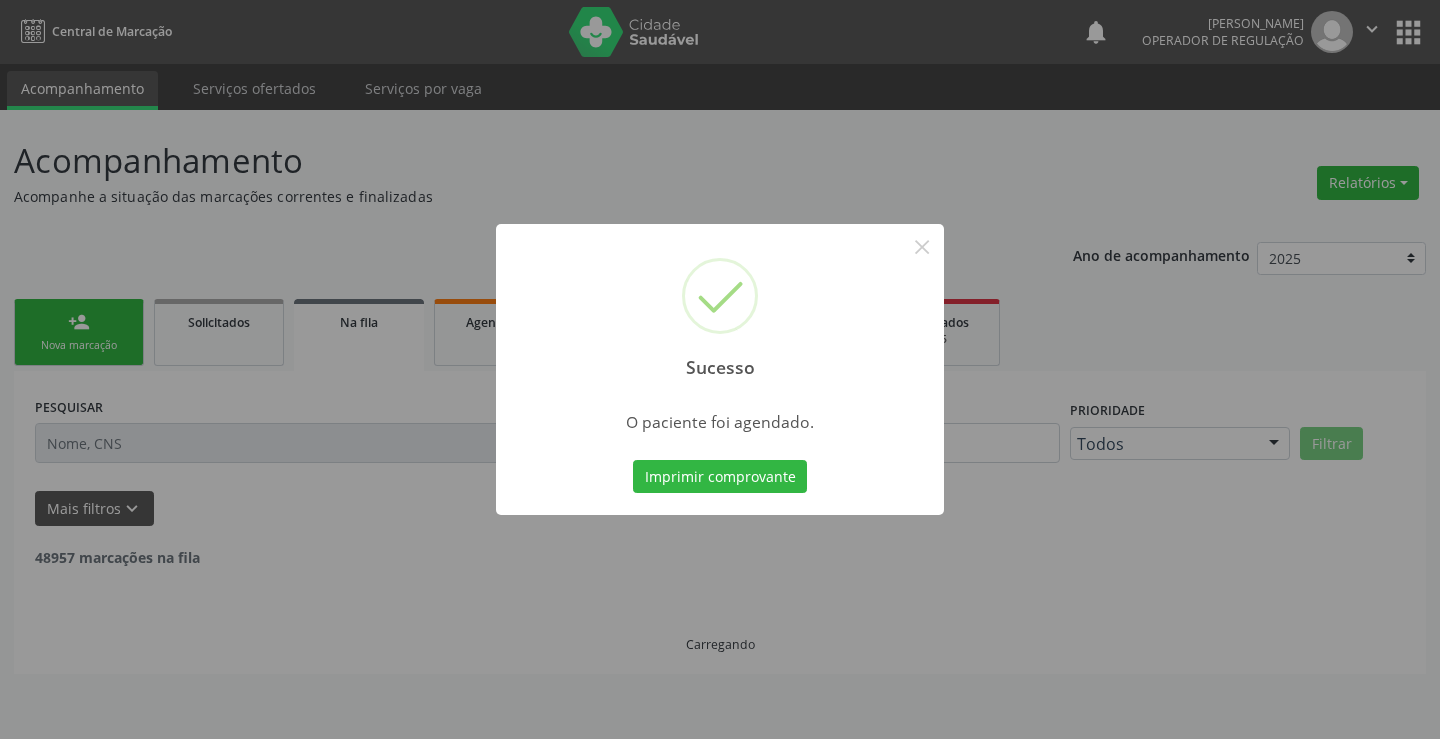 click on "Imprimir comprovante Cancel" at bounding box center [720, 477] 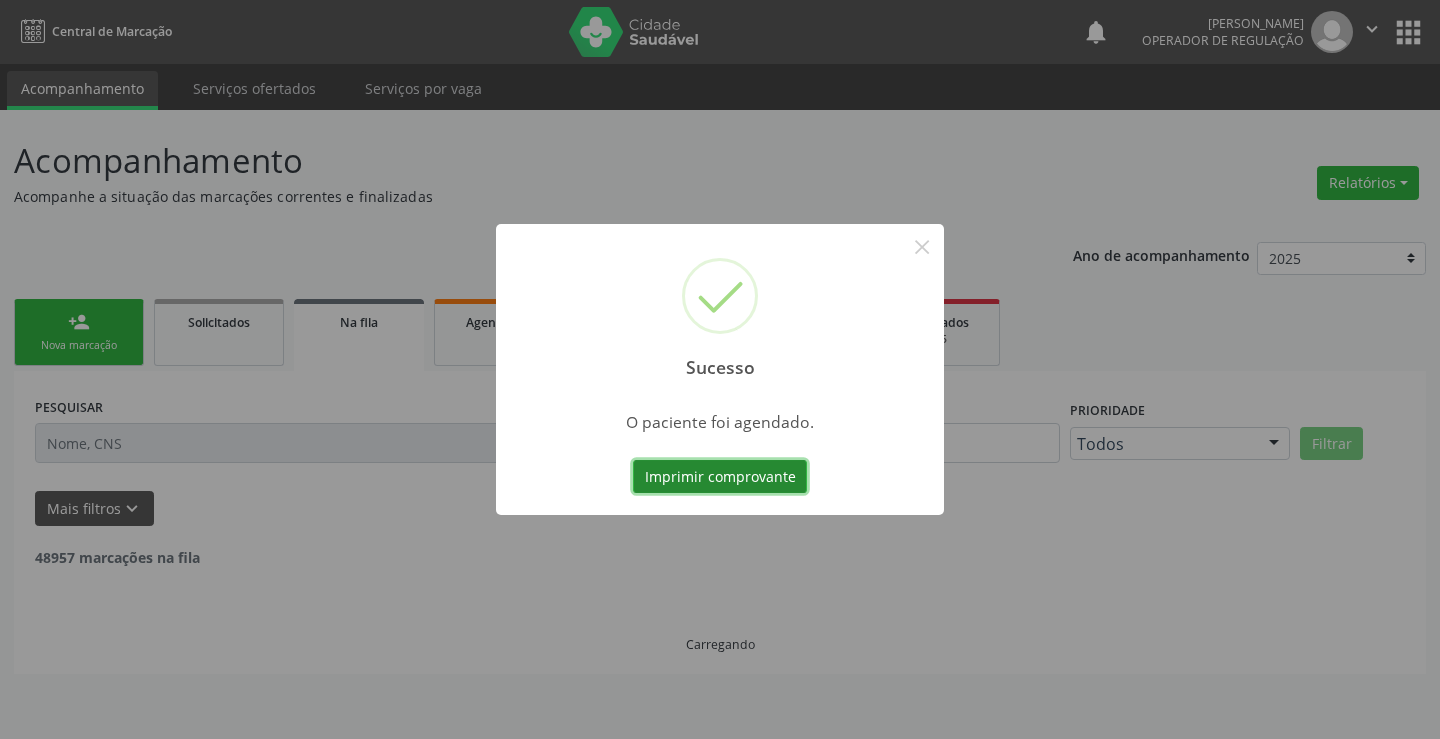 click on "Imprimir comprovante" at bounding box center (720, 477) 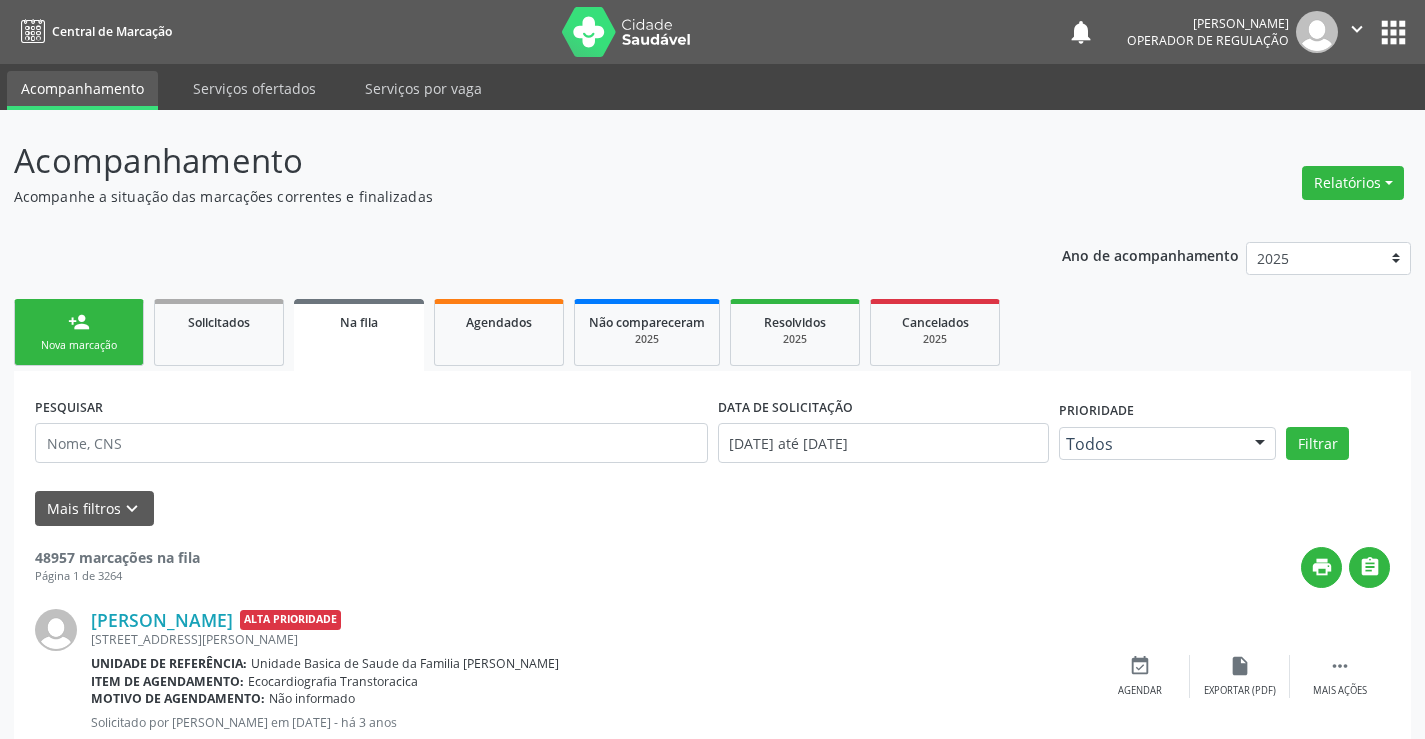 click on "Nova marcação" at bounding box center (79, 345) 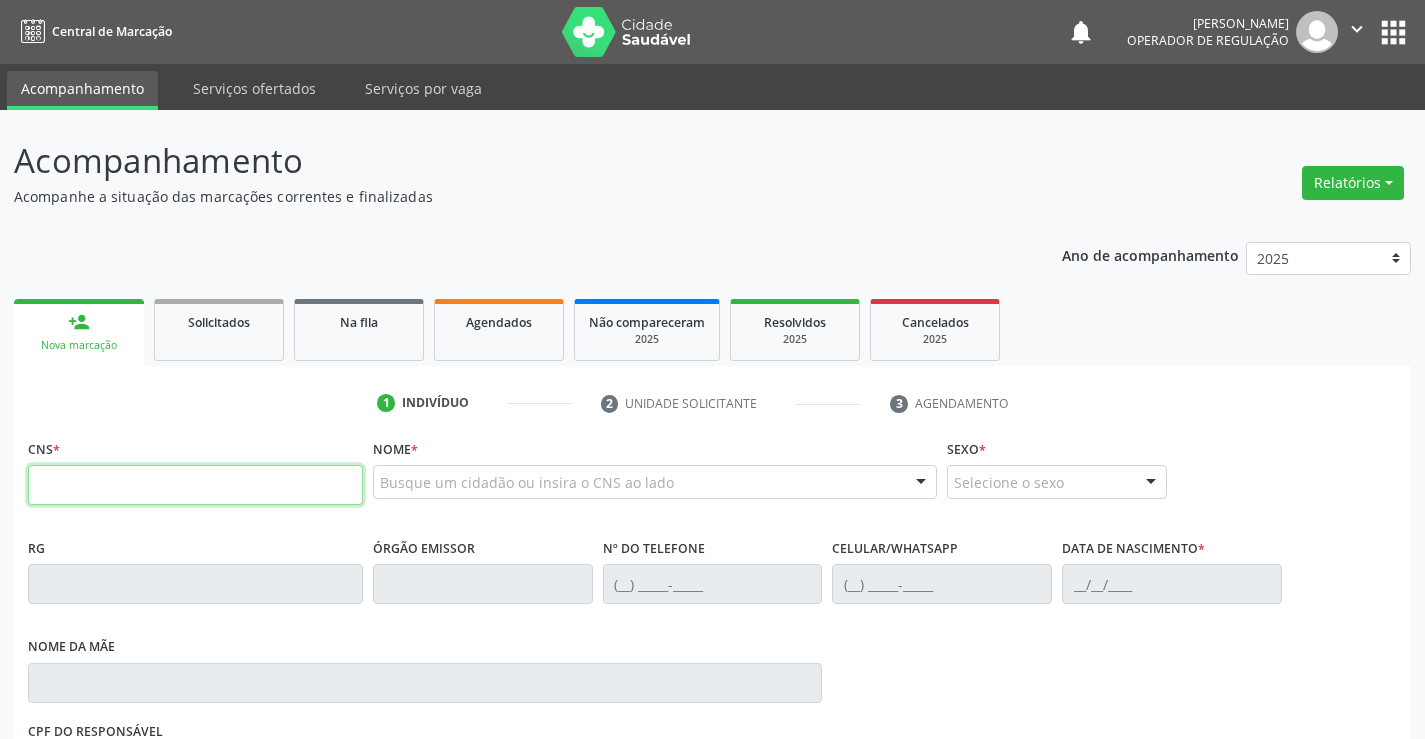 click at bounding box center [195, 485] 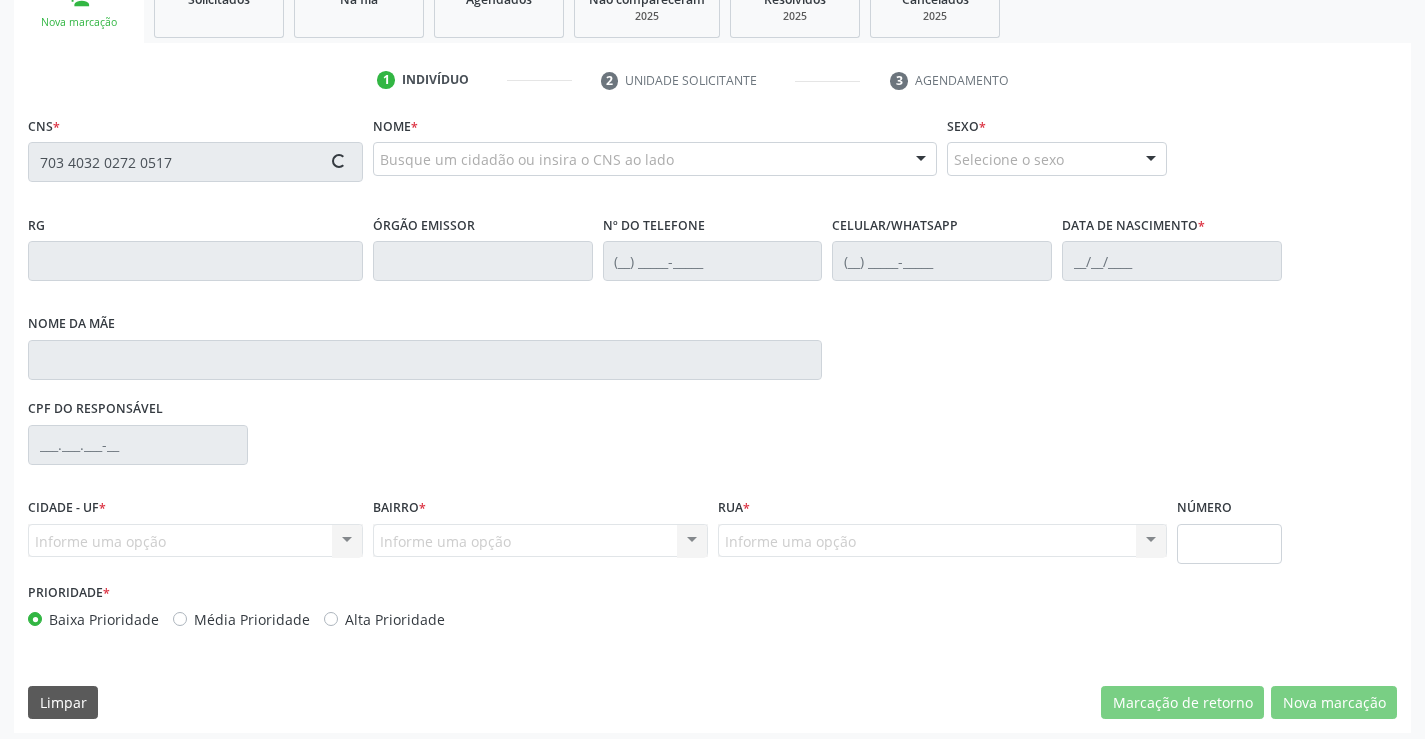 type on "703 4032 0272 0517" 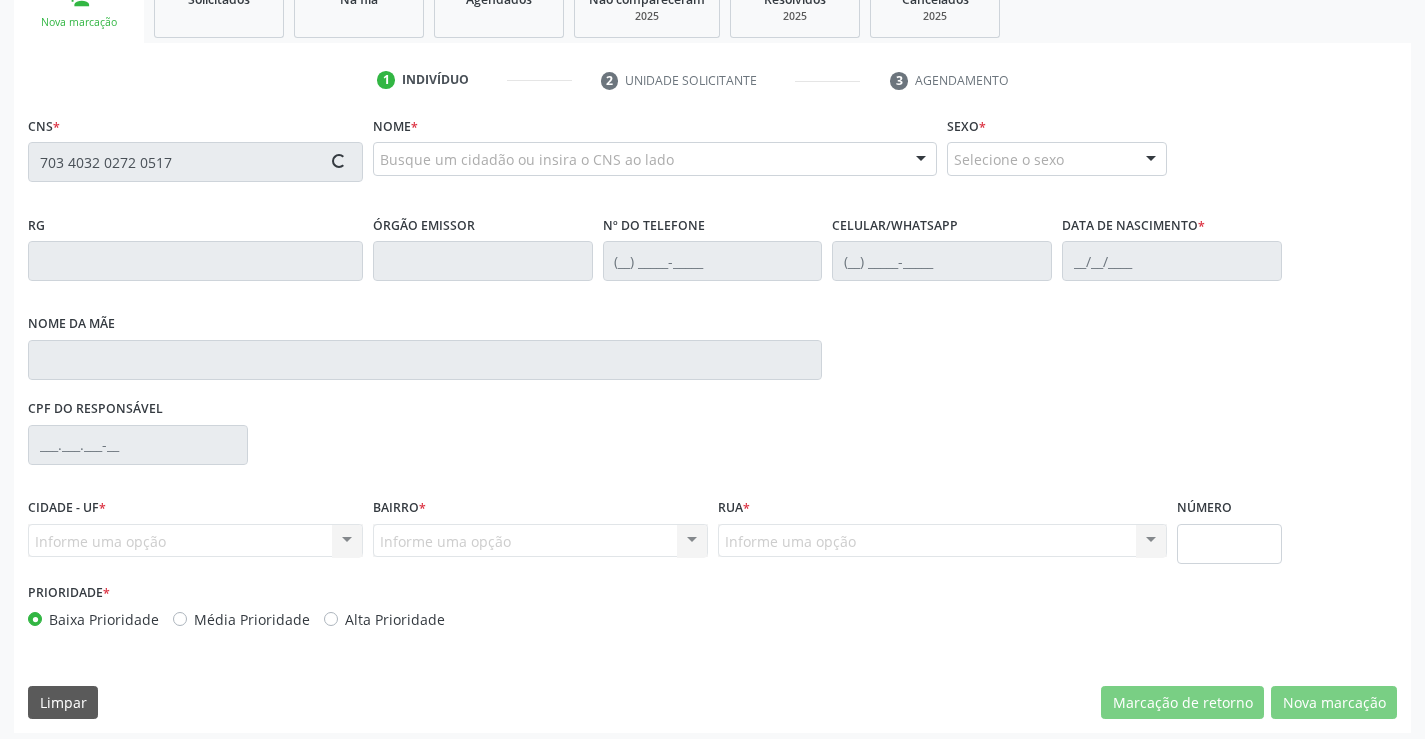 scroll, scrollTop: 331, scrollLeft: 0, axis: vertical 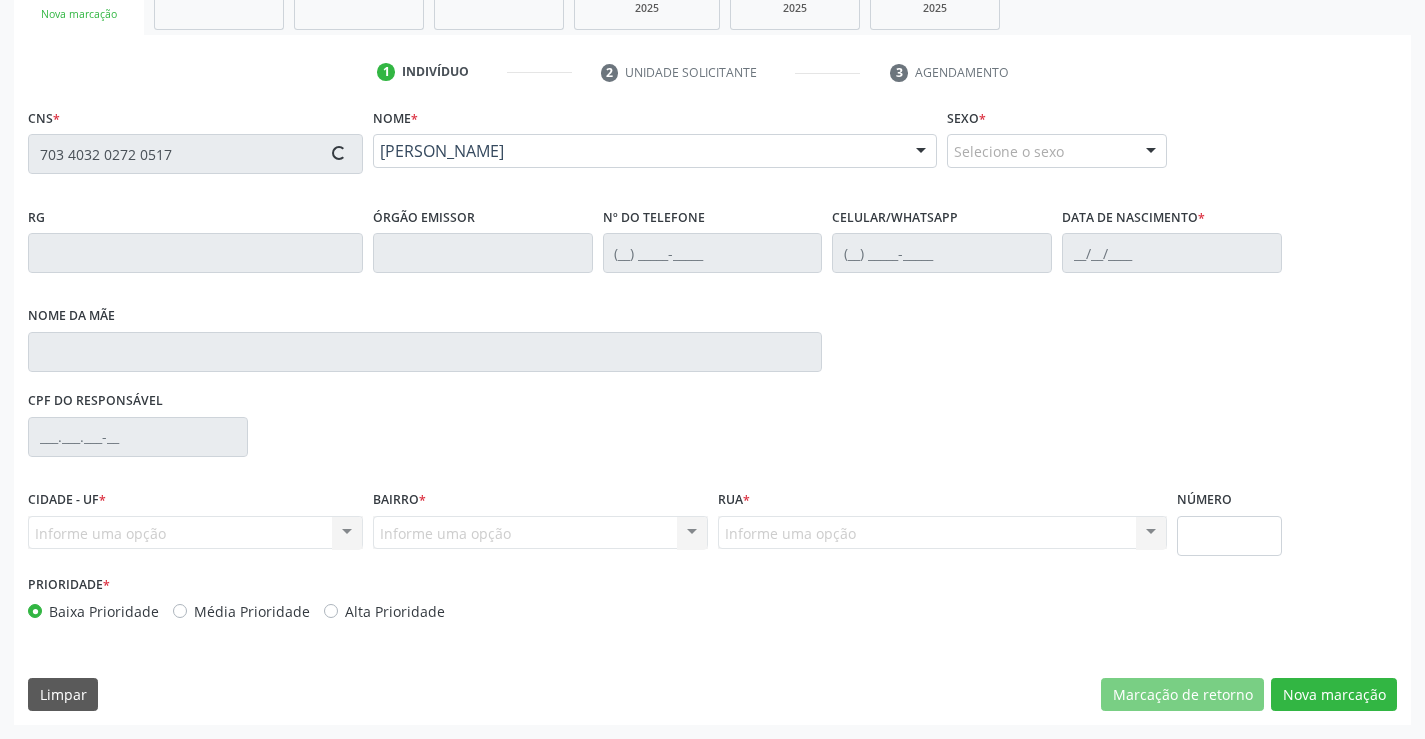 type on "[PHONE_NUMBER]" 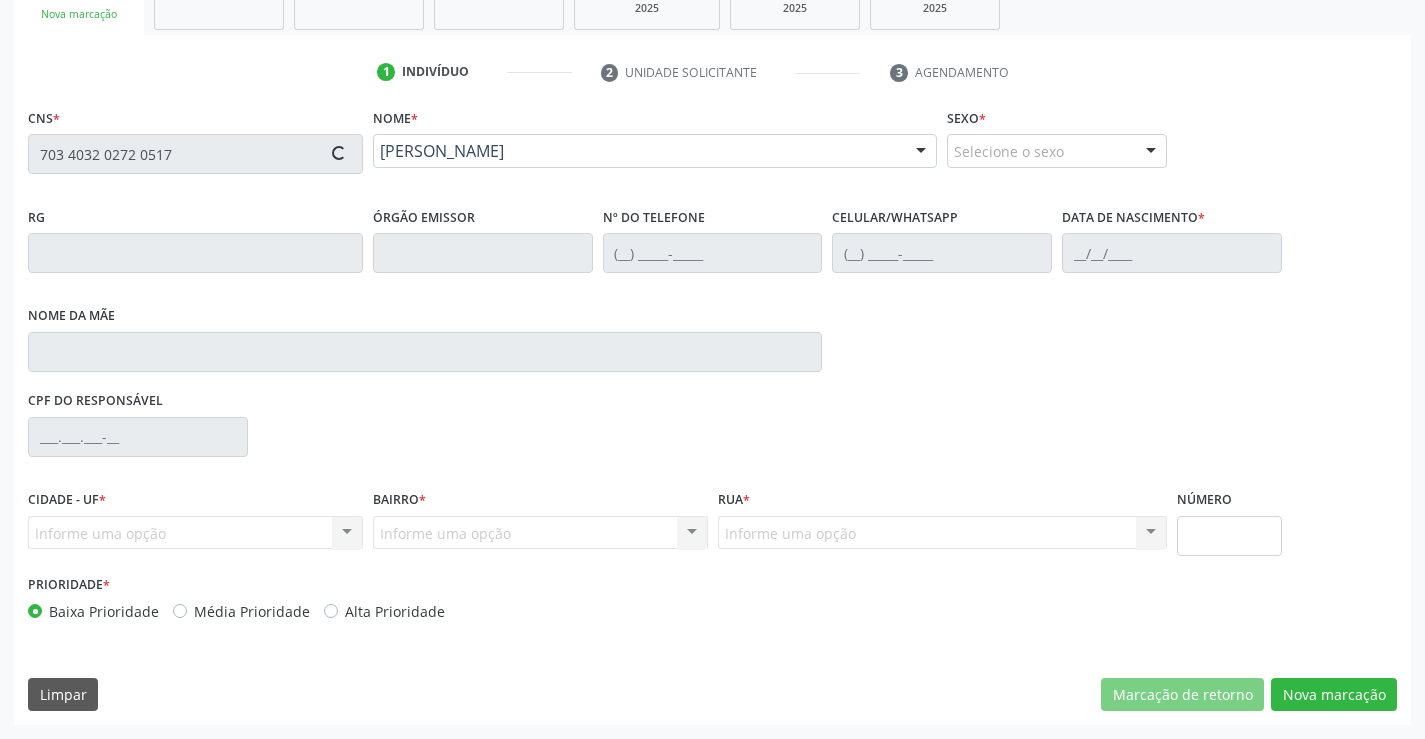 type on "[PHONE_NUMBER]" 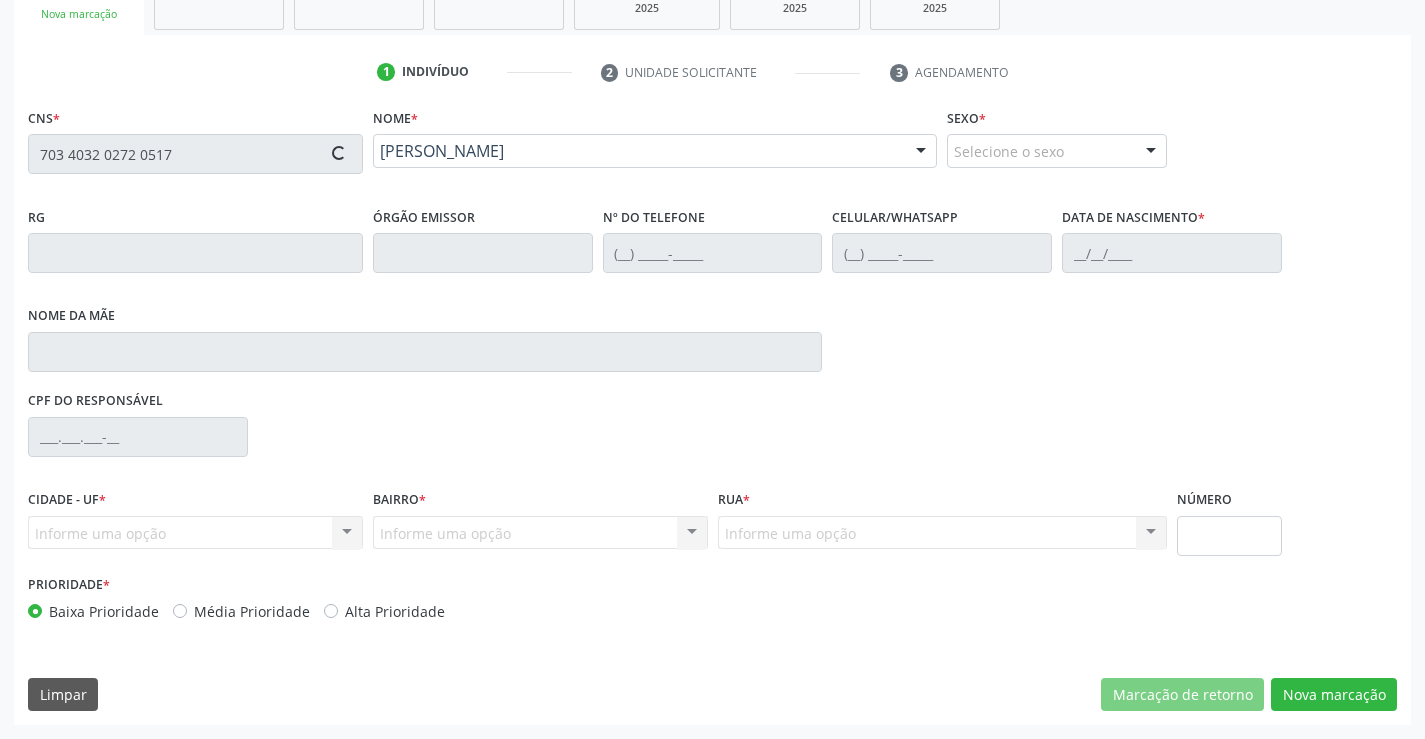 type on "S/N" 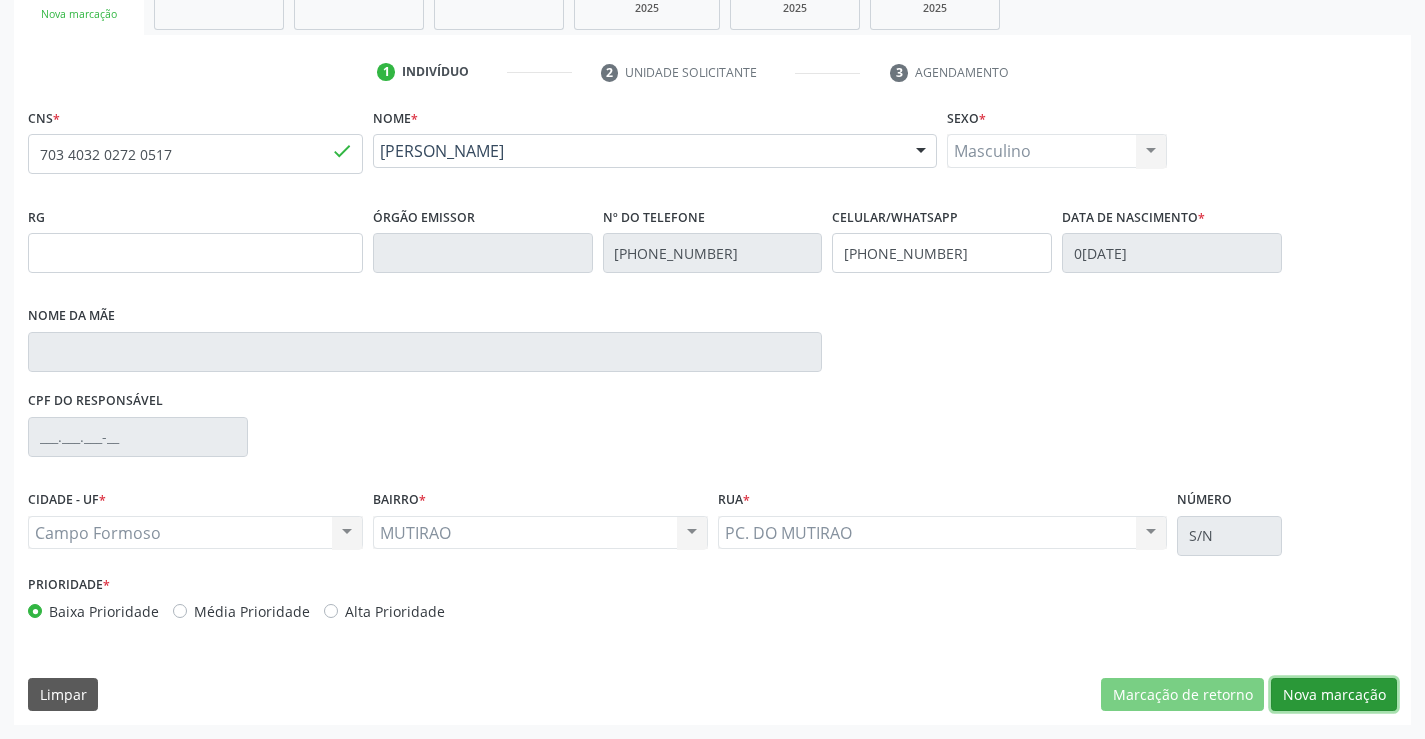 click on "Nova marcação" at bounding box center [1334, 695] 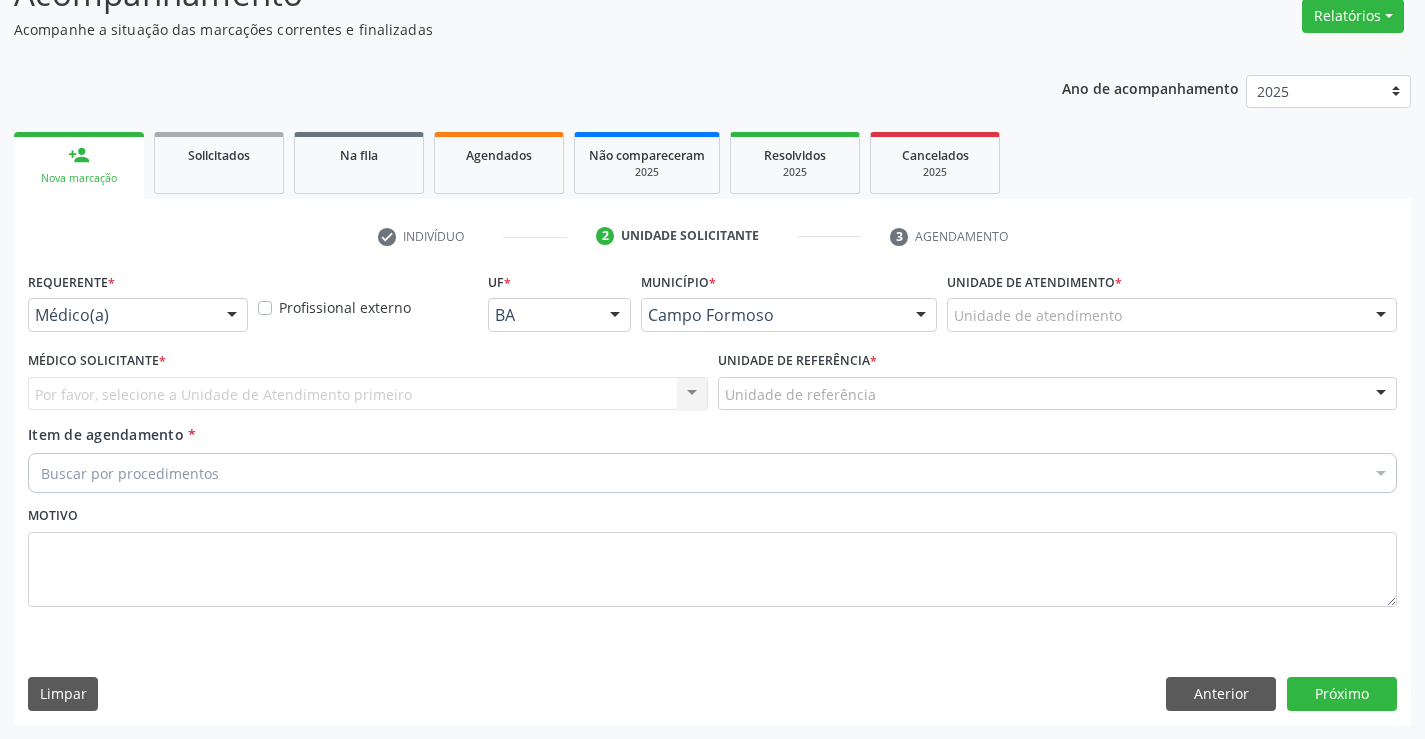scroll, scrollTop: 167, scrollLeft: 0, axis: vertical 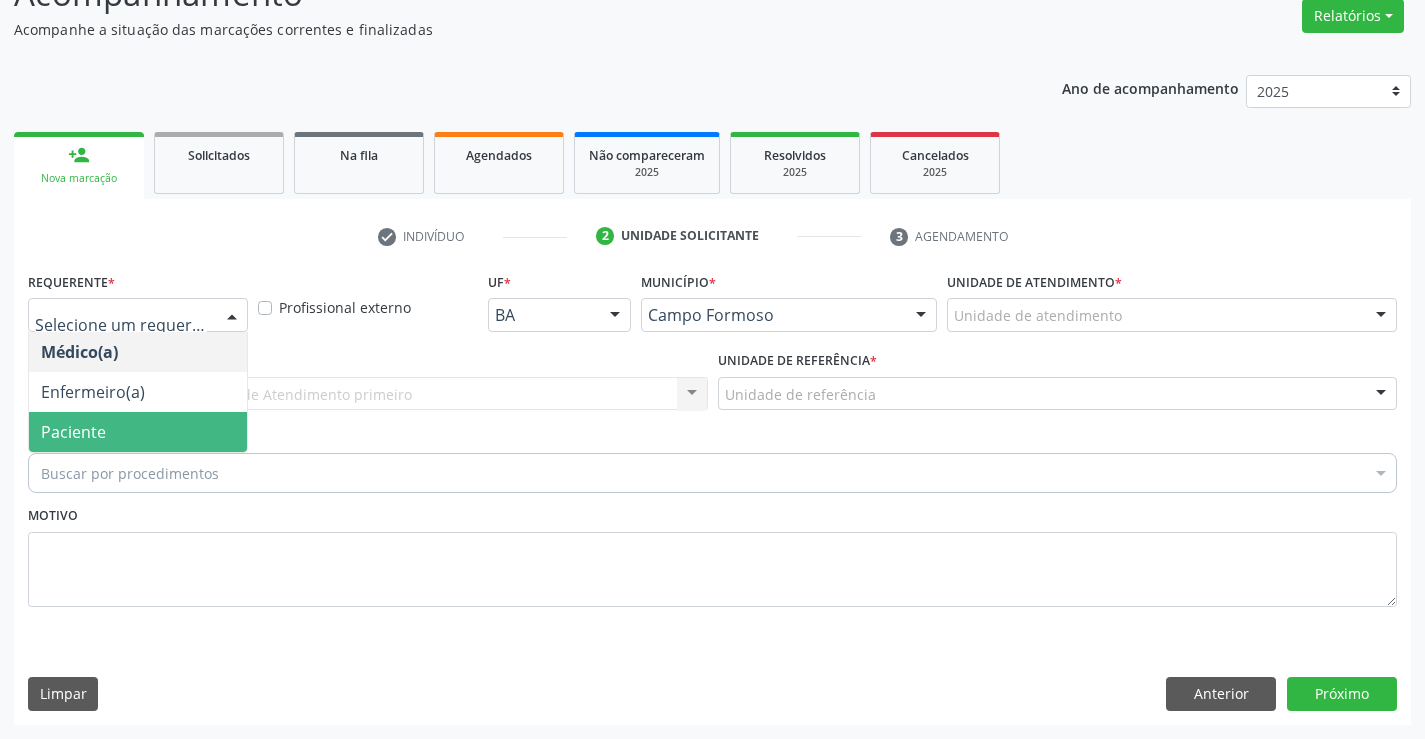 click on "Paciente" at bounding box center [138, 432] 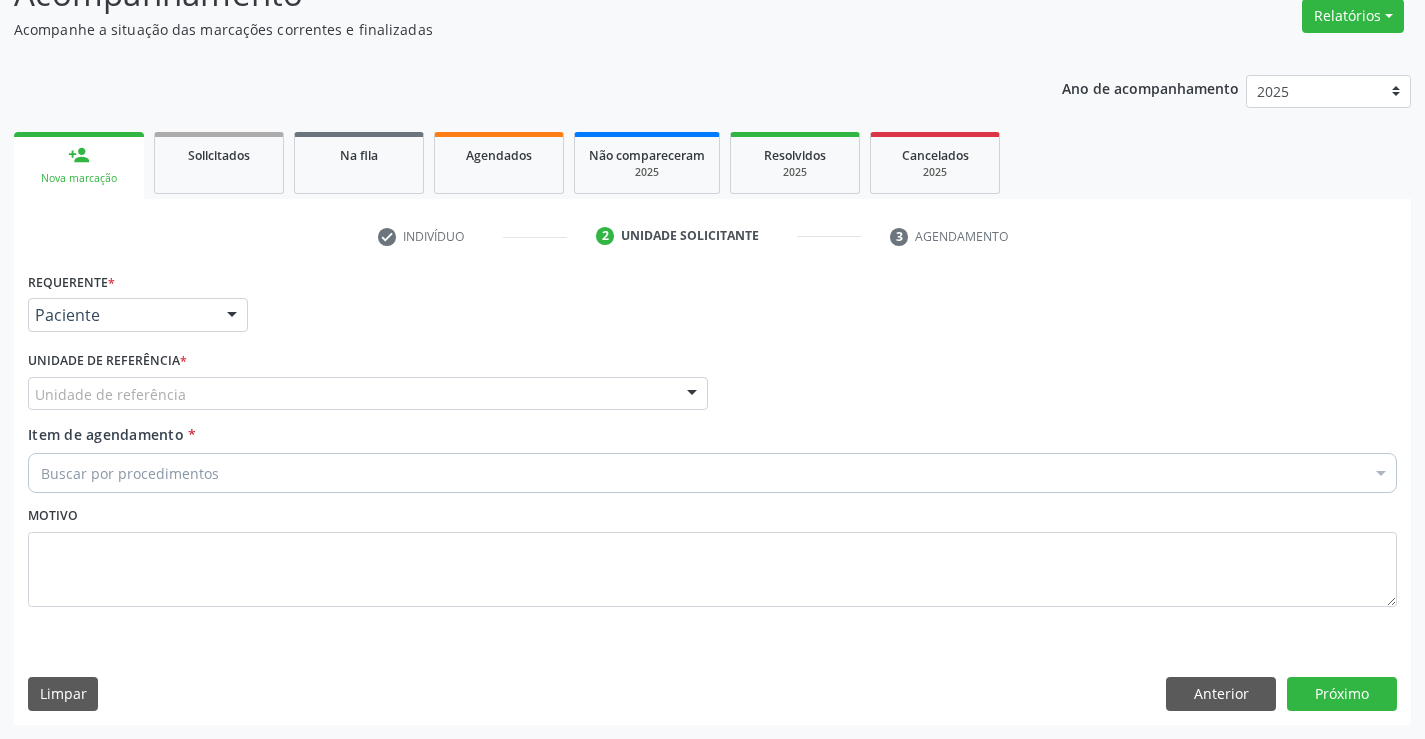 click on "Unidade de referência" at bounding box center (368, 394) 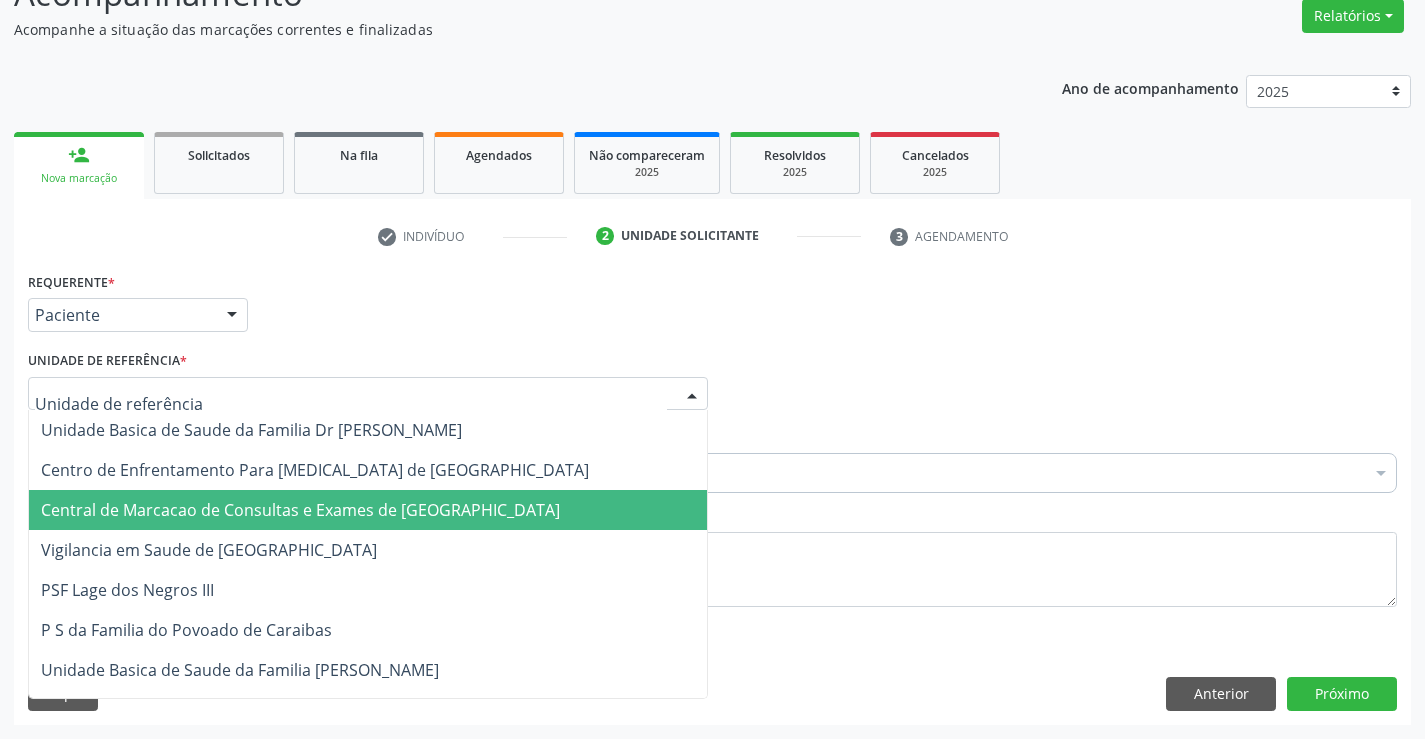 click on "Central de Marcacao de Consultas e Exames de [GEOGRAPHIC_DATA]" at bounding box center (300, 510) 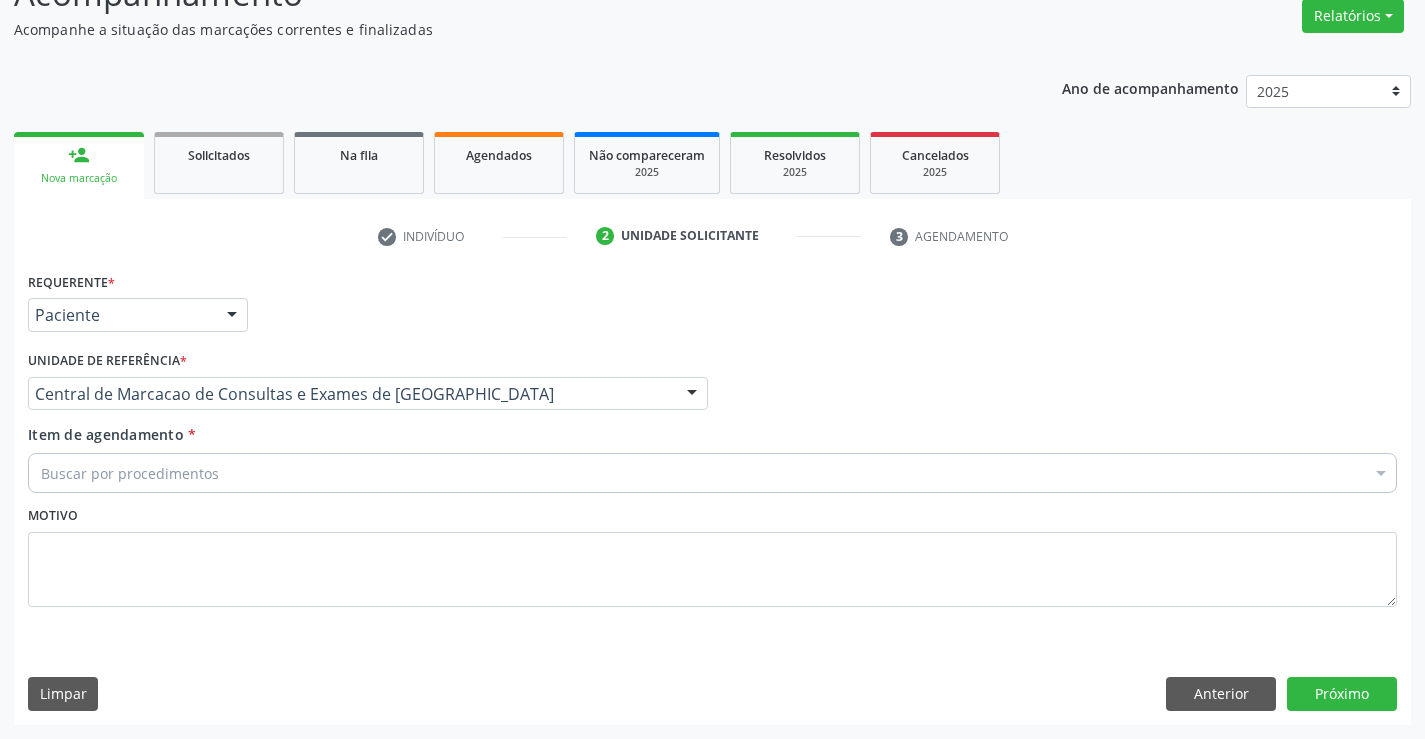 click on "Buscar por procedimentos" at bounding box center (712, 473) 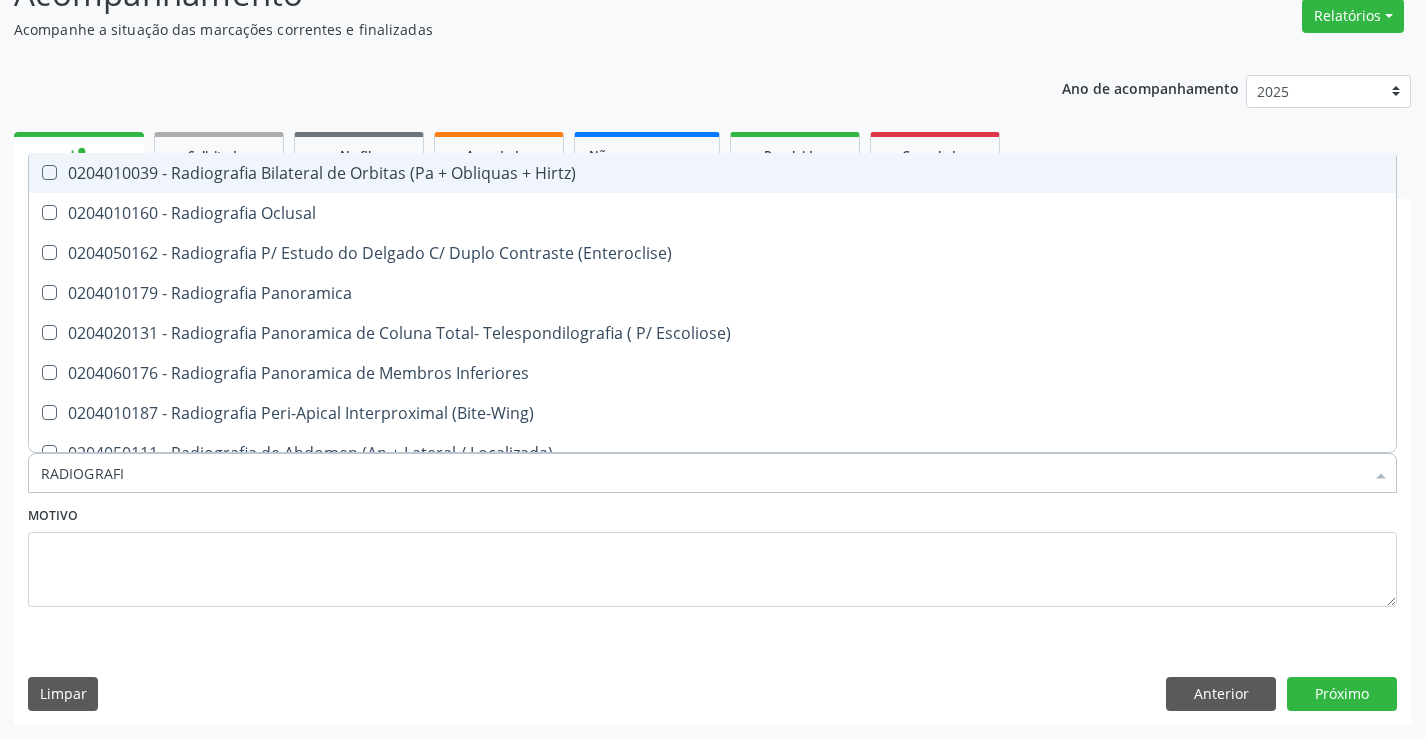 type on "RADIOGRAFIA" 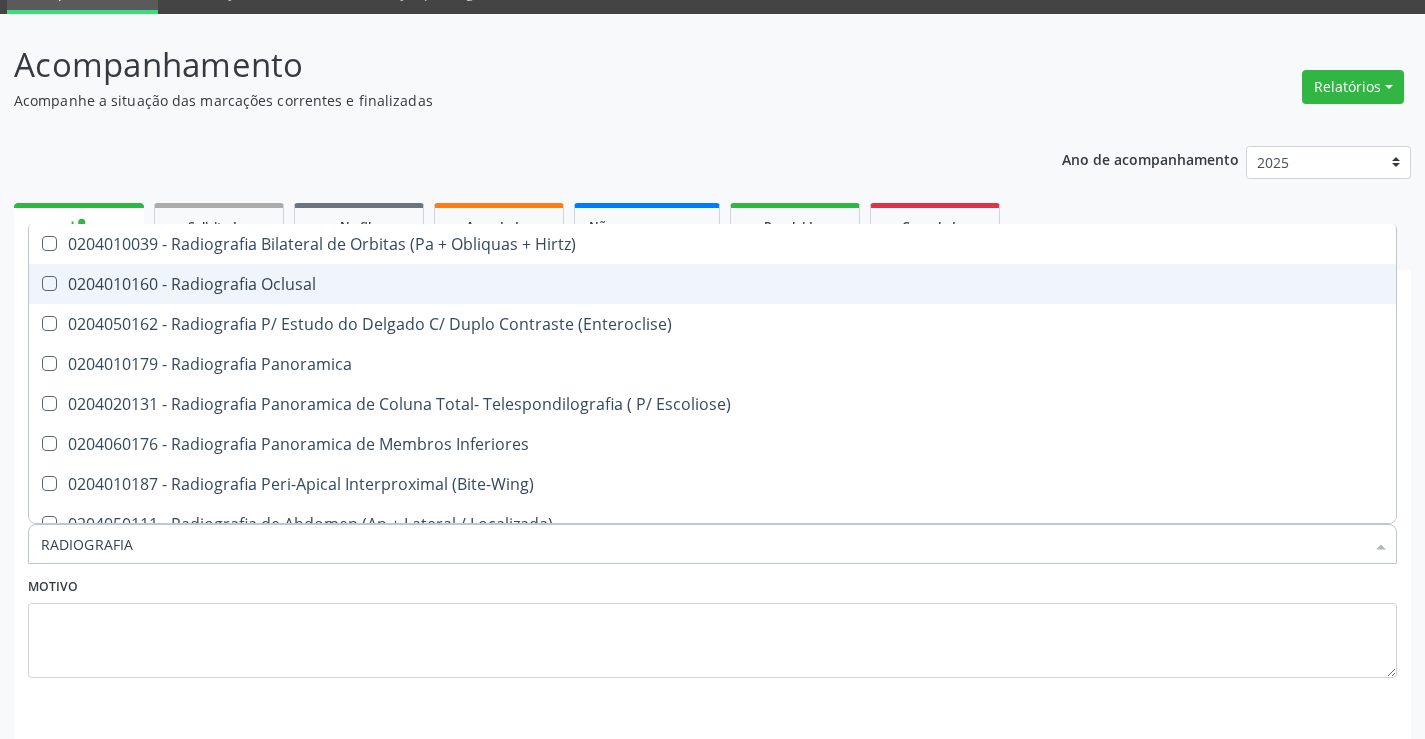 scroll, scrollTop: 0, scrollLeft: 0, axis: both 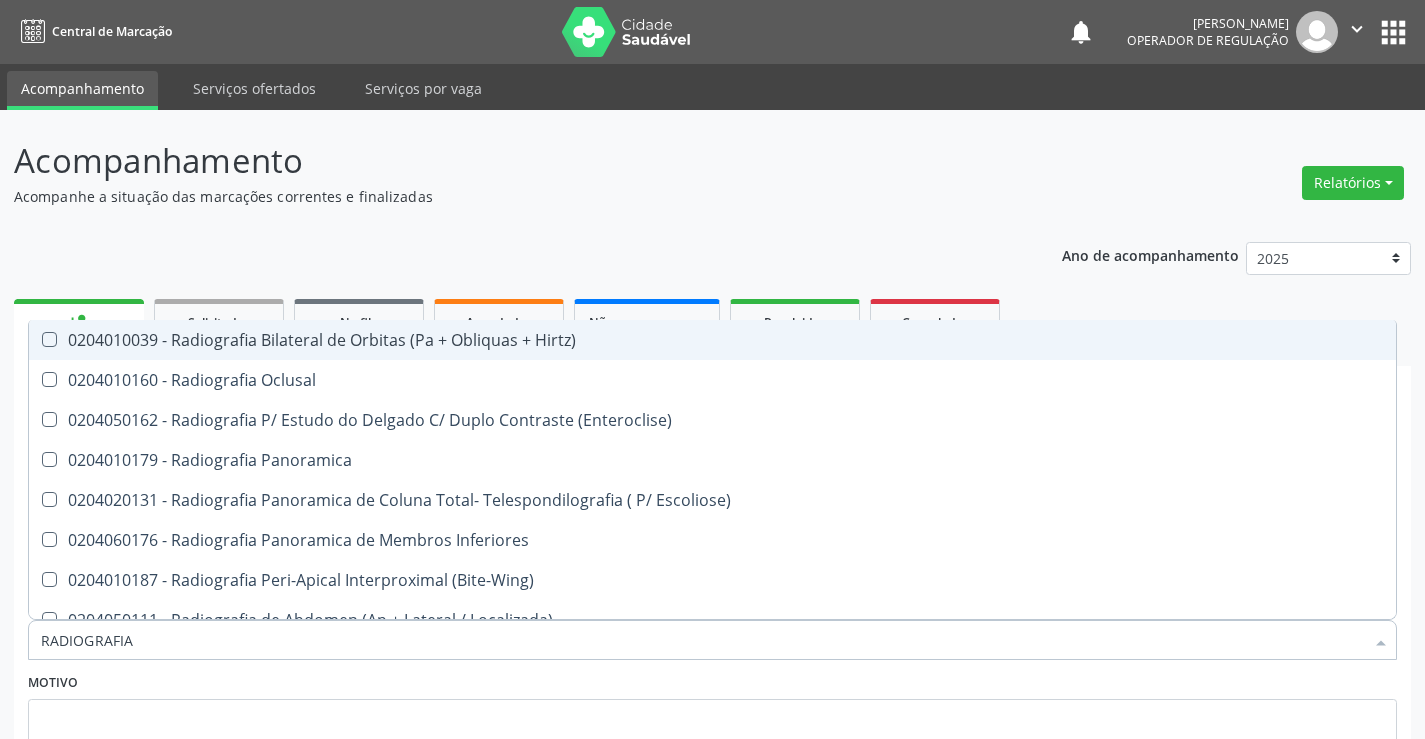 click on "Ano de acompanhamento
2025 2024 2023
person_add
Nova marcação
Solicitados   Na fila   Agendados   Não compareceram
2025
Resolvidos
2025
Cancelados
2025
check
Indivíduo
2
Unidade solicitante
3
Agendamento
CNS
*
703 4032 0272 0517       done
Nome
*
Aurino Bernardo dos Santos
Aurino Bernardo dos Santos
CNS:
703 4032 0272 0517
CPF:    --   Nascimento:
04/06/1962
Nenhum resultado encontrado para: "   "
Digite o nome ou CNS para buscar um indivíduo
Sexo
*
Masculino         Masculino   Feminino
Nenhum resultado encontrado para: "   "
Não há nenhuma opção para ser exibida.
RG
Órgão emissor" at bounding box center [712, 560] 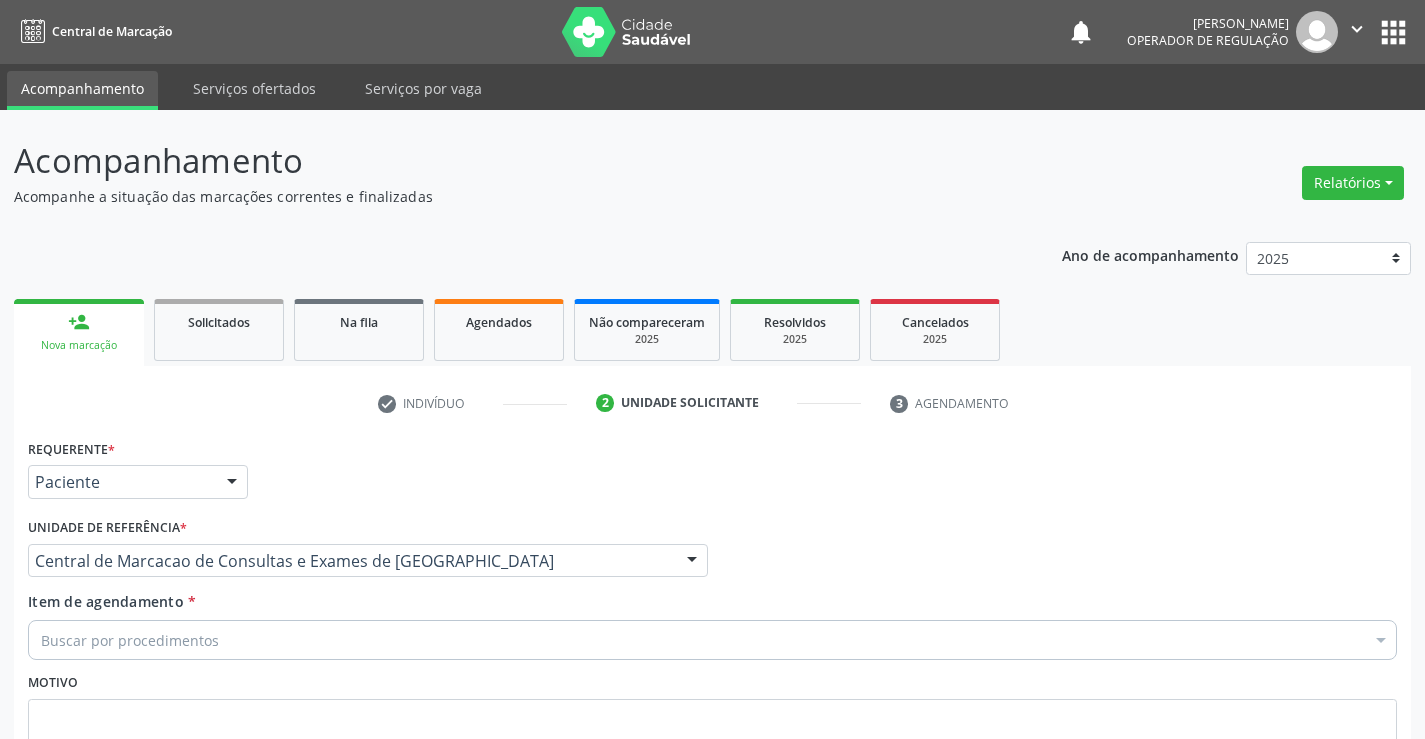 scroll, scrollTop: 0, scrollLeft: 0, axis: both 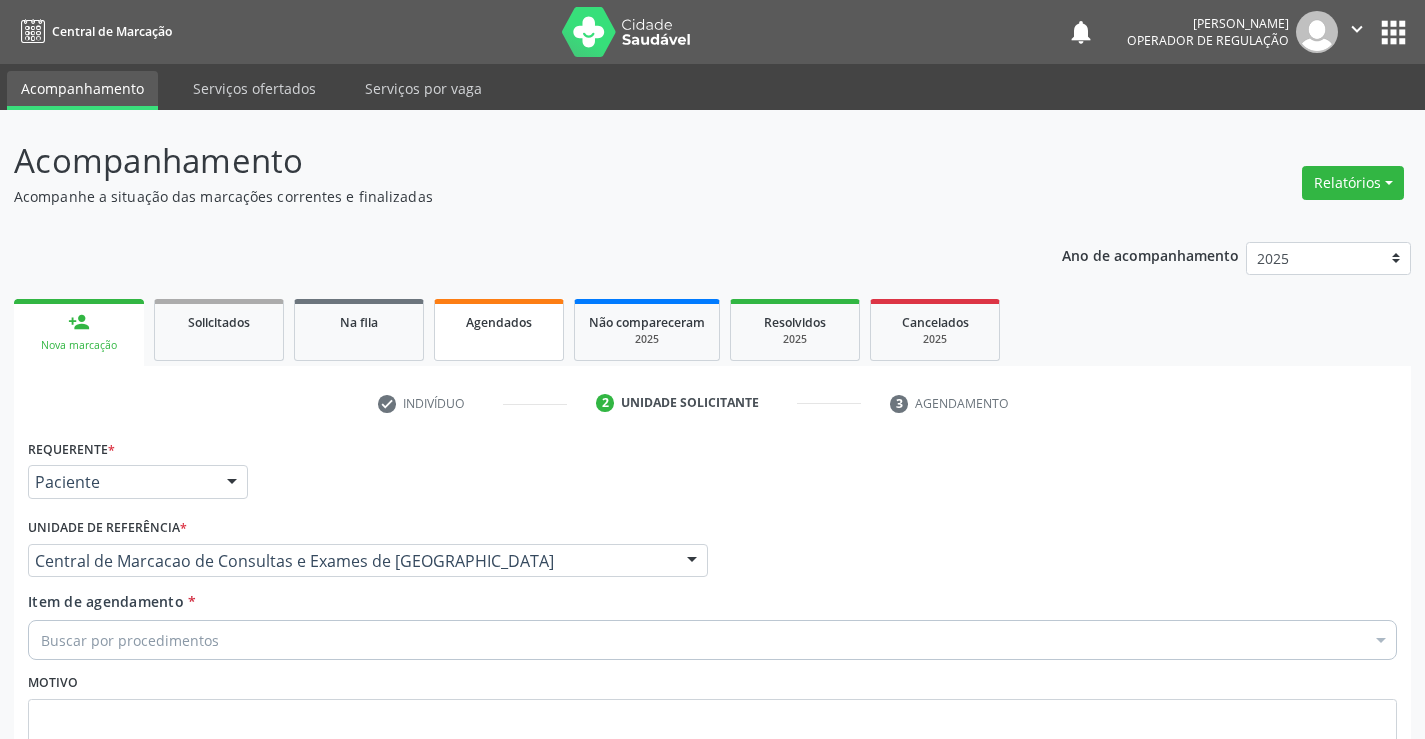 click on "Agendados" at bounding box center [499, 330] 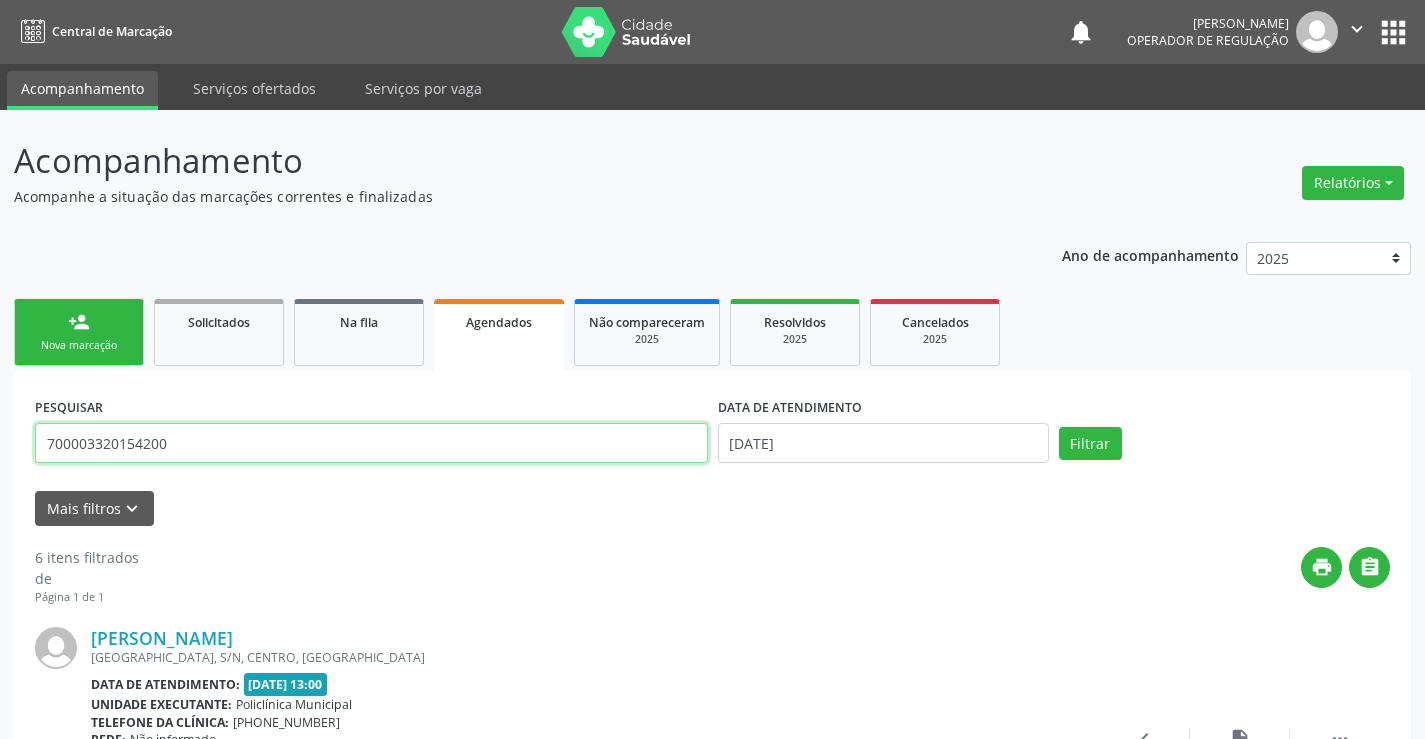 click on "700003320154200" at bounding box center [371, 443] 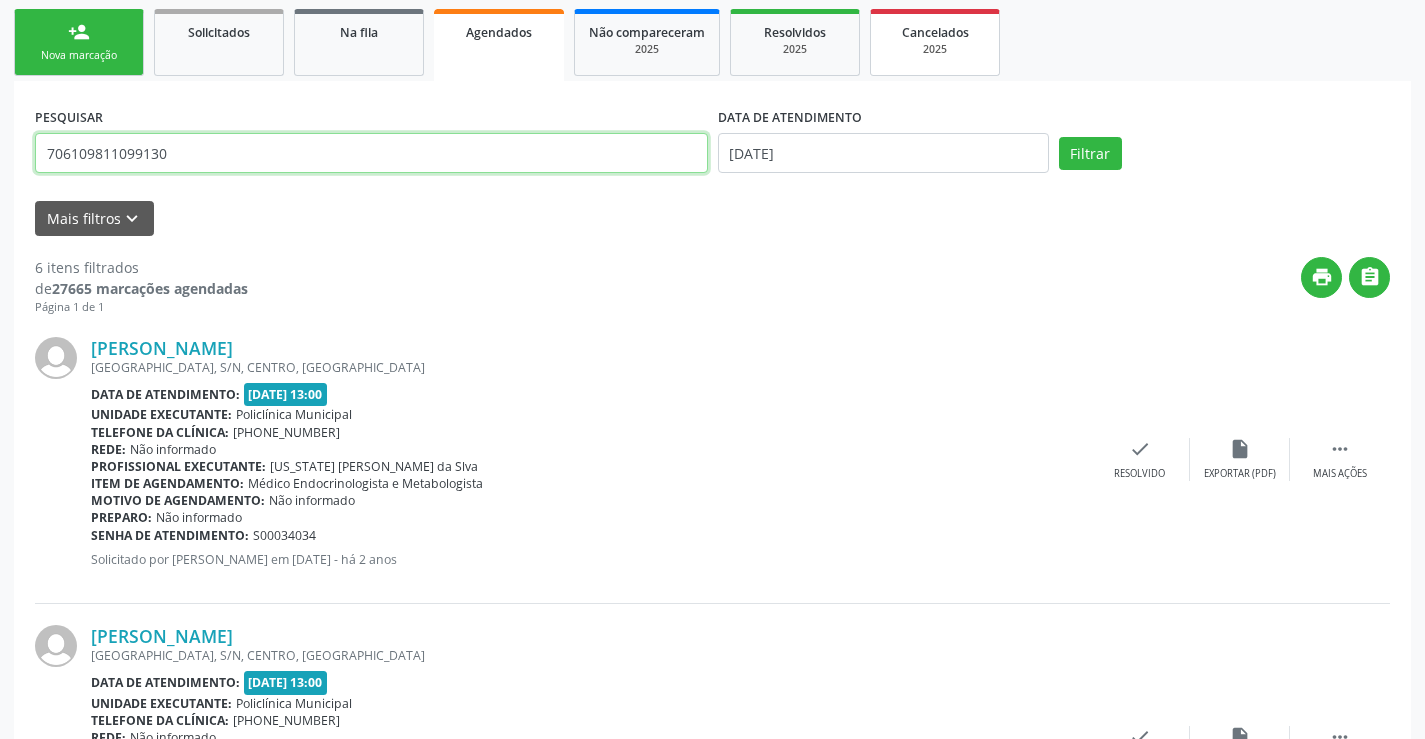 scroll, scrollTop: 0, scrollLeft: 0, axis: both 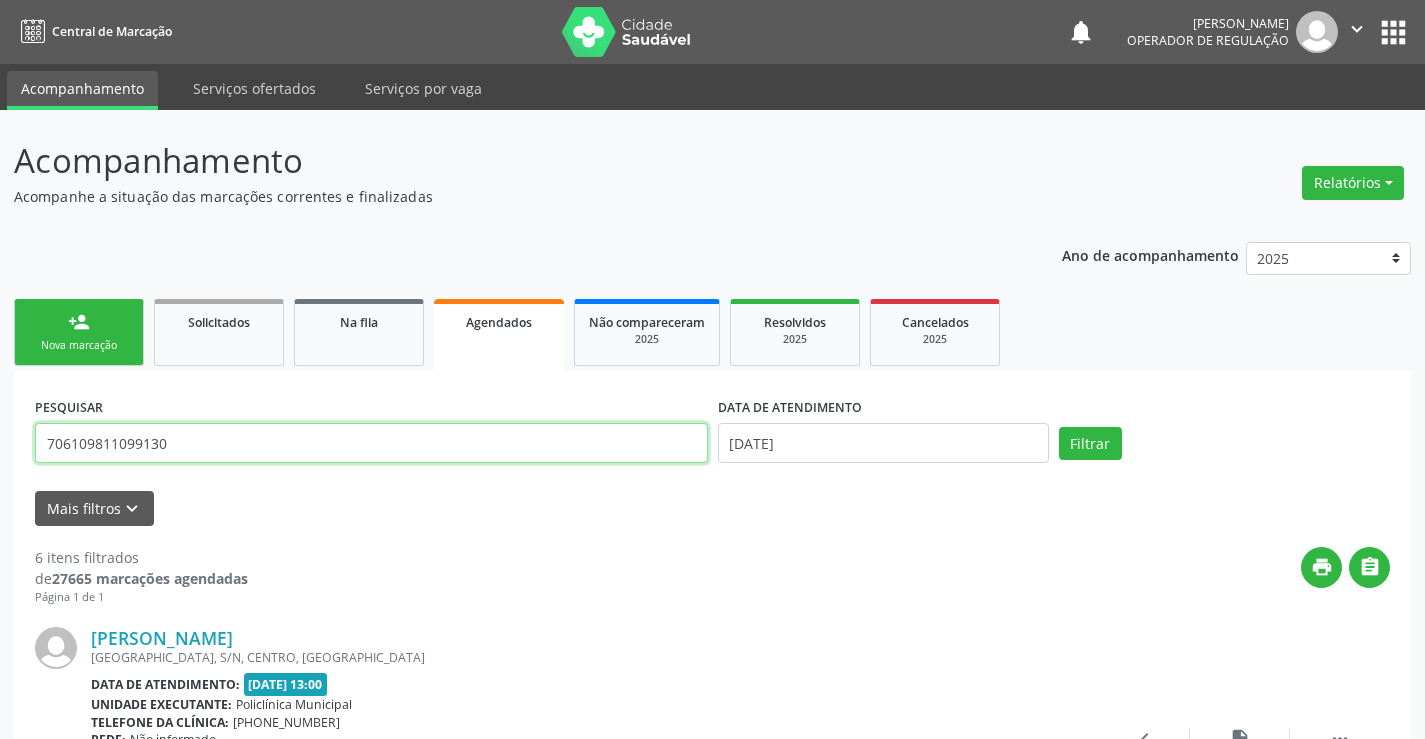 type on "706109811099130" 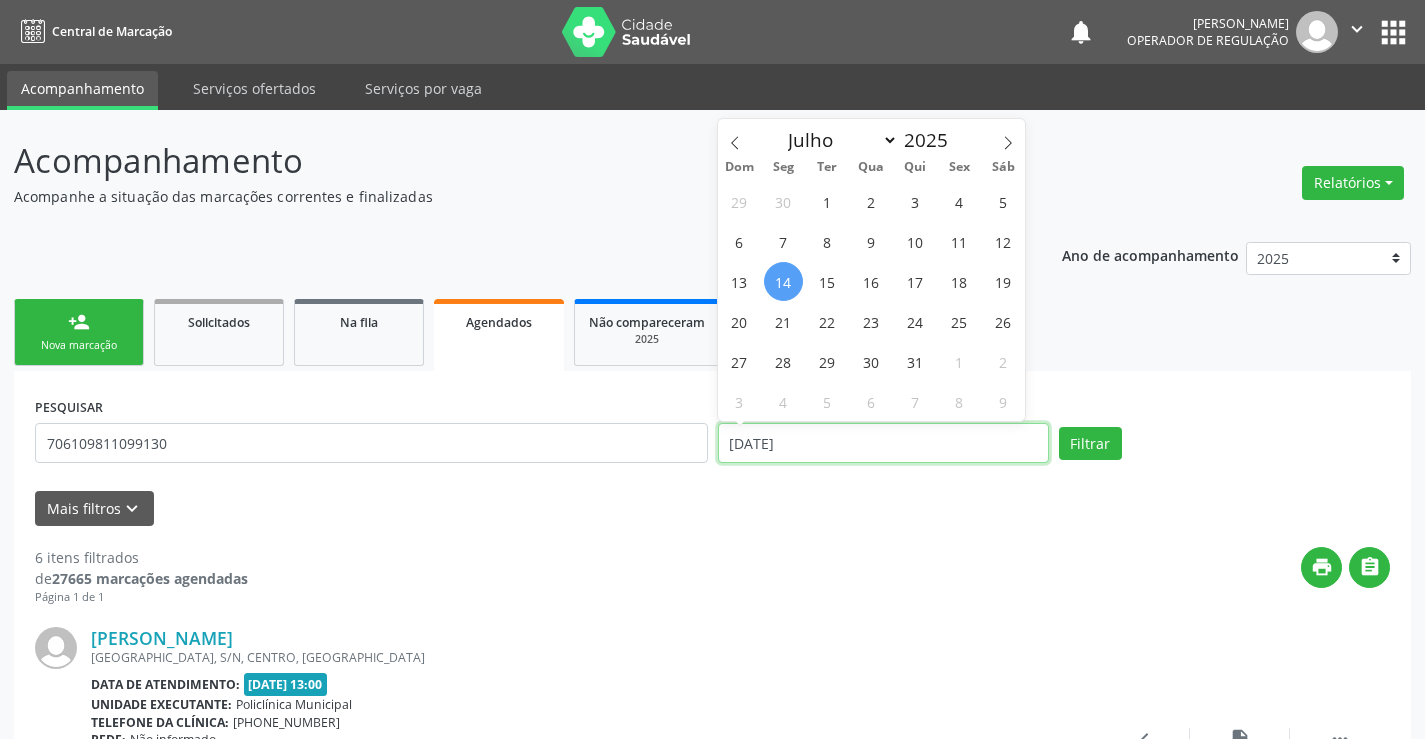 click on "[DATE]" at bounding box center (883, 443) 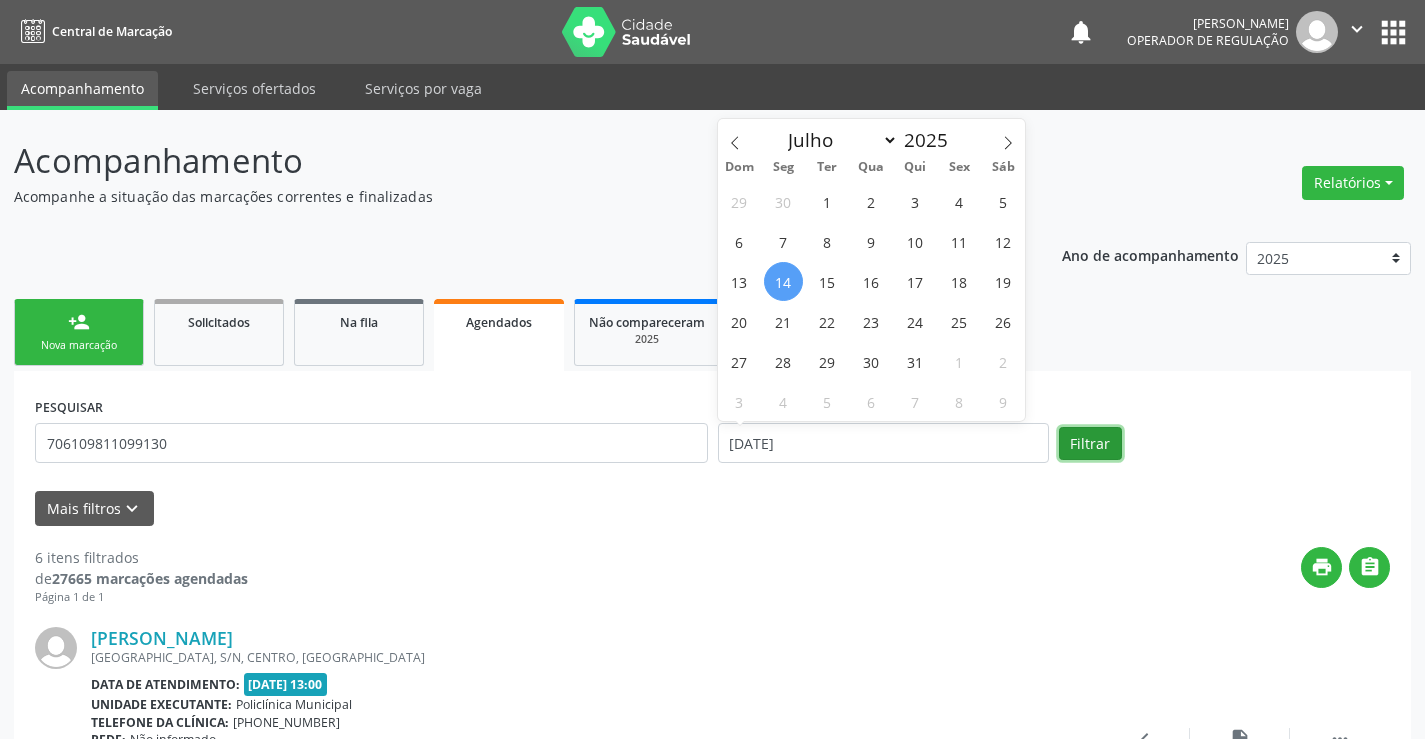 click on "Filtrar" at bounding box center [1090, 444] 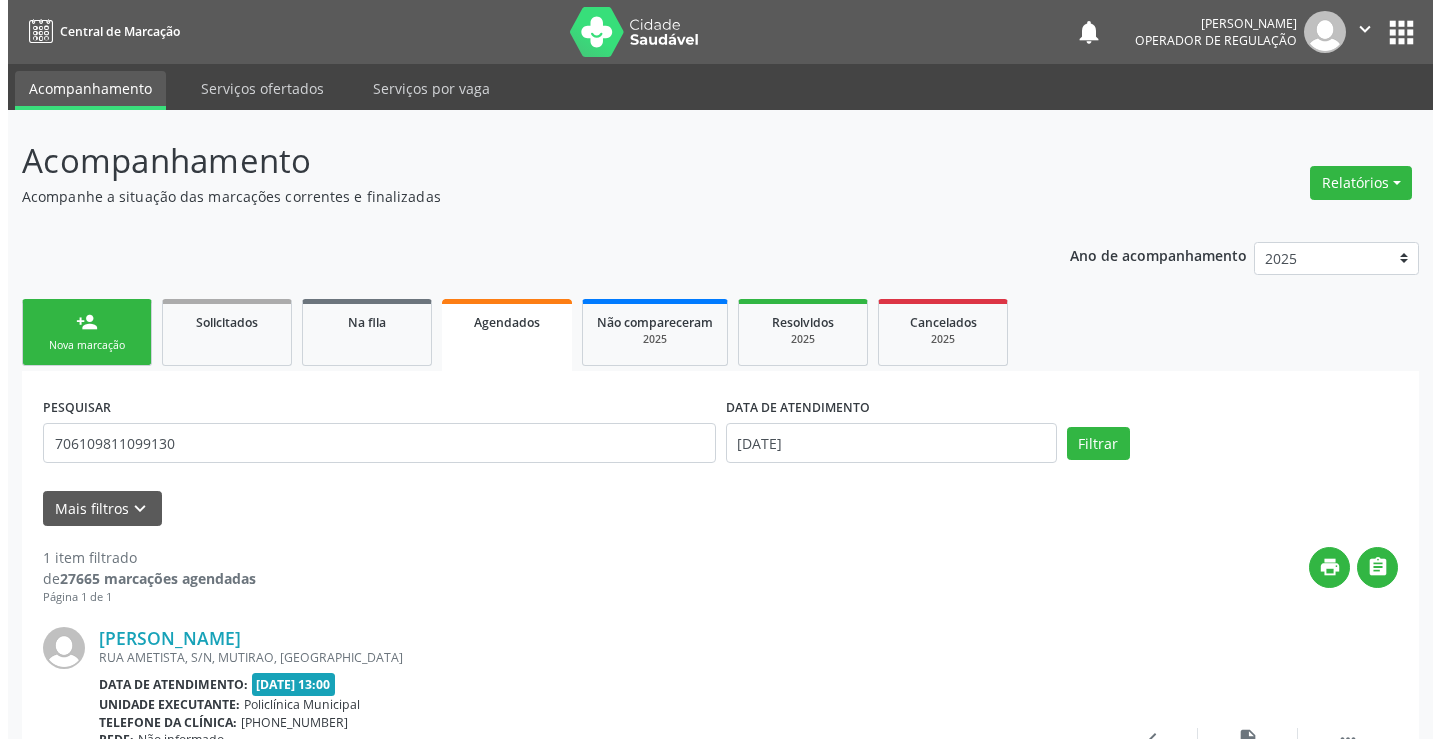 scroll, scrollTop: 189, scrollLeft: 0, axis: vertical 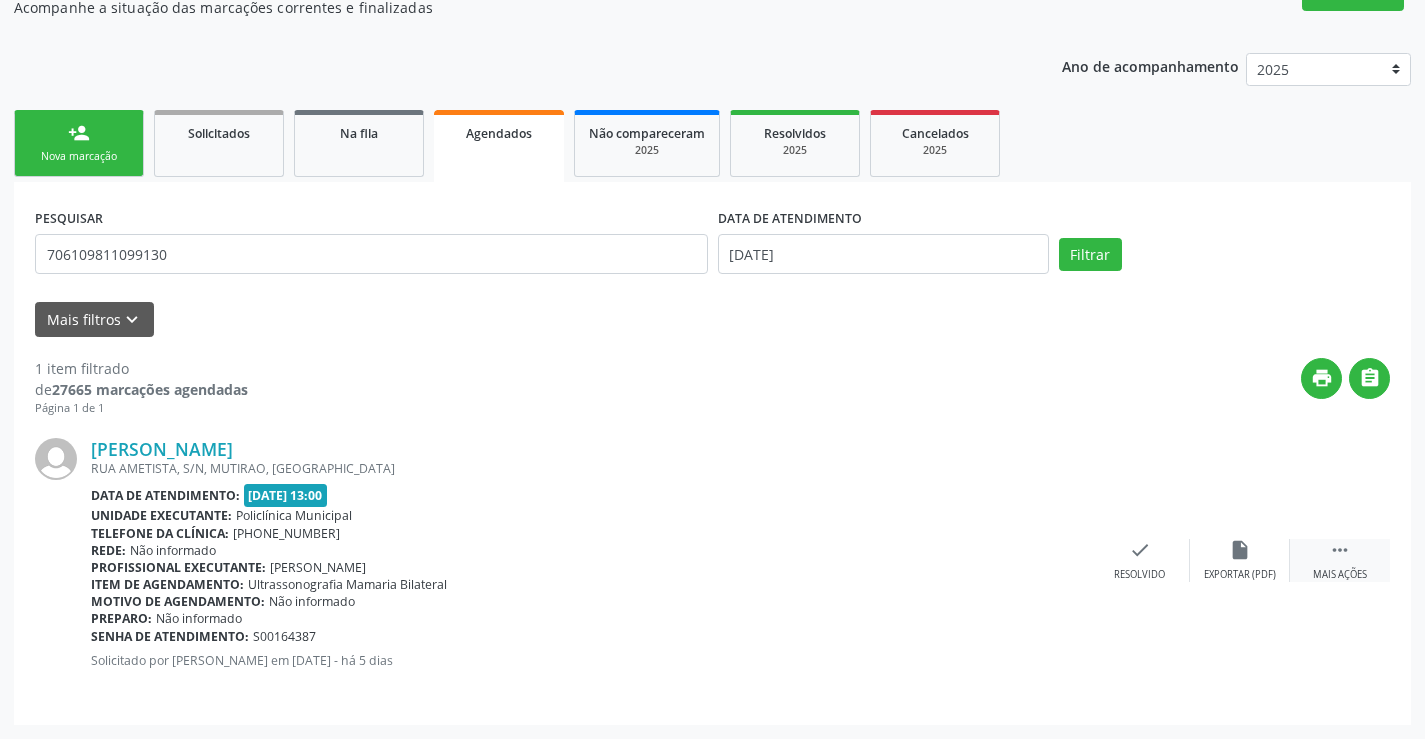 click on "" at bounding box center (1340, 550) 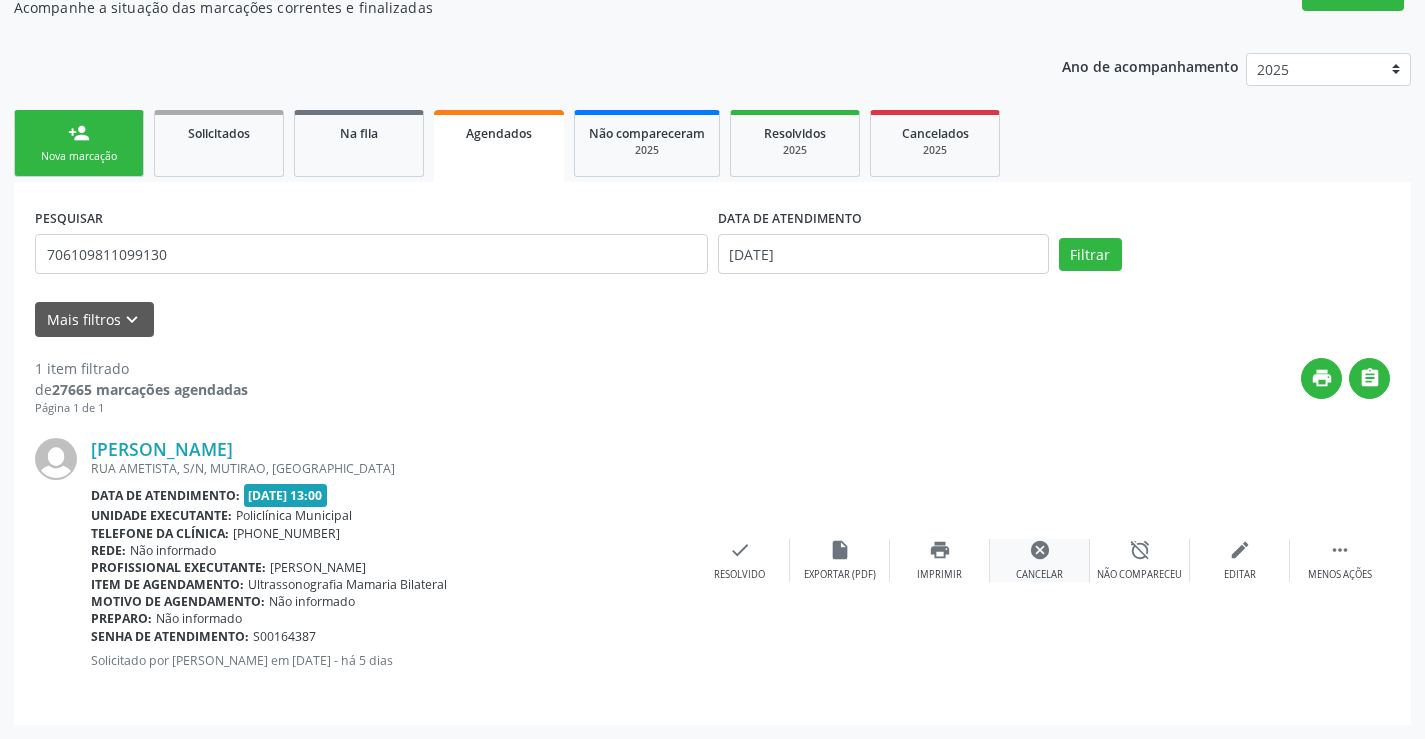 click on "cancel
Cancelar" at bounding box center [1040, 560] 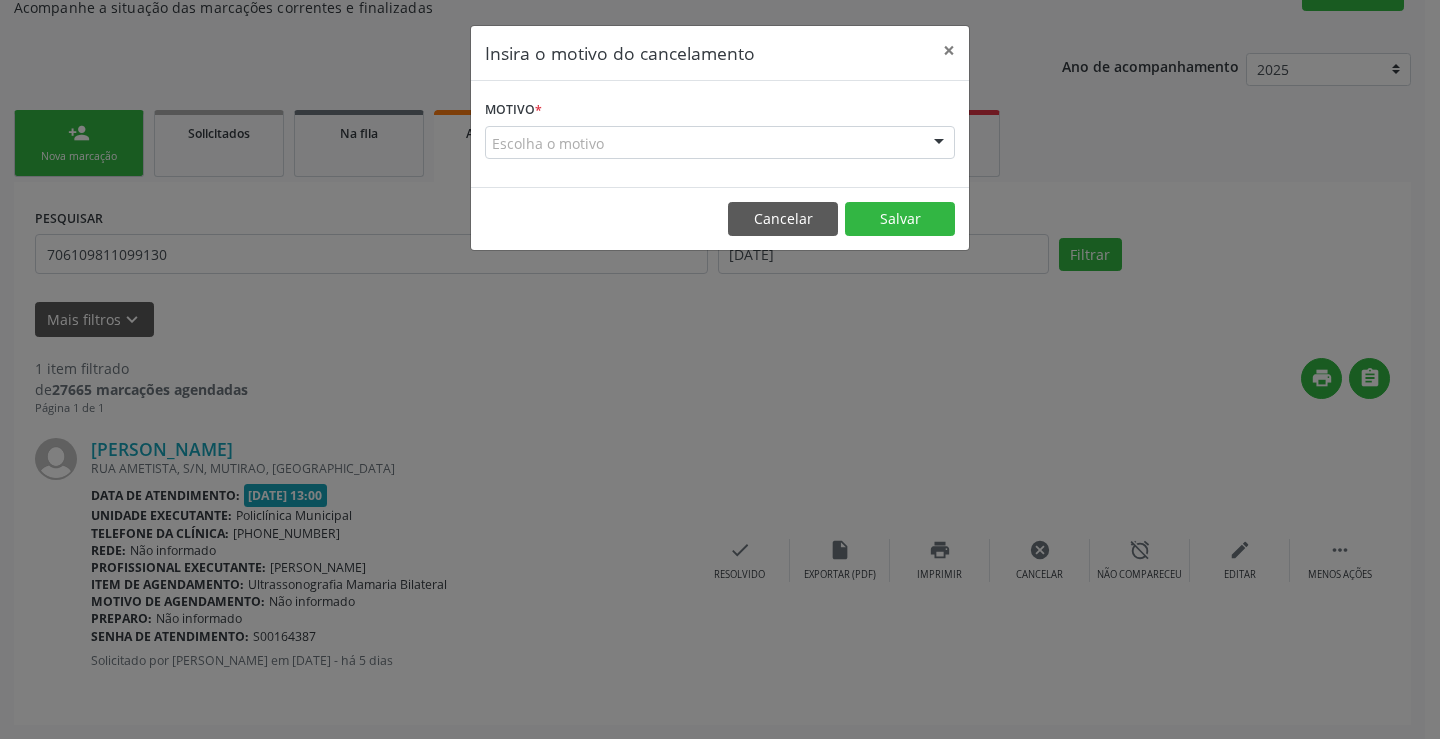 click on "Escolha o motivo" at bounding box center (720, 143) 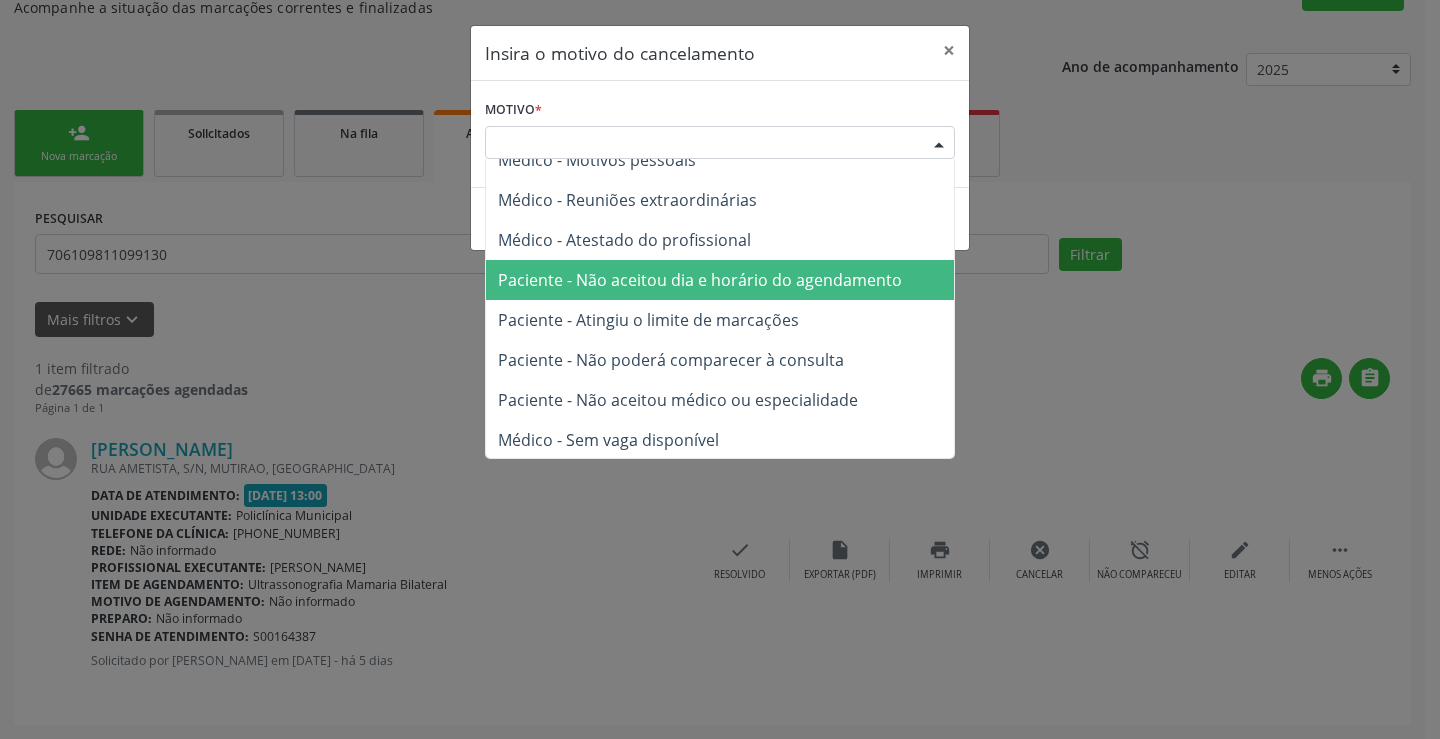 scroll, scrollTop: 101, scrollLeft: 0, axis: vertical 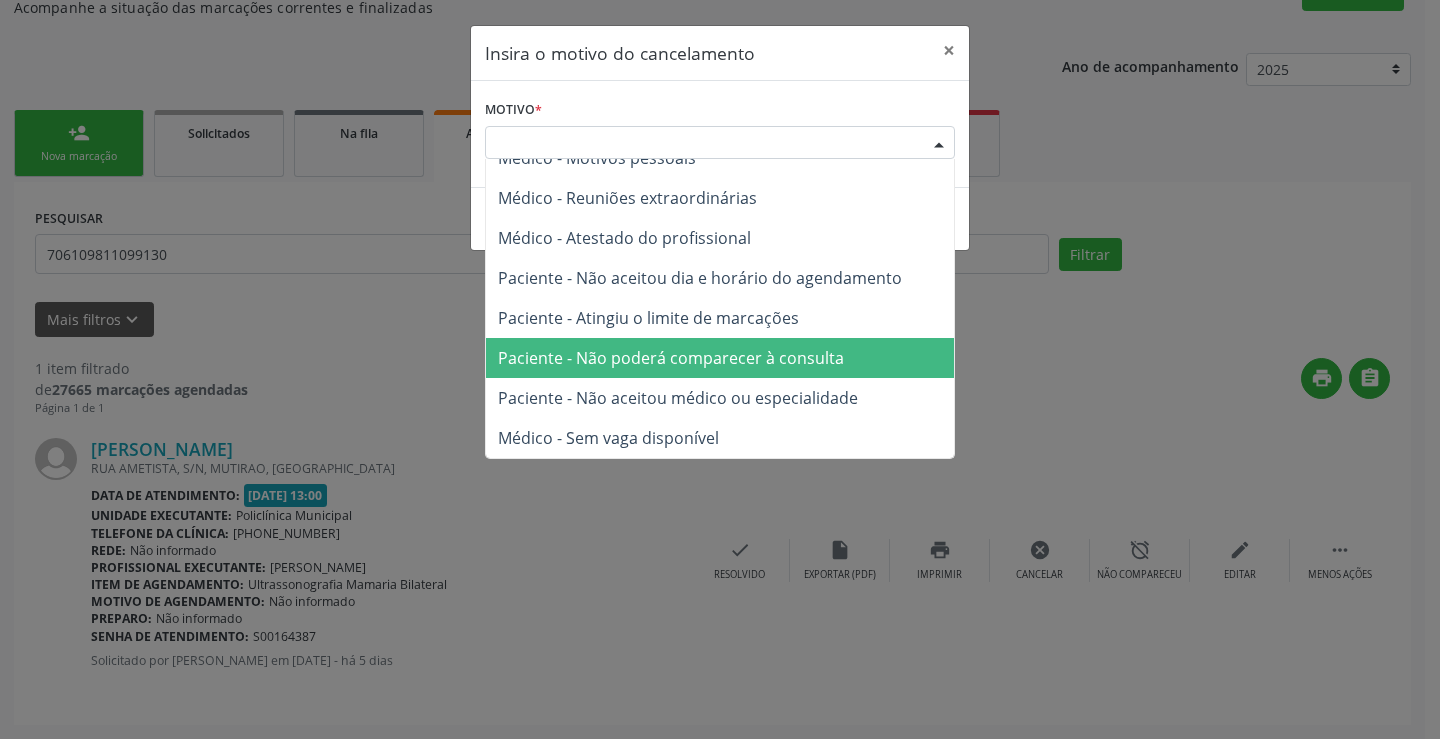 click on "Paciente - Não poderá comparecer à consulta" at bounding box center [671, 358] 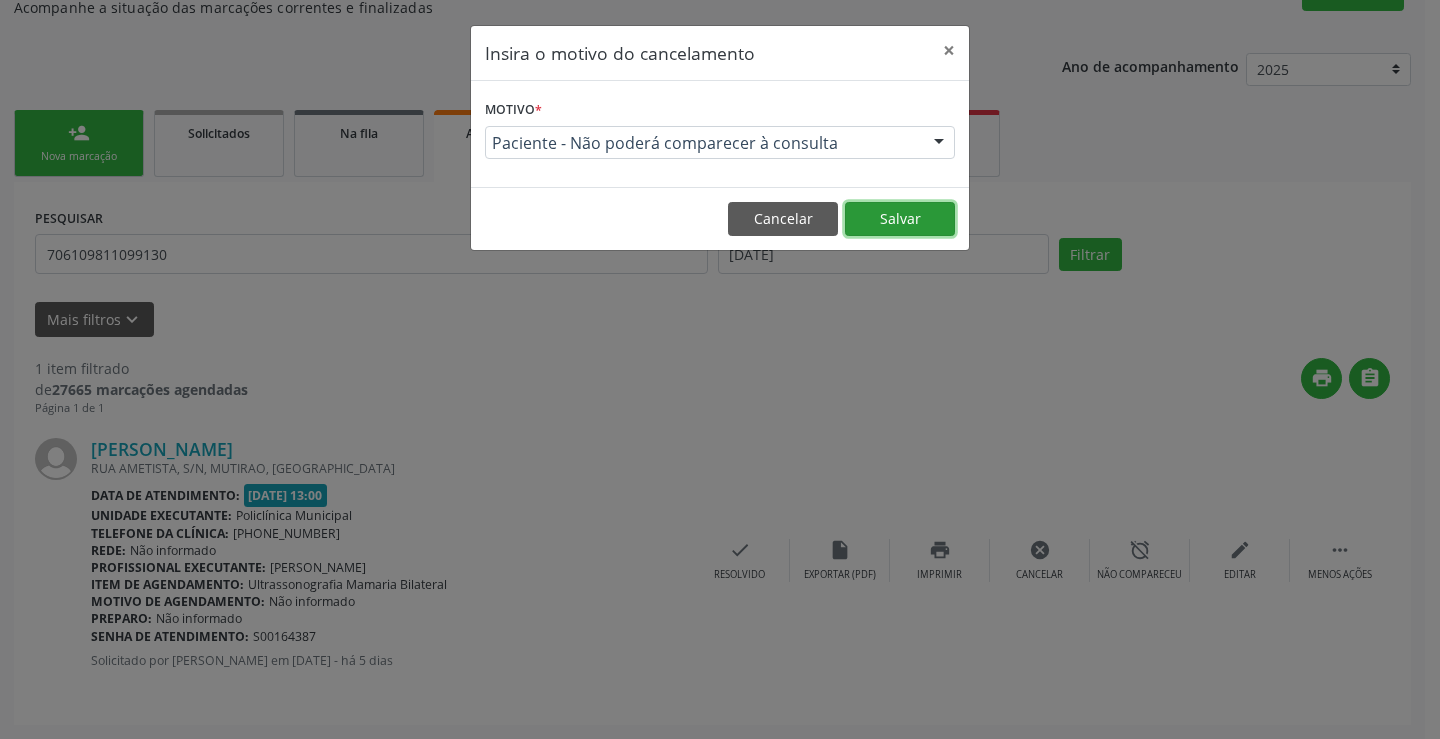 click on "Salvar" at bounding box center [900, 219] 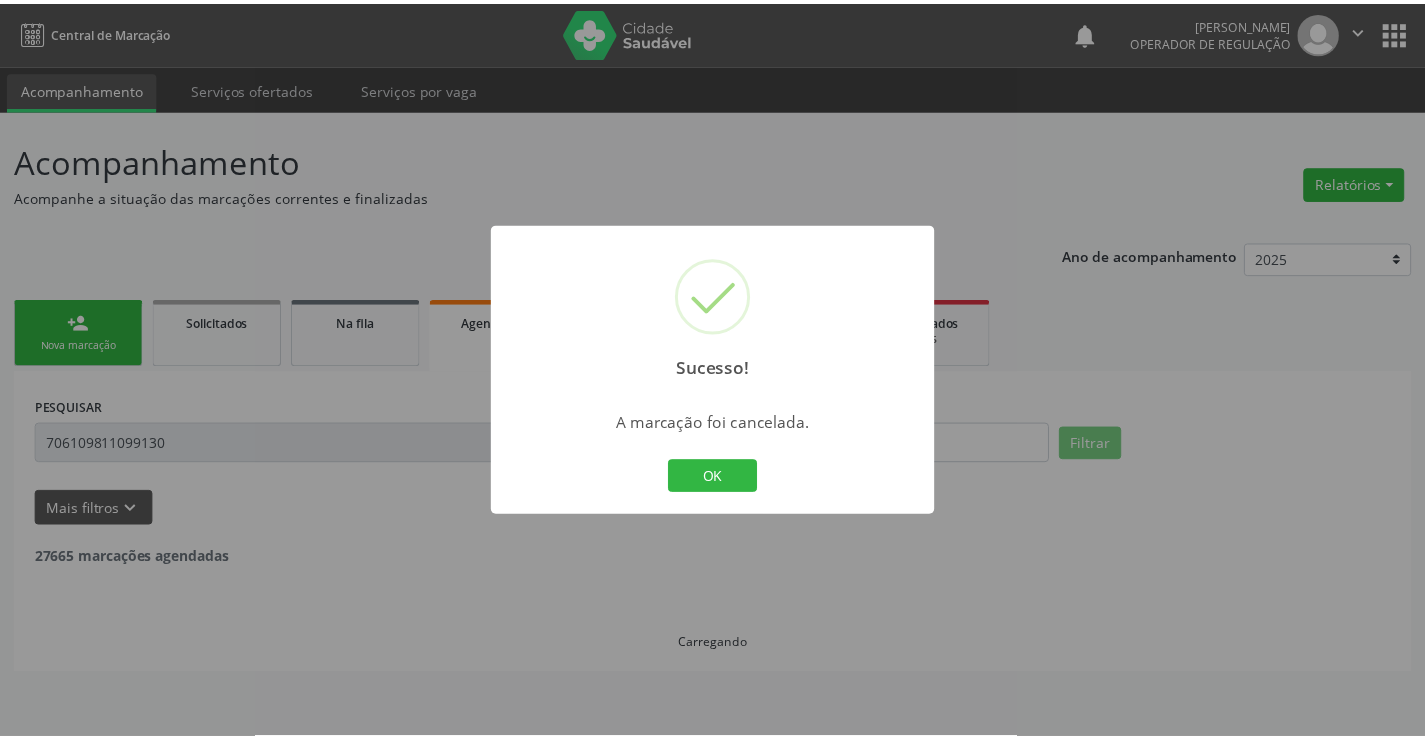 scroll, scrollTop: 0, scrollLeft: 0, axis: both 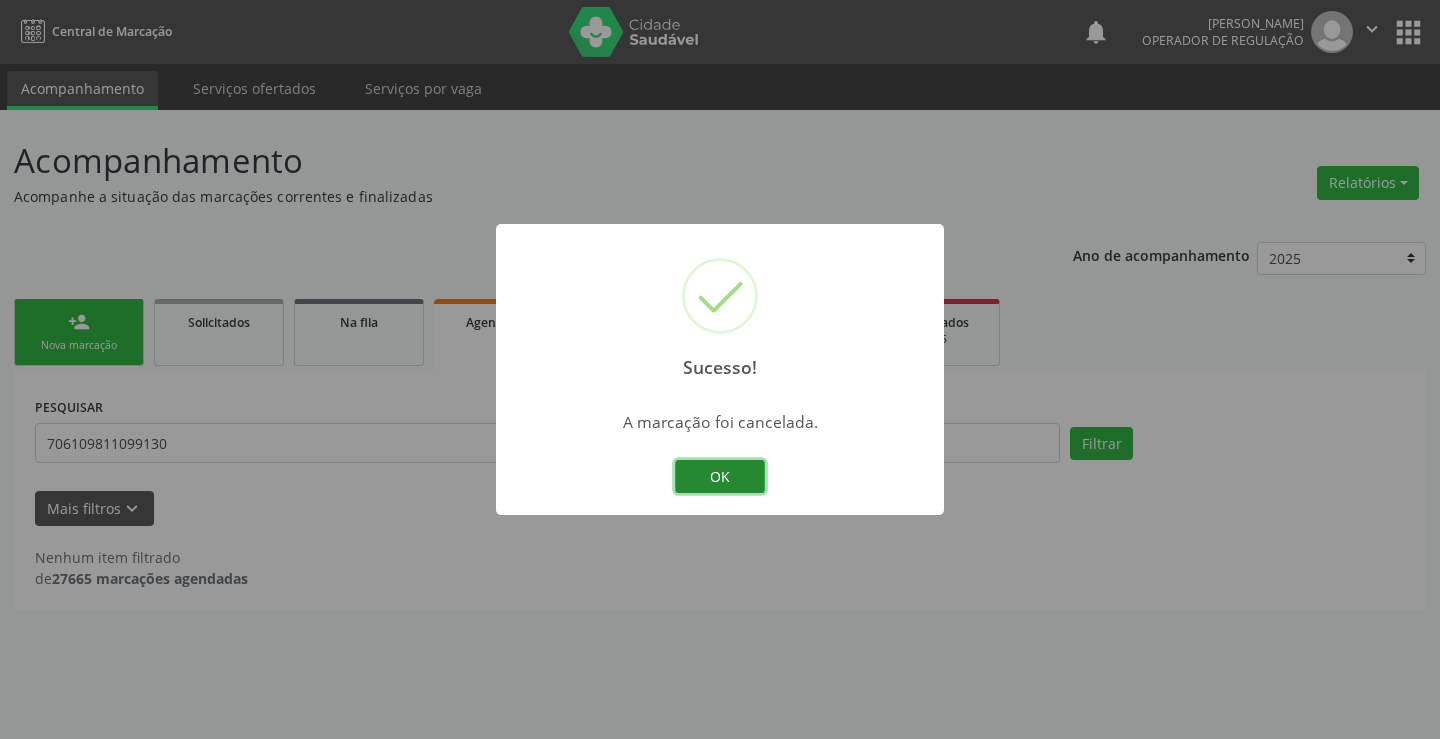 click on "OK" at bounding box center [720, 477] 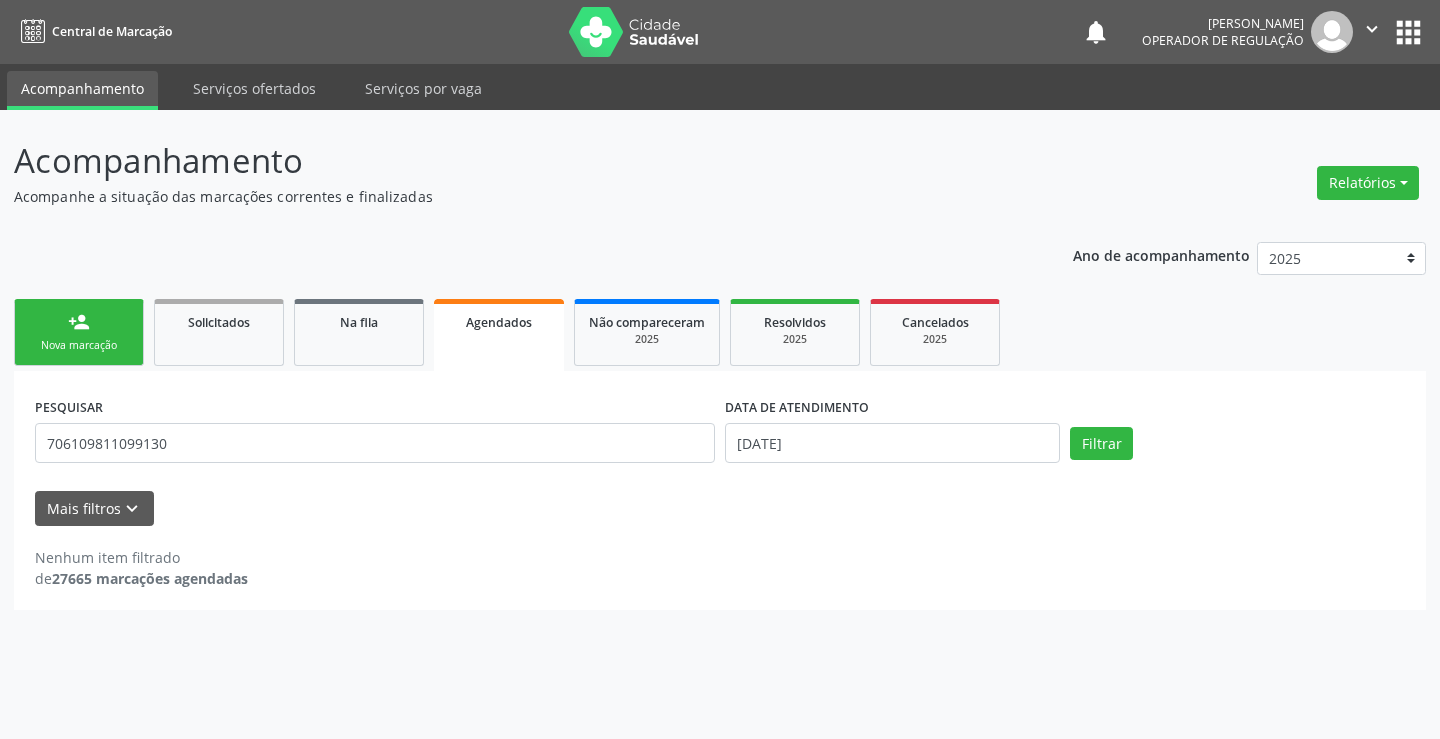 click on "person_add
Nova marcação" at bounding box center [79, 332] 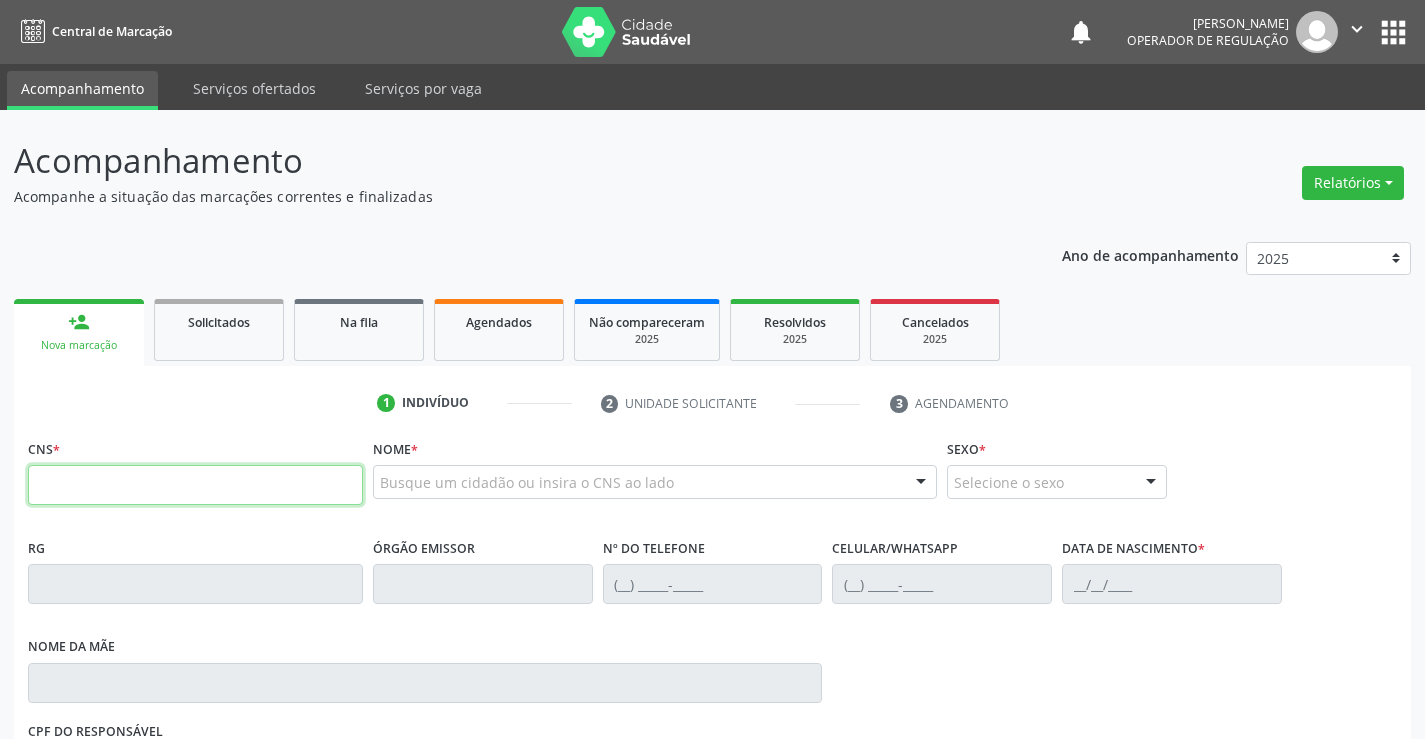 click at bounding box center (195, 485) 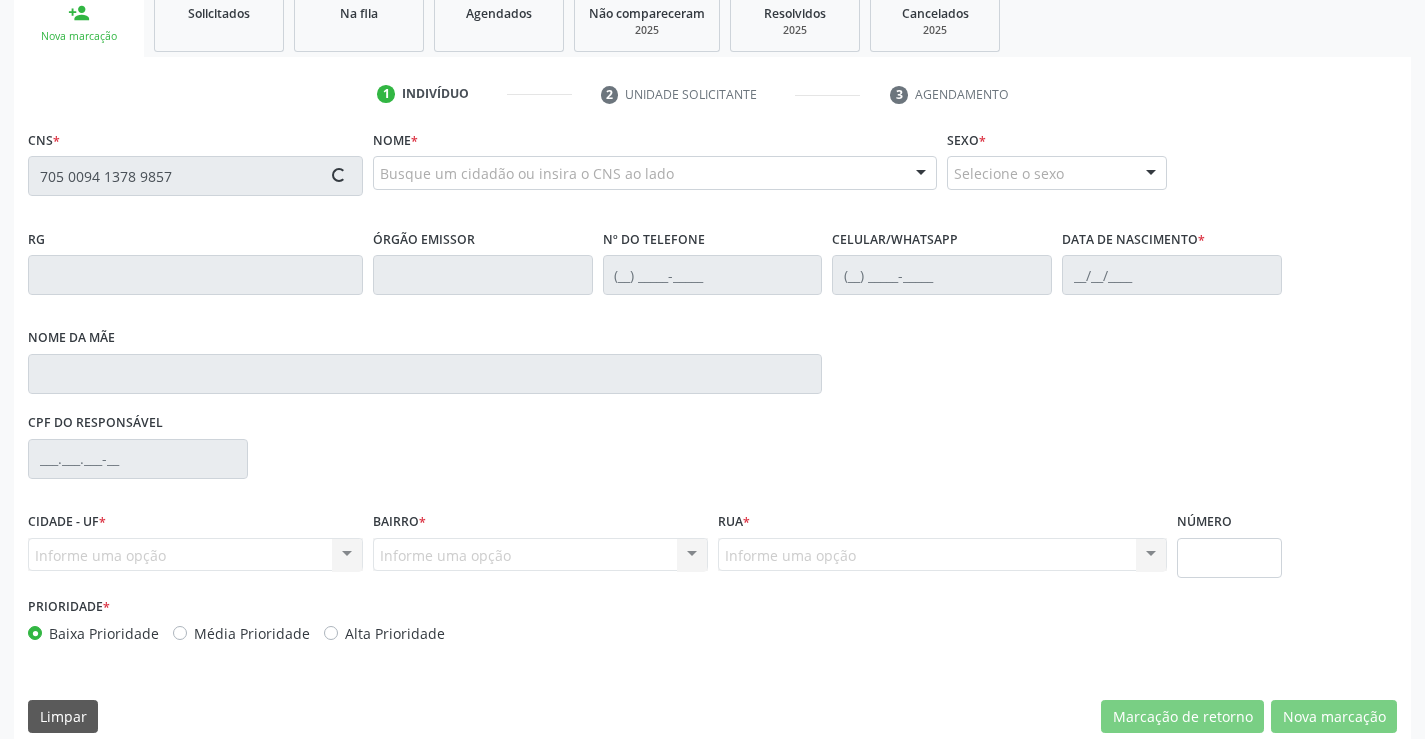 scroll, scrollTop: 331, scrollLeft: 0, axis: vertical 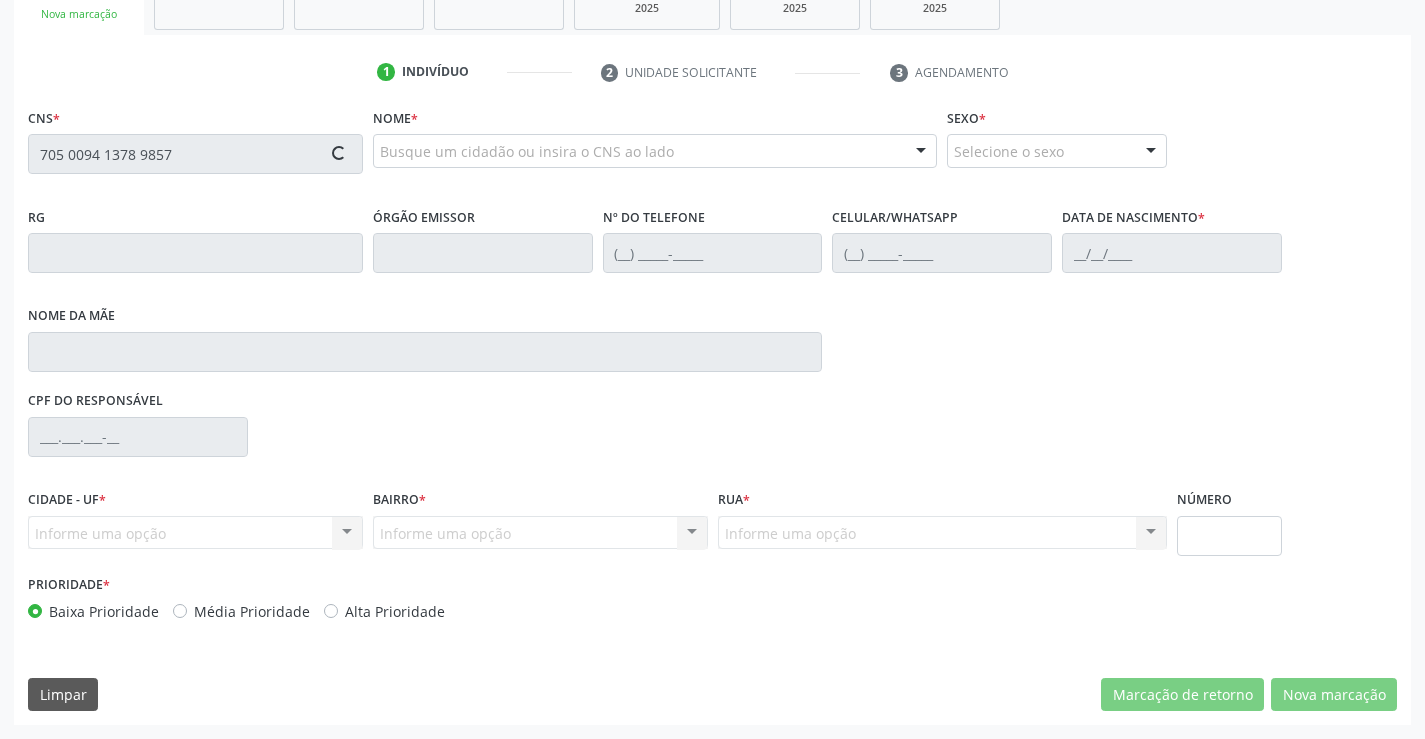 type on "705 0094 1378 9857" 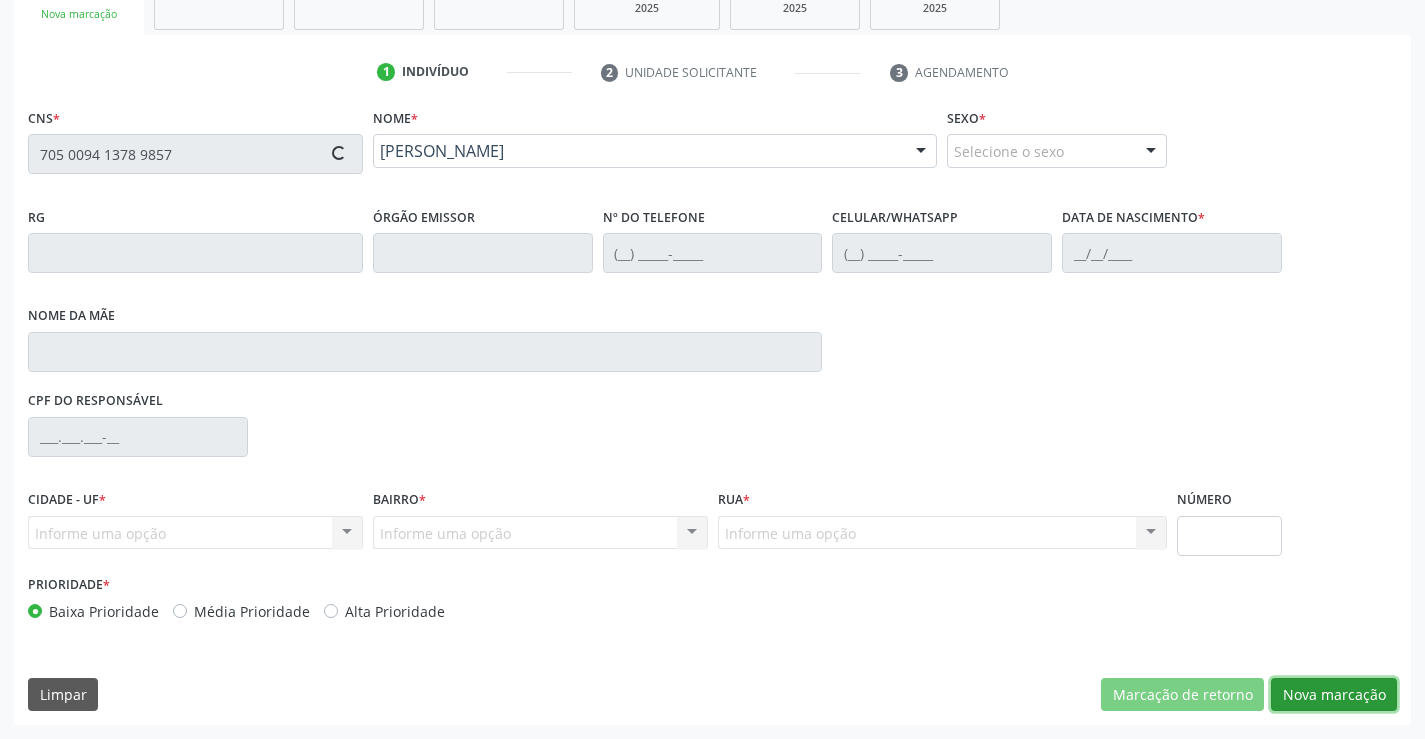 click on "Nova marcação" at bounding box center [1334, 695] 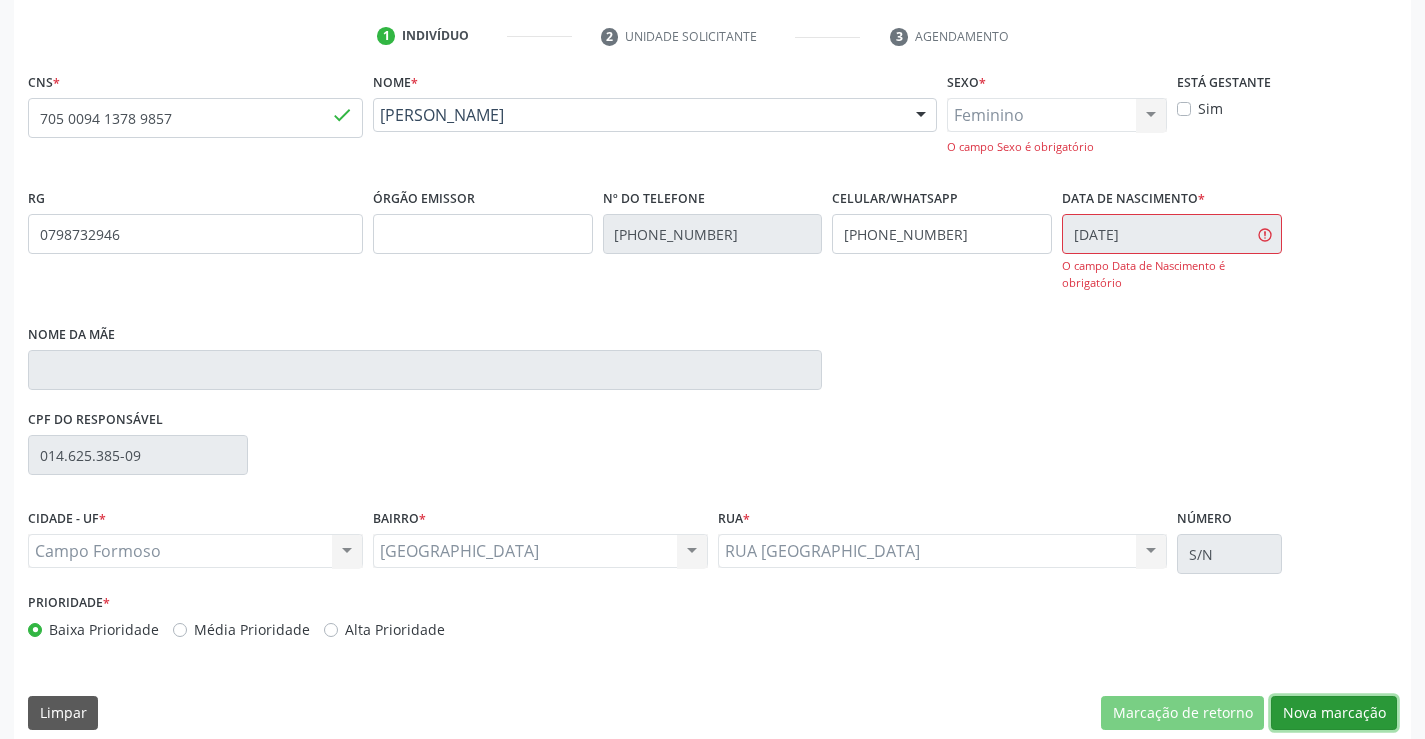 scroll, scrollTop: 386, scrollLeft: 0, axis: vertical 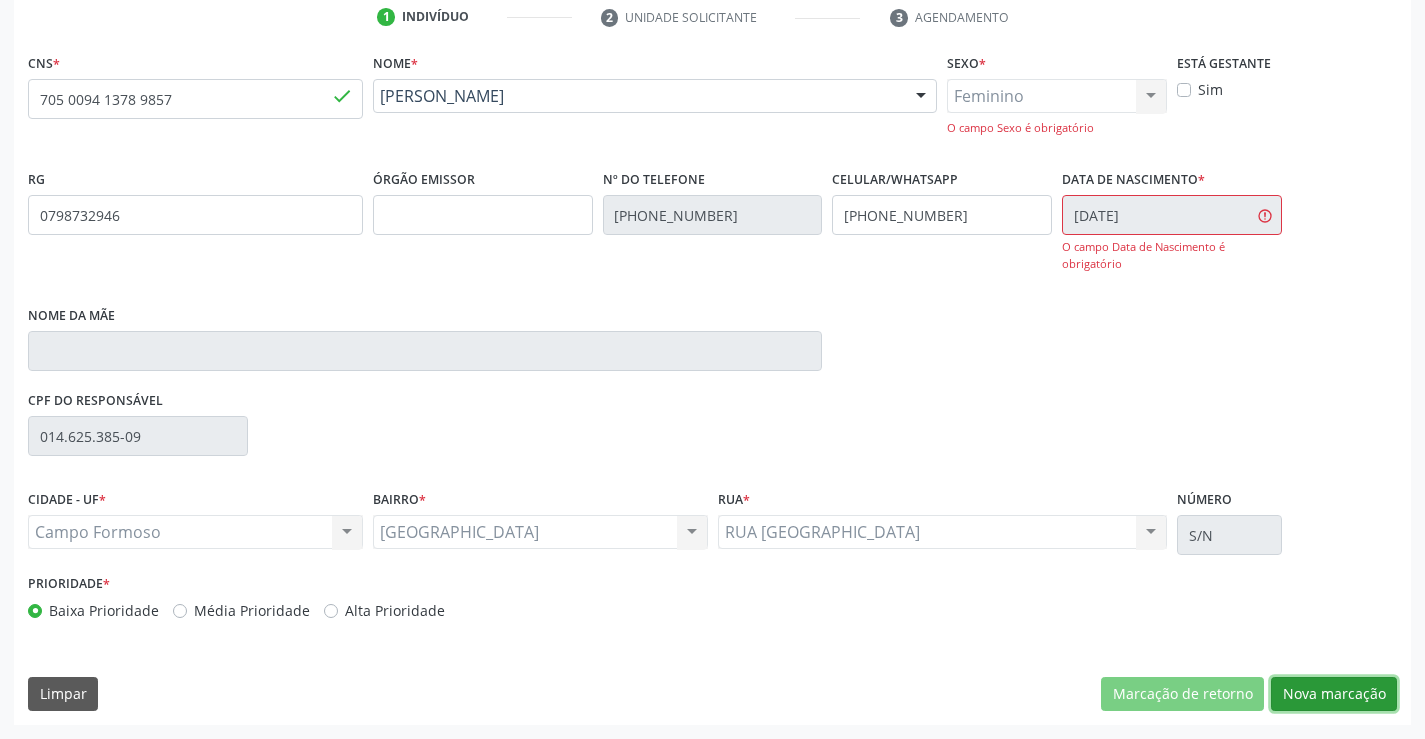 click on "Nova marcação" at bounding box center (1334, 694) 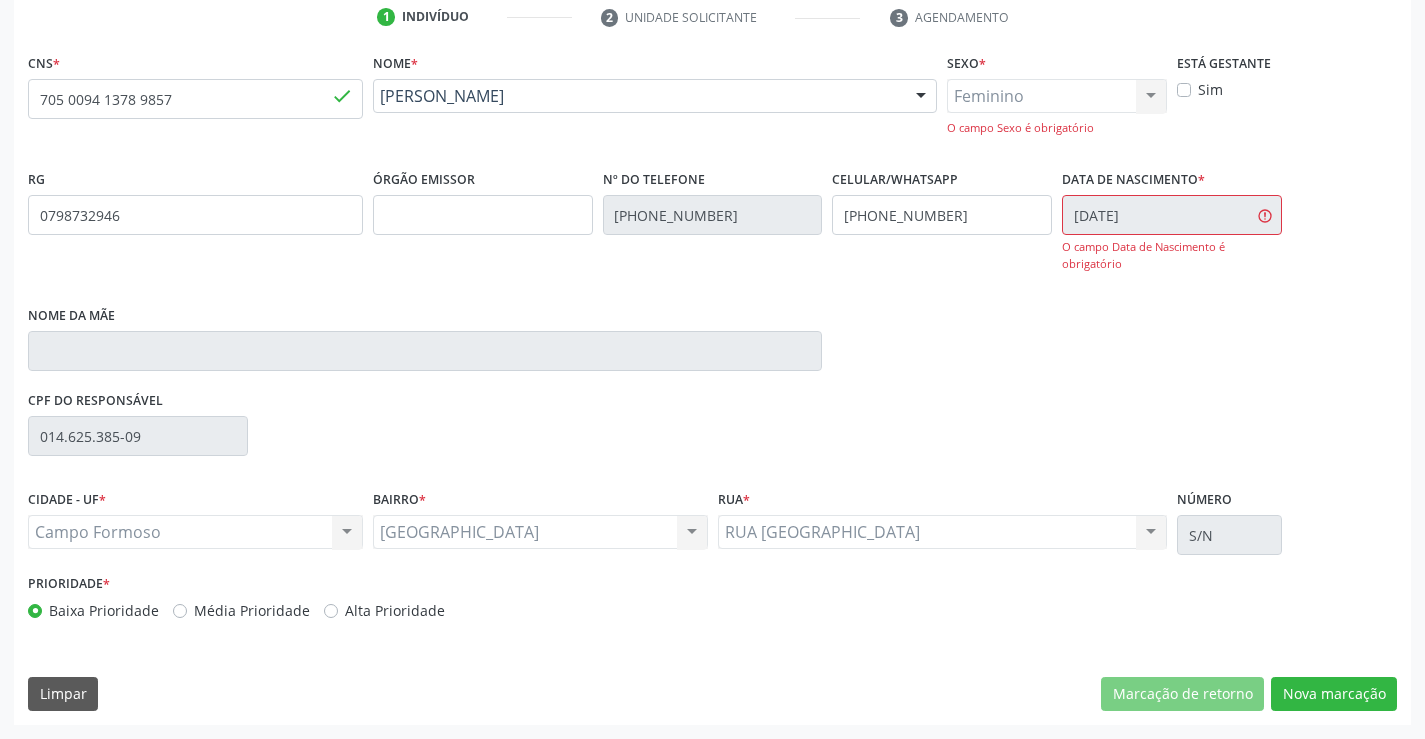 scroll, scrollTop: 167, scrollLeft: 0, axis: vertical 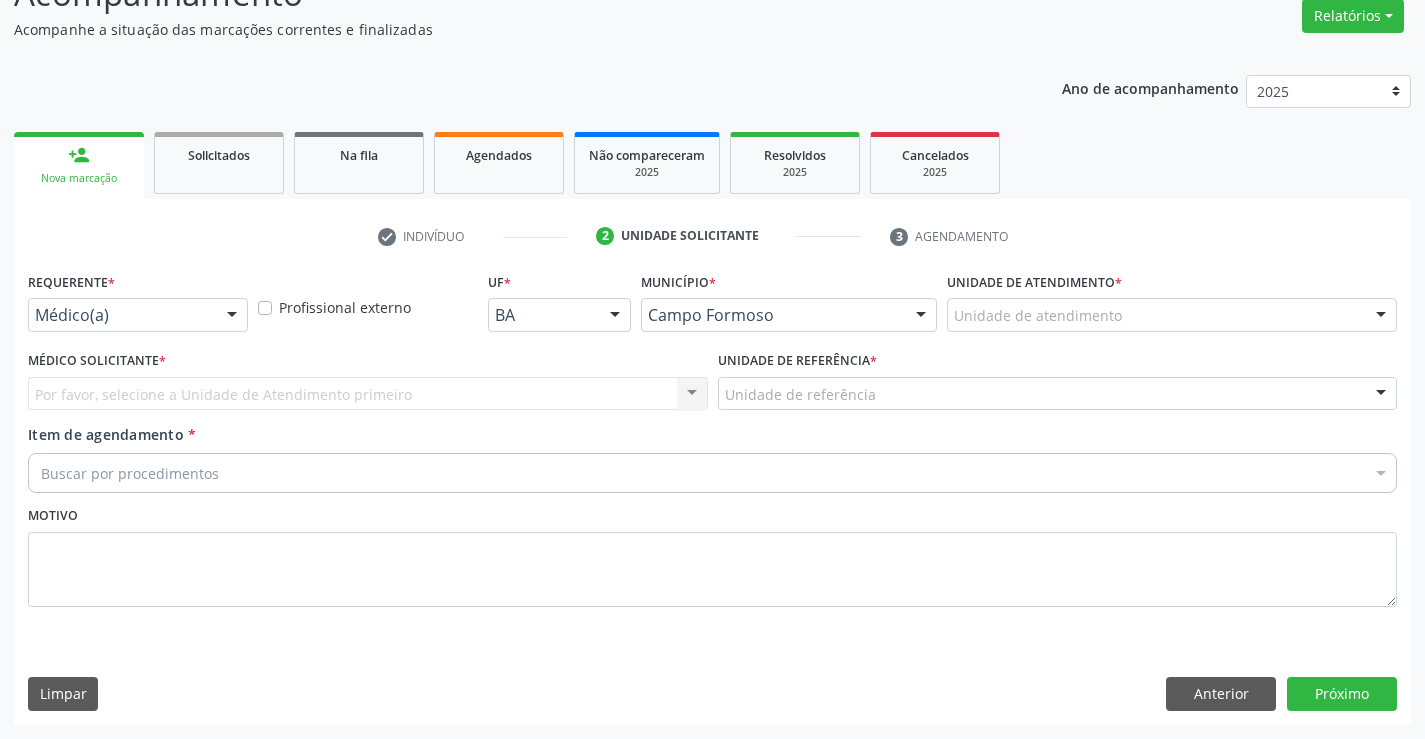 drag, startPoint x: 182, startPoint y: 311, endPoint x: 156, endPoint y: 359, distance: 54.589375 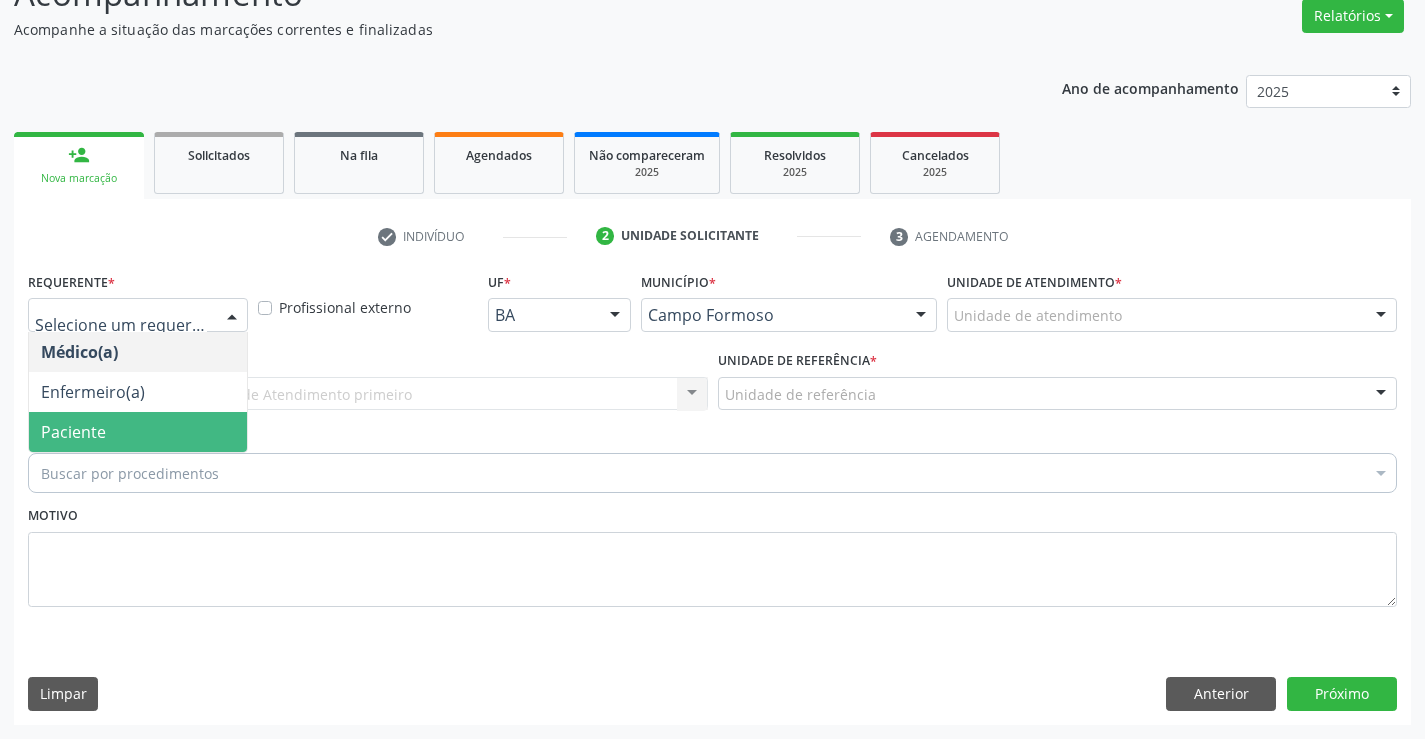drag, startPoint x: 102, startPoint y: 443, endPoint x: 293, endPoint y: 390, distance: 198.21706 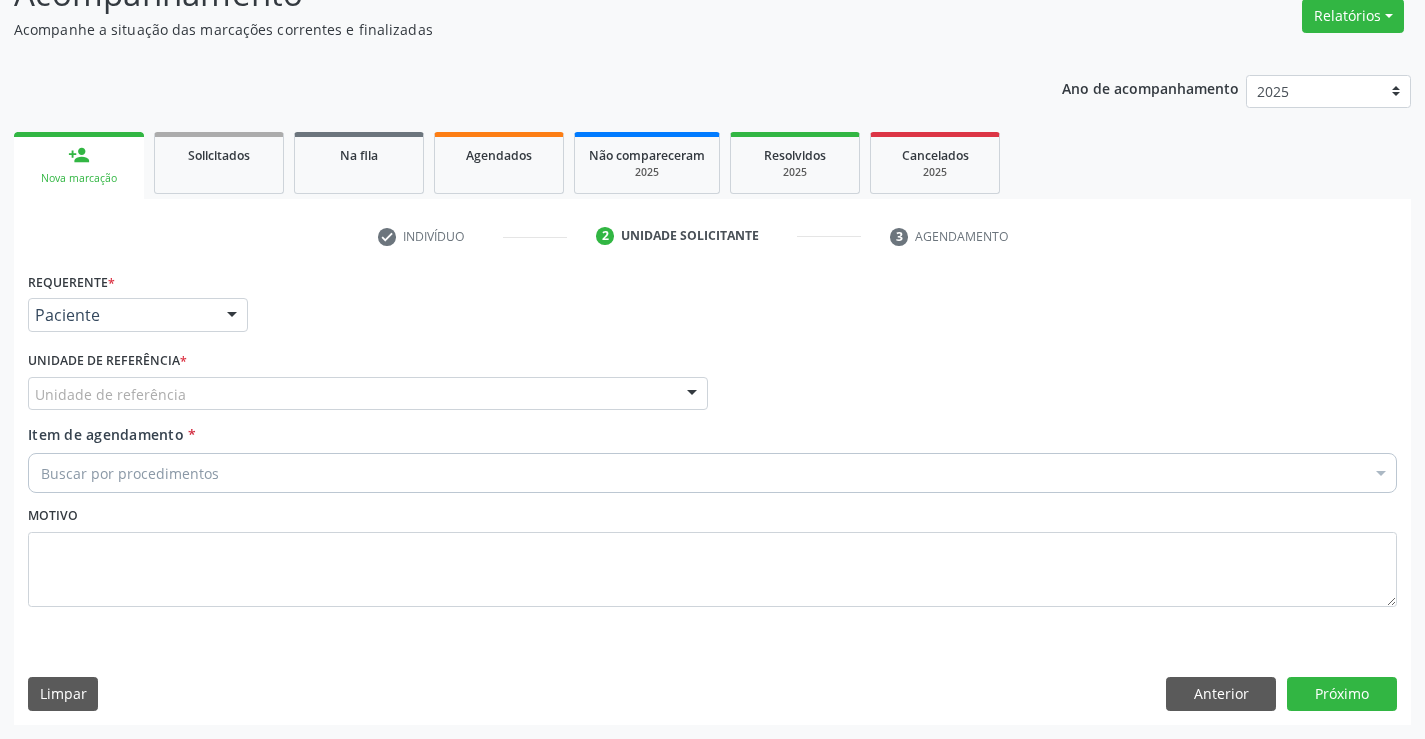 click on "Unidade de referência" at bounding box center [368, 394] 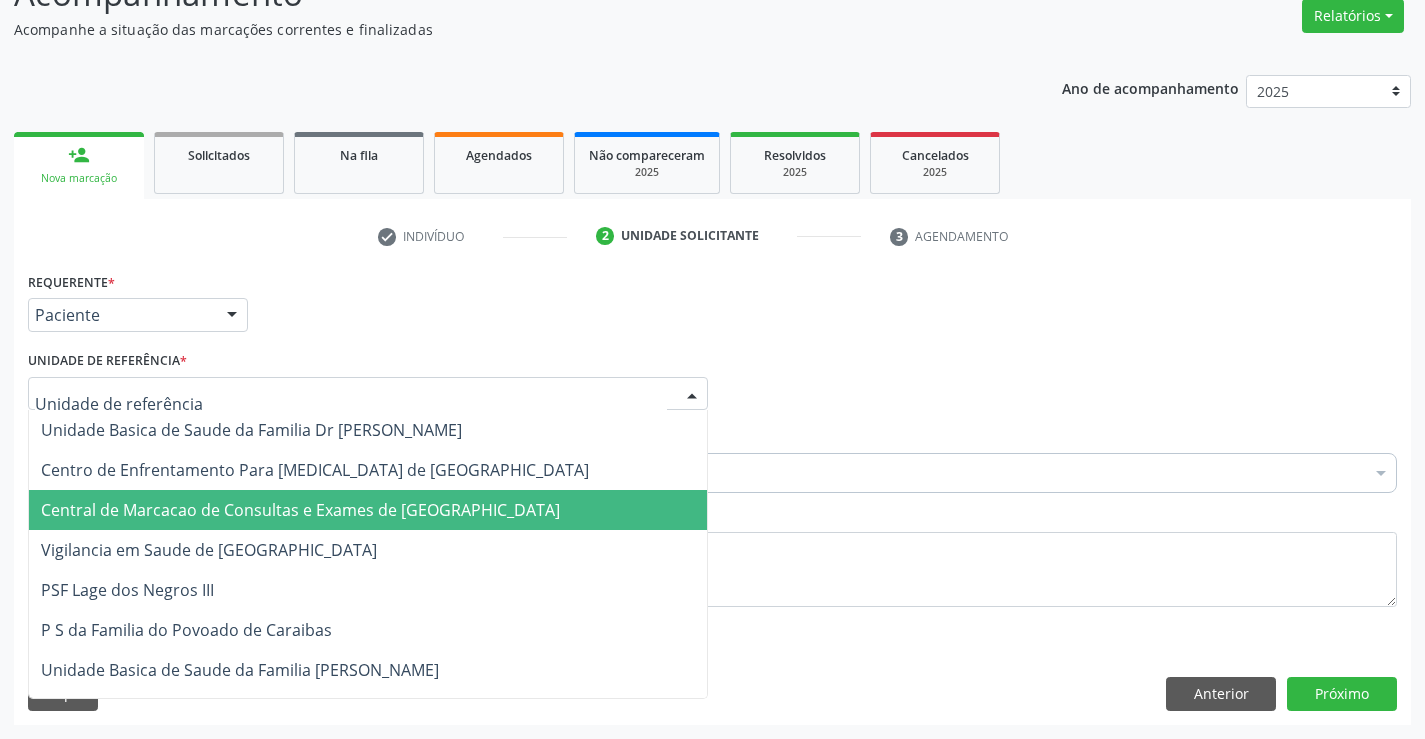 click on "Central de Marcacao de Consultas e Exames de [GEOGRAPHIC_DATA]" at bounding box center (300, 510) 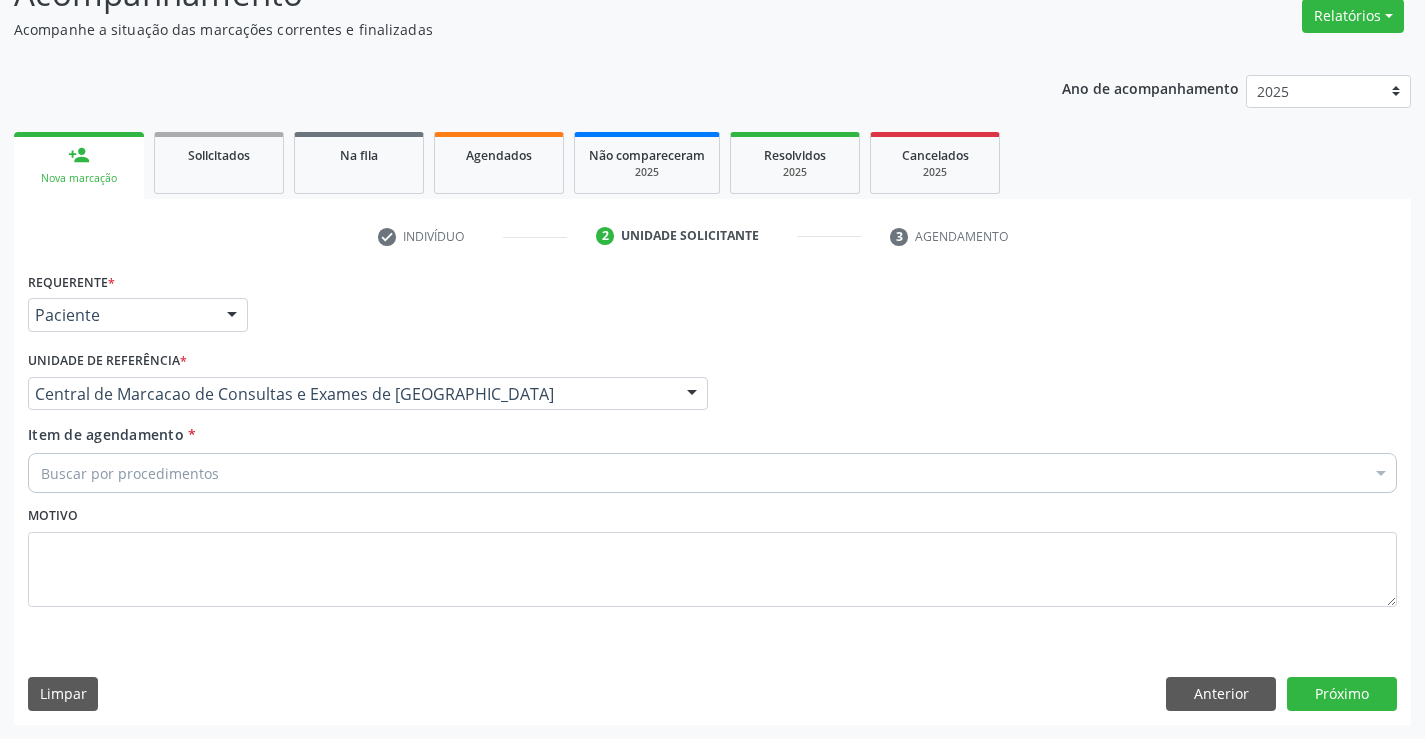 click on "Buscar por procedimentos" at bounding box center [712, 473] 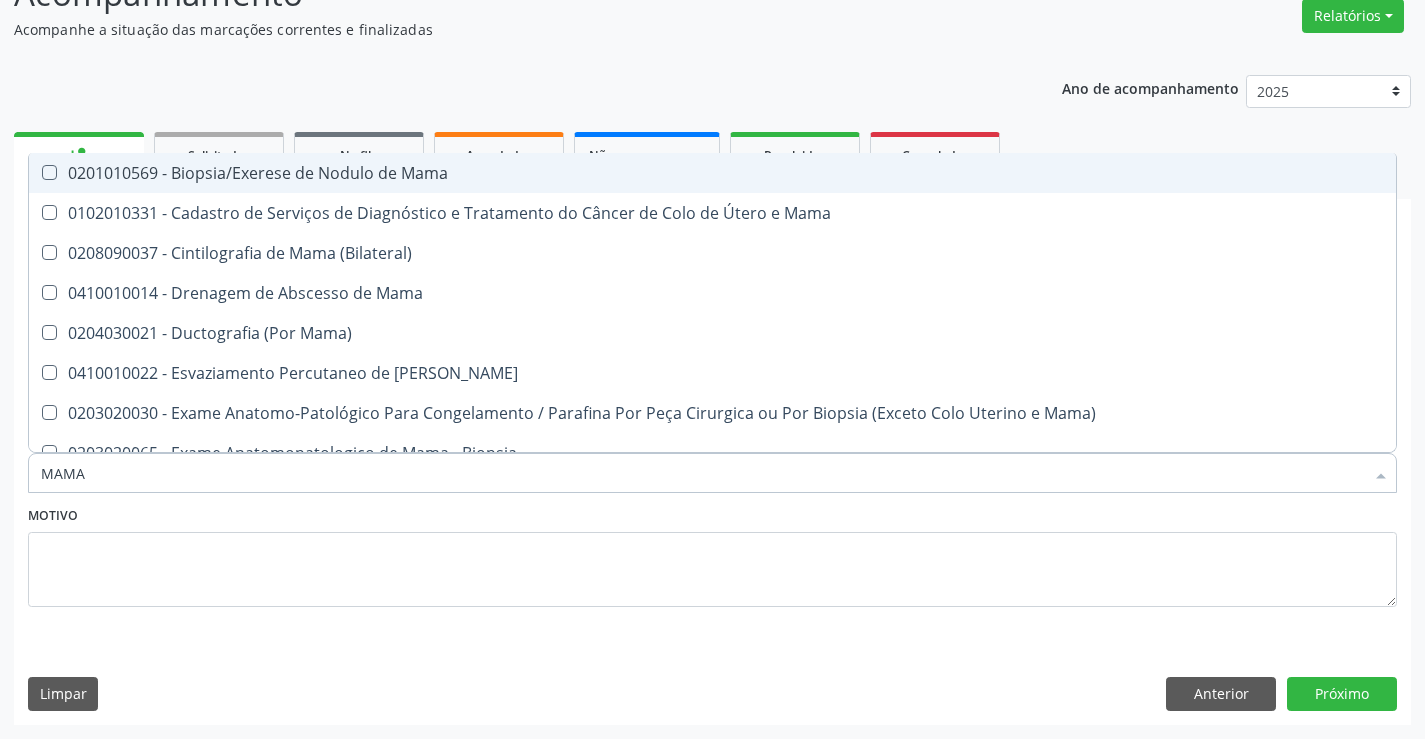 type on "MAMAR" 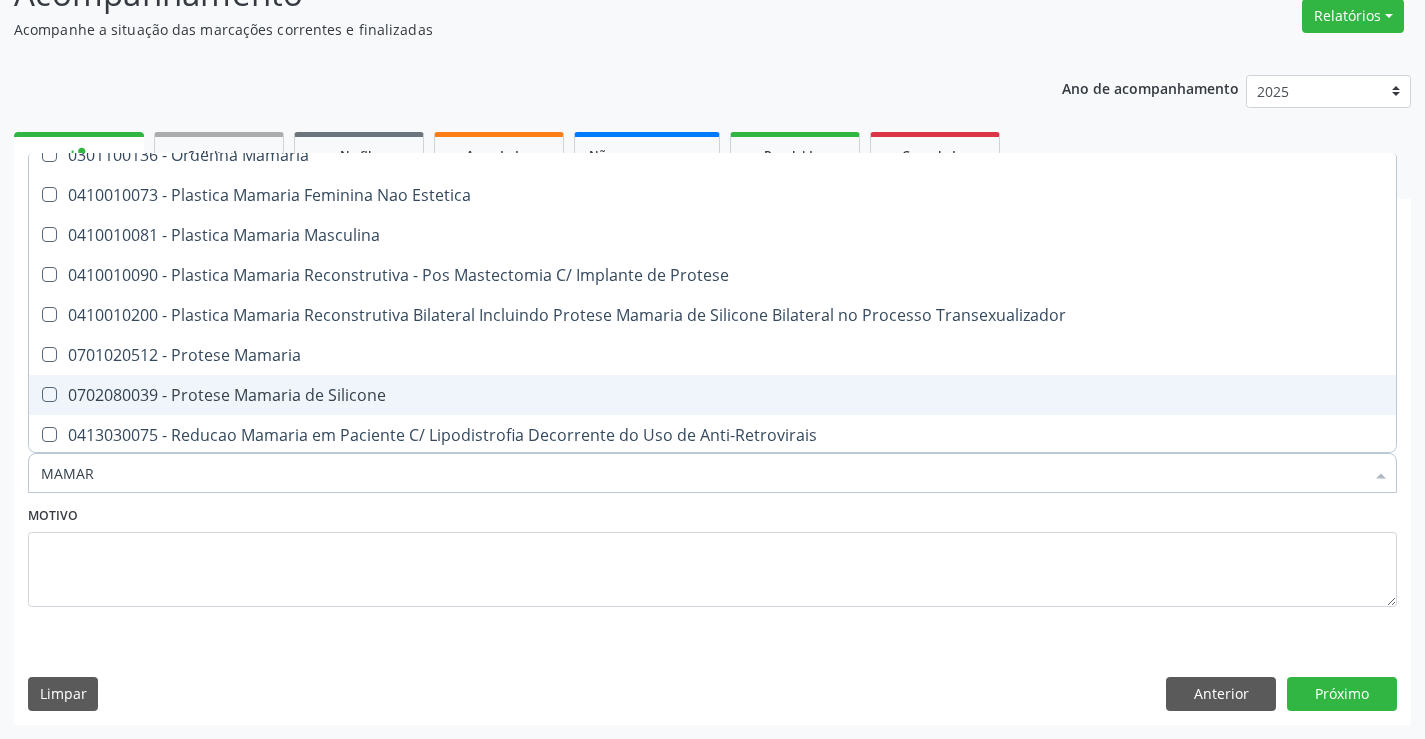 scroll, scrollTop: 101, scrollLeft: 0, axis: vertical 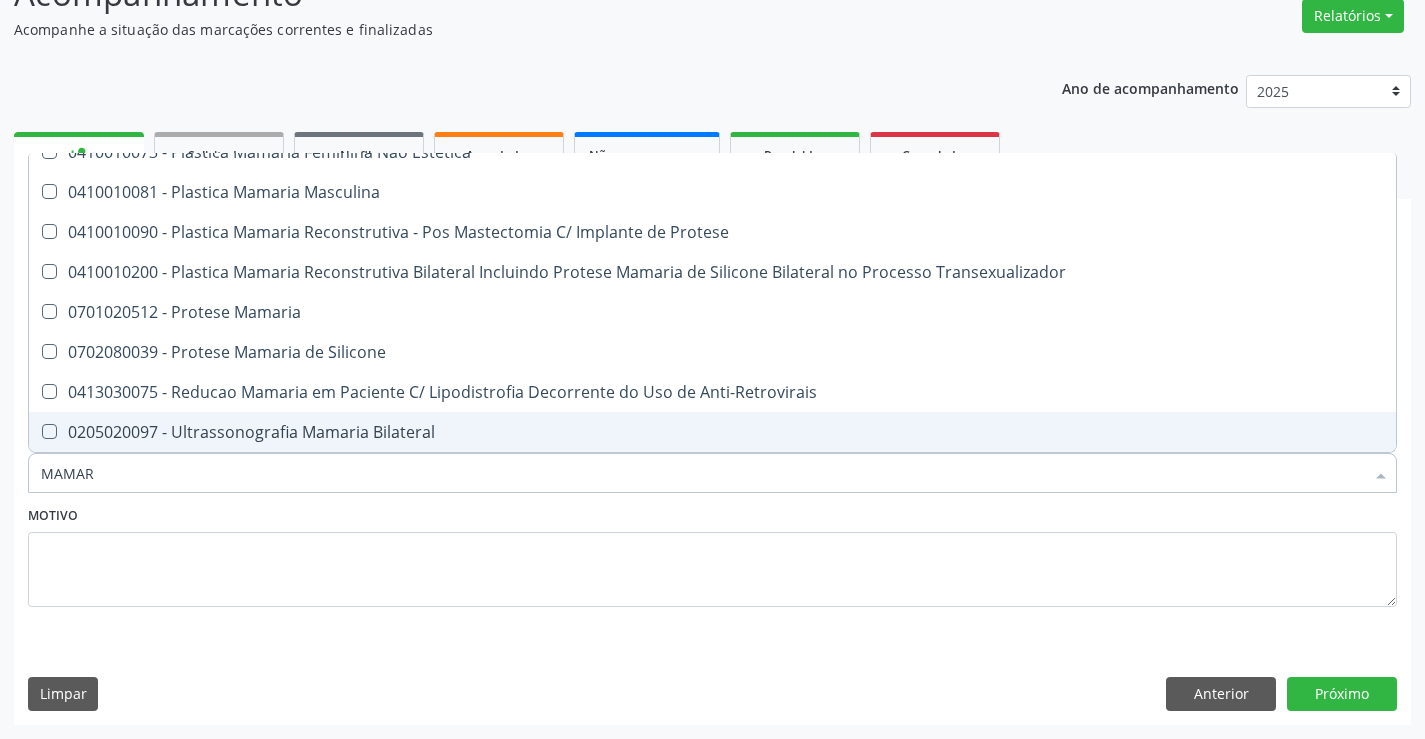 click on "0205020097 - Ultrassonografia Mamaria Bilateral" at bounding box center (712, 432) 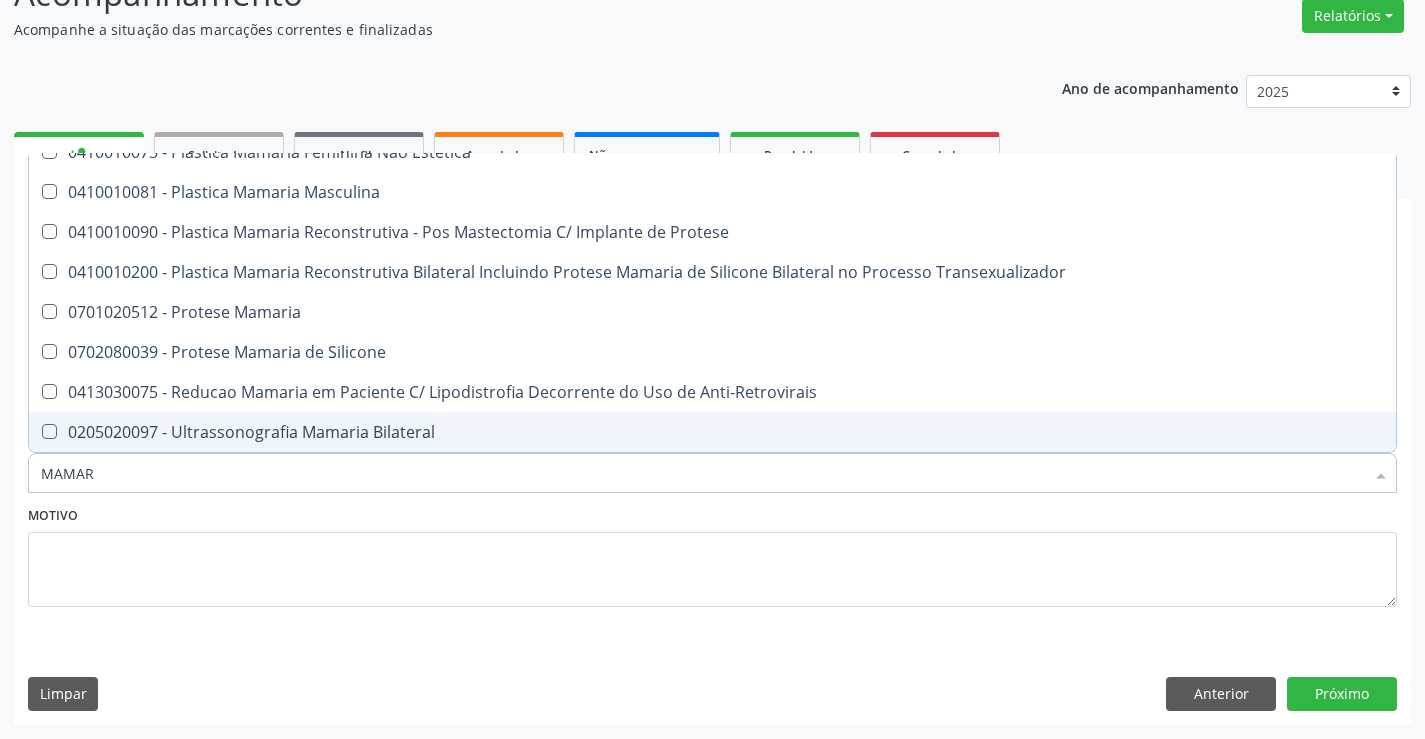 checkbox on "true" 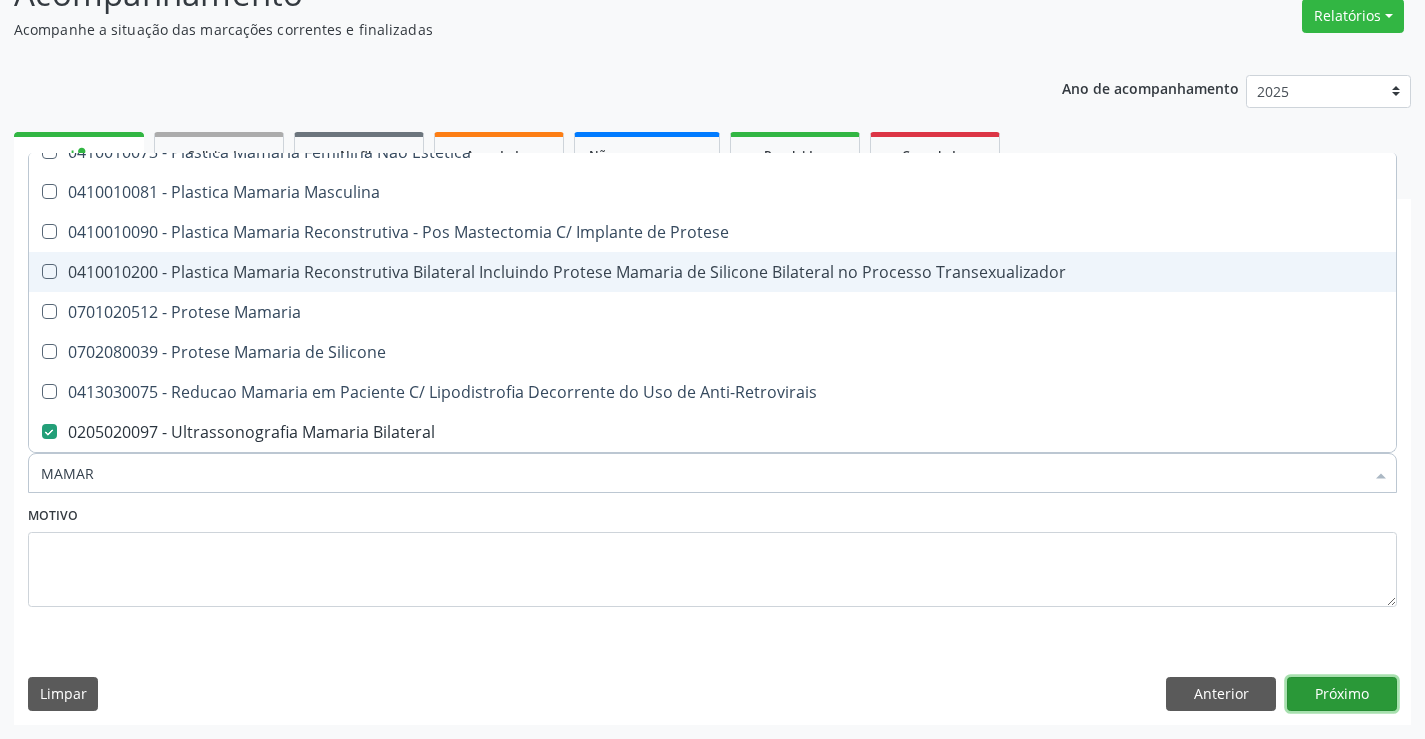 click on "Próximo" at bounding box center (1342, 694) 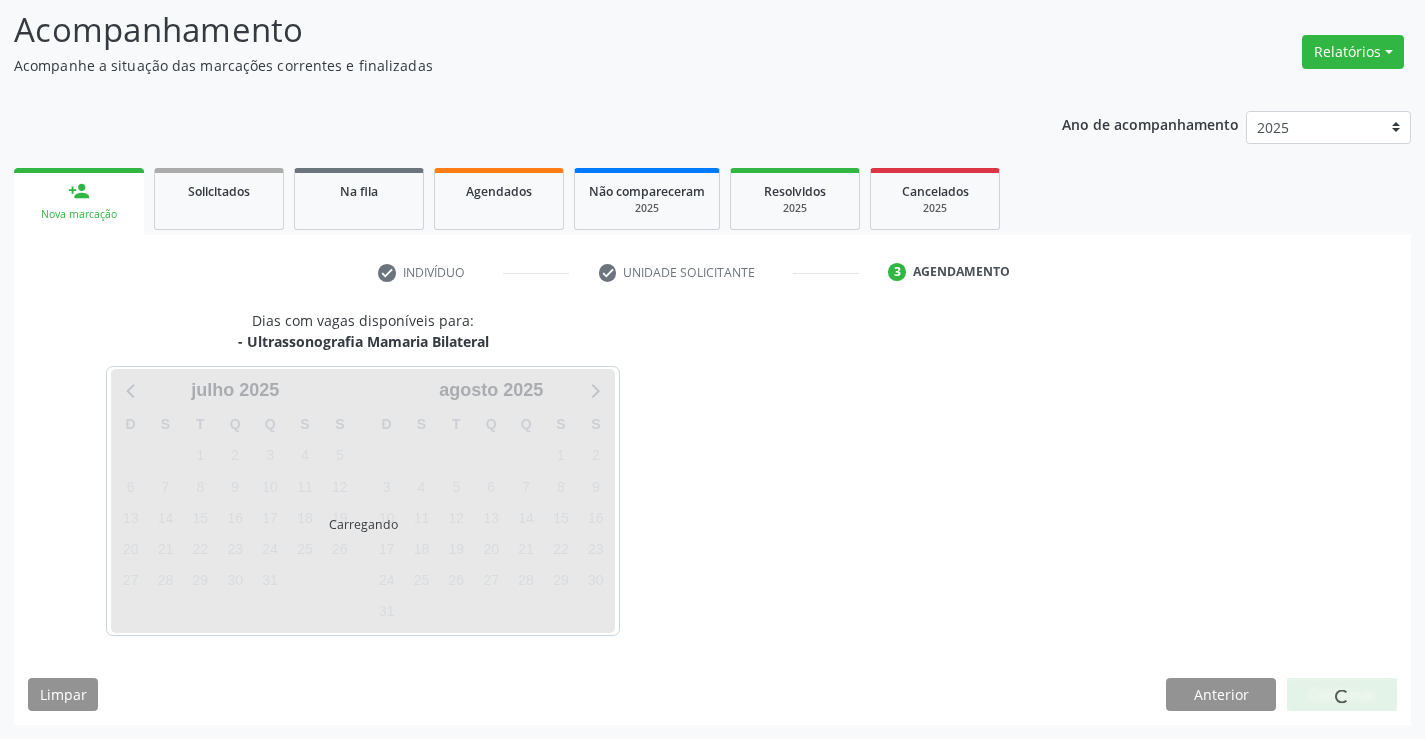 scroll, scrollTop: 131, scrollLeft: 0, axis: vertical 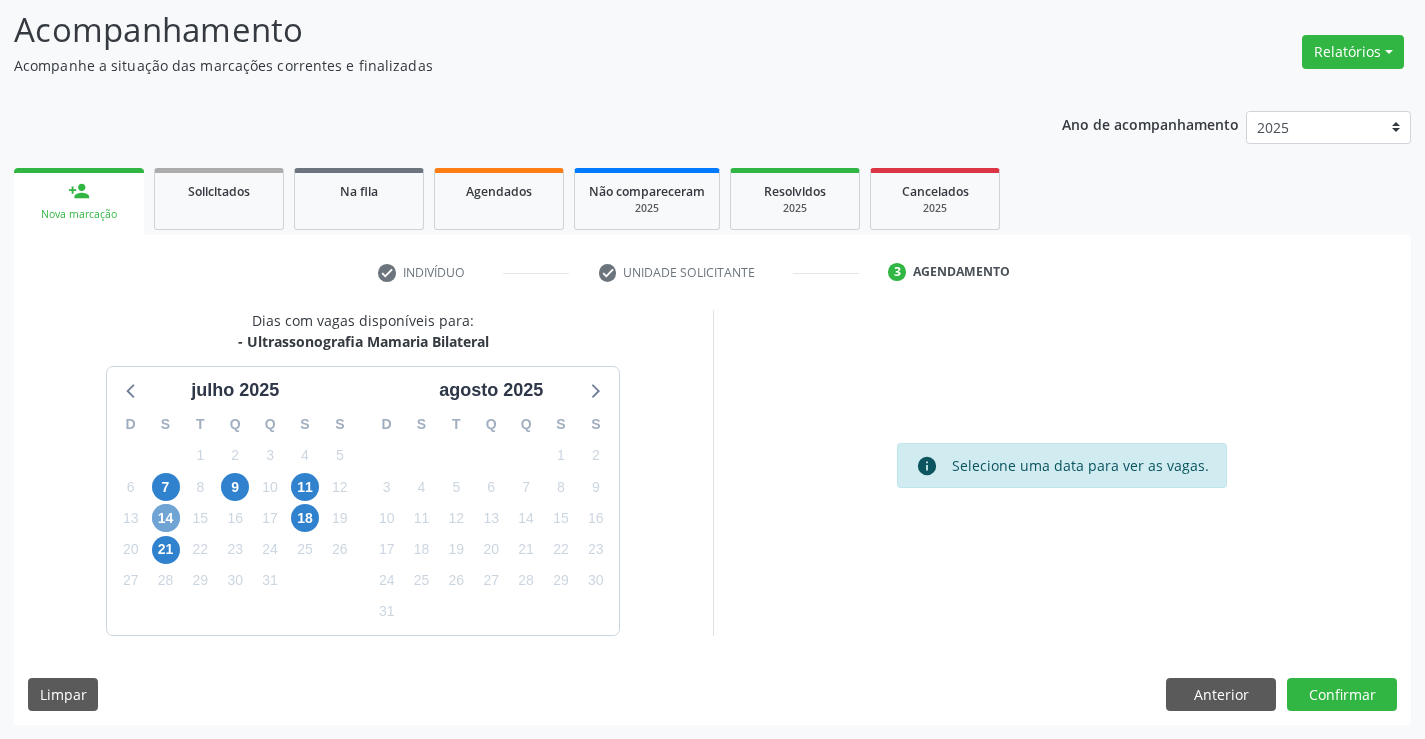 click on "14" at bounding box center (166, 518) 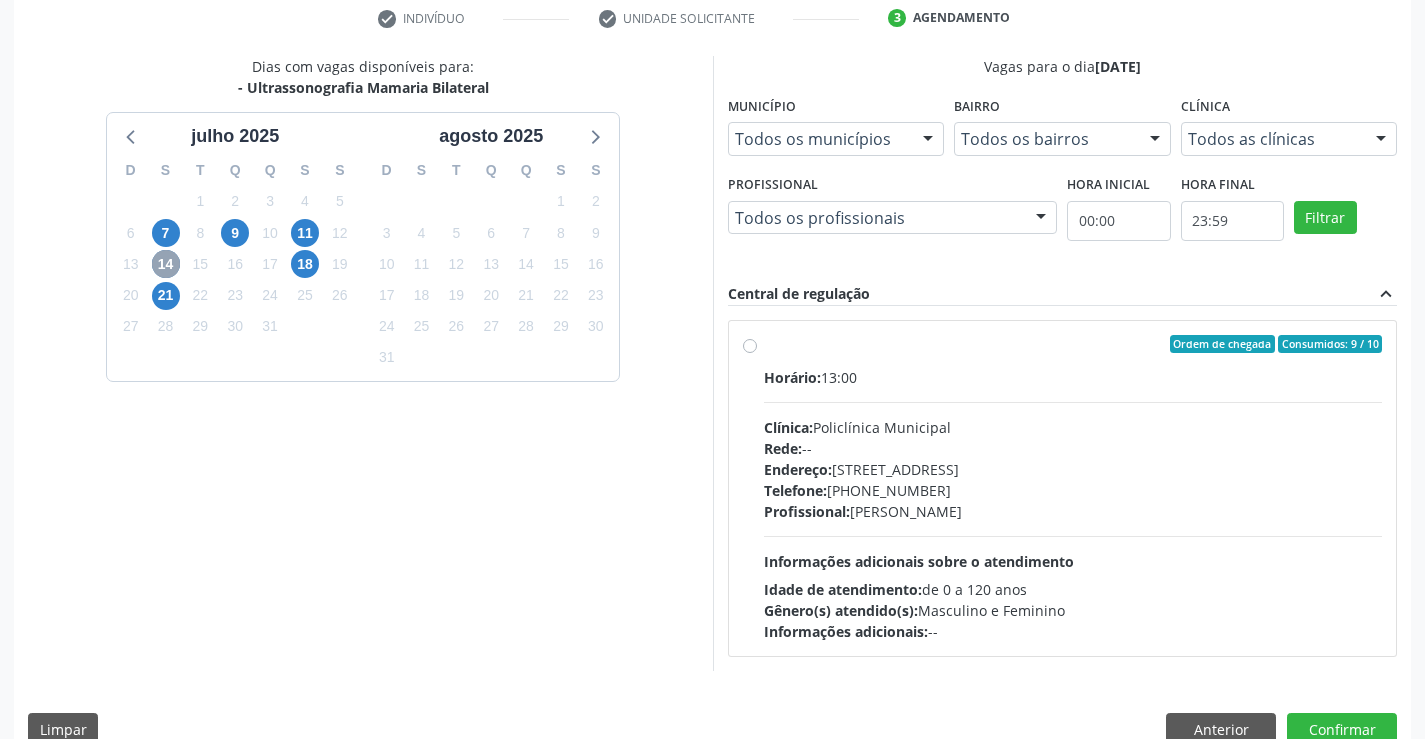scroll, scrollTop: 420, scrollLeft: 0, axis: vertical 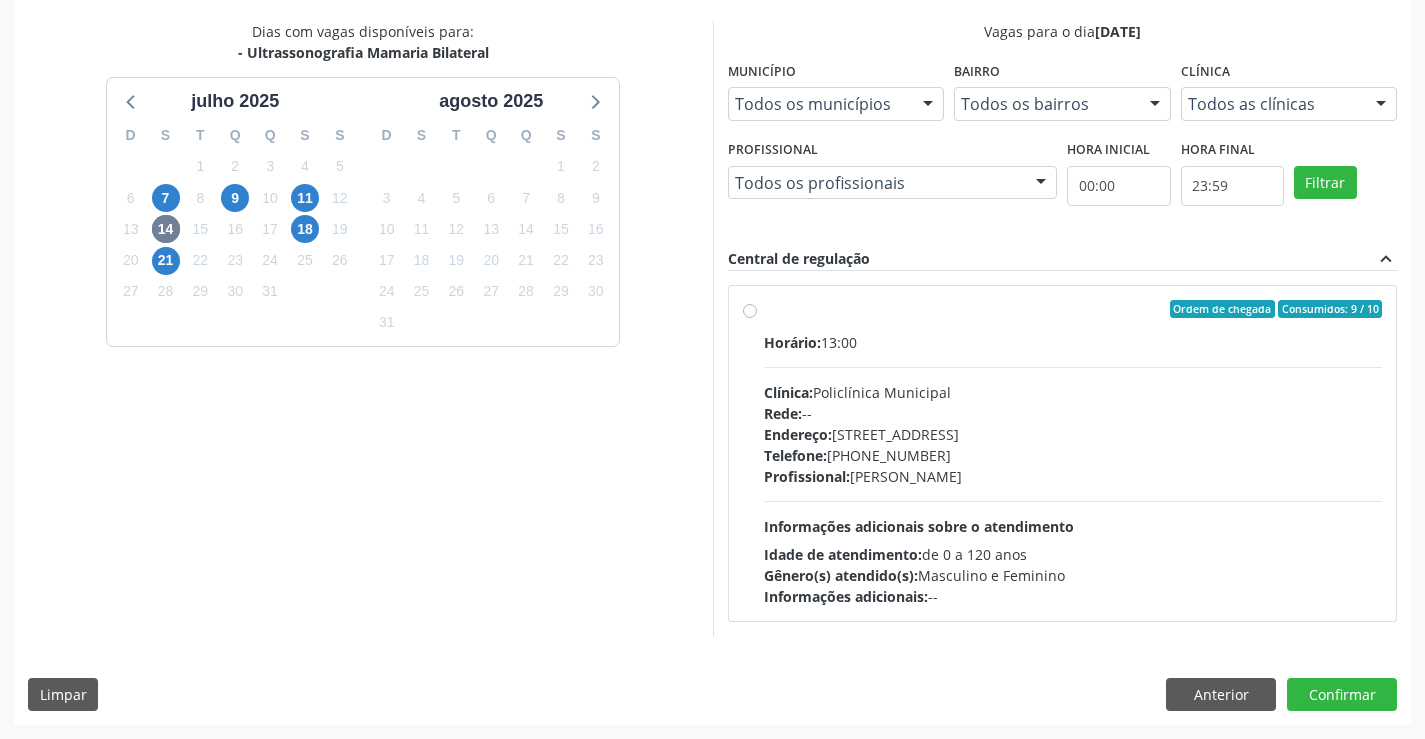 click on "Horário:   13:00
Clínica:  Policlínica Municipal
Rede:
--
[GEOGRAPHIC_DATA]:   [STREET_ADDRESS]
Telefone:   [PHONE_NUMBER]
Profissional:
[PERSON_NAME]
Informações adicionais sobre o atendimento
Idade de atendimento:
de 0 a 120 anos
Gênero(s) atendido(s):
Masculino e Feminino
Informações adicionais:
--" at bounding box center [1073, 469] 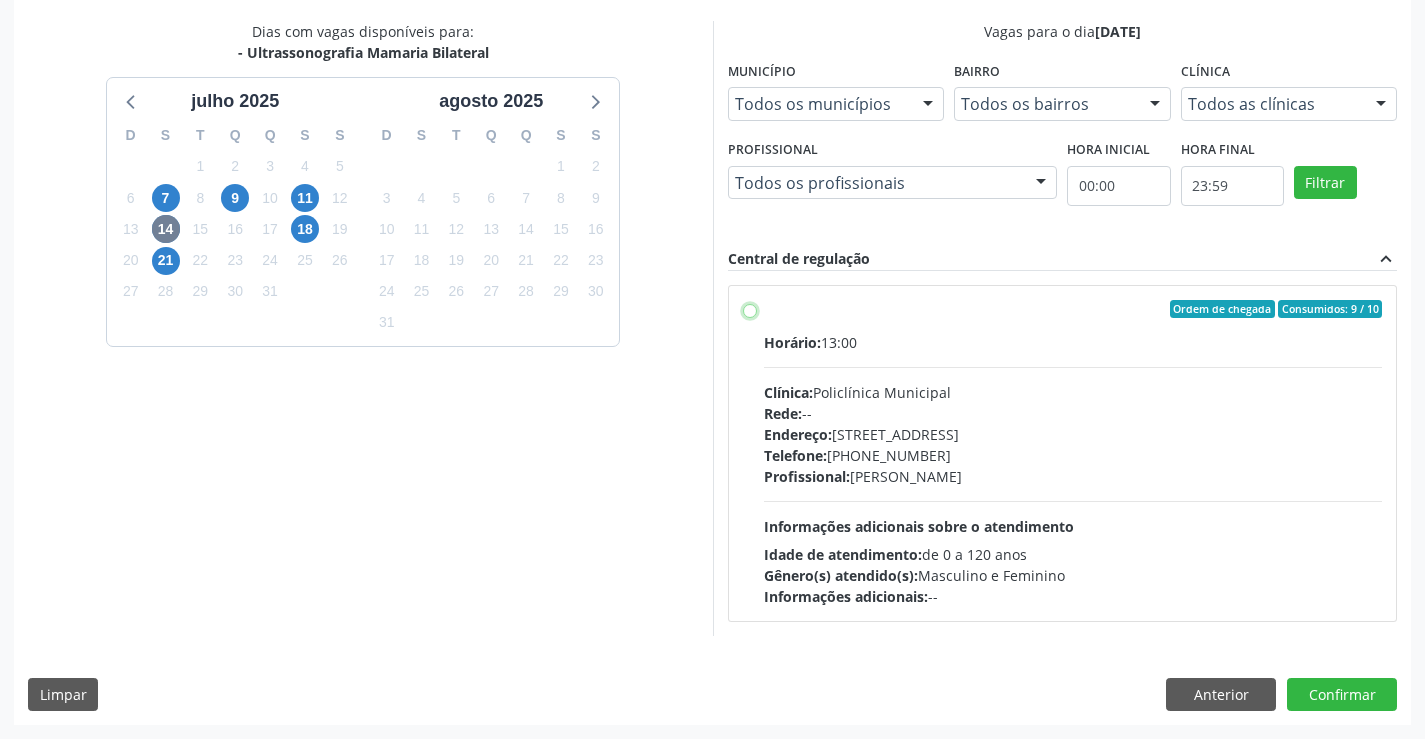 click on "Ordem de chegada
Consumidos: 9 / 10
Horário:   13:00
Clínica:  Policlínica Municipal
Rede:
--
[GEOGRAPHIC_DATA]:   [STREET_ADDRESS]
Telefone:   [PHONE_NUMBER]
Profissional:
[PERSON_NAME]
Informações adicionais sobre o atendimento
Idade de atendimento:
de 0 a 120 anos
Gênero(s) atendido(s):
Masculino e Feminino
Informações adicionais:
--" at bounding box center (750, 309) 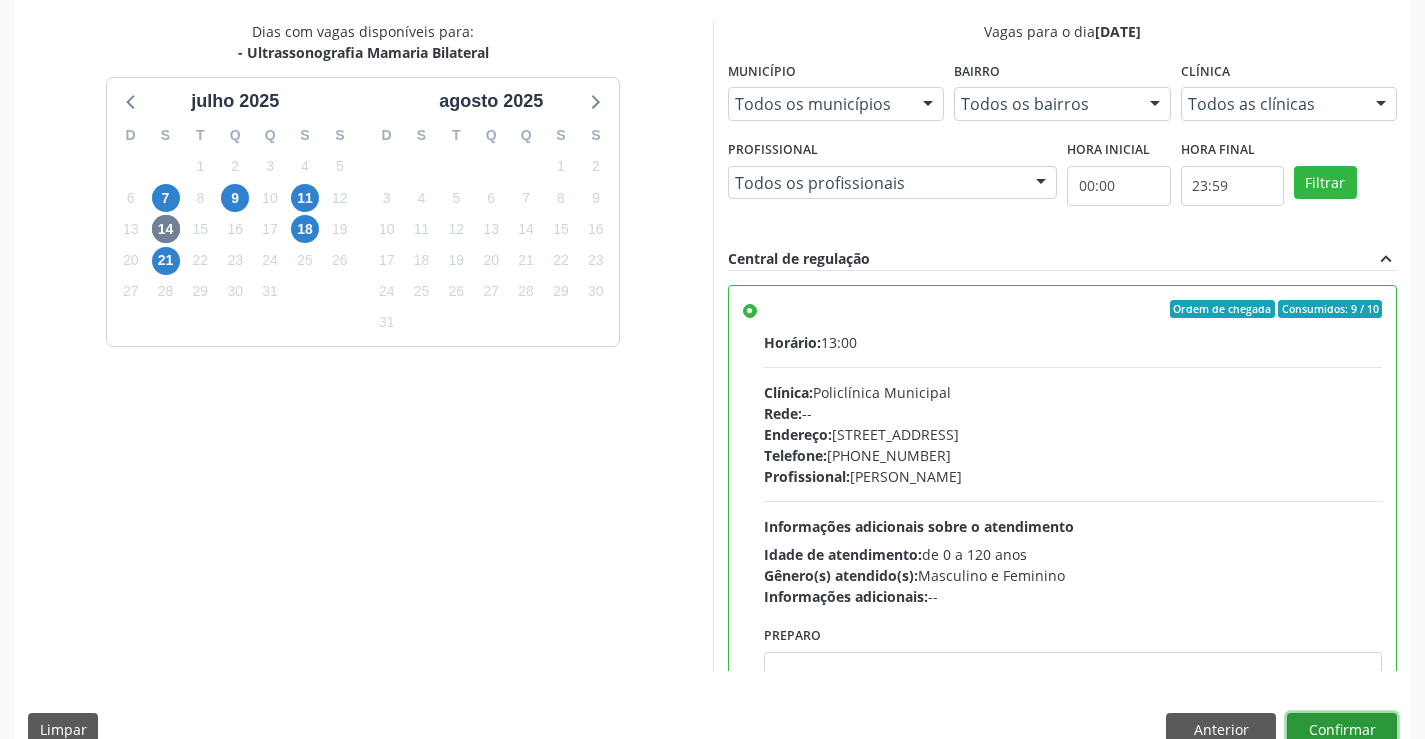 click on "Confirmar" at bounding box center (1342, 730) 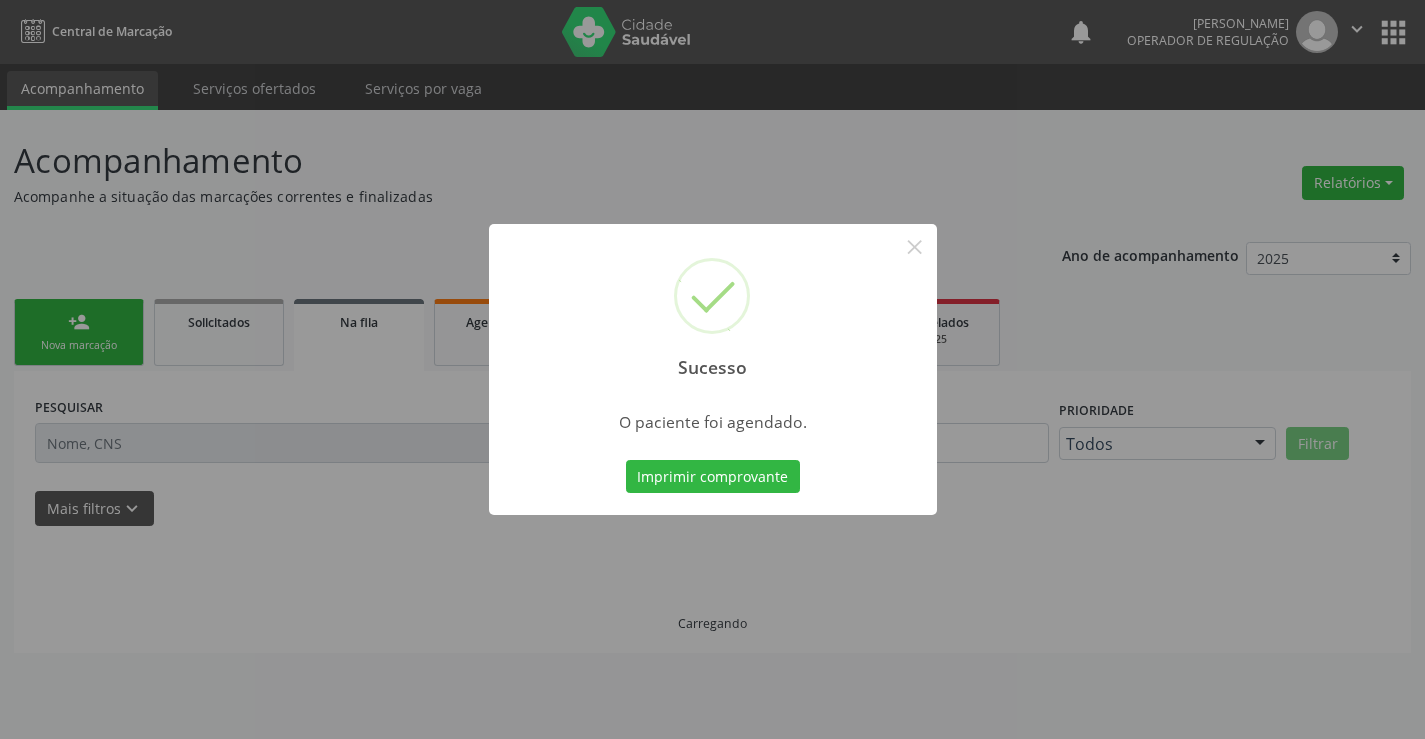 scroll, scrollTop: 0, scrollLeft: 0, axis: both 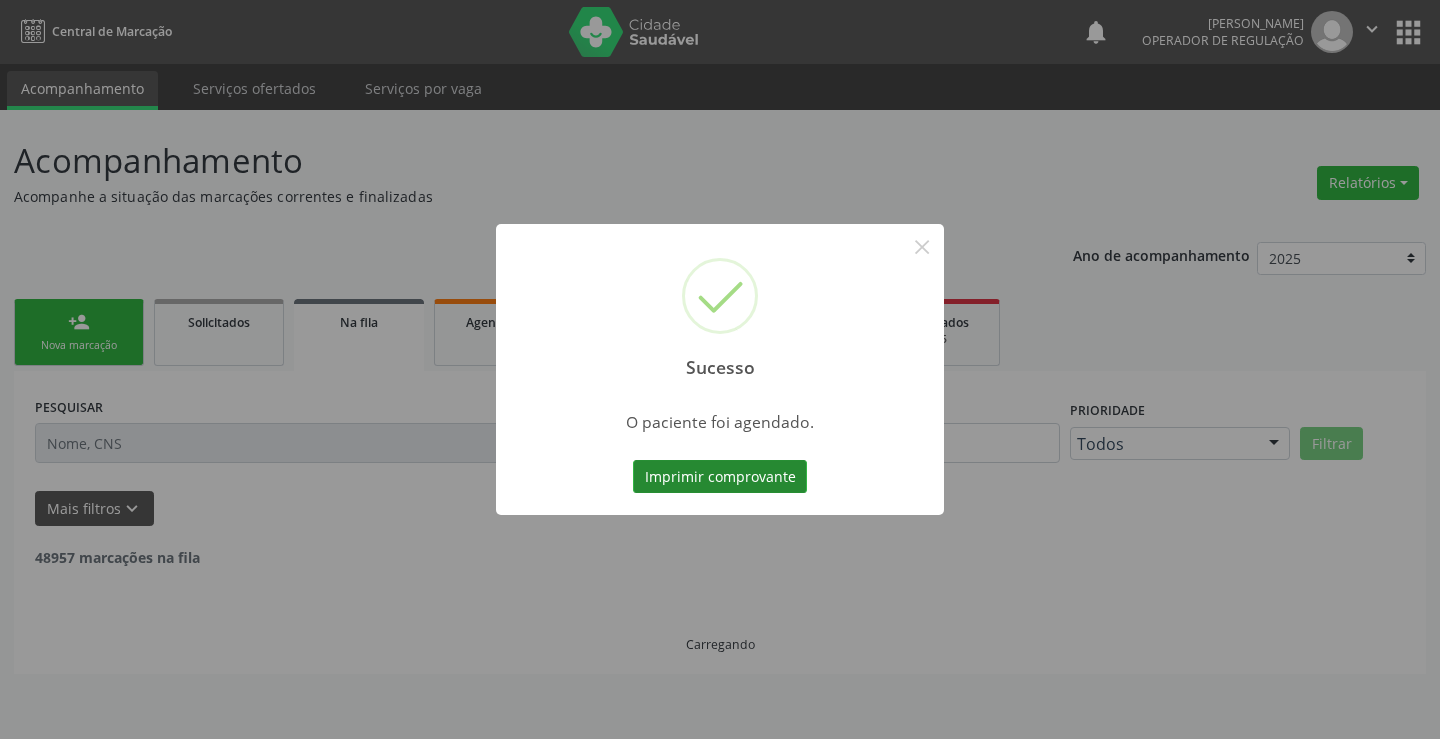 click on "Imprimir comprovante" at bounding box center [720, 477] 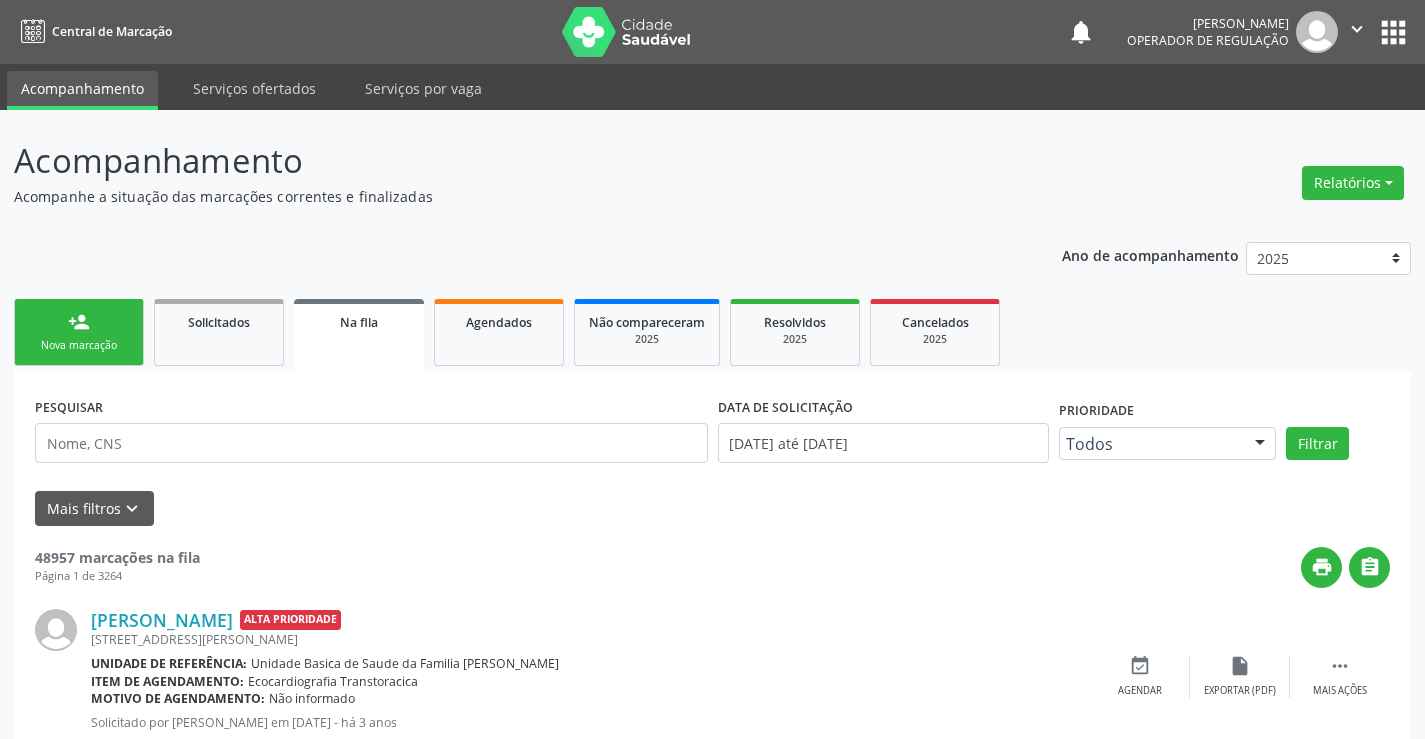 click on "Nova marcação" at bounding box center (79, 345) 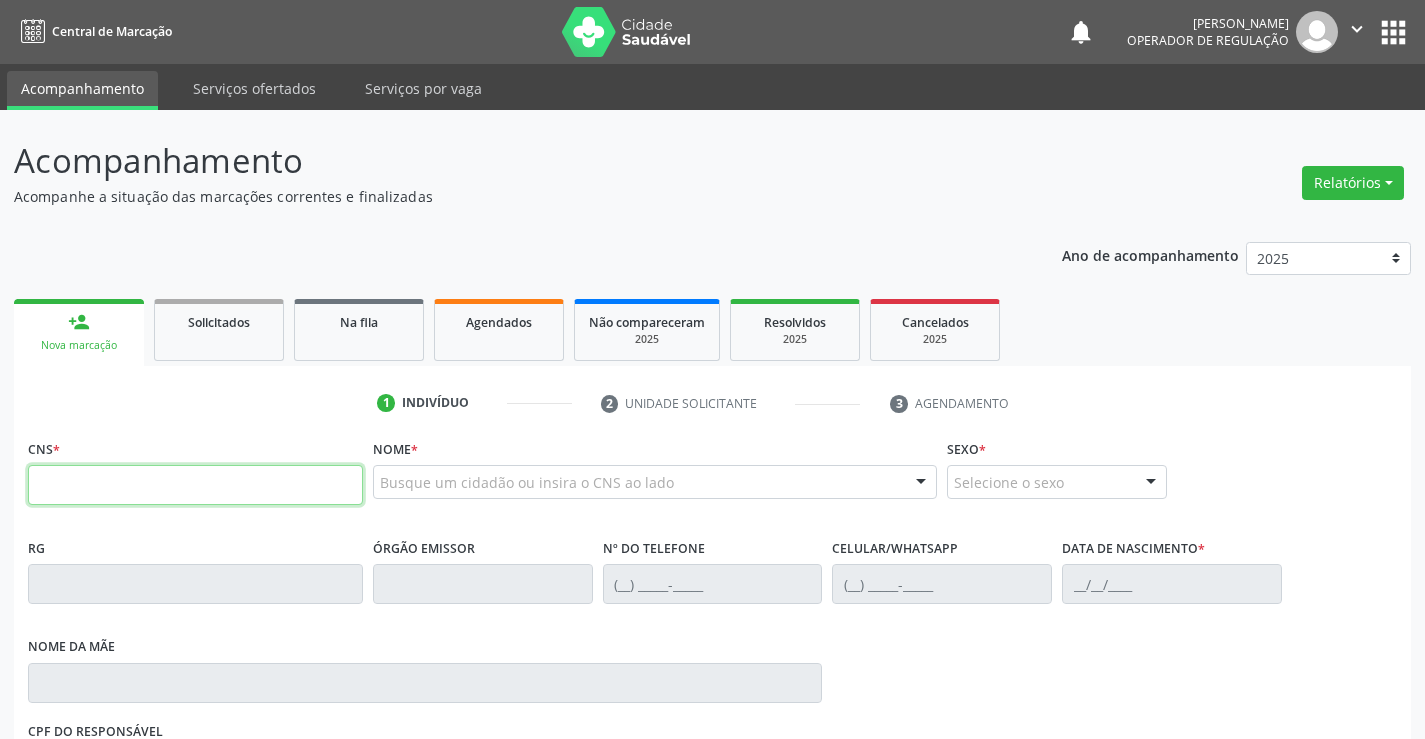 click at bounding box center (195, 485) 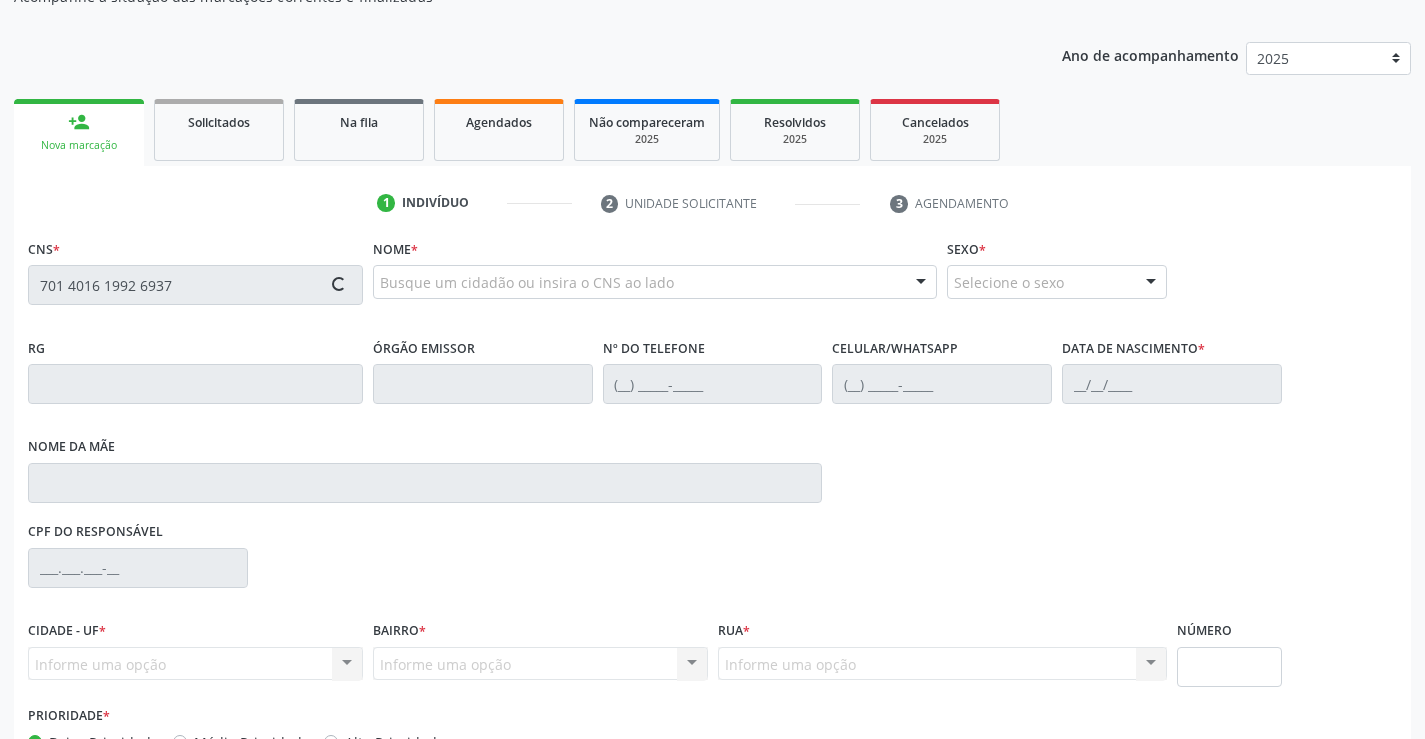 type on "701 4016 1992 6937" 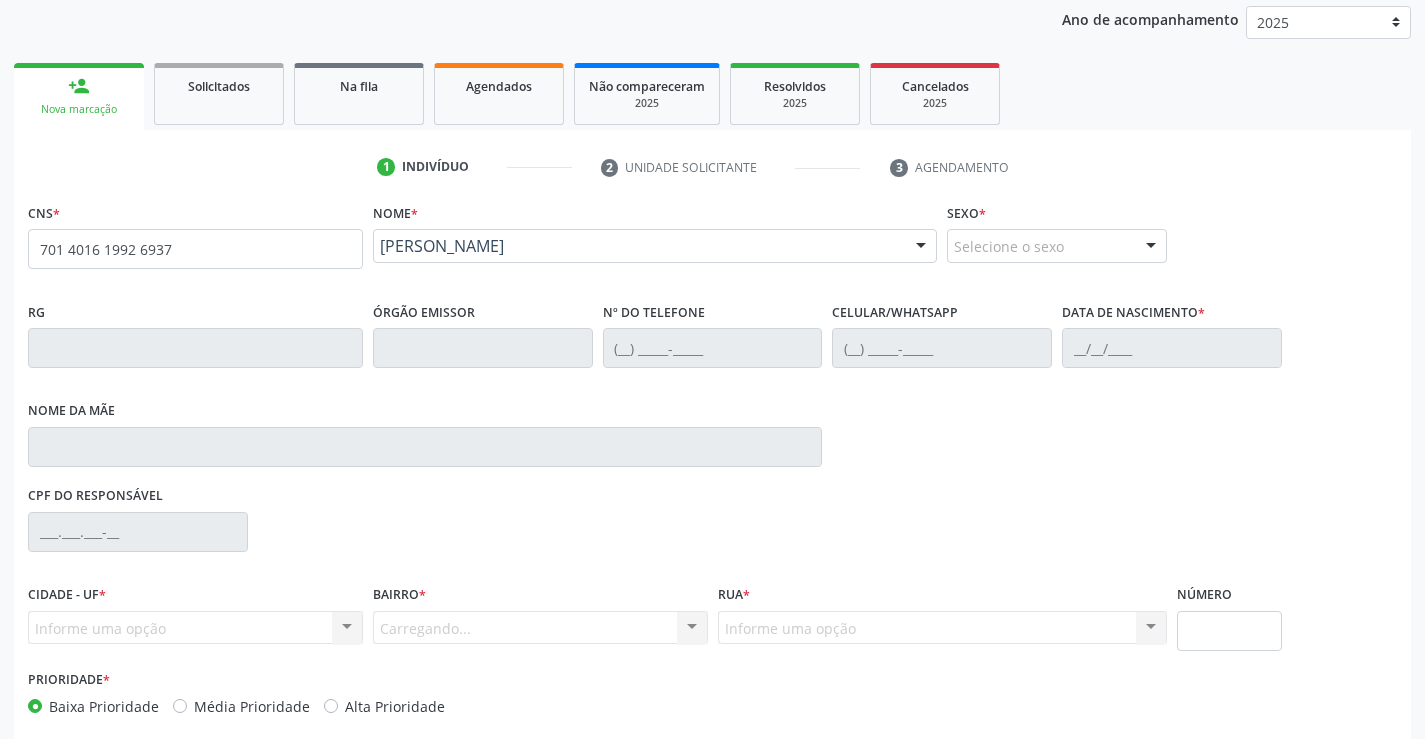 scroll, scrollTop: 331, scrollLeft: 0, axis: vertical 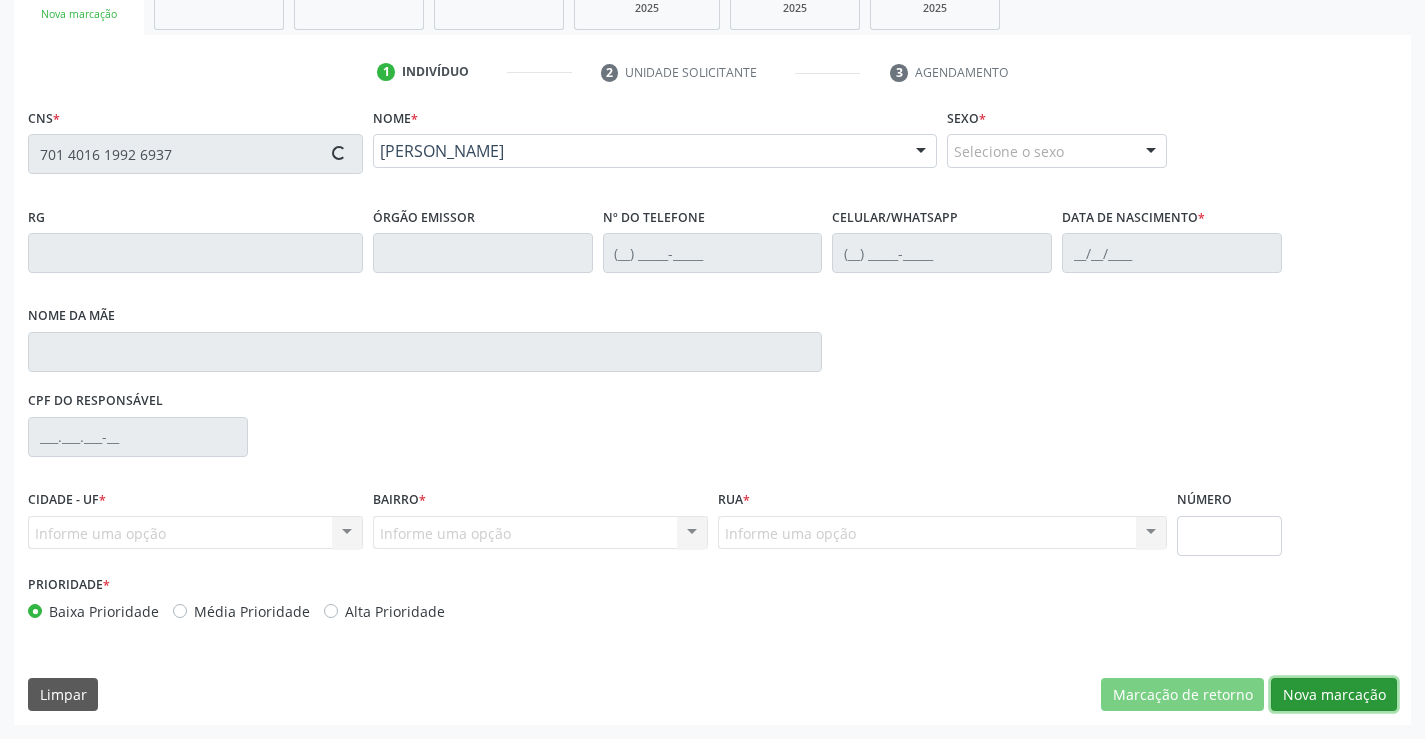 click on "Nova marcação" at bounding box center (1334, 695) 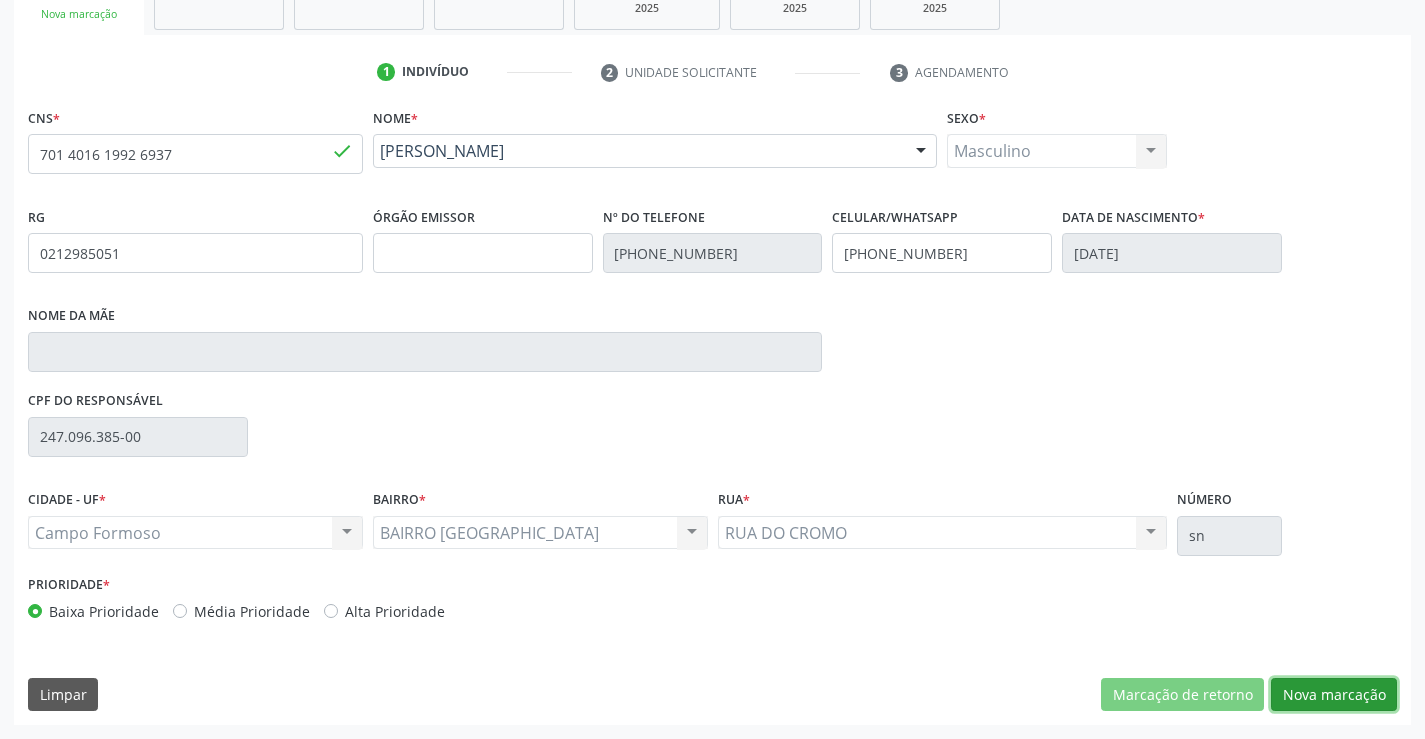 click on "Nova marcação" at bounding box center (1334, 695) 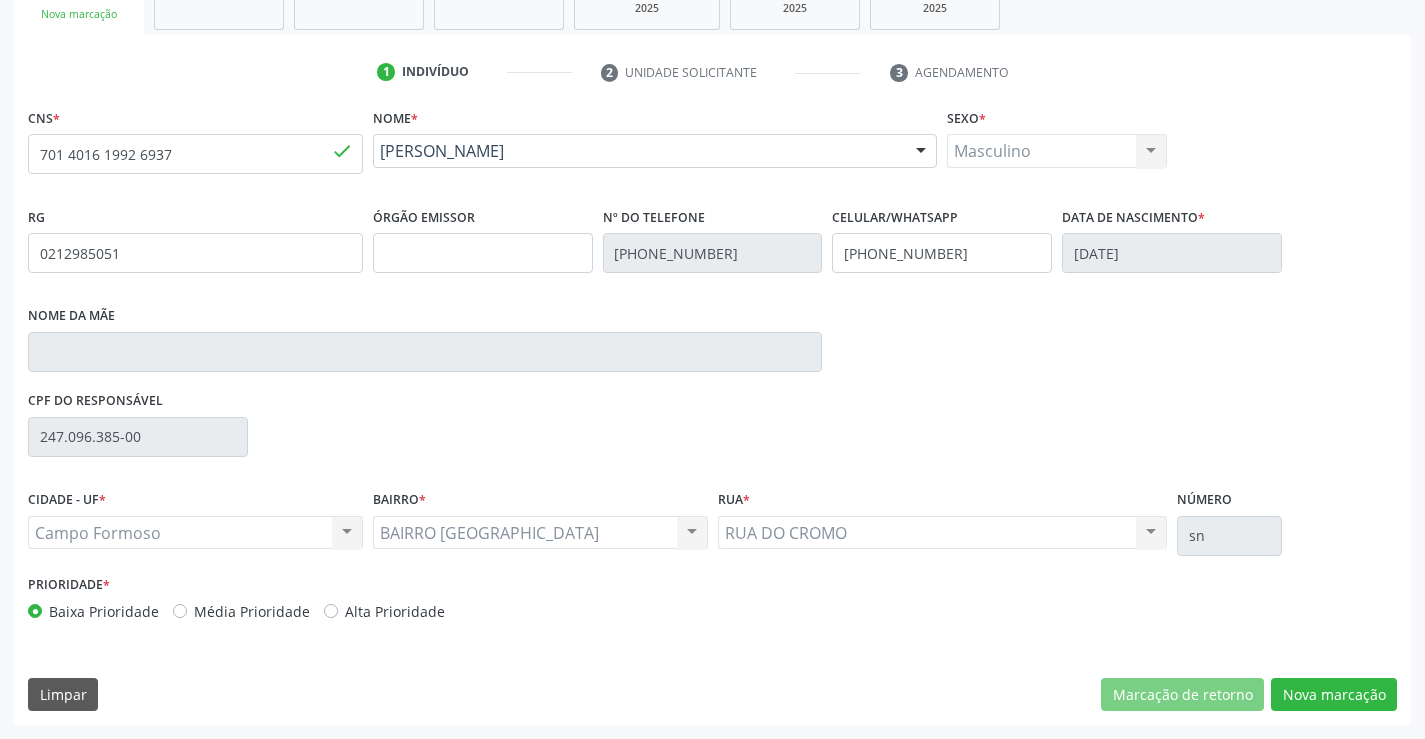 scroll, scrollTop: 167, scrollLeft: 0, axis: vertical 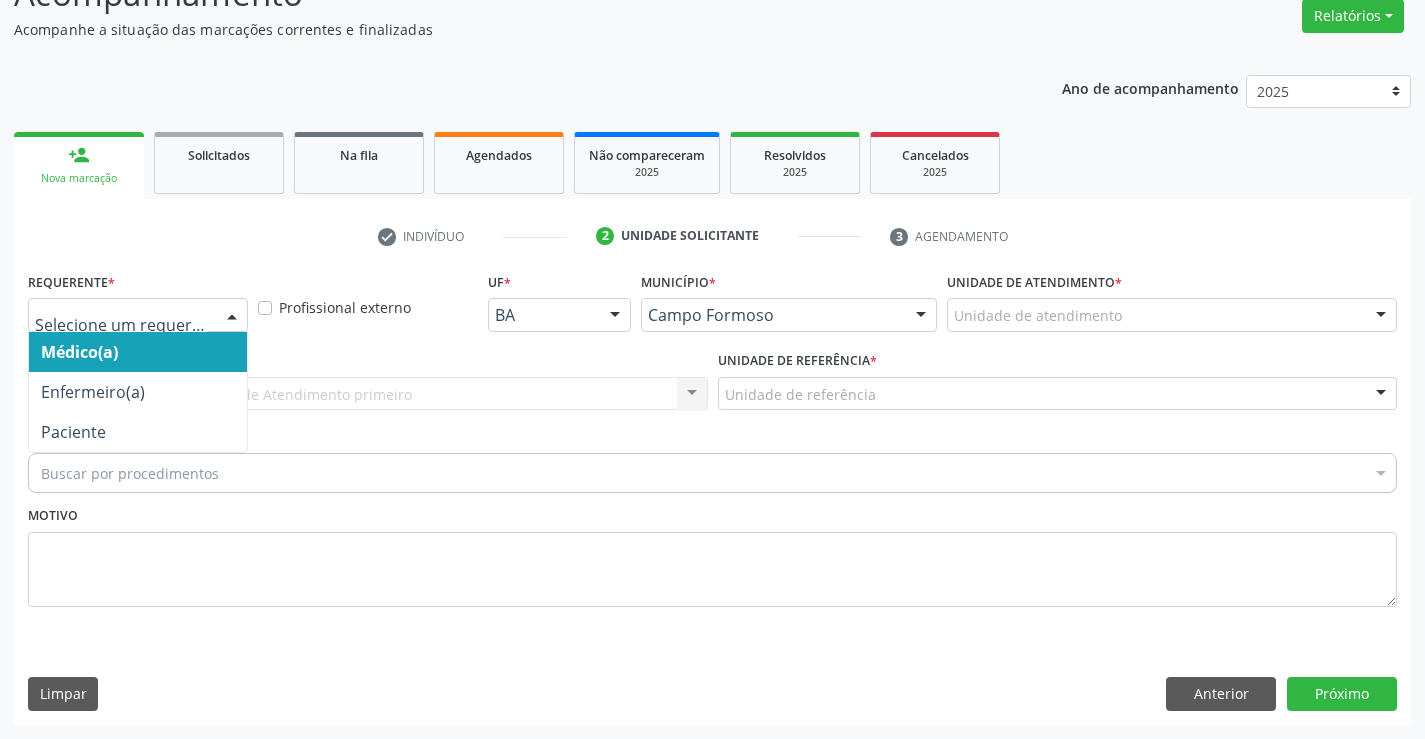 click at bounding box center [138, 315] 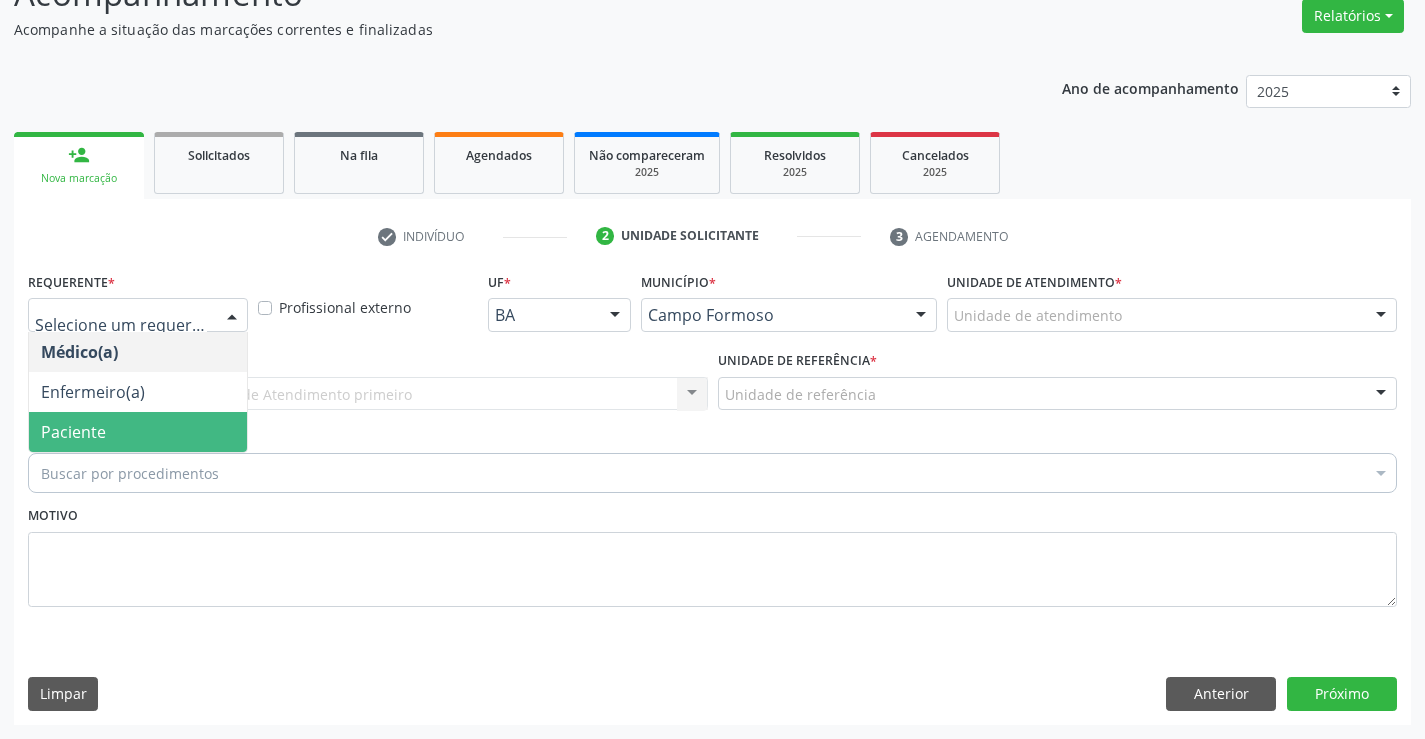 click on "Paciente" at bounding box center (138, 432) 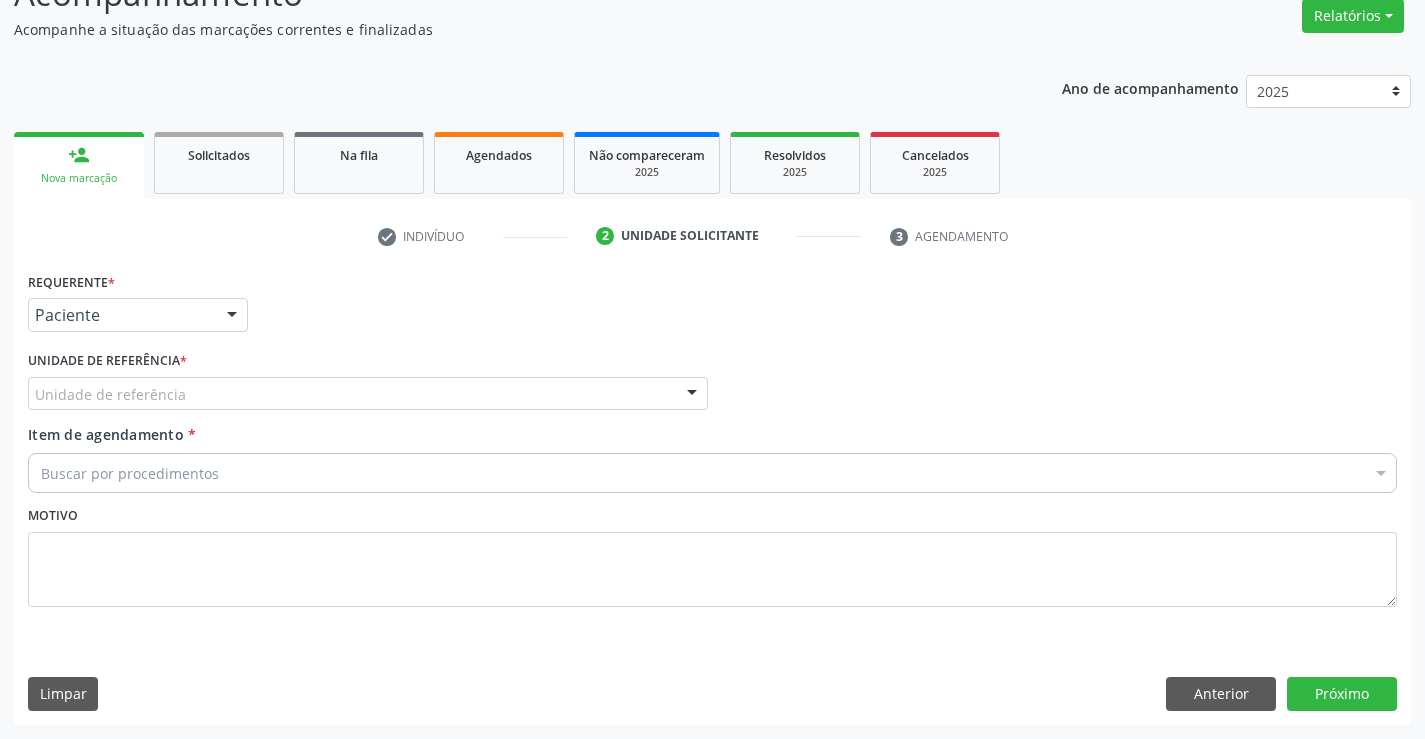 click on "Unidade de referência" at bounding box center [368, 394] 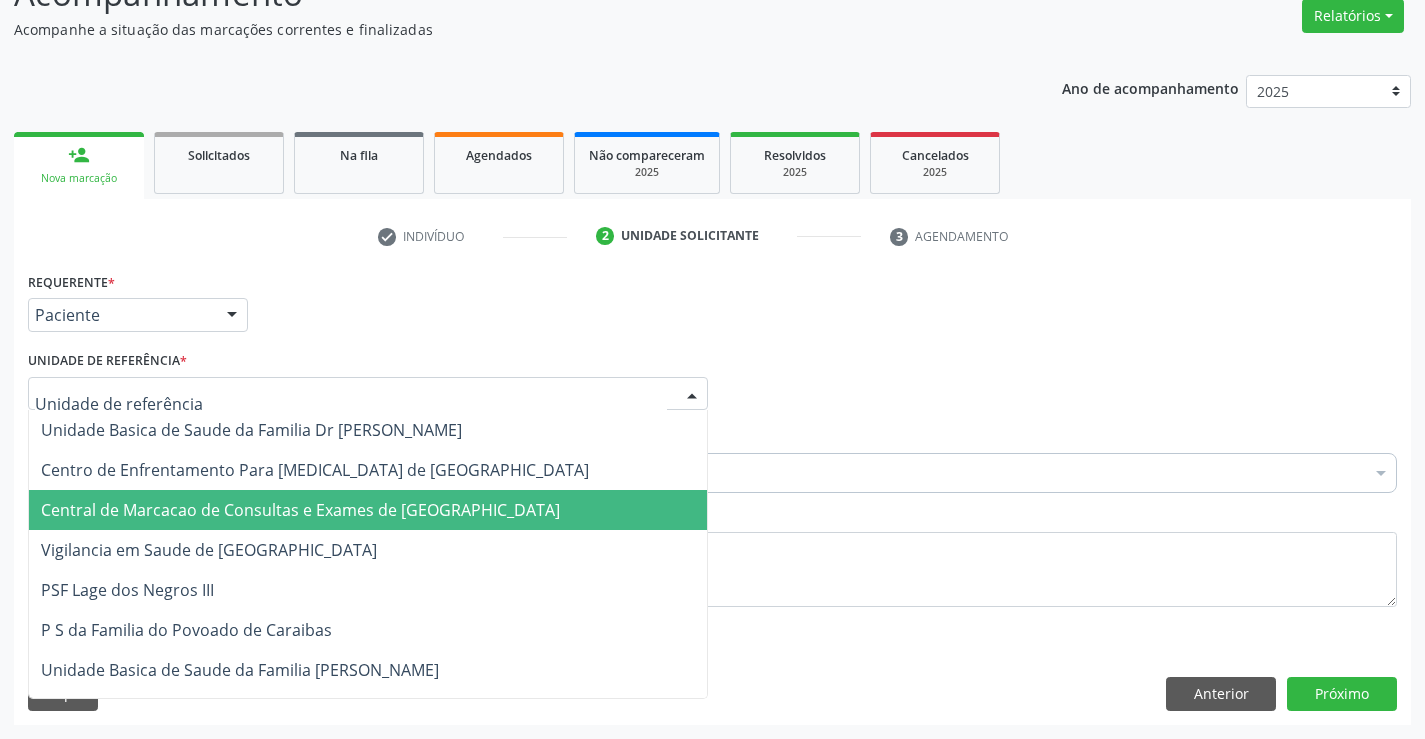 drag, startPoint x: 297, startPoint y: 505, endPoint x: 305, endPoint y: 478, distance: 28.160255 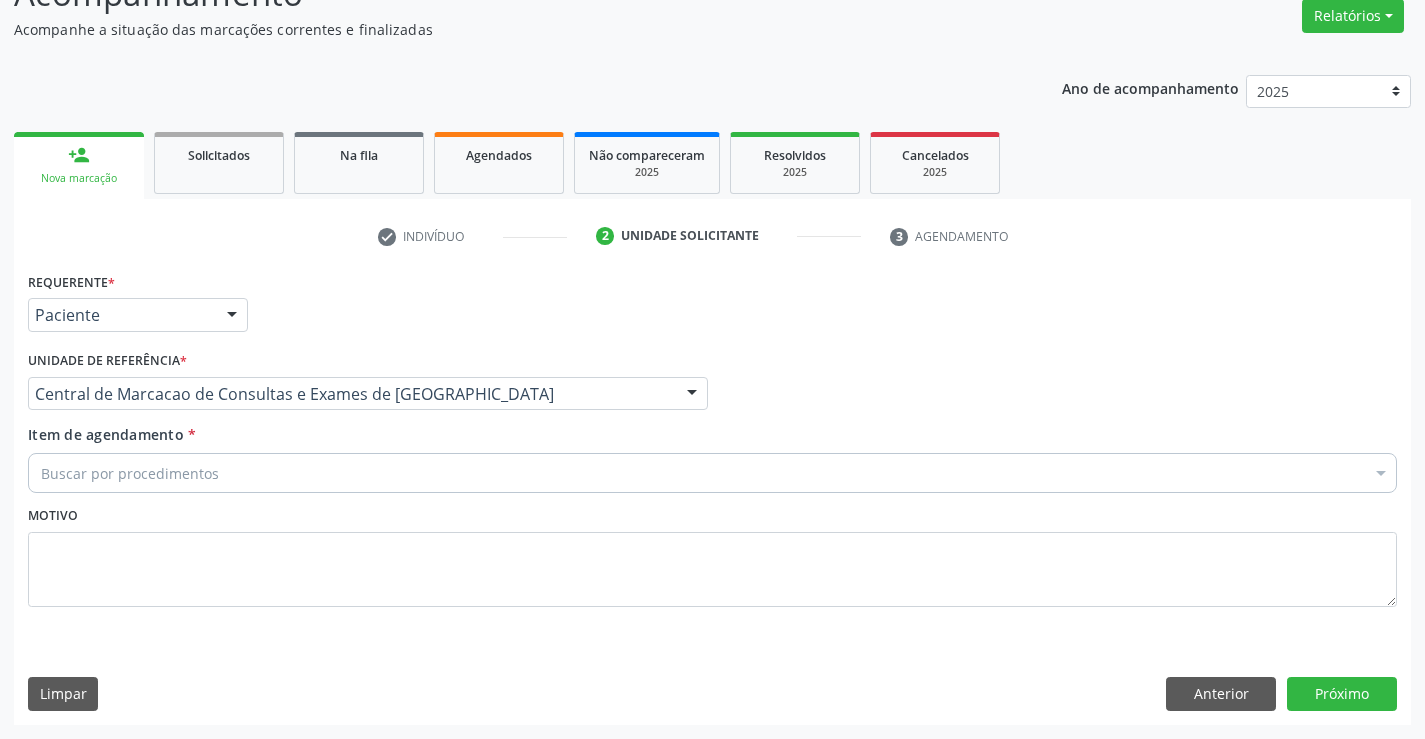 click on "Buscar por procedimentos" at bounding box center (712, 473) 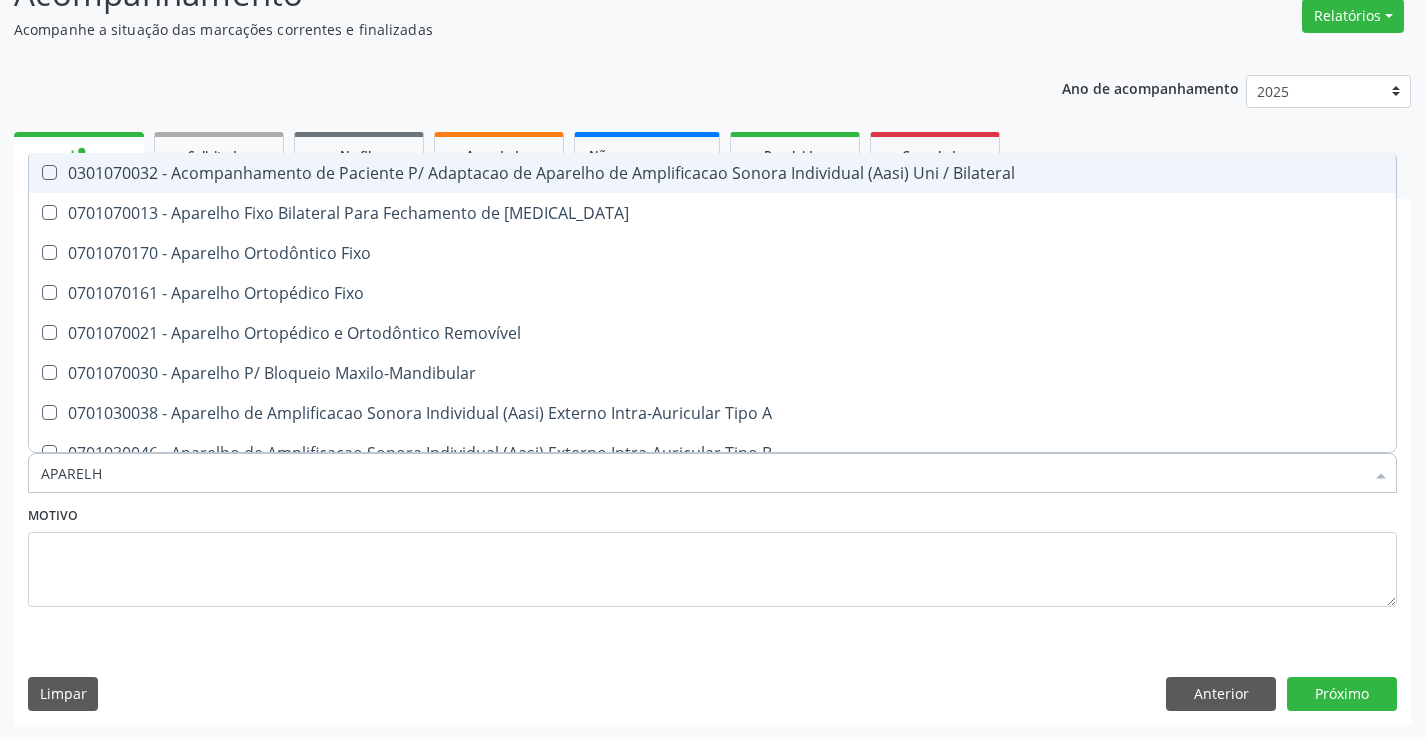 type on "APARELHO" 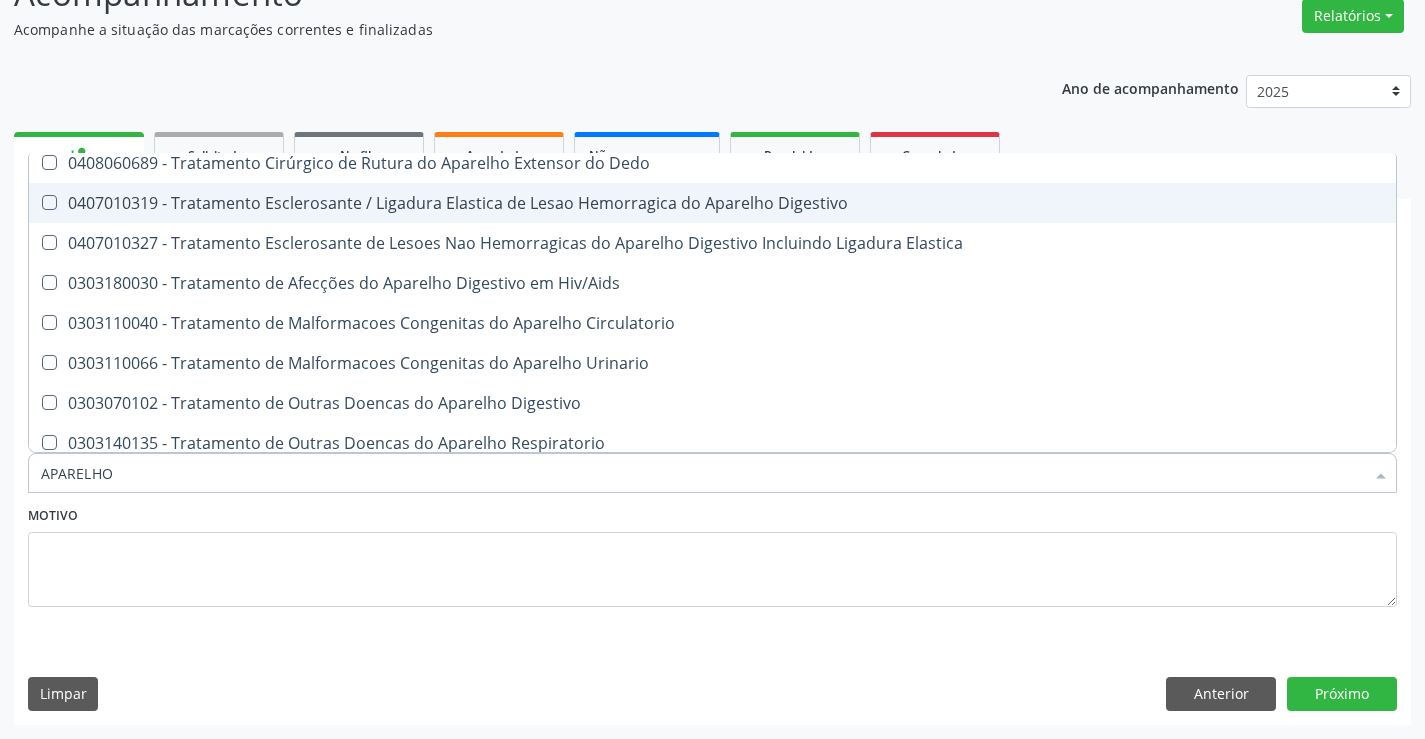 scroll, scrollTop: 1221, scrollLeft: 0, axis: vertical 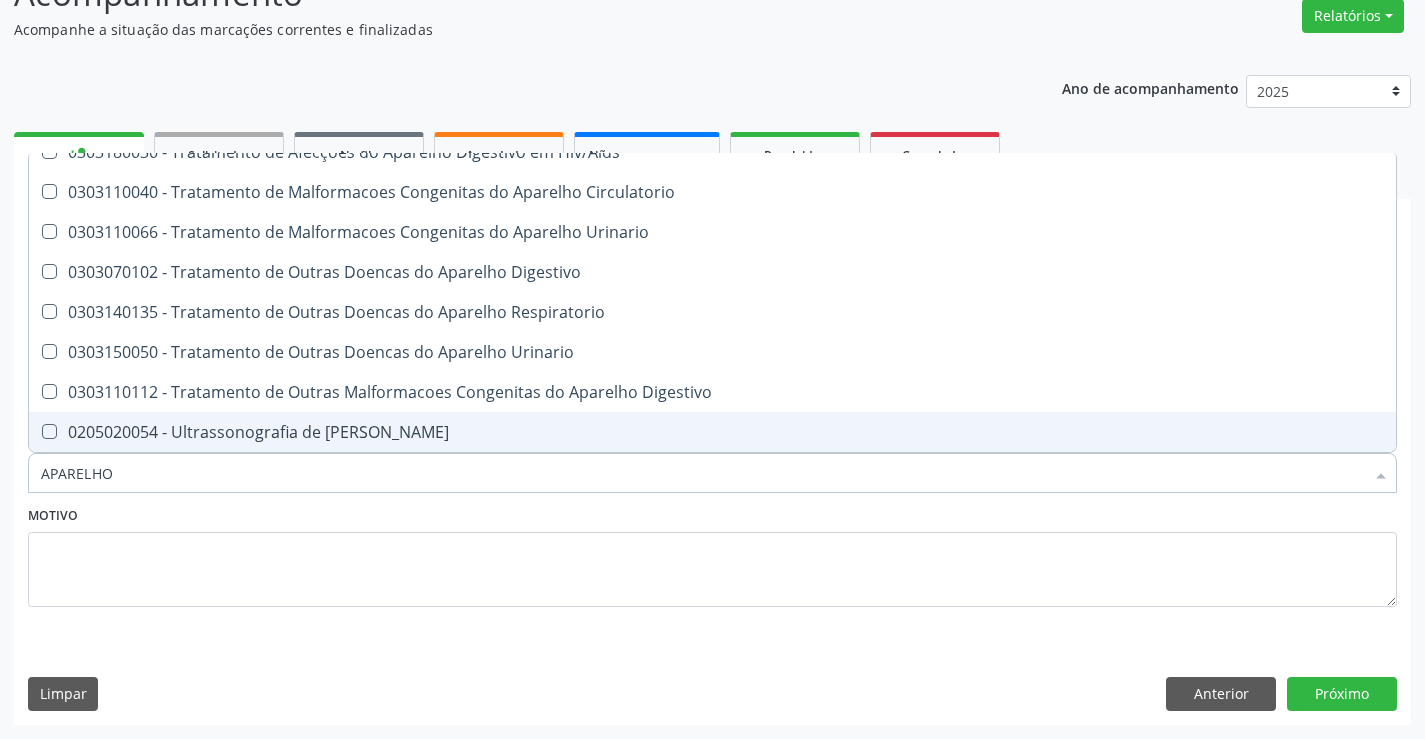 click on "0205020054 - Ultrassonografia de [PERSON_NAME]" at bounding box center [712, 432] 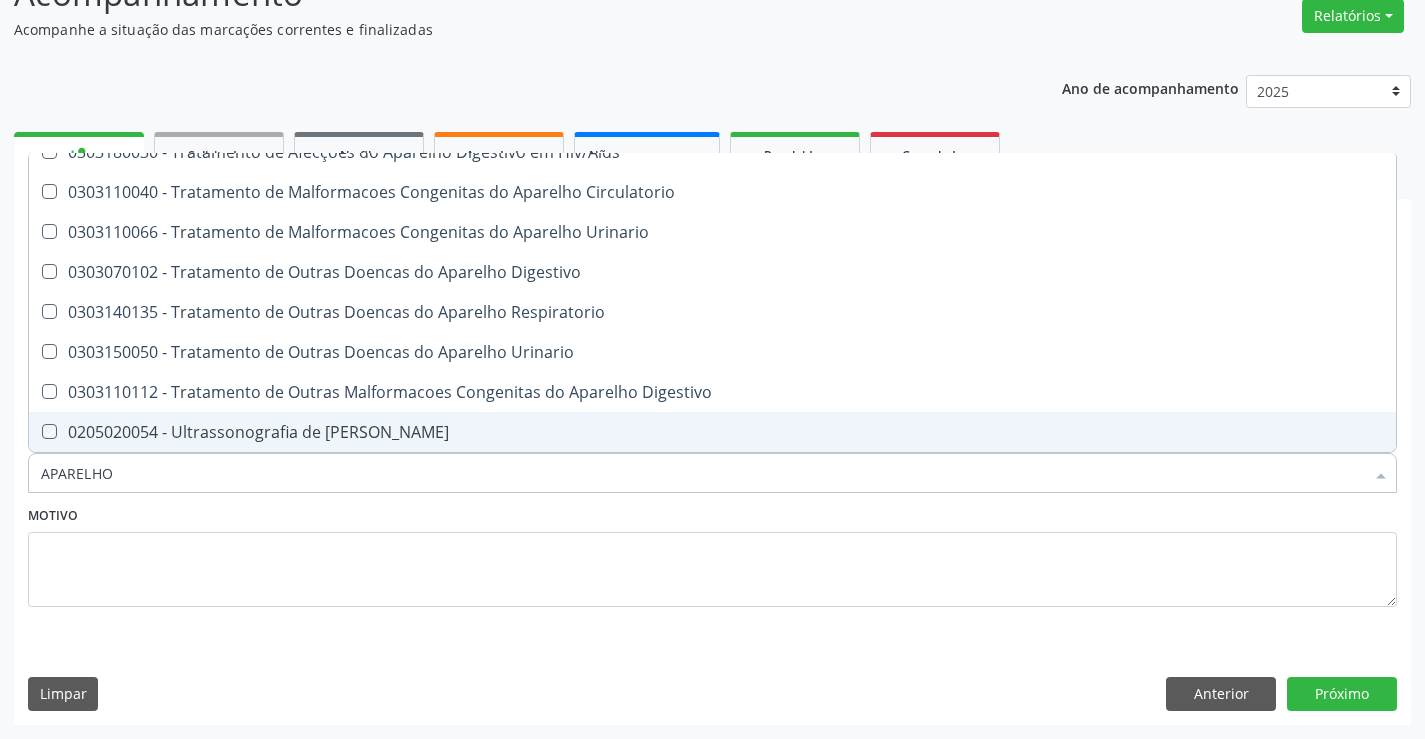 checkbox on "true" 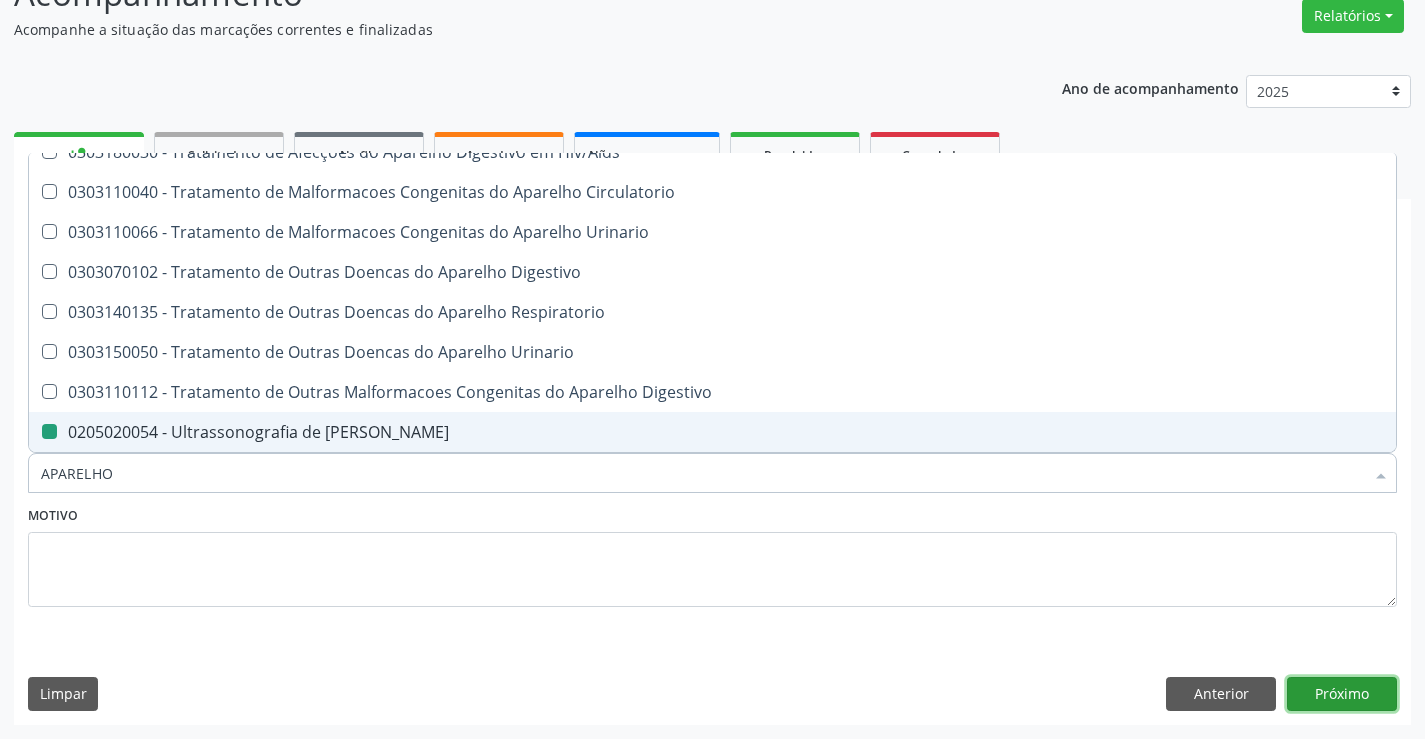 click on "Próximo" at bounding box center [1342, 694] 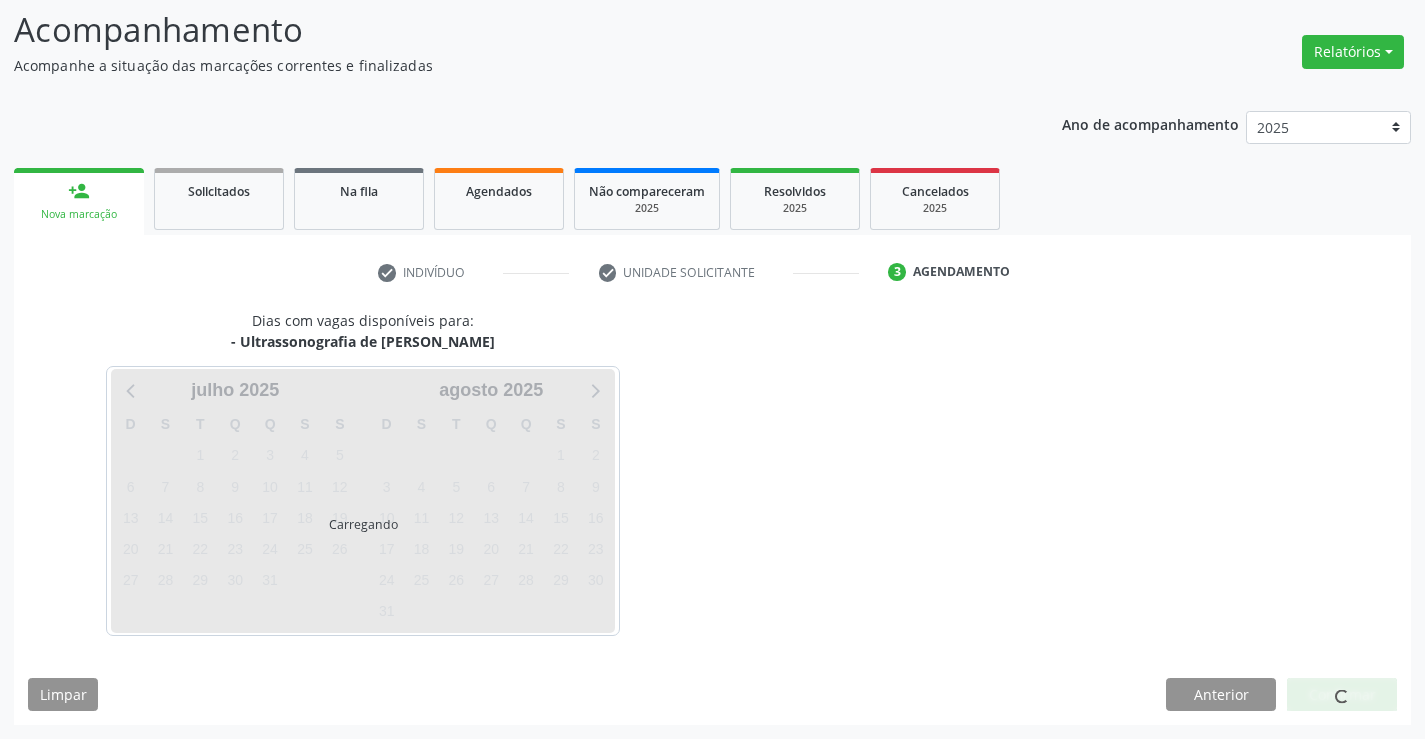 scroll, scrollTop: 131, scrollLeft: 0, axis: vertical 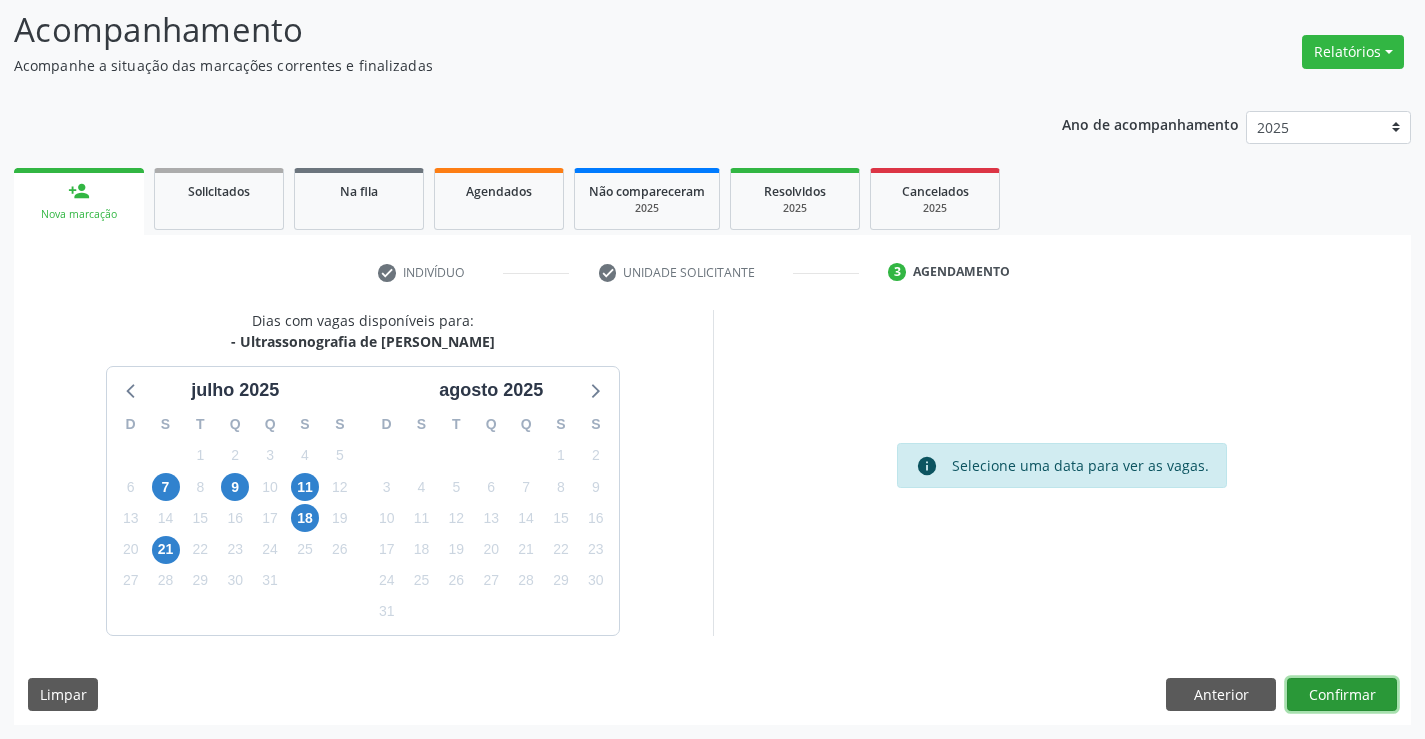 click on "Confirmar" at bounding box center [1342, 695] 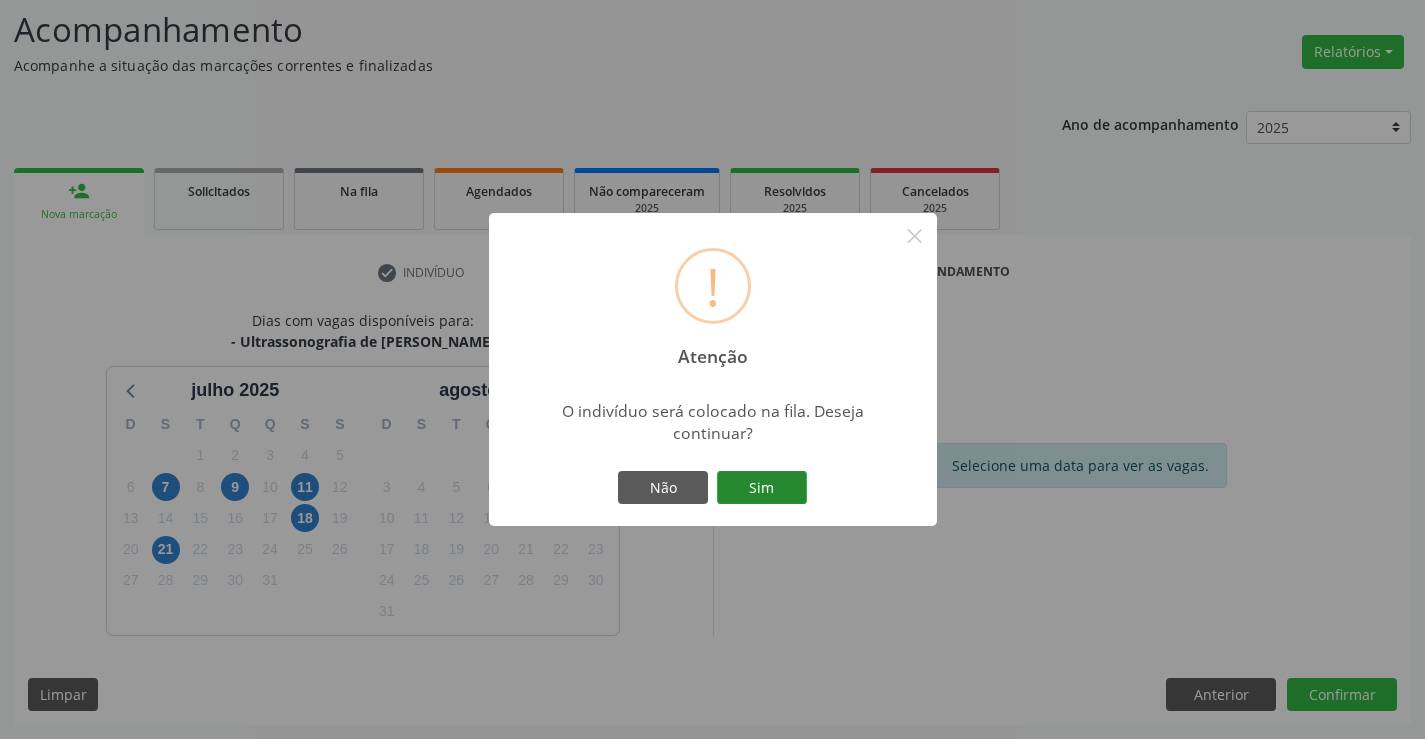 click on "Sim" at bounding box center [762, 488] 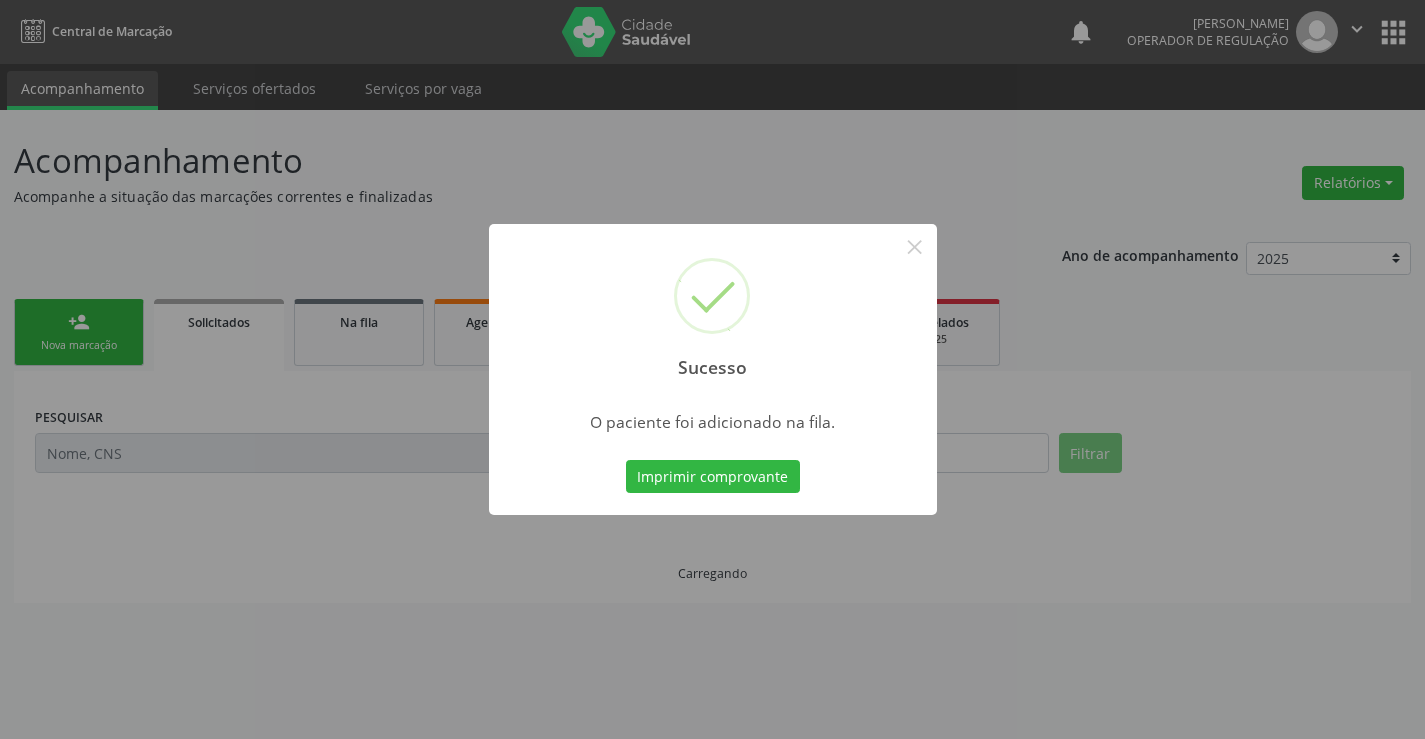 scroll, scrollTop: 0, scrollLeft: 0, axis: both 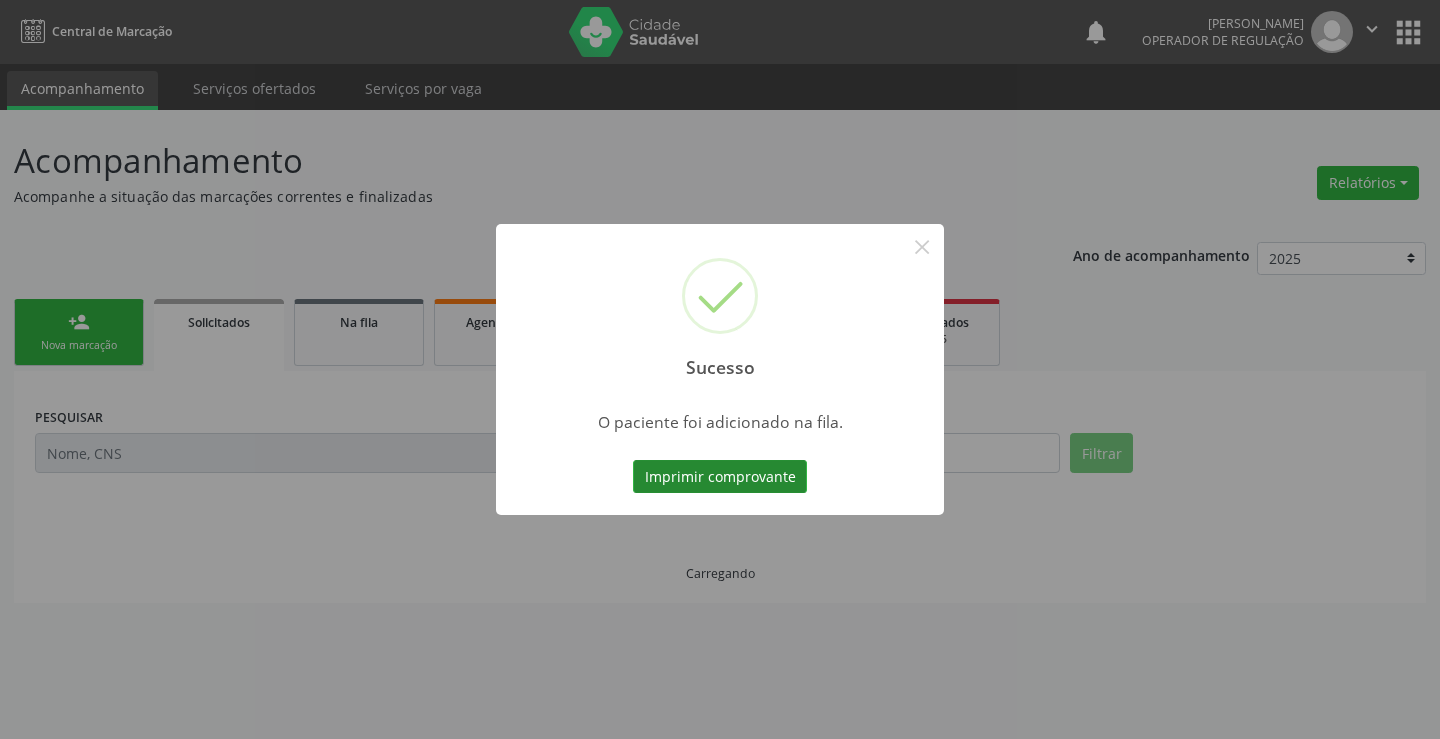click on "Imprimir comprovante" at bounding box center (720, 477) 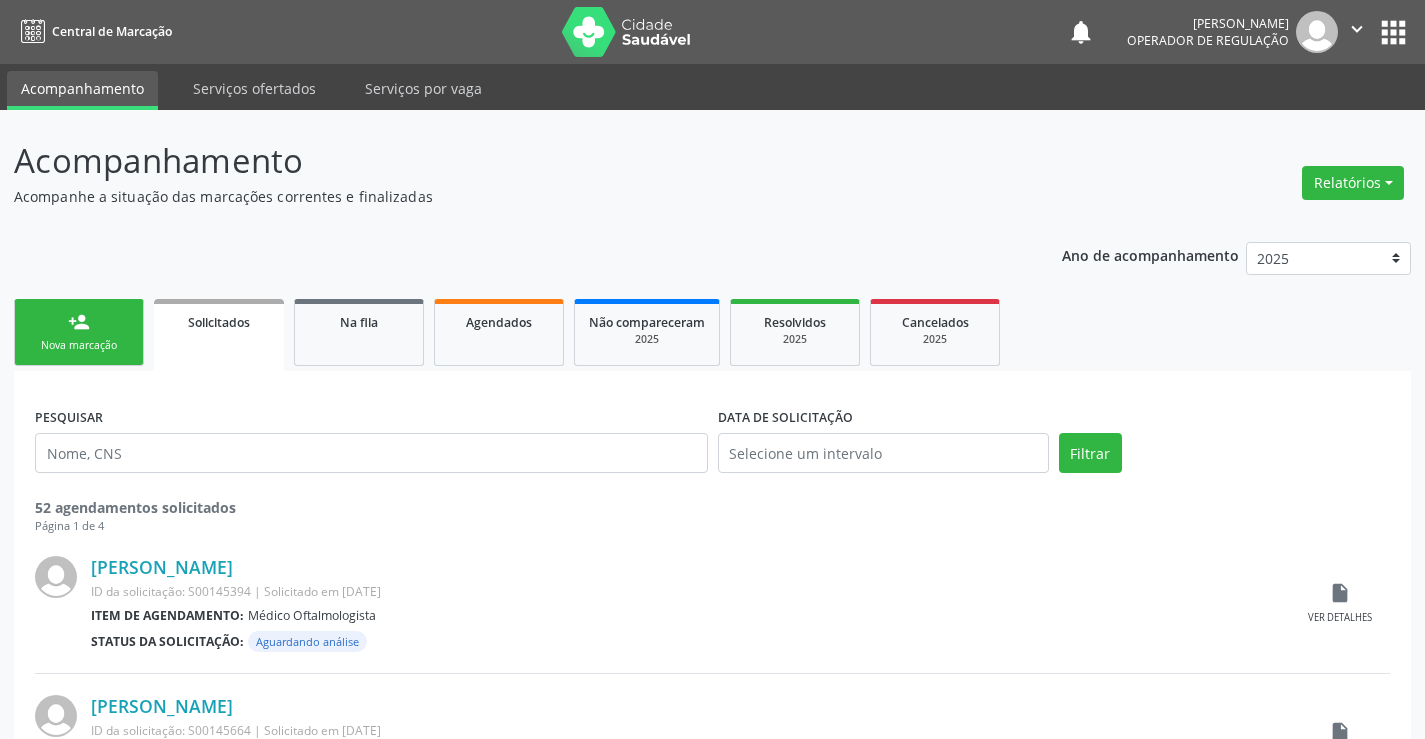 click on "person_add
Nova marcação" at bounding box center [79, 332] 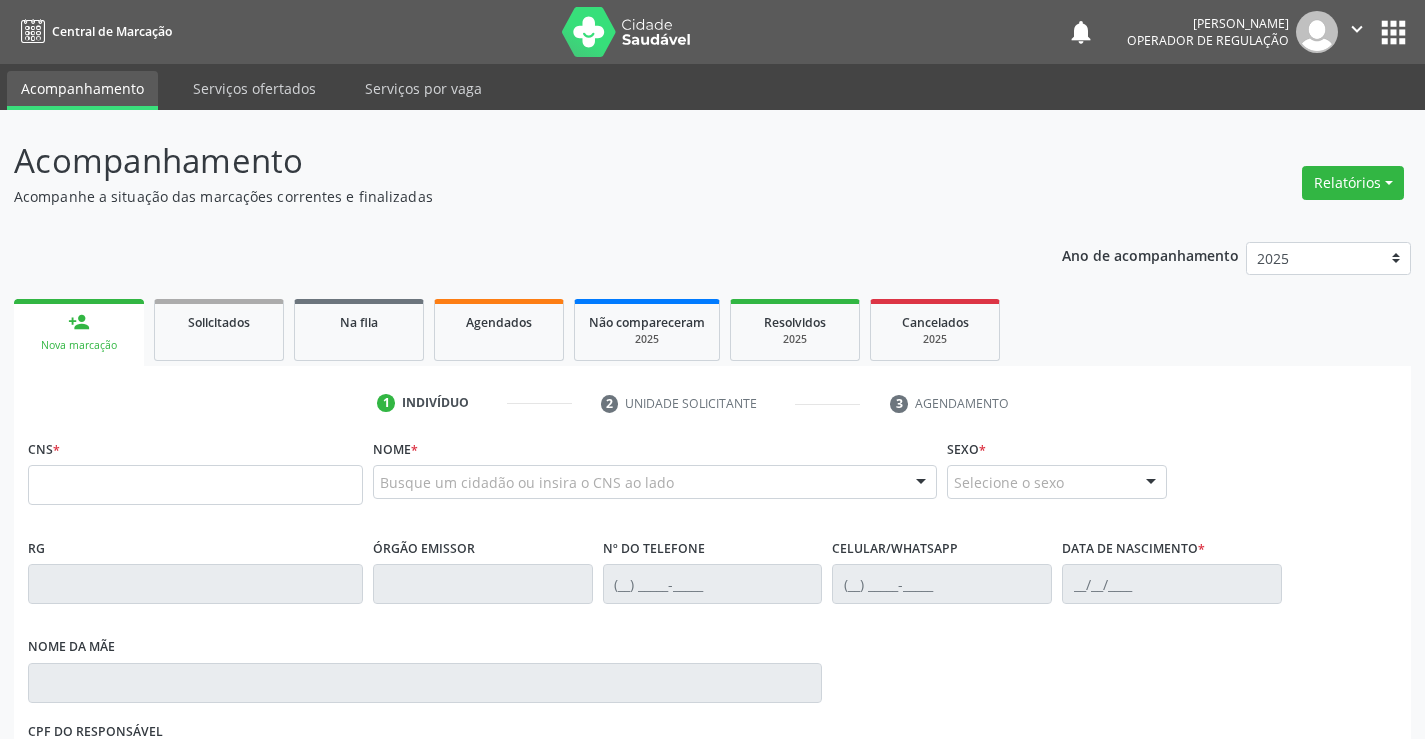 click on "CNS
*" at bounding box center [195, 469] 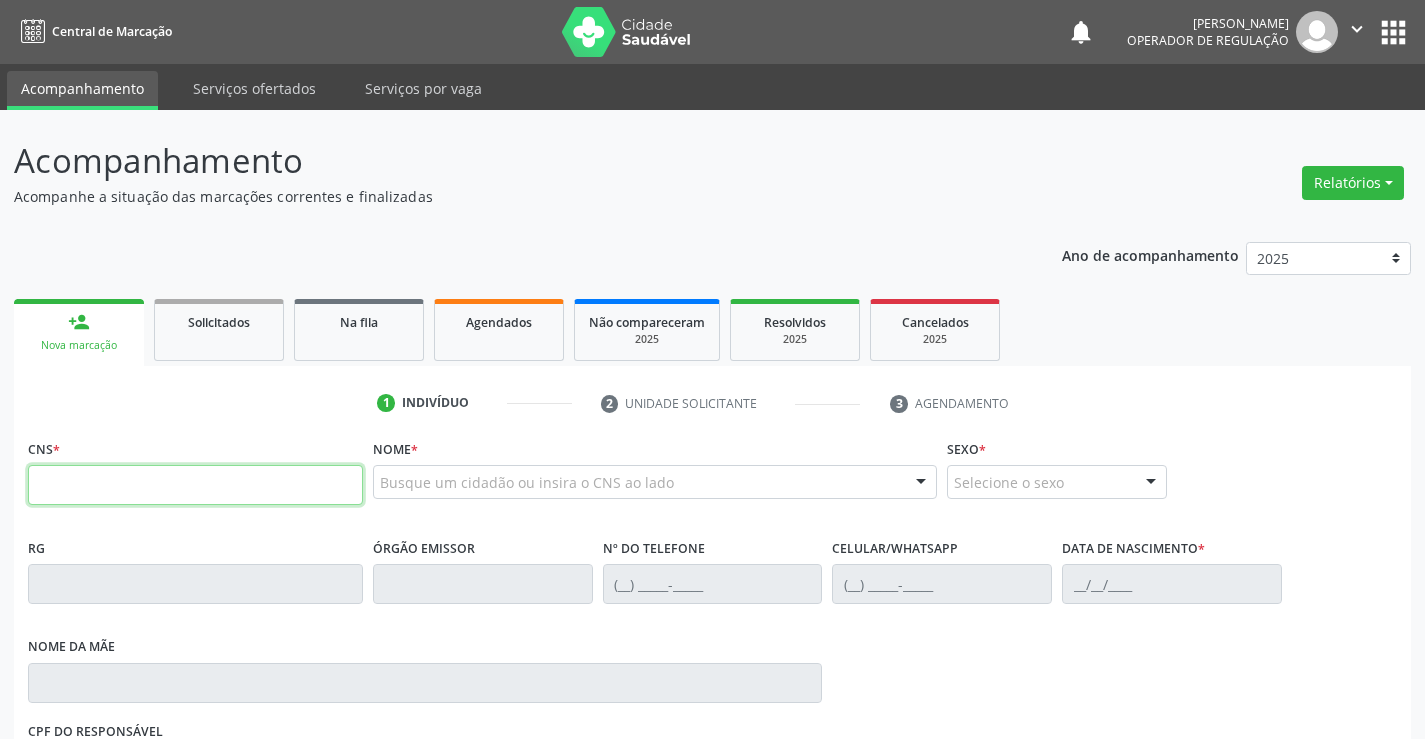 click at bounding box center (195, 485) 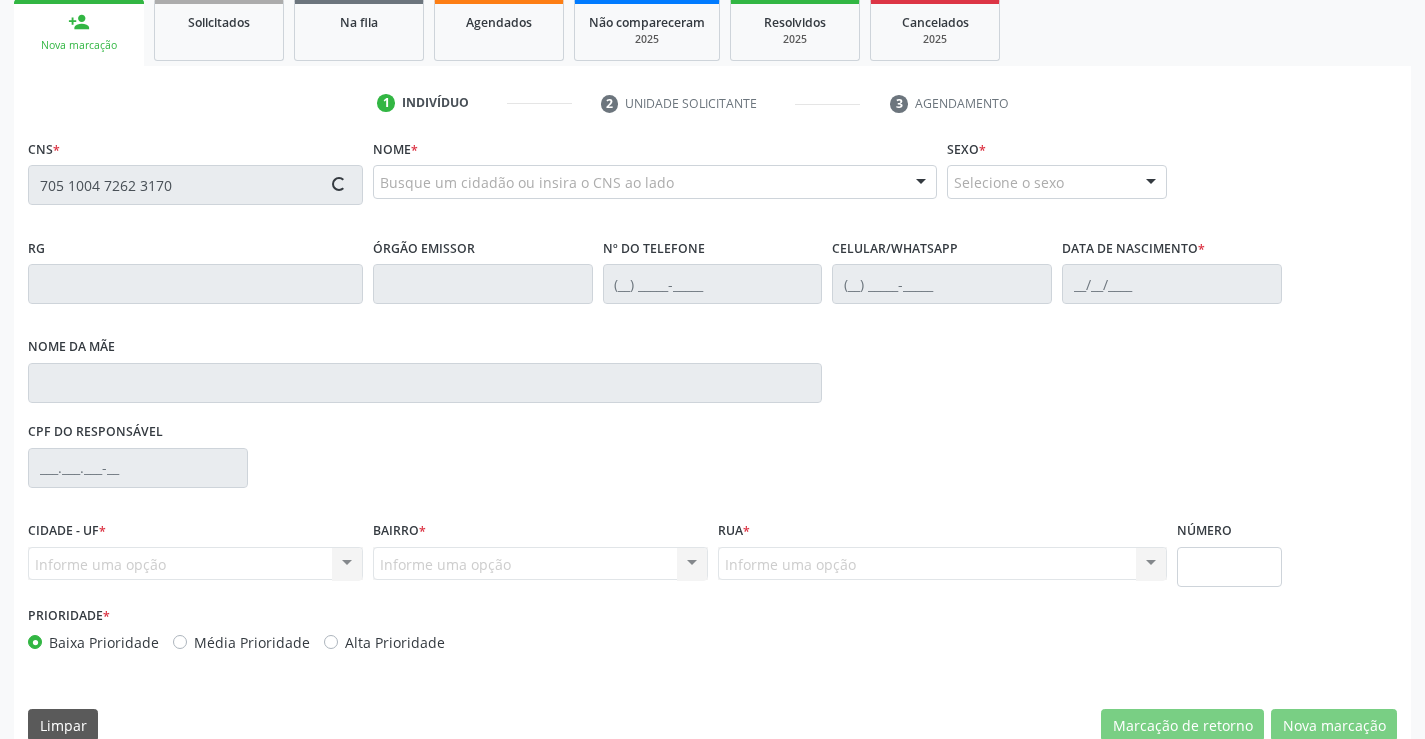 type on "705 1004 7262 3170" 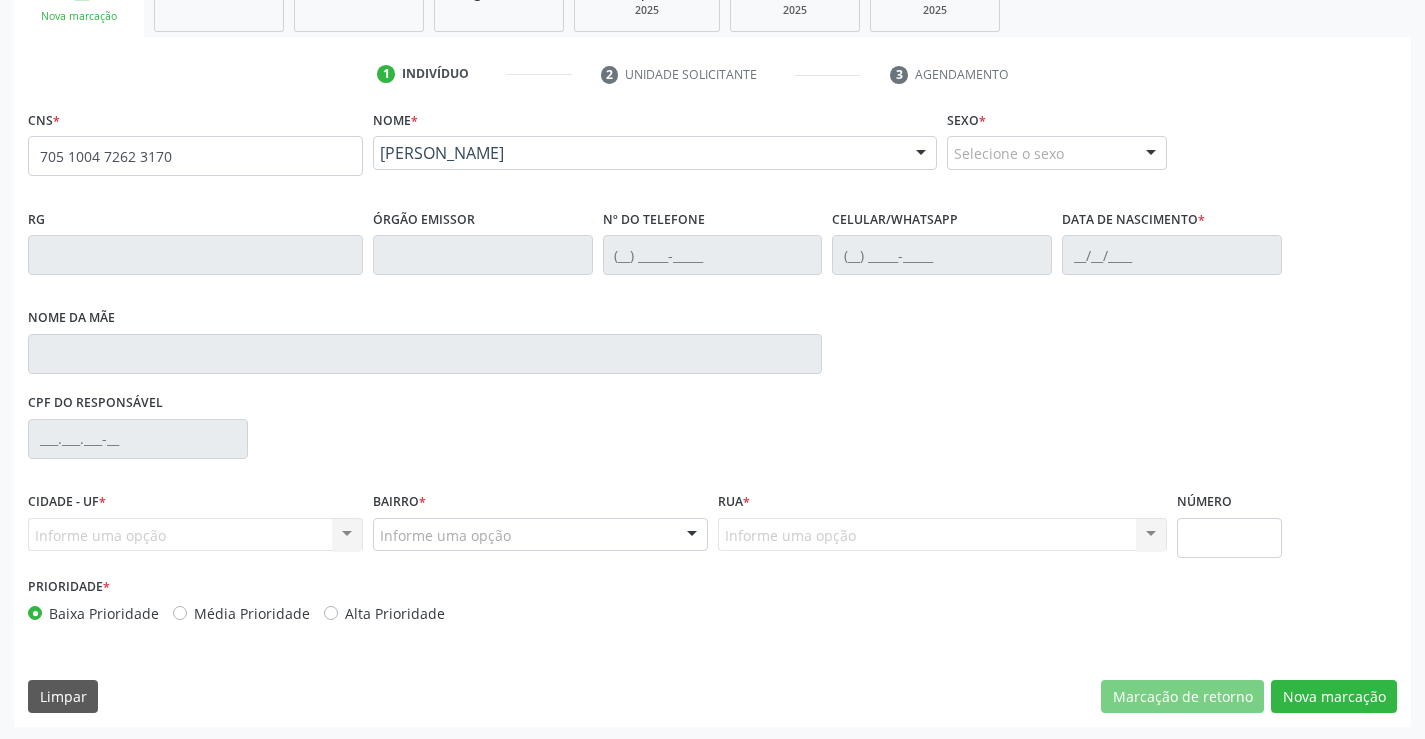 scroll, scrollTop: 331, scrollLeft: 0, axis: vertical 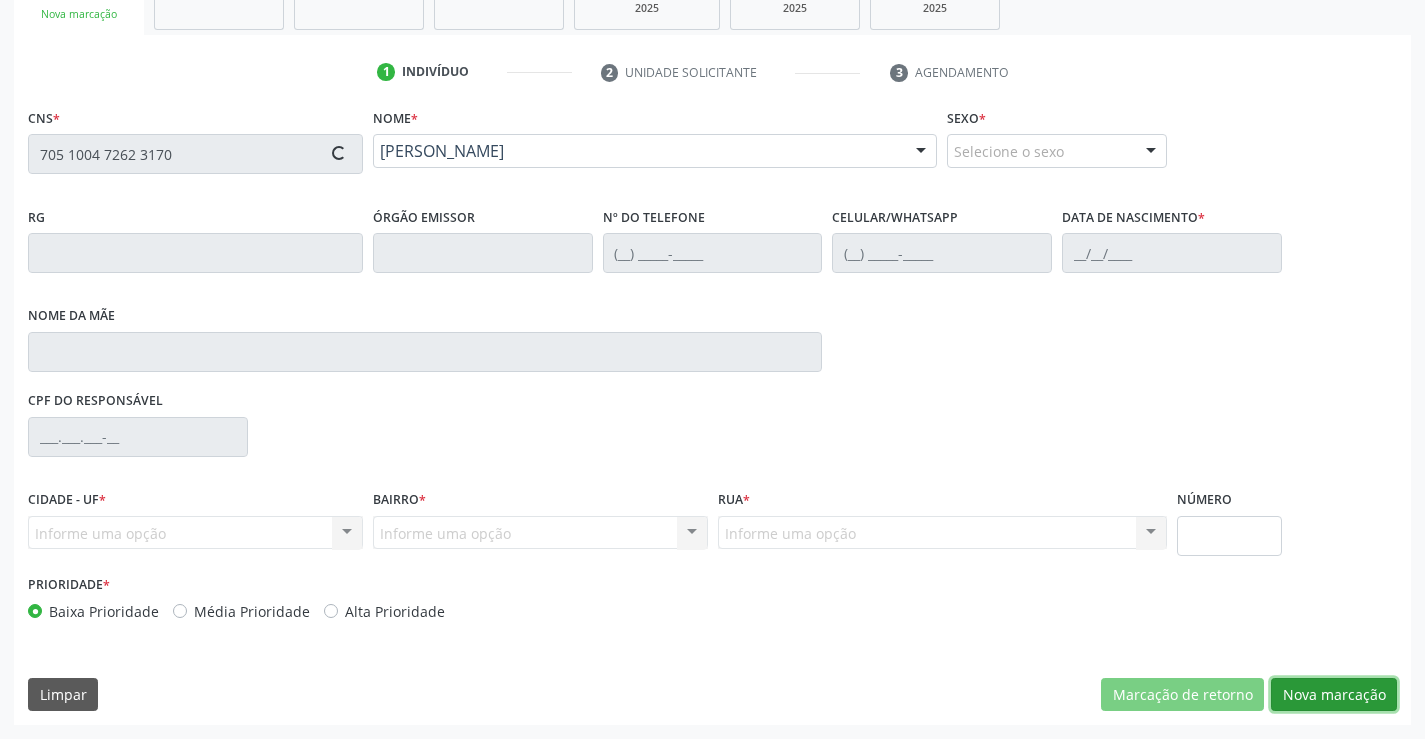 click on "Nova marcação" at bounding box center (1334, 695) 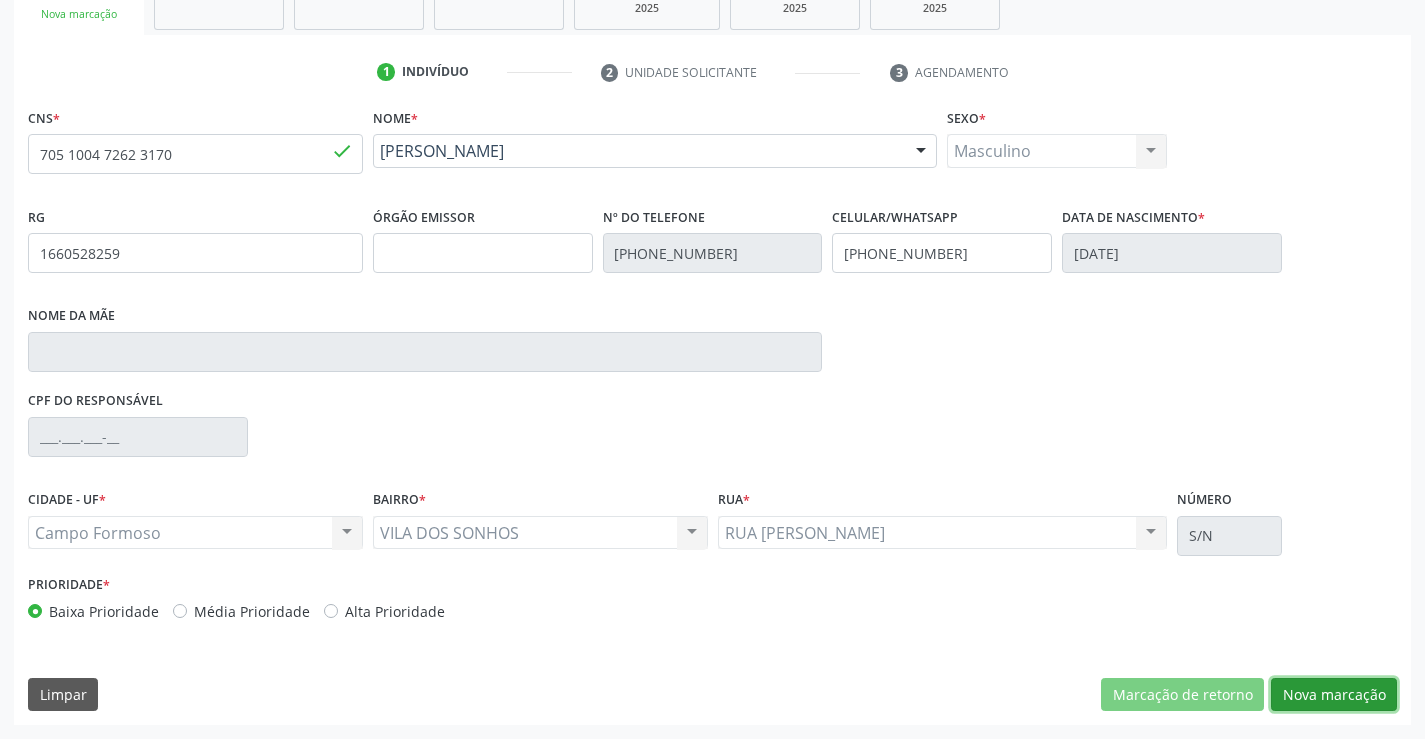 click on "Nova marcação" at bounding box center [1334, 695] 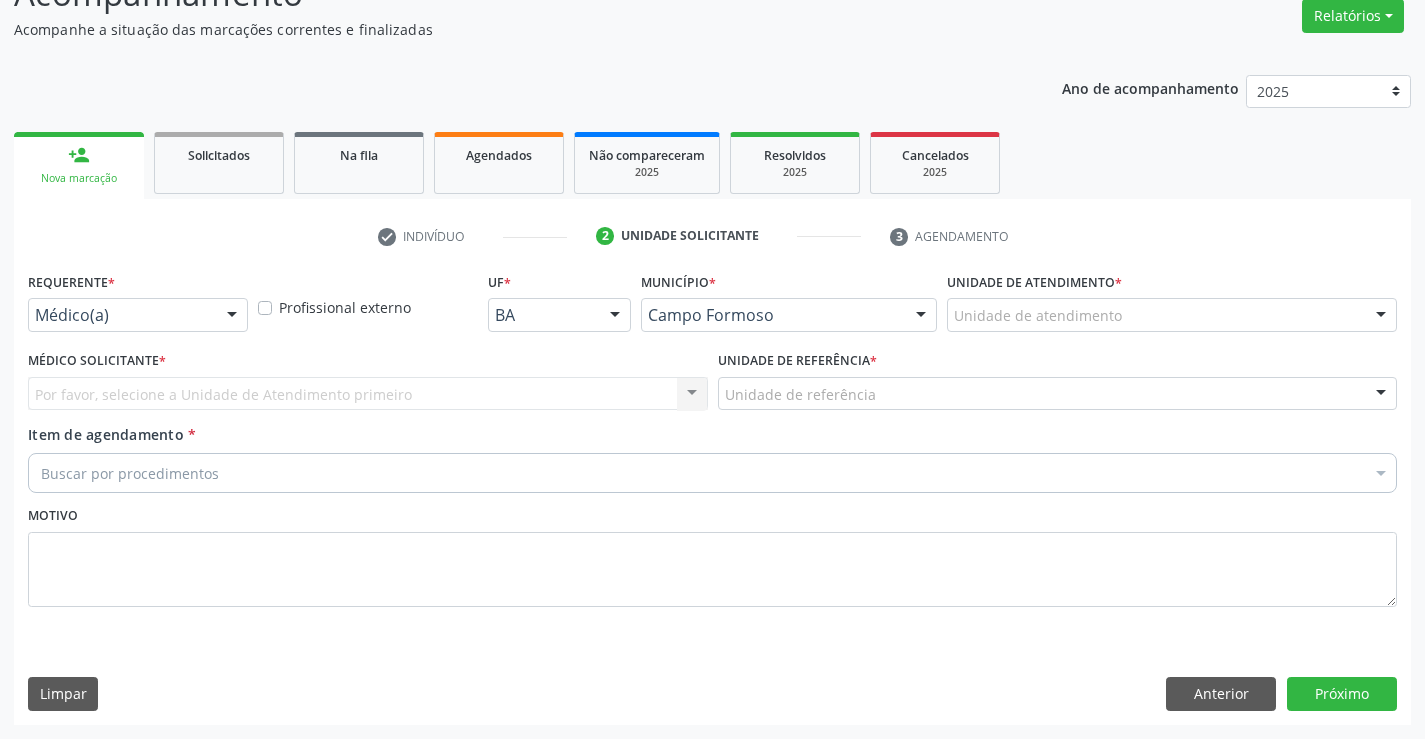 scroll, scrollTop: 167, scrollLeft: 0, axis: vertical 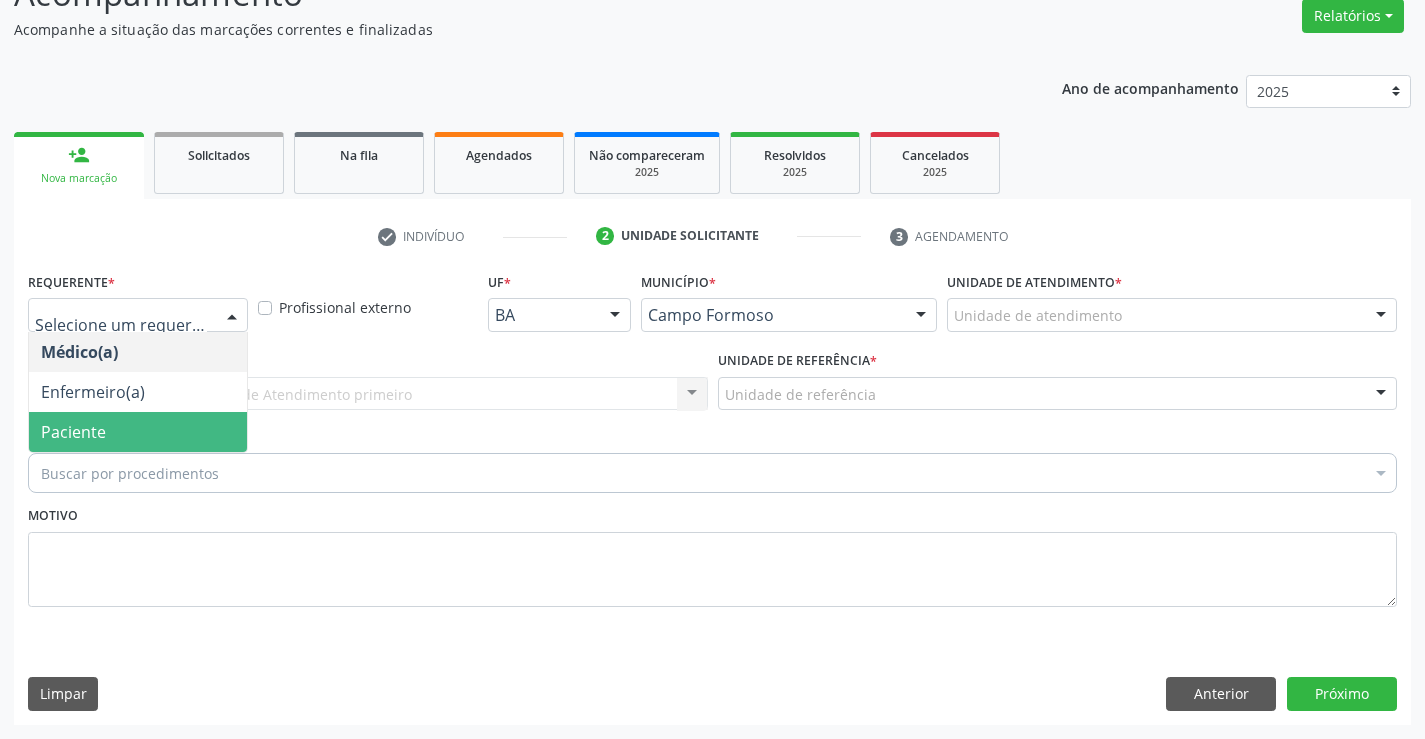 drag, startPoint x: 148, startPoint y: 420, endPoint x: 242, endPoint y: 396, distance: 97.015465 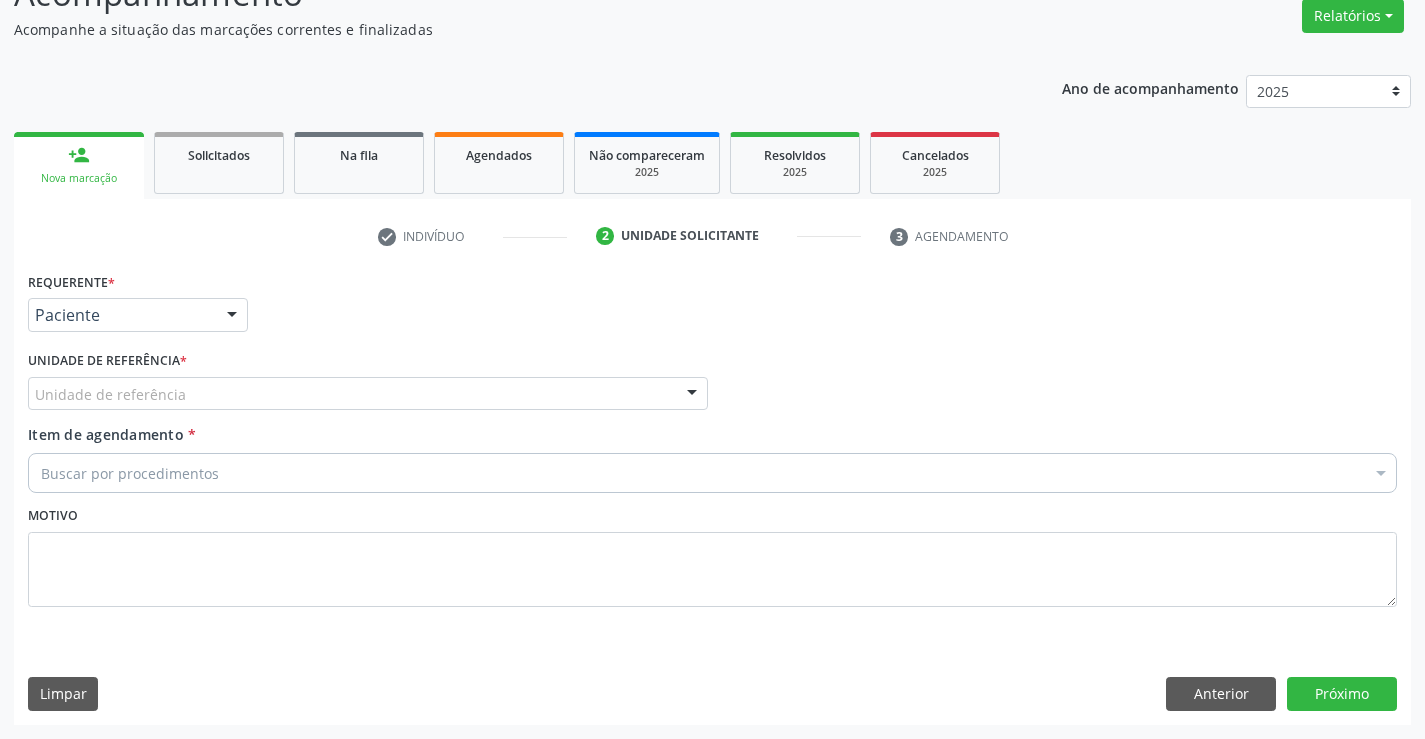 drag, startPoint x: 243, startPoint y: 395, endPoint x: 271, endPoint y: 475, distance: 84.758484 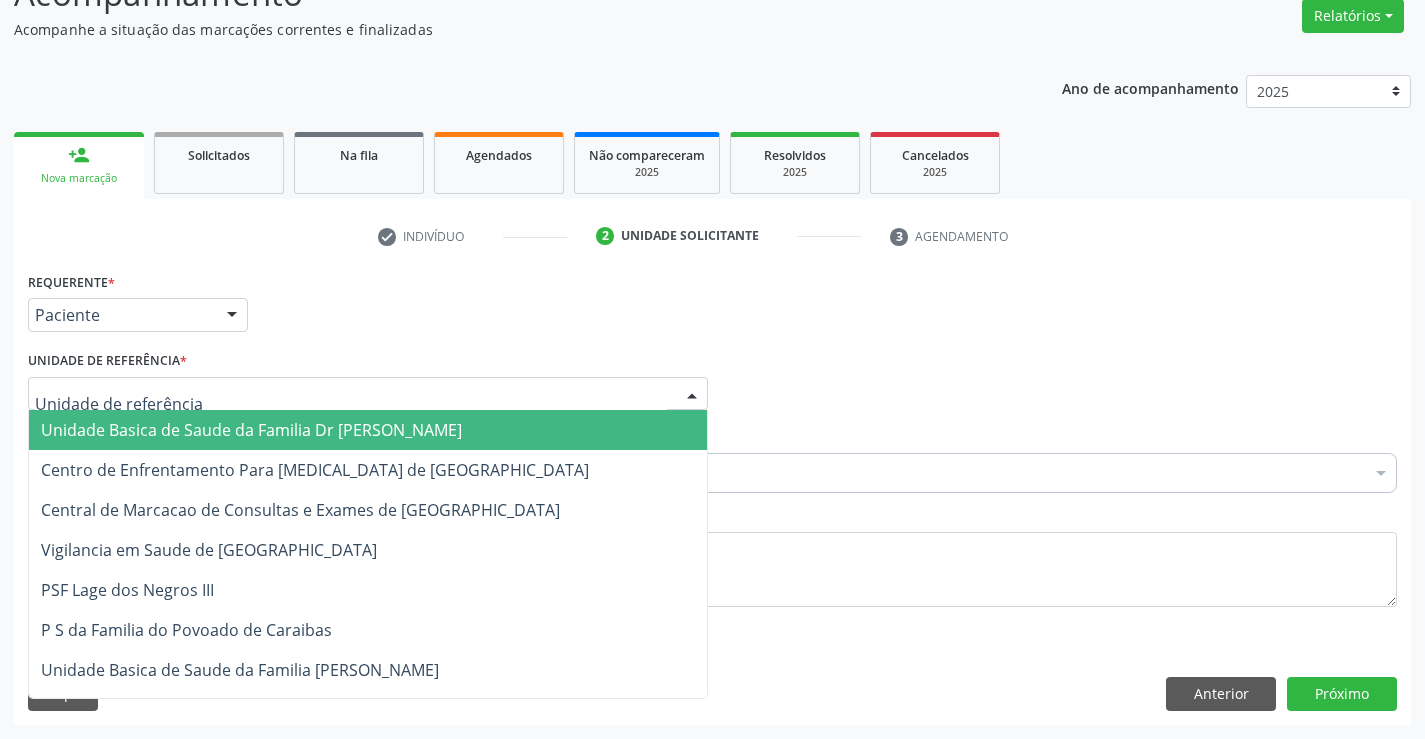 click at bounding box center (368, 394) 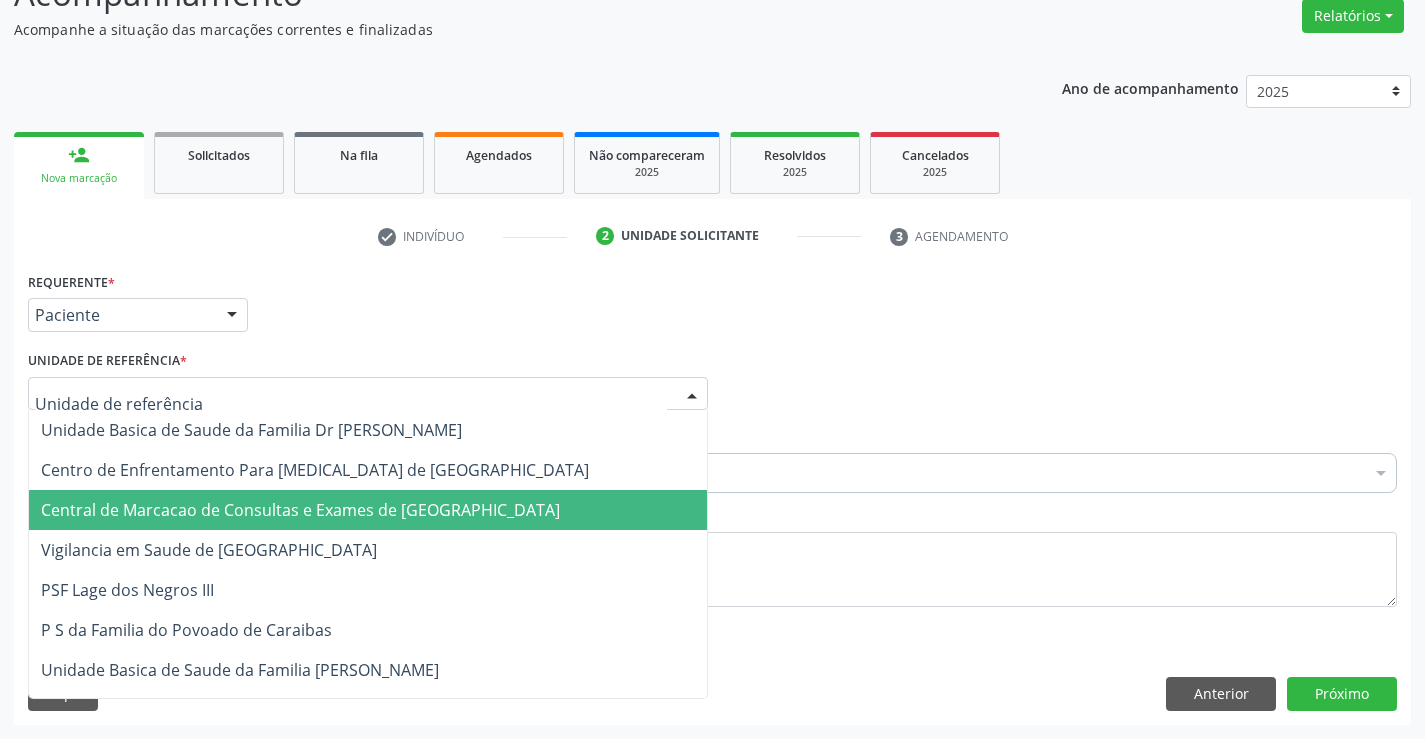 drag, startPoint x: 397, startPoint y: 501, endPoint x: 401, endPoint y: 468, distance: 33.24154 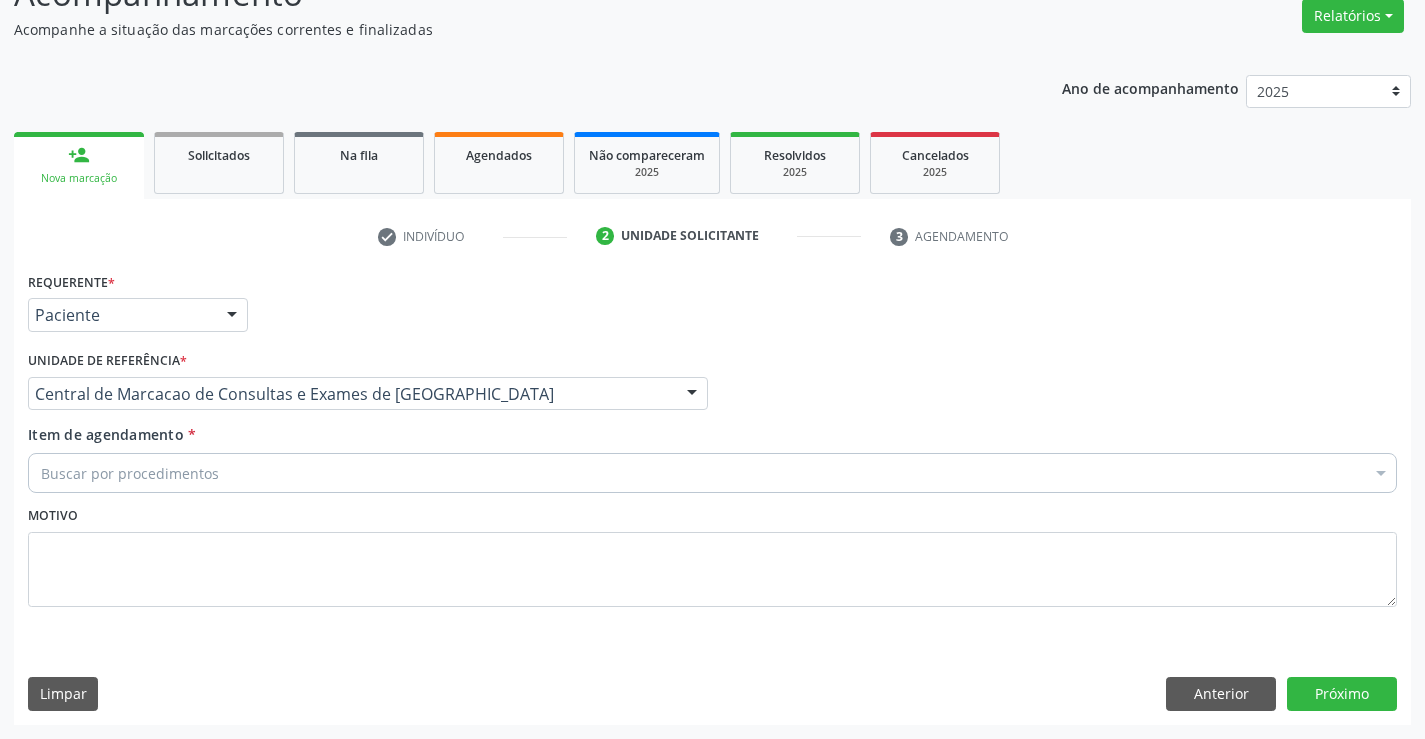click on "Buscar por procedimentos" at bounding box center [712, 473] 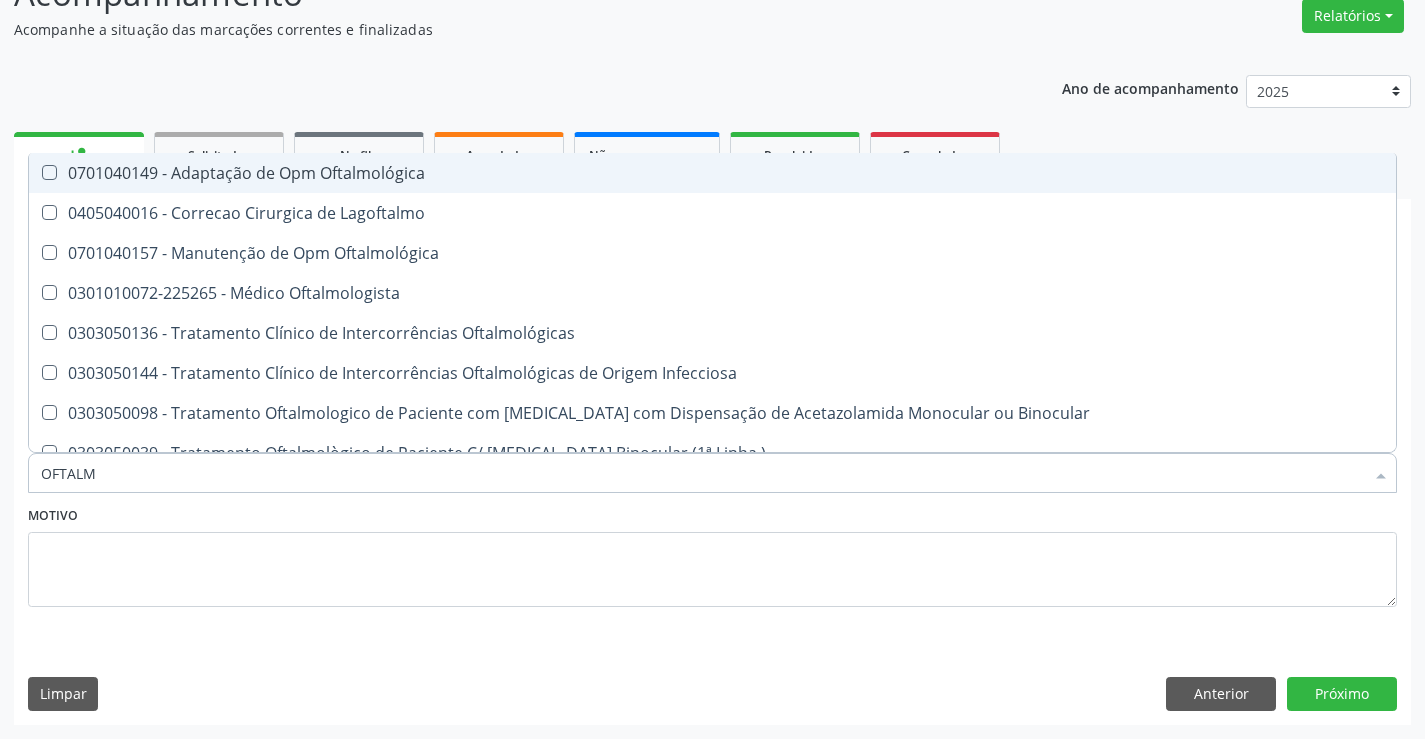 type on "OFTALMO" 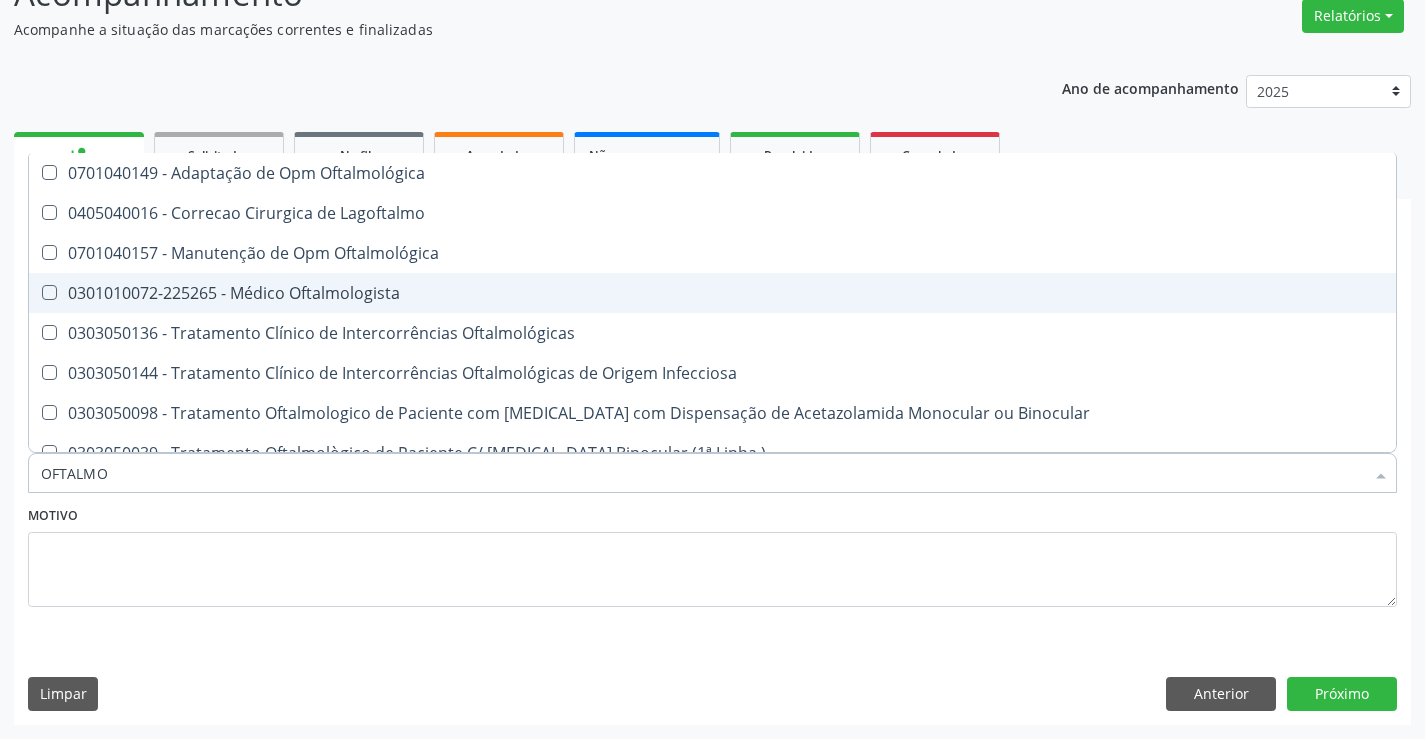 click on "0301010072-225265 - Médico Oftalmologista" at bounding box center [712, 293] 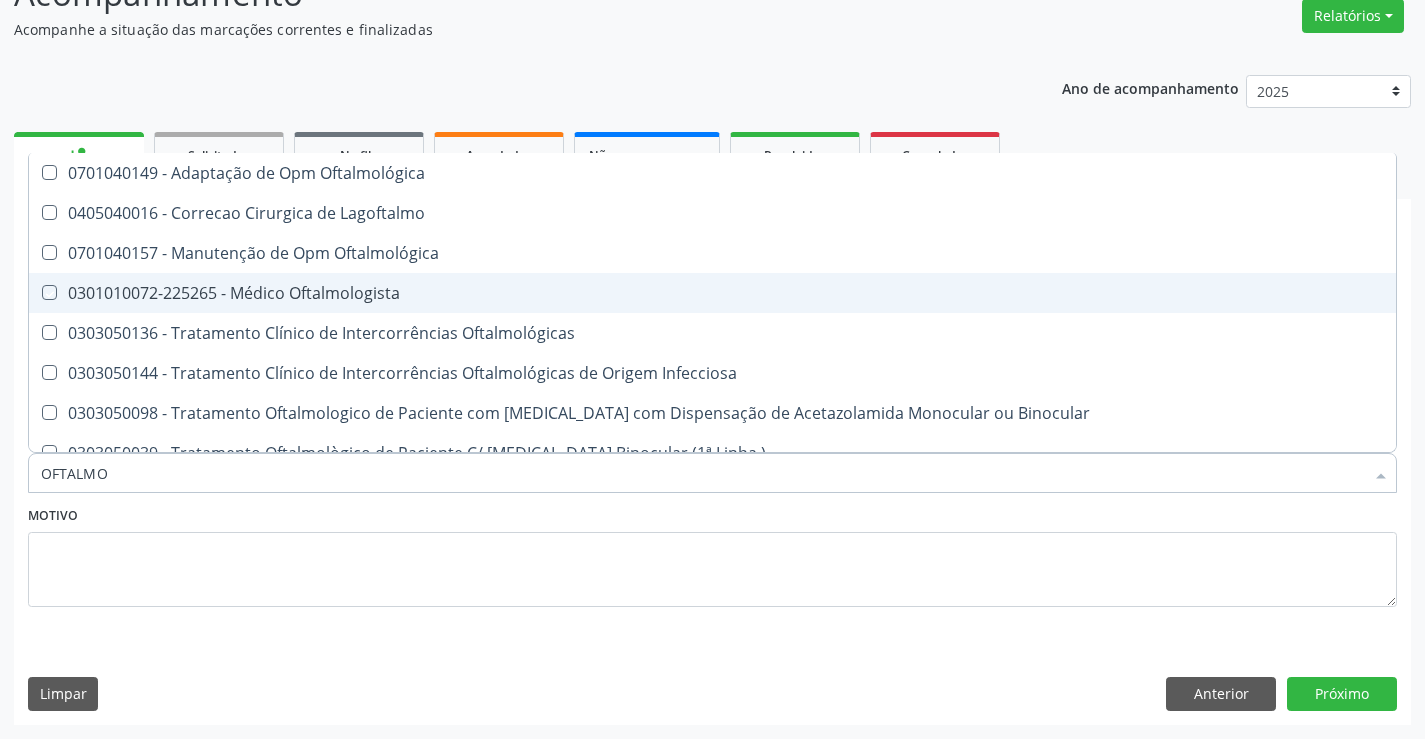 checkbox on "true" 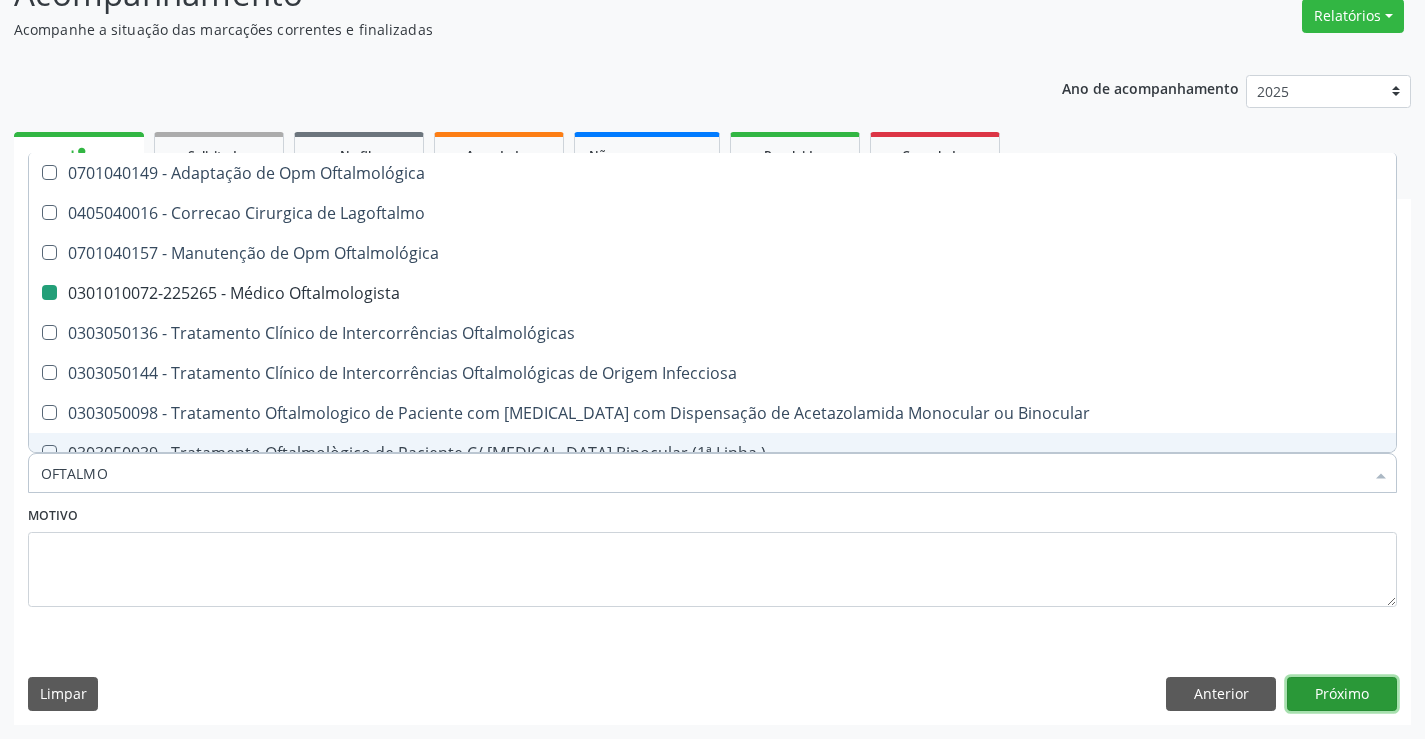 click on "Próximo" at bounding box center (1342, 694) 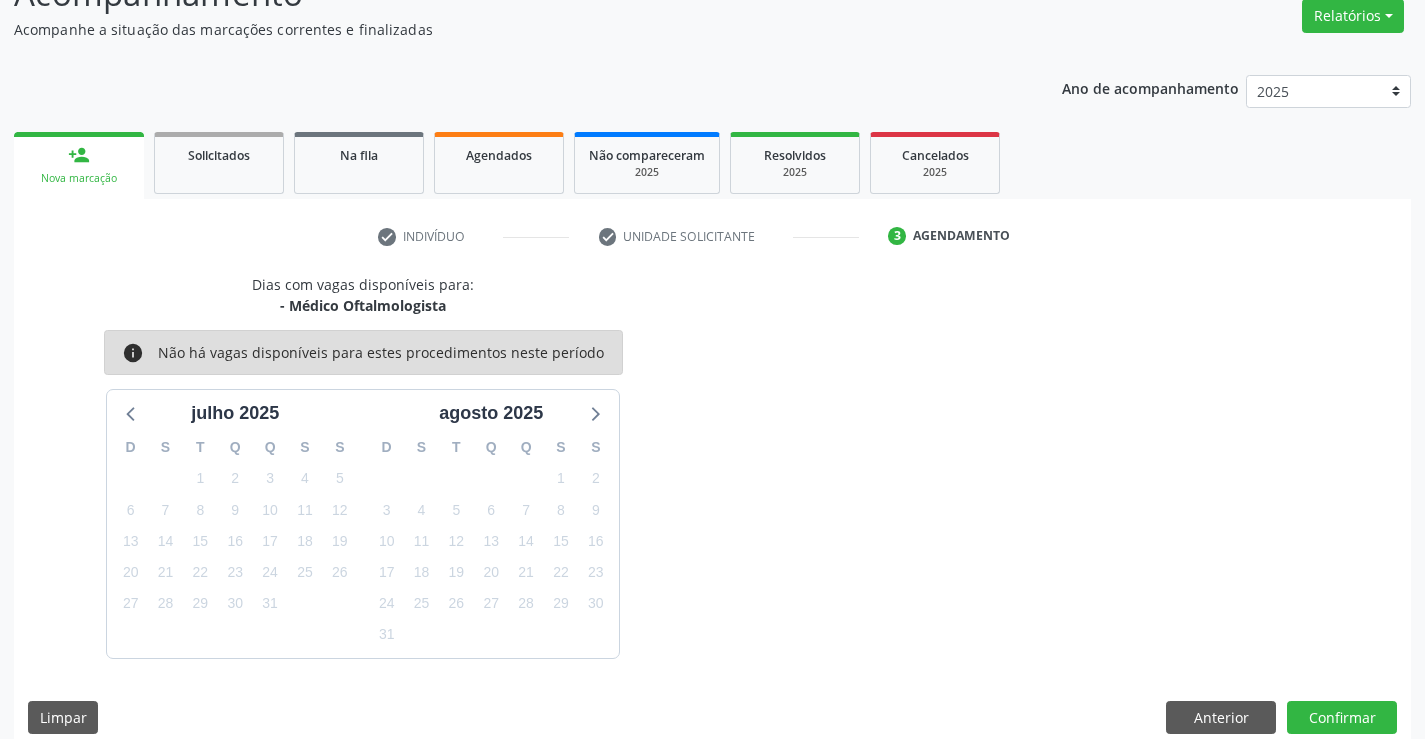 scroll, scrollTop: 190, scrollLeft: 0, axis: vertical 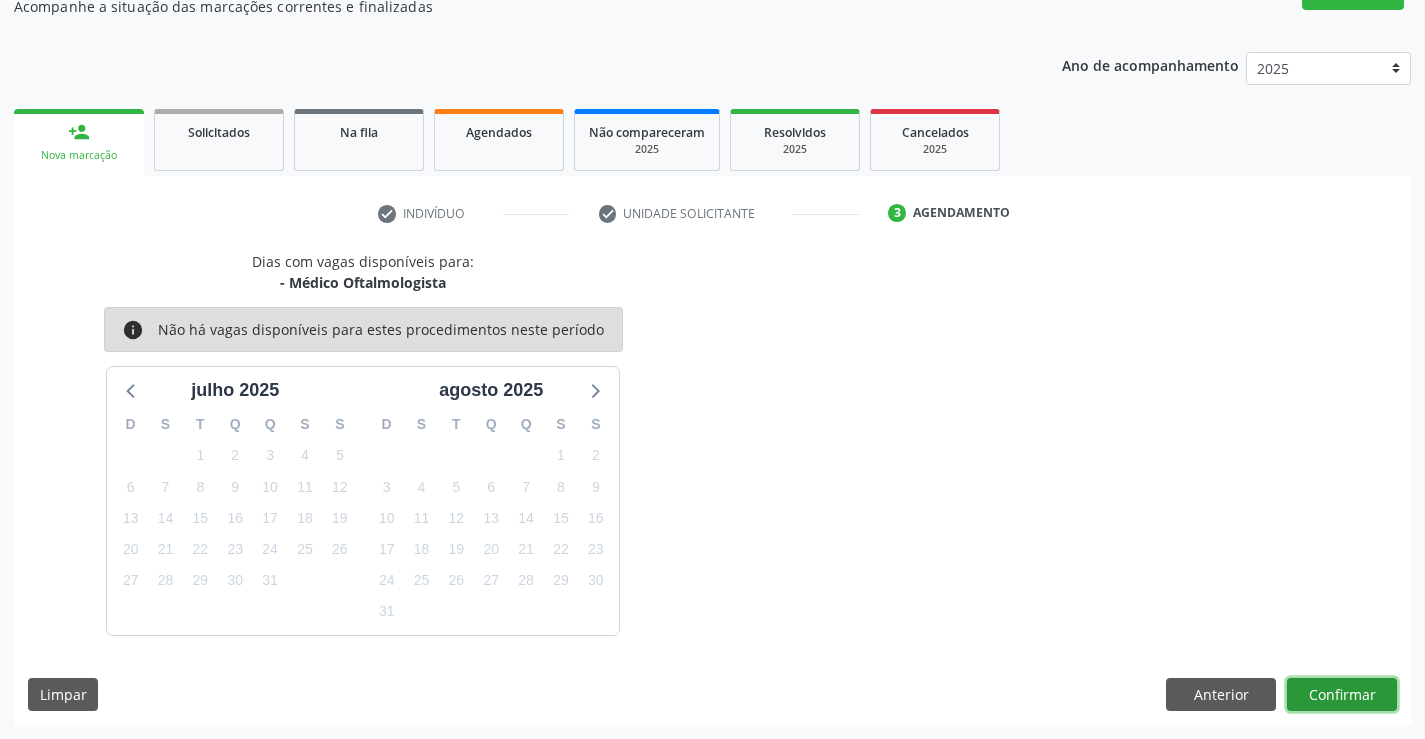 click on "Confirmar" at bounding box center [1342, 695] 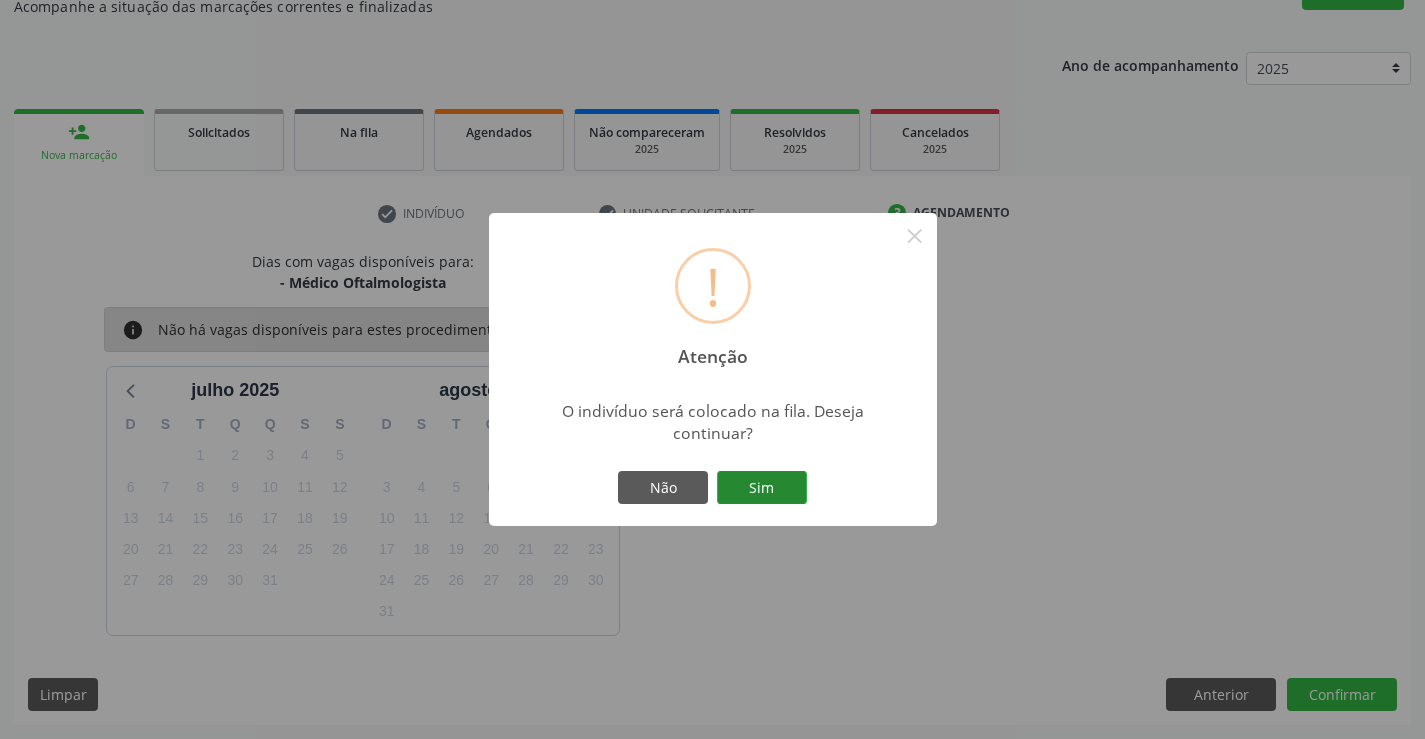 click on "Sim" at bounding box center [762, 488] 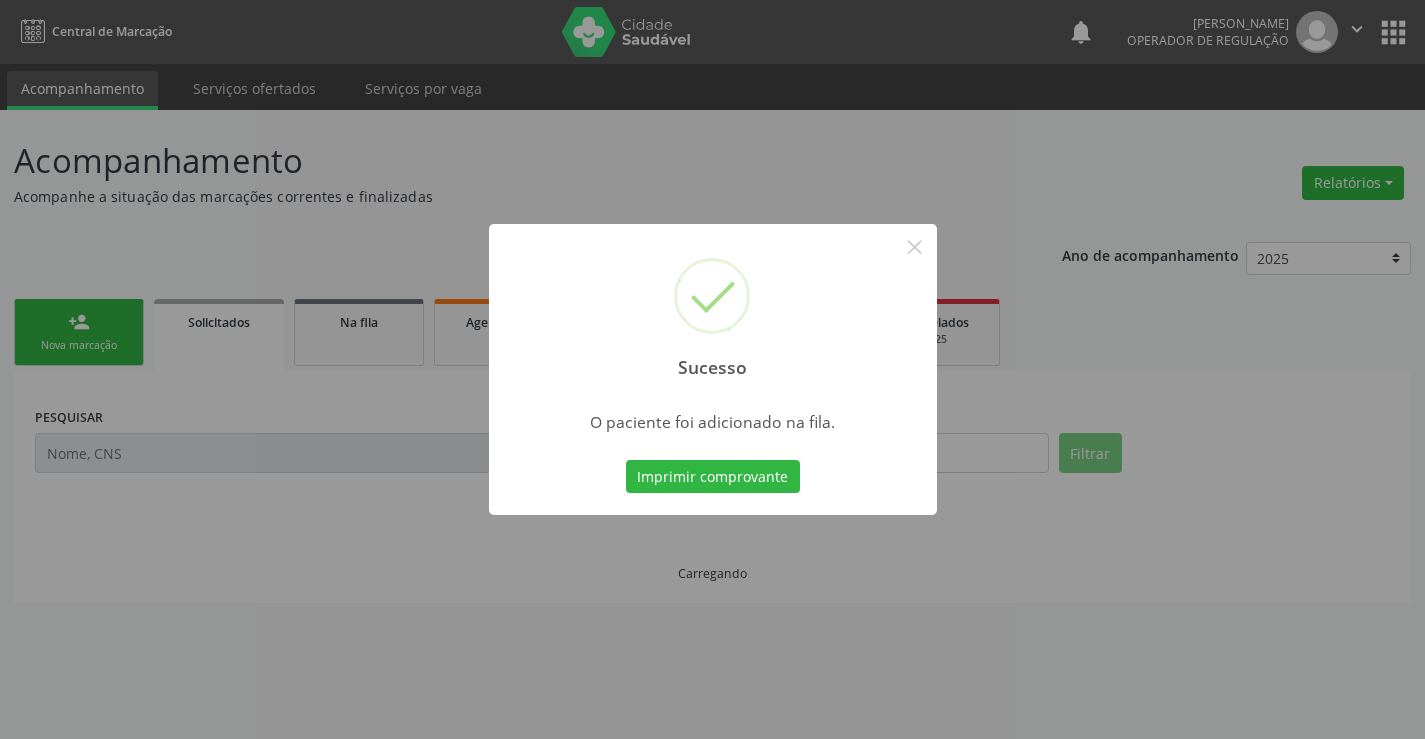 scroll, scrollTop: 0, scrollLeft: 0, axis: both 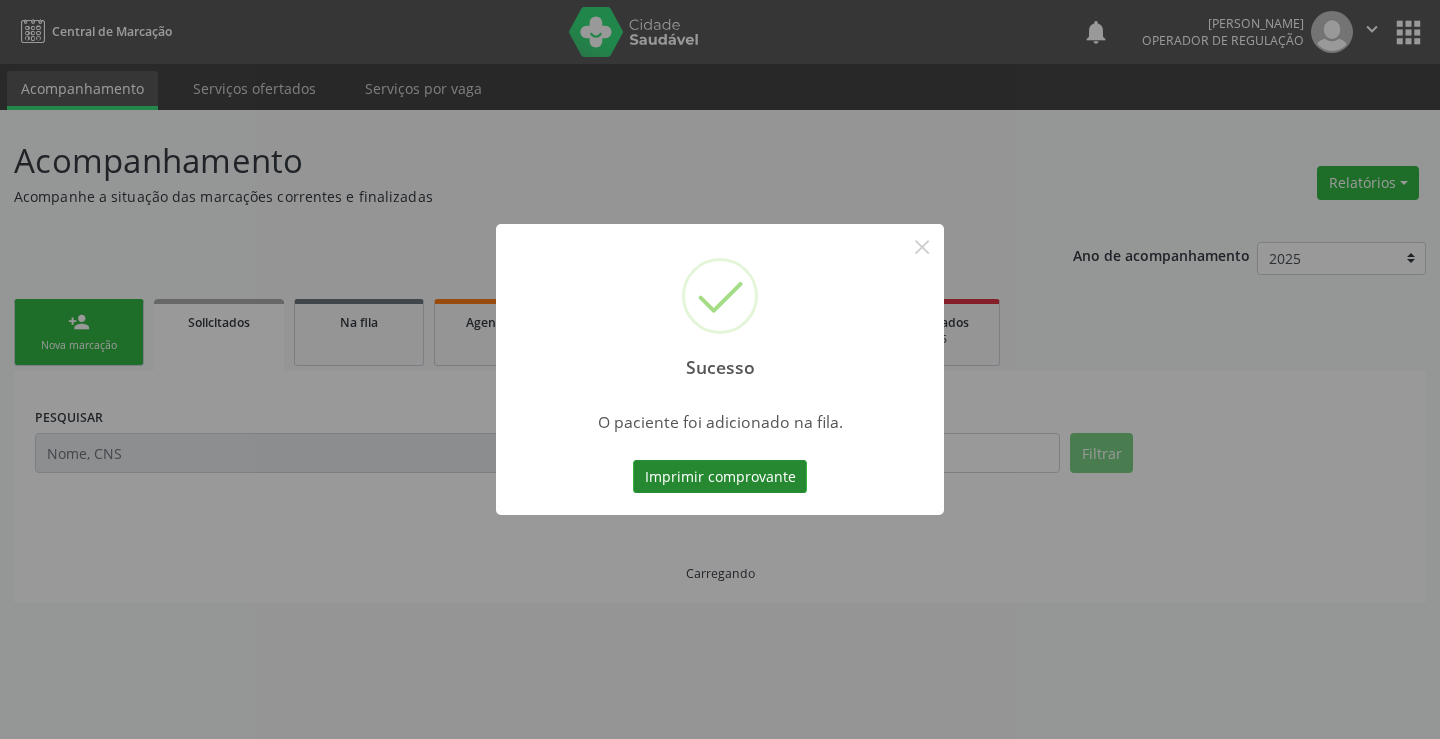 click on "Imprimir comprovante" at bounding box center [720, 477] 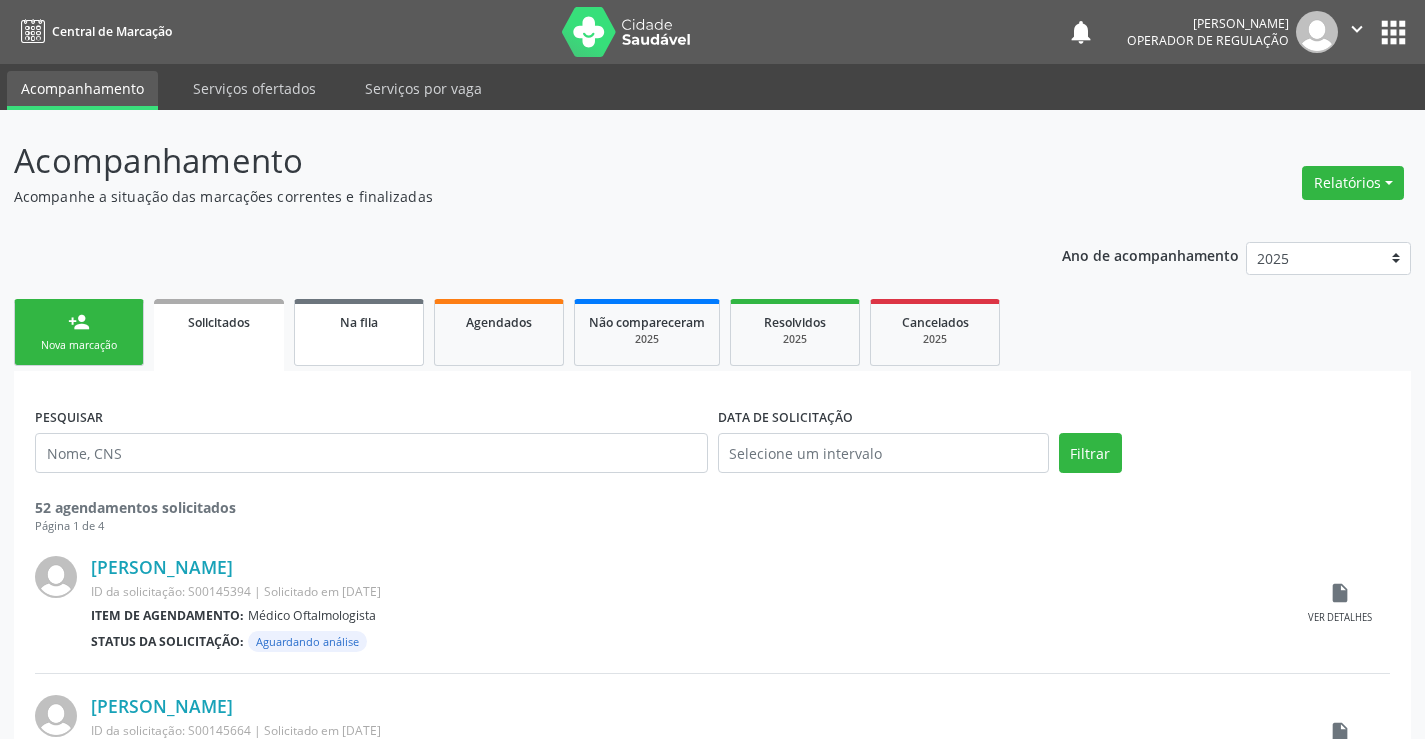 click on "Na fila" at bounding box center [359, 332] 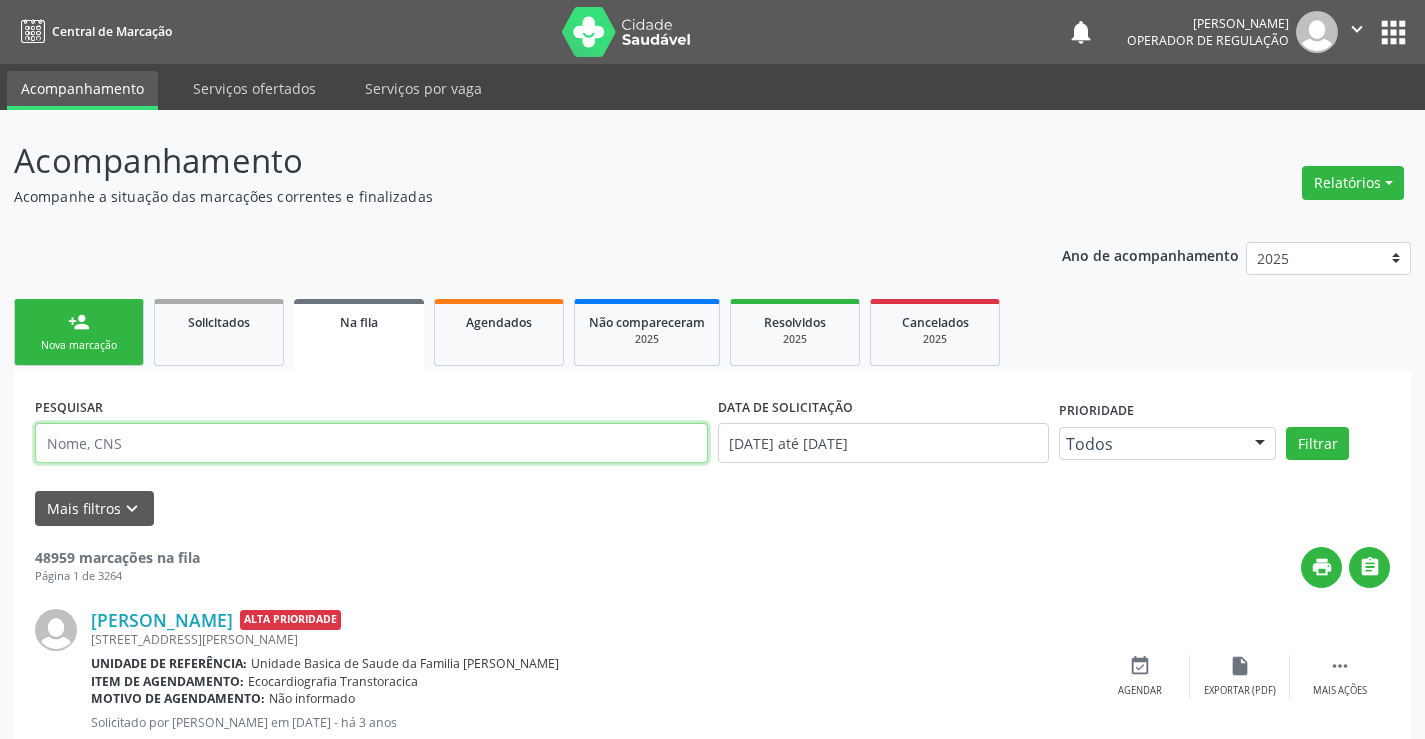 click at bounding box center [371, 443] 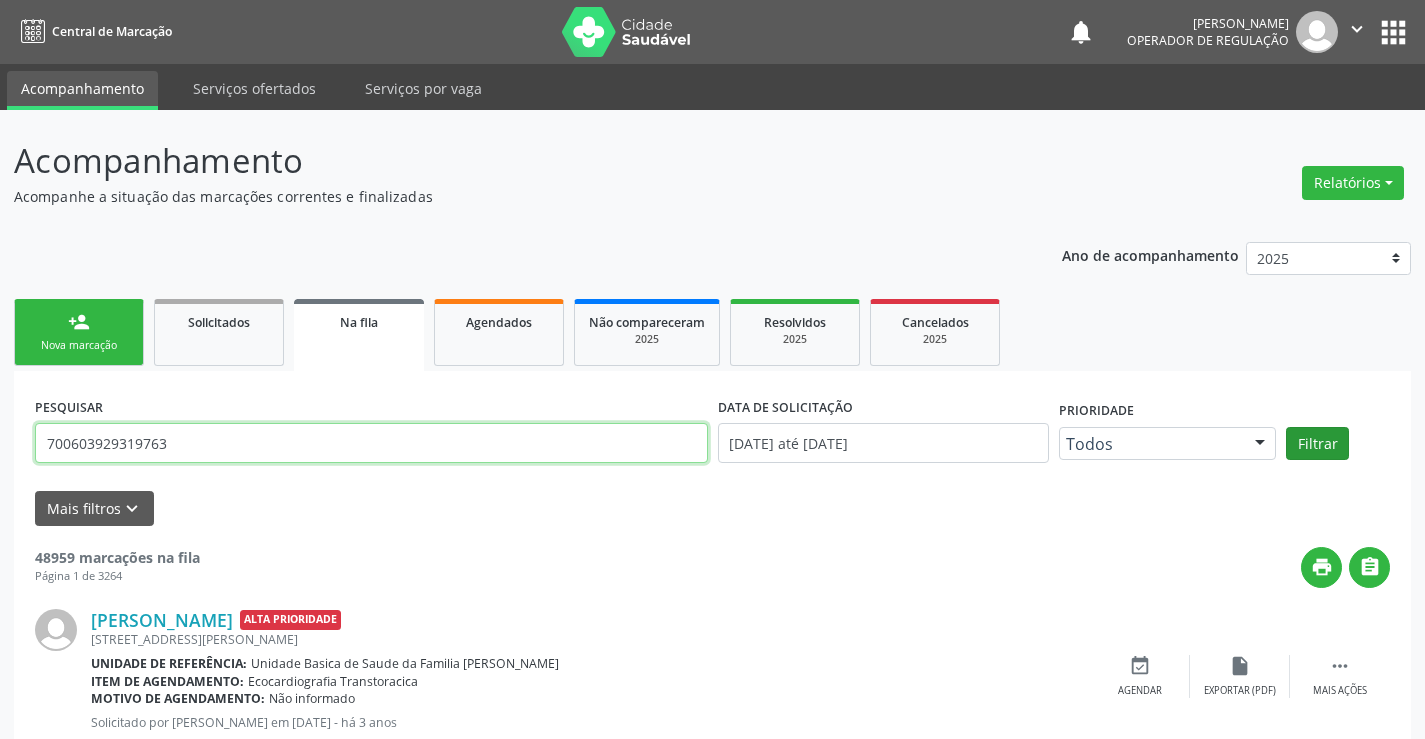 type on "700603929319763" 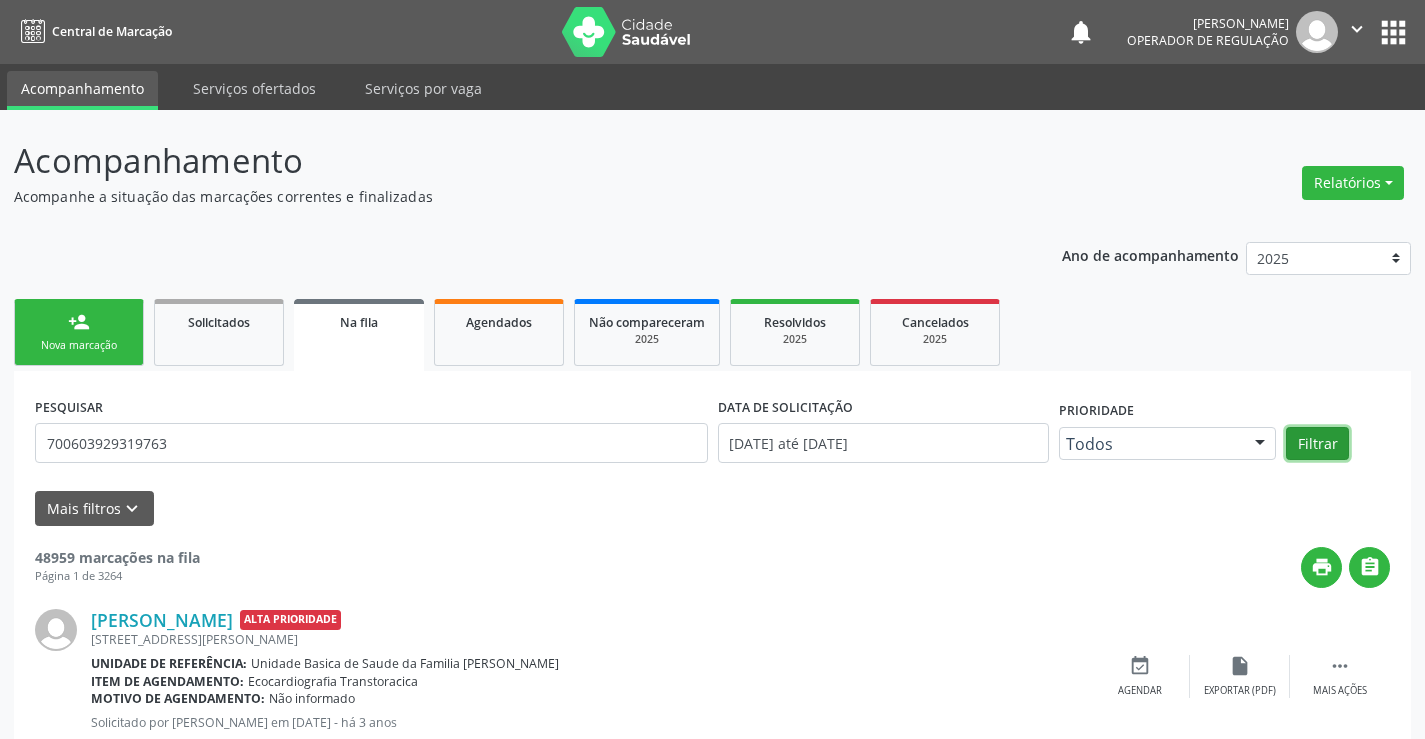 click on "Filtrar" at bounding box center (1317, 444) 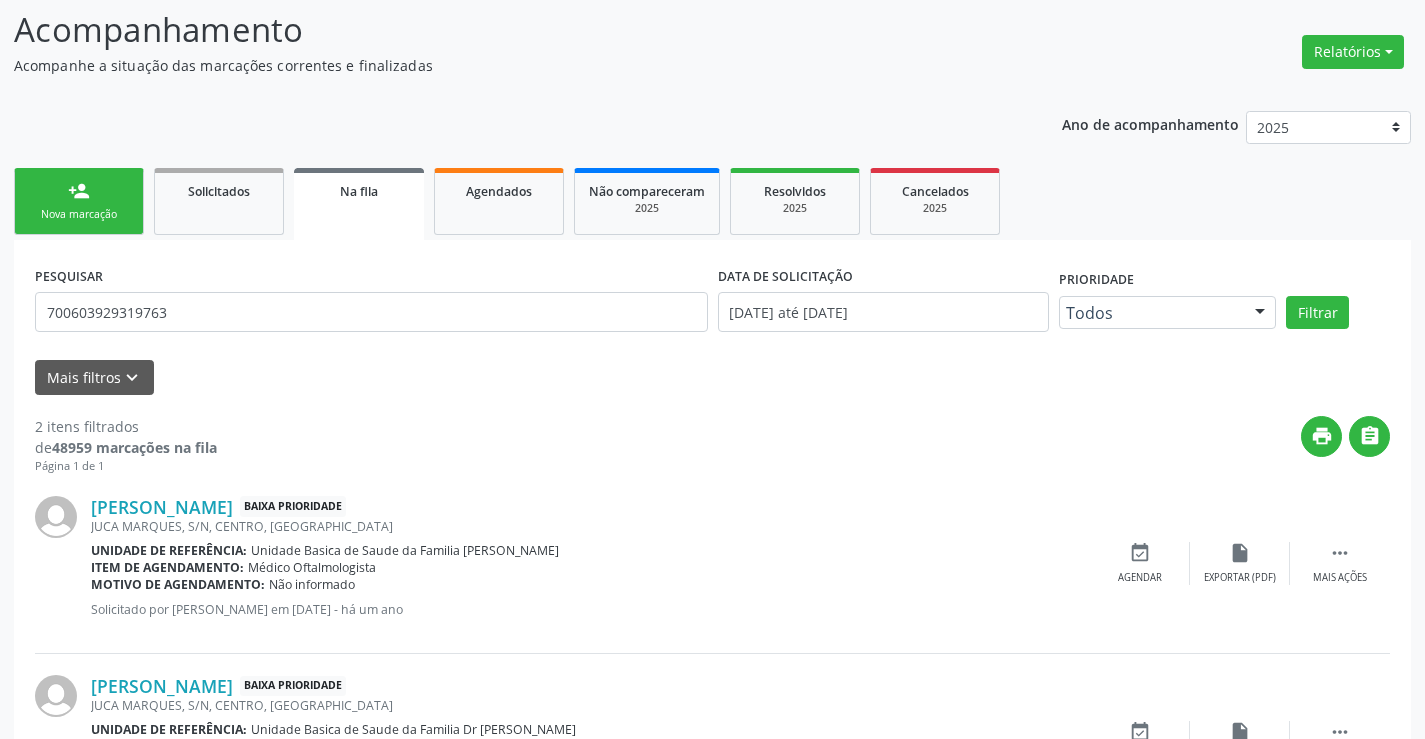 scroll, scrollTop: 259, scrollLeft: 0, axis: vertical 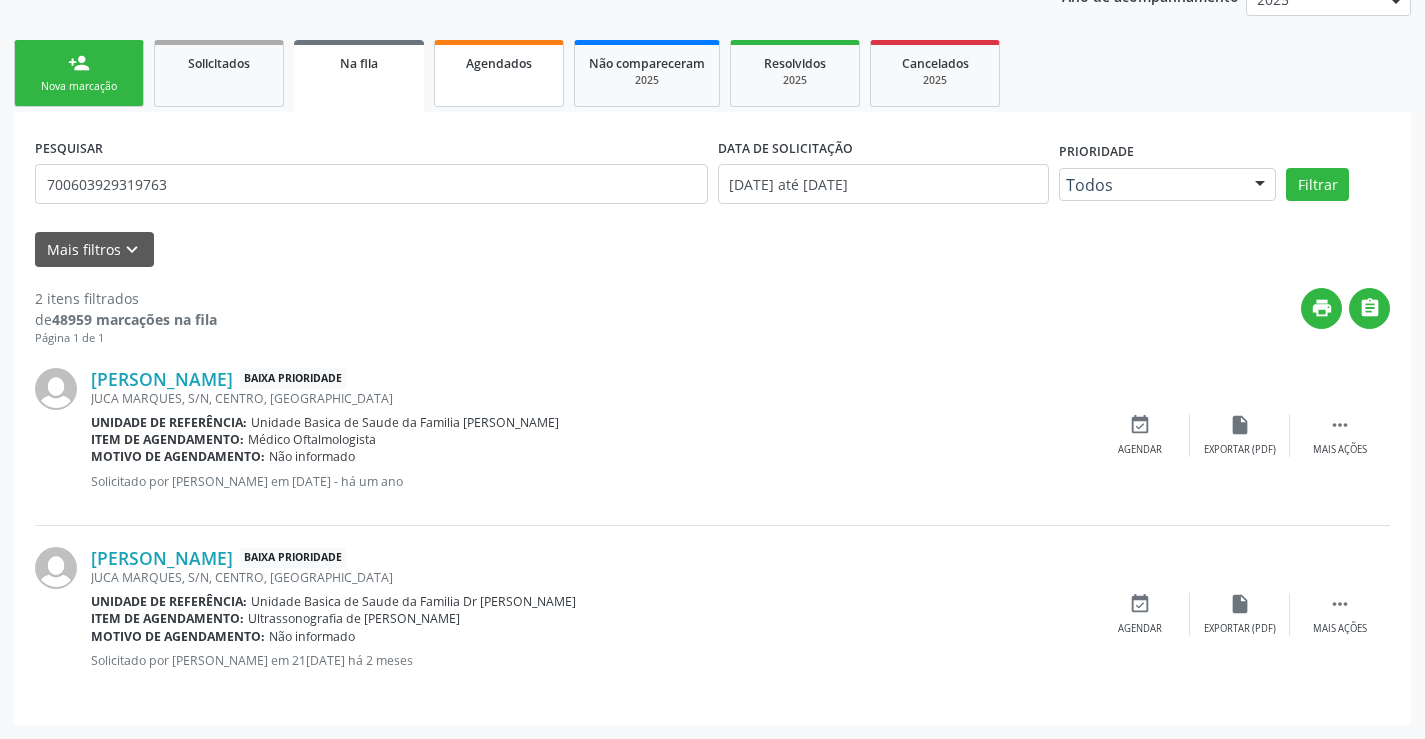 click on "Agendados" at bounding box center [499, 73] 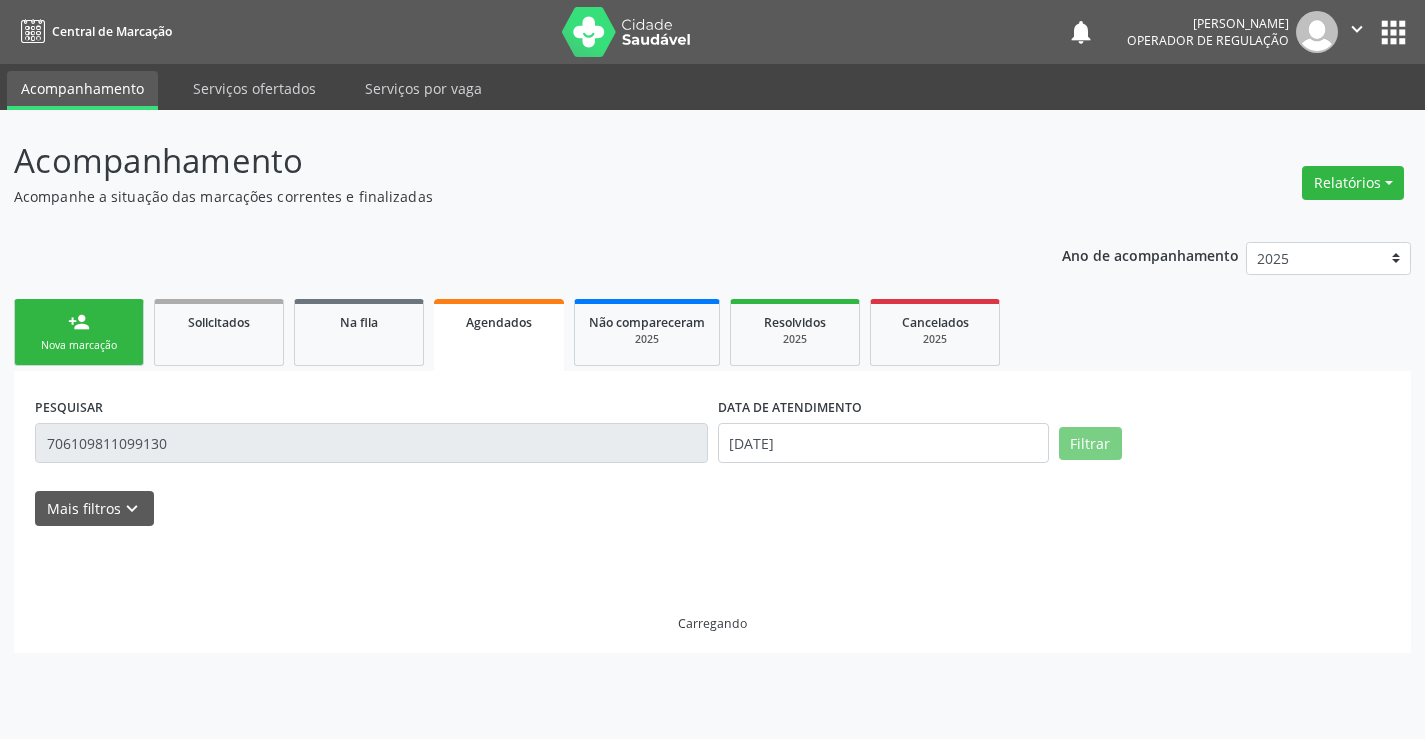 scroll, scrollTop: 0, scrollLeft: 0, axis: both 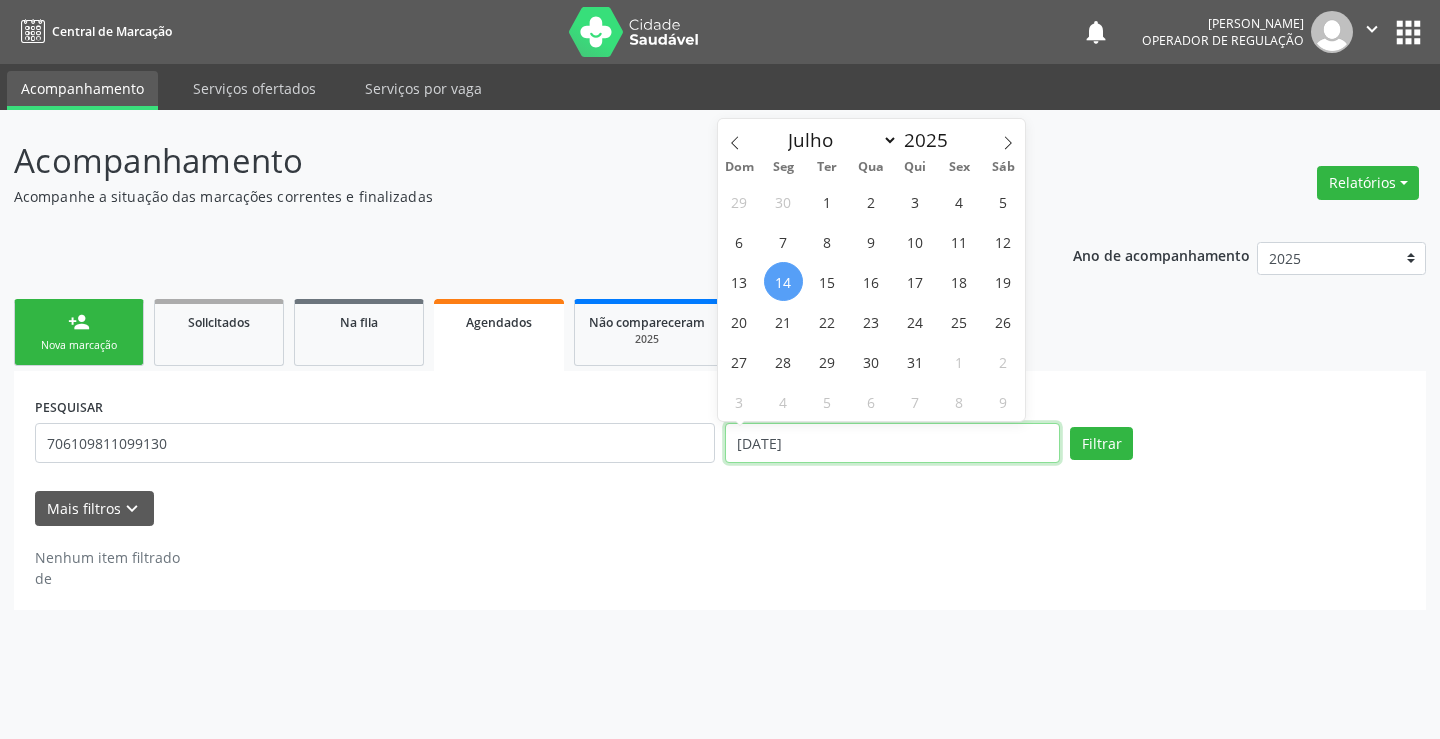 click on "[DATE]" at bounding box center (892, 443) 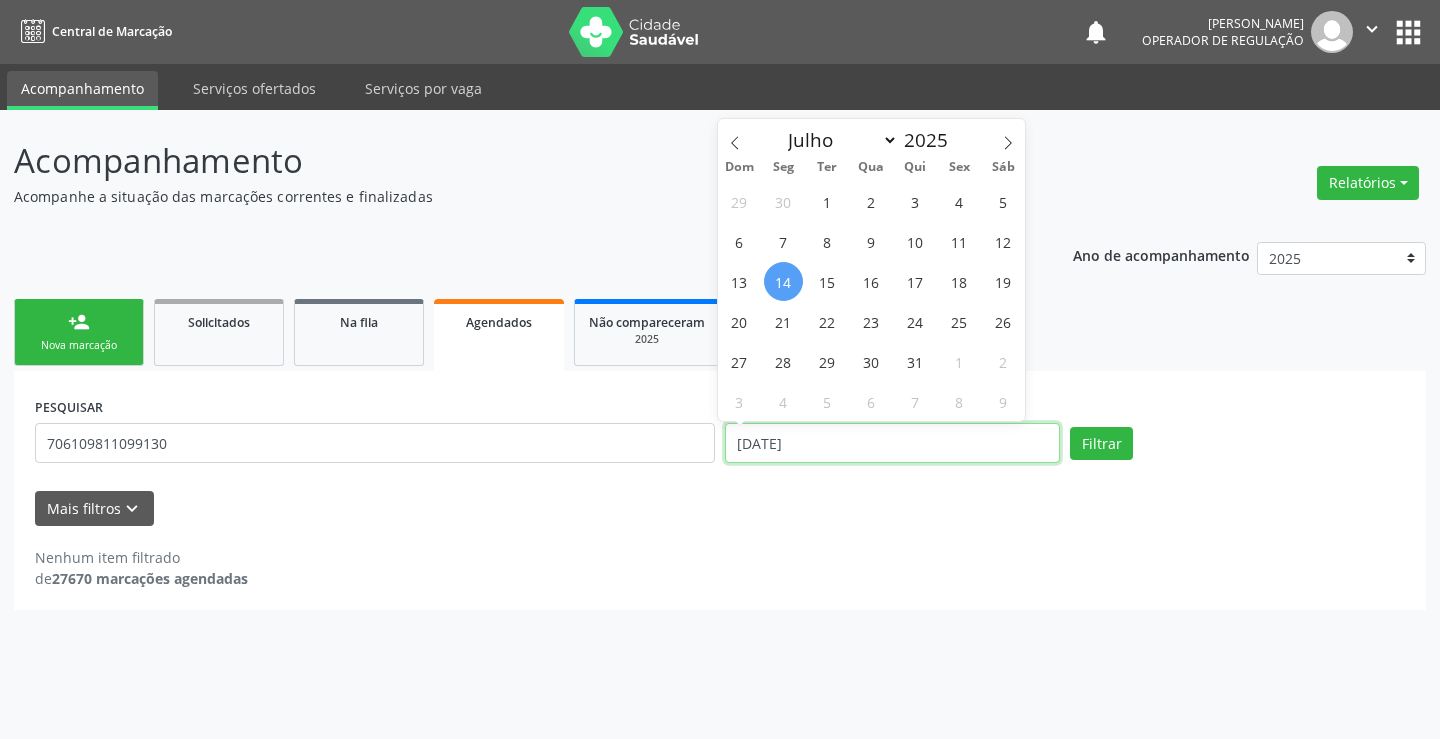type 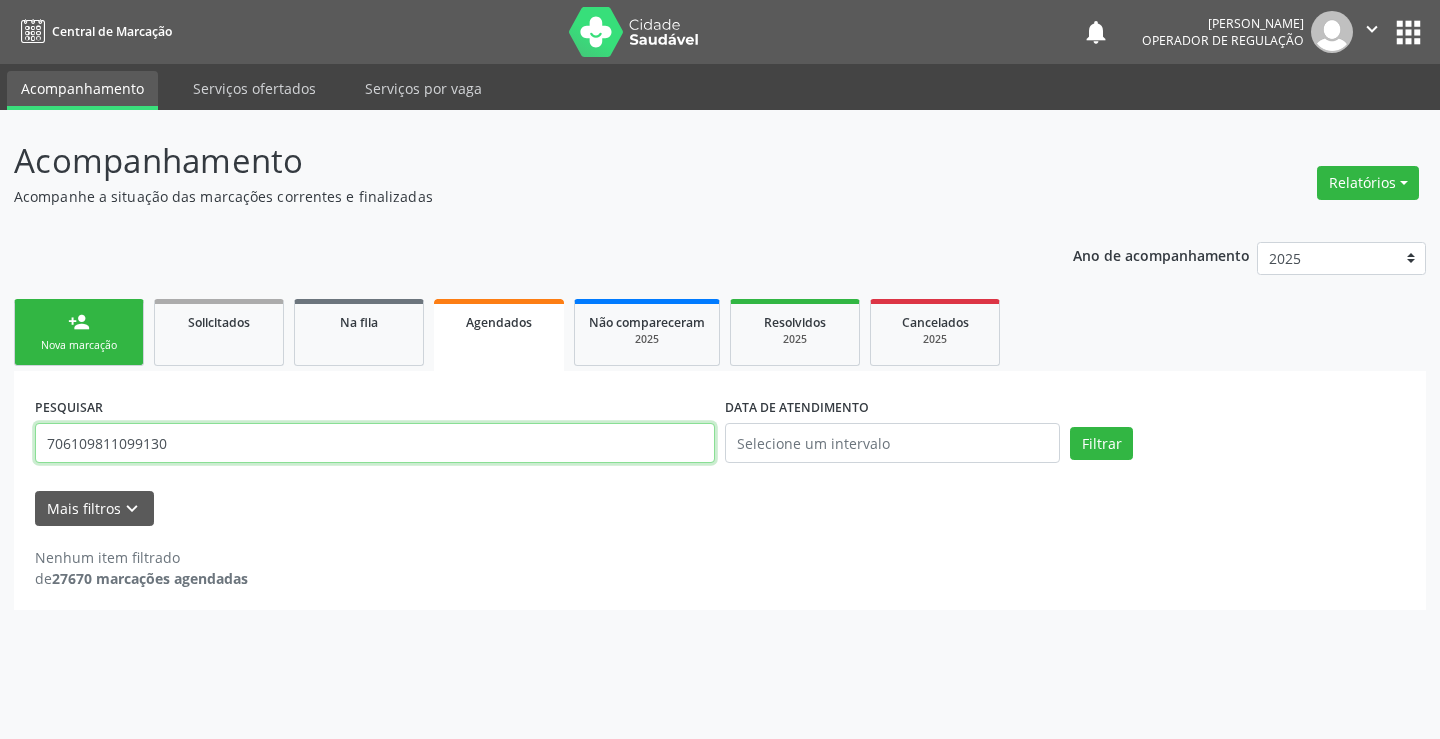 click on "706109811099130" at bounding box center (375, 443) 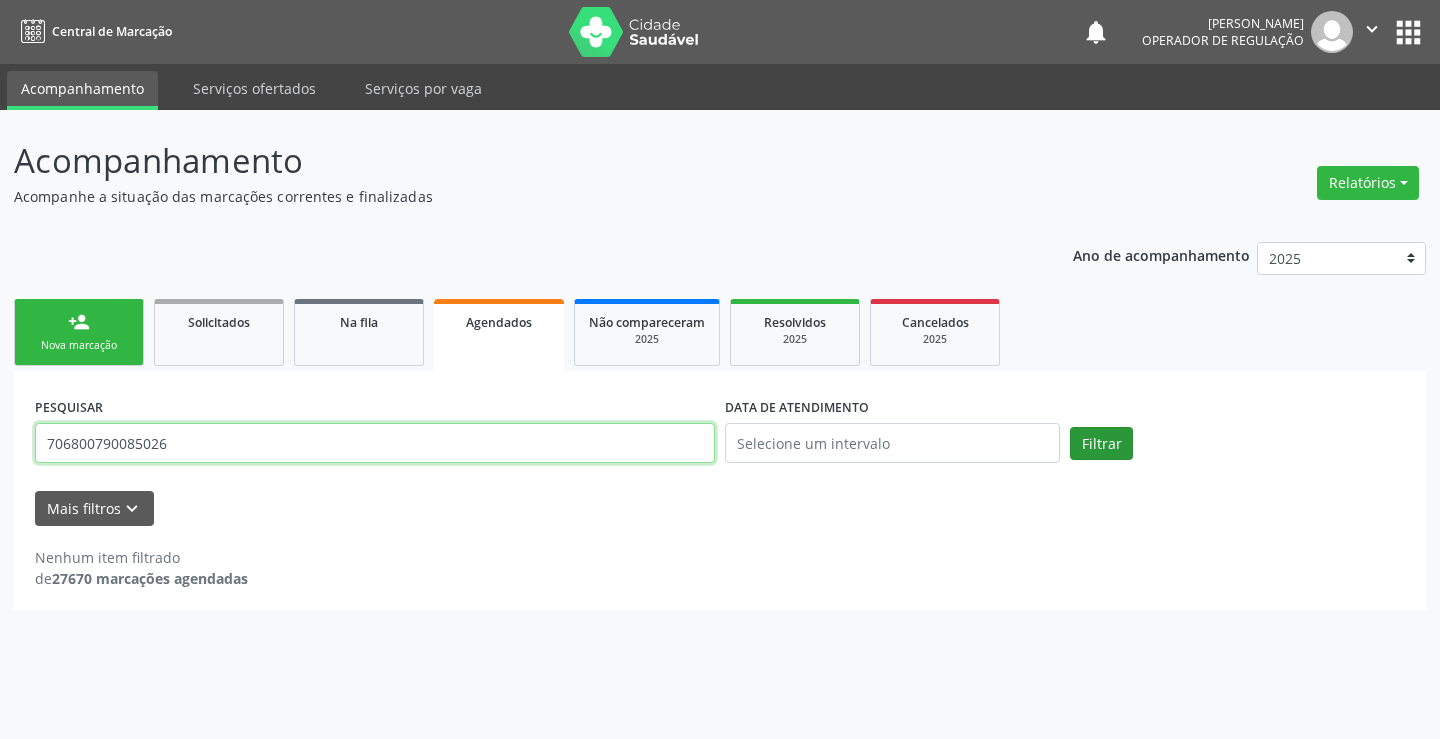 type on "706800790085026" 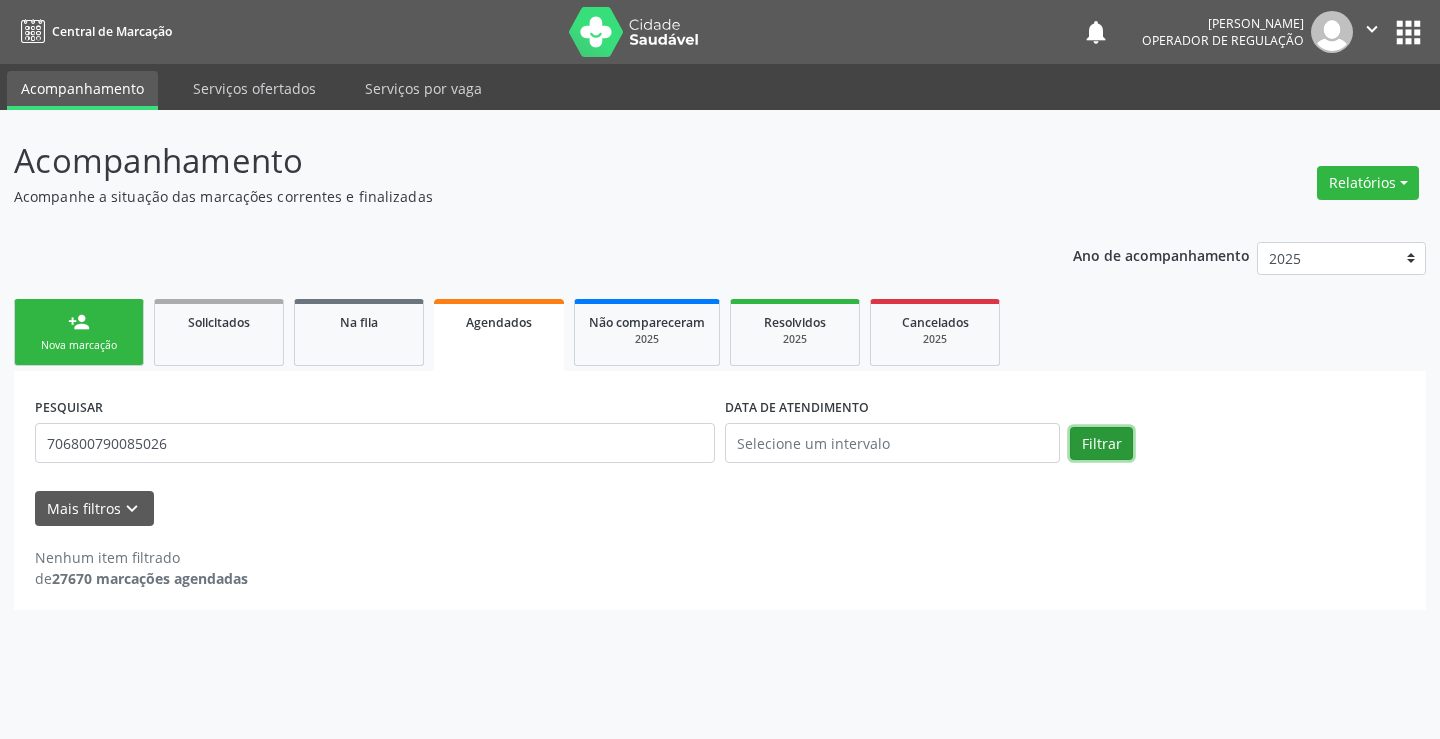 click on "Filtrar" at bounding box center [1101, 444] 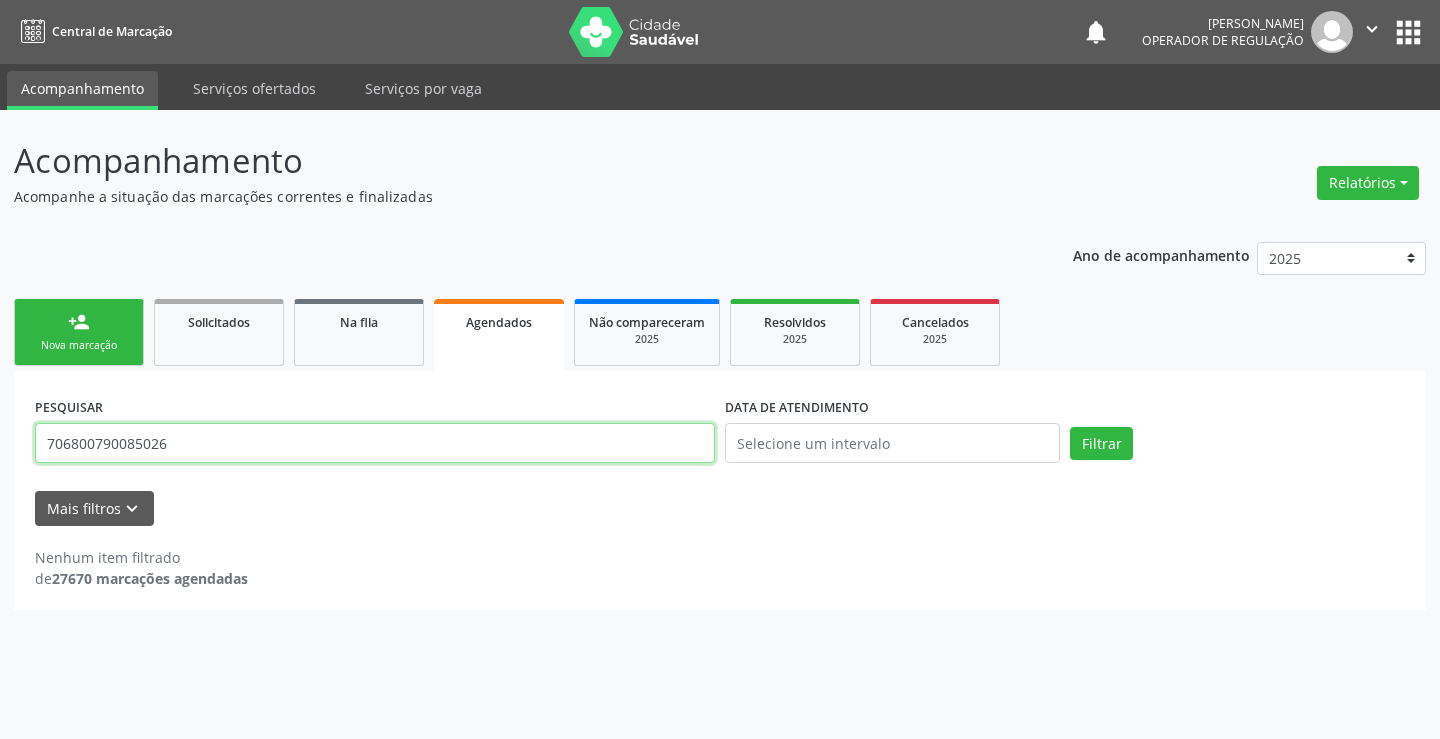click on "706800790085026" at bounding box center [375, 443] 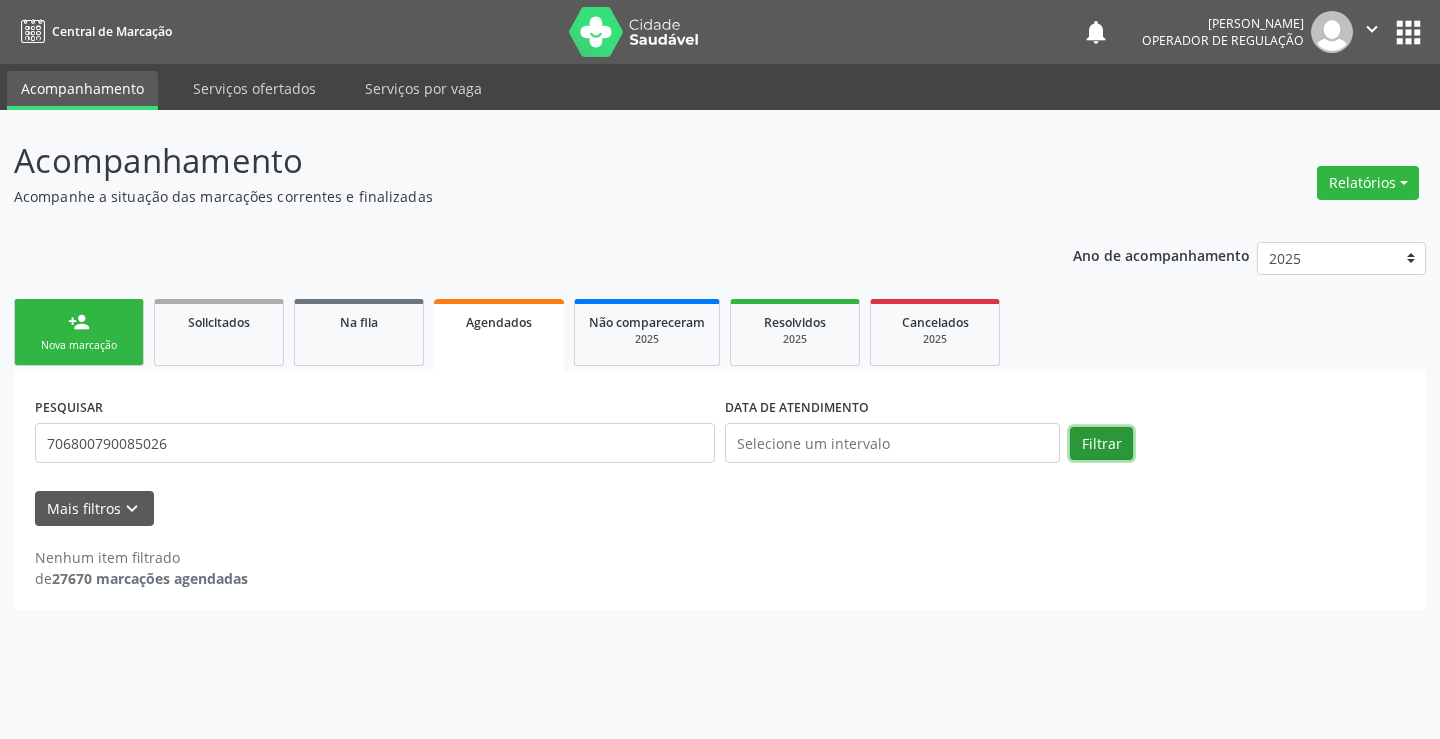 click on "Filtrar" at bounding box center (1101, 444) 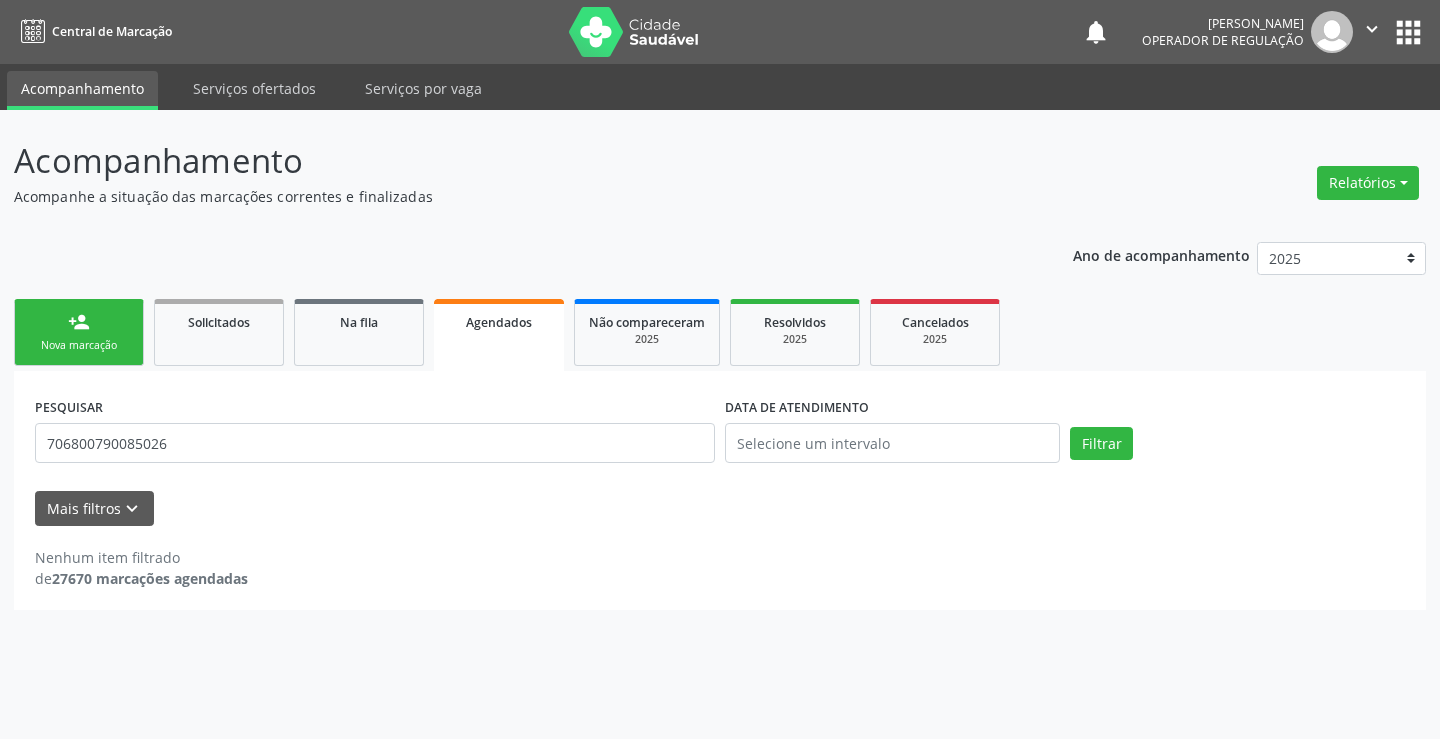 click on "person_add
Nova marcação" at bounding box center [79, 332] 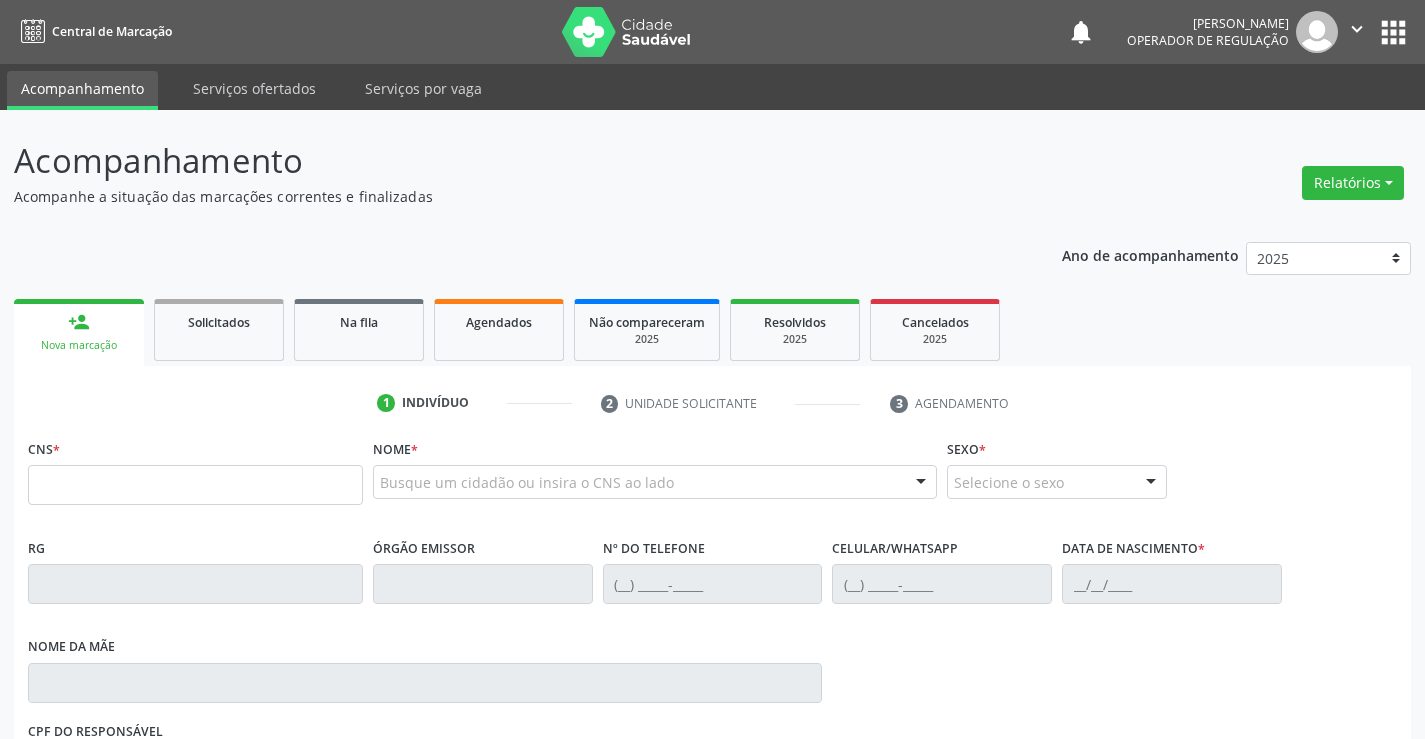 drag, startPoint x: 118, startPoint y: 461, endPoint x: 118, endPoint y: 475, distance: 14 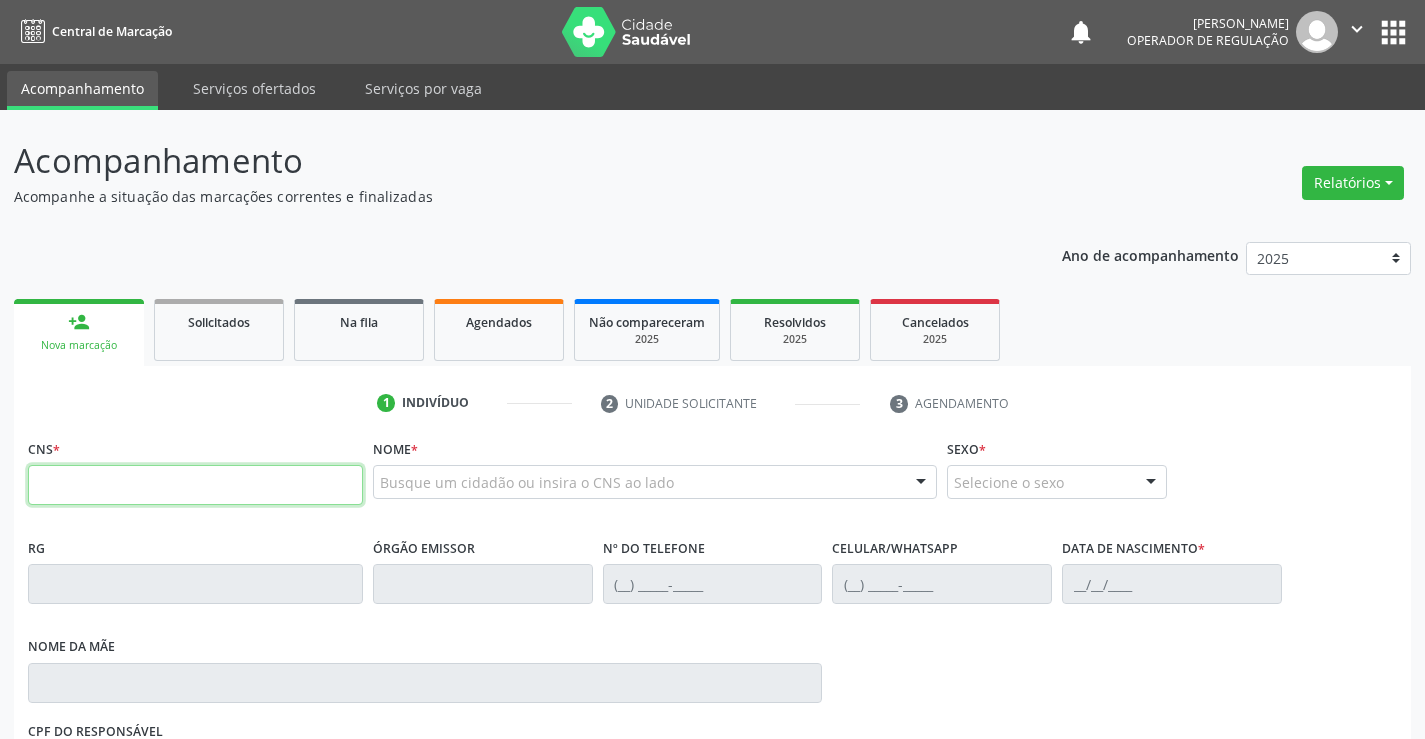 click at bounding box center [195, 485] 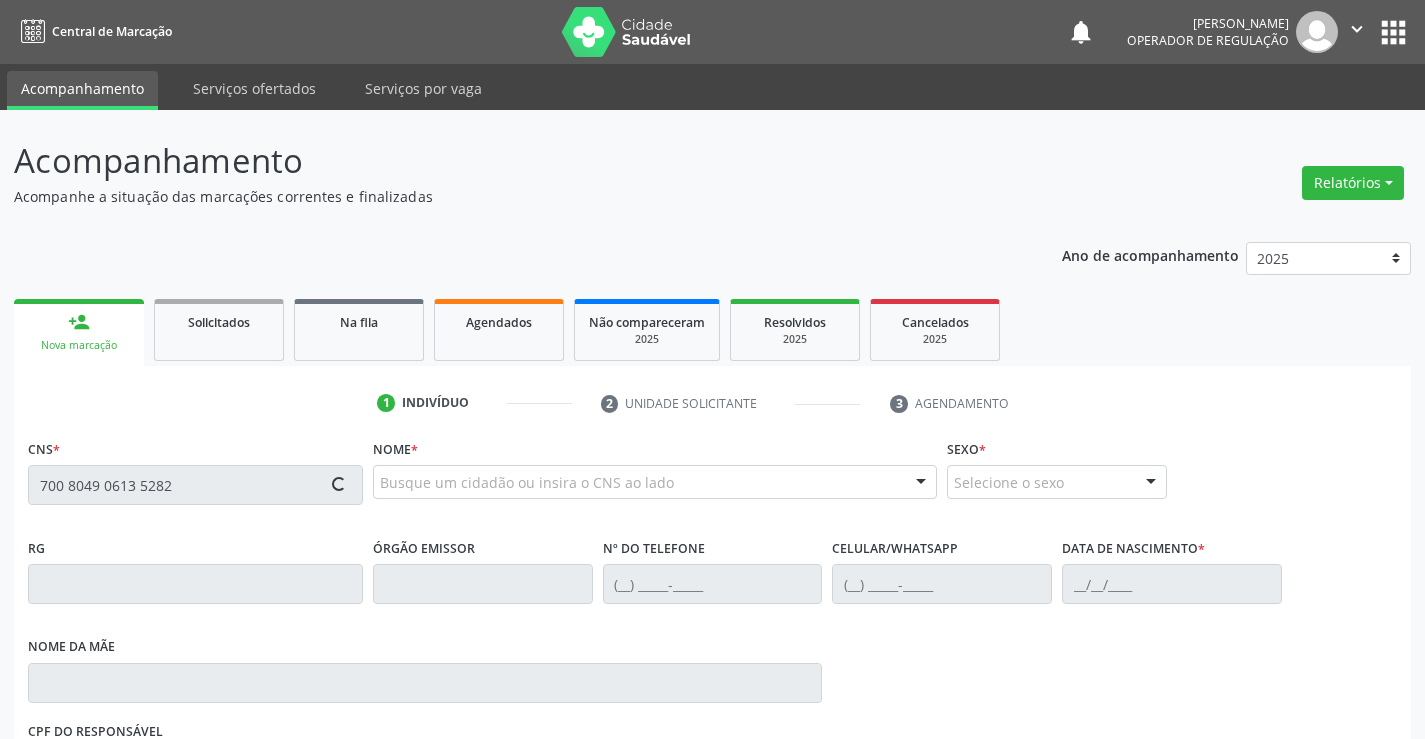 type on "700 8049 0613 5282" 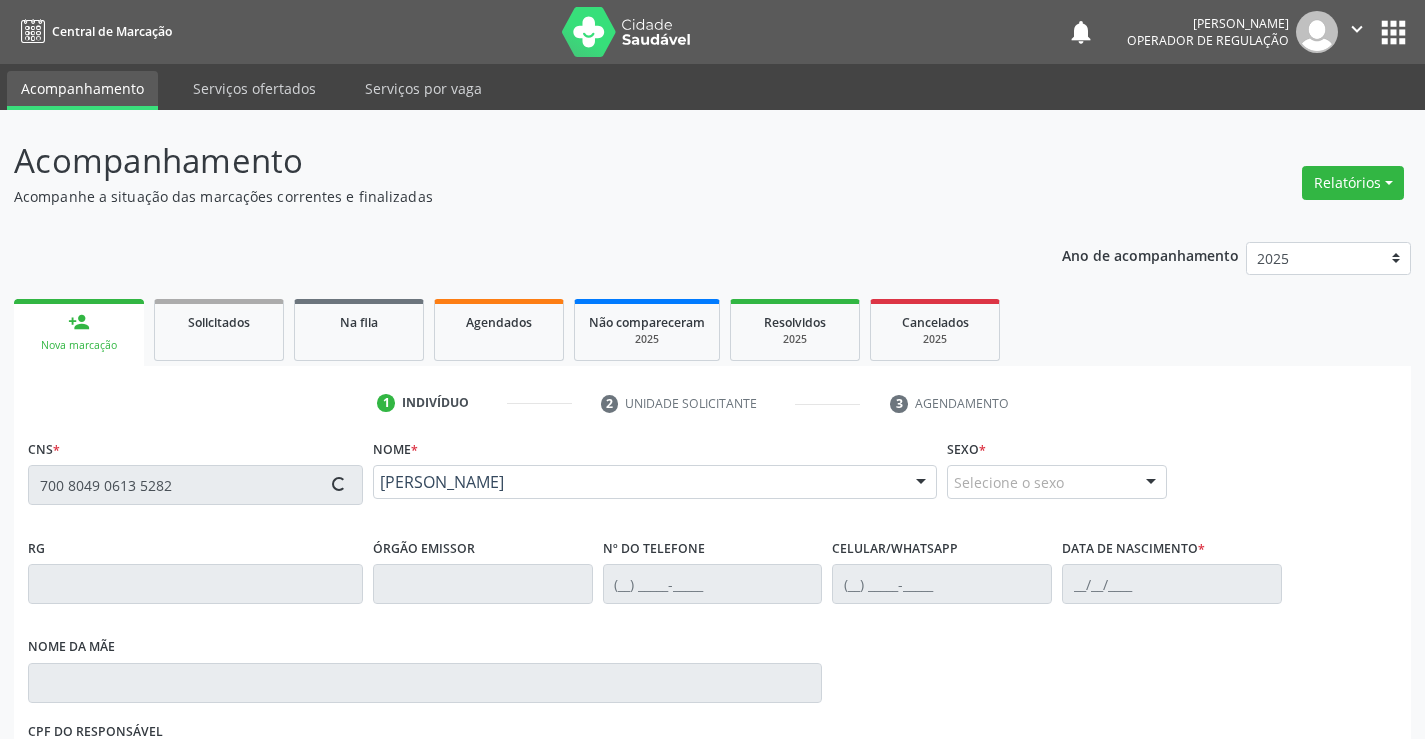 type on "0943751608" 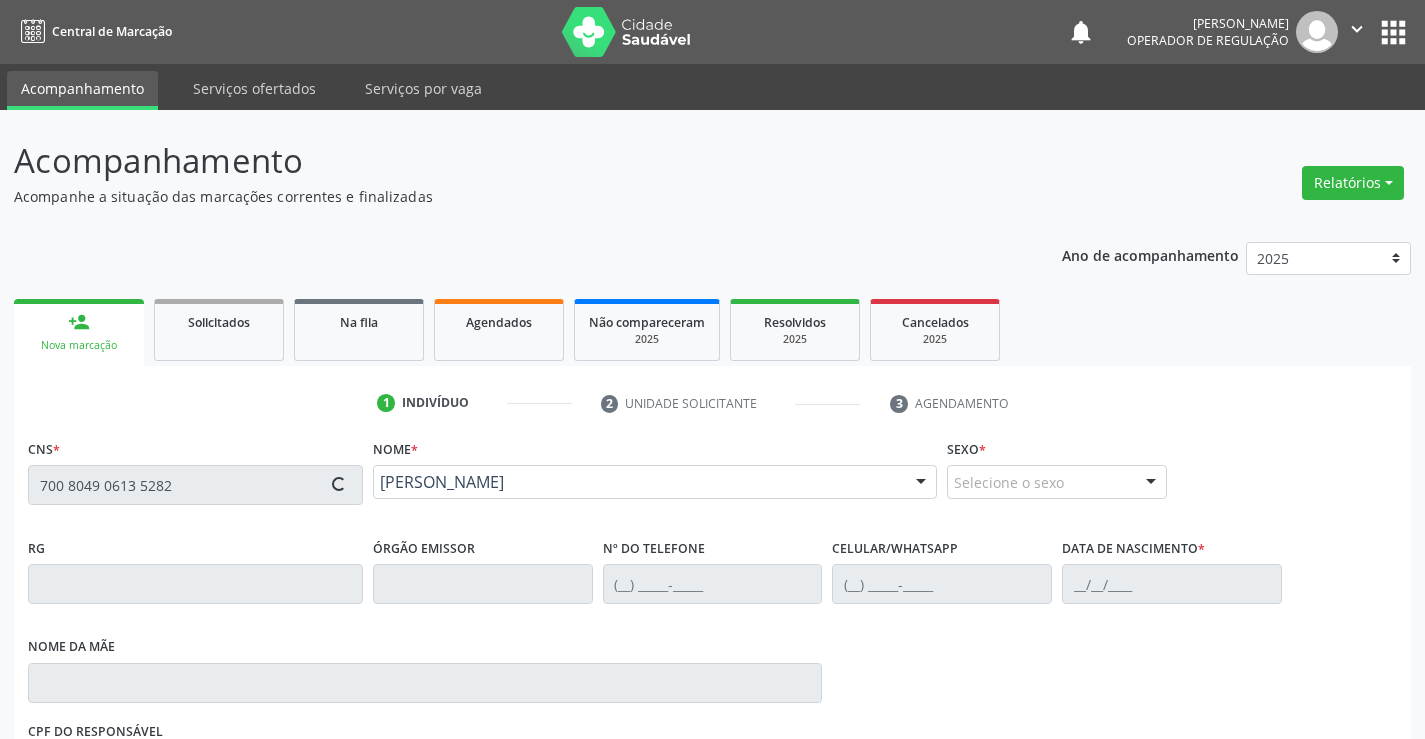 type on "[DATE]" 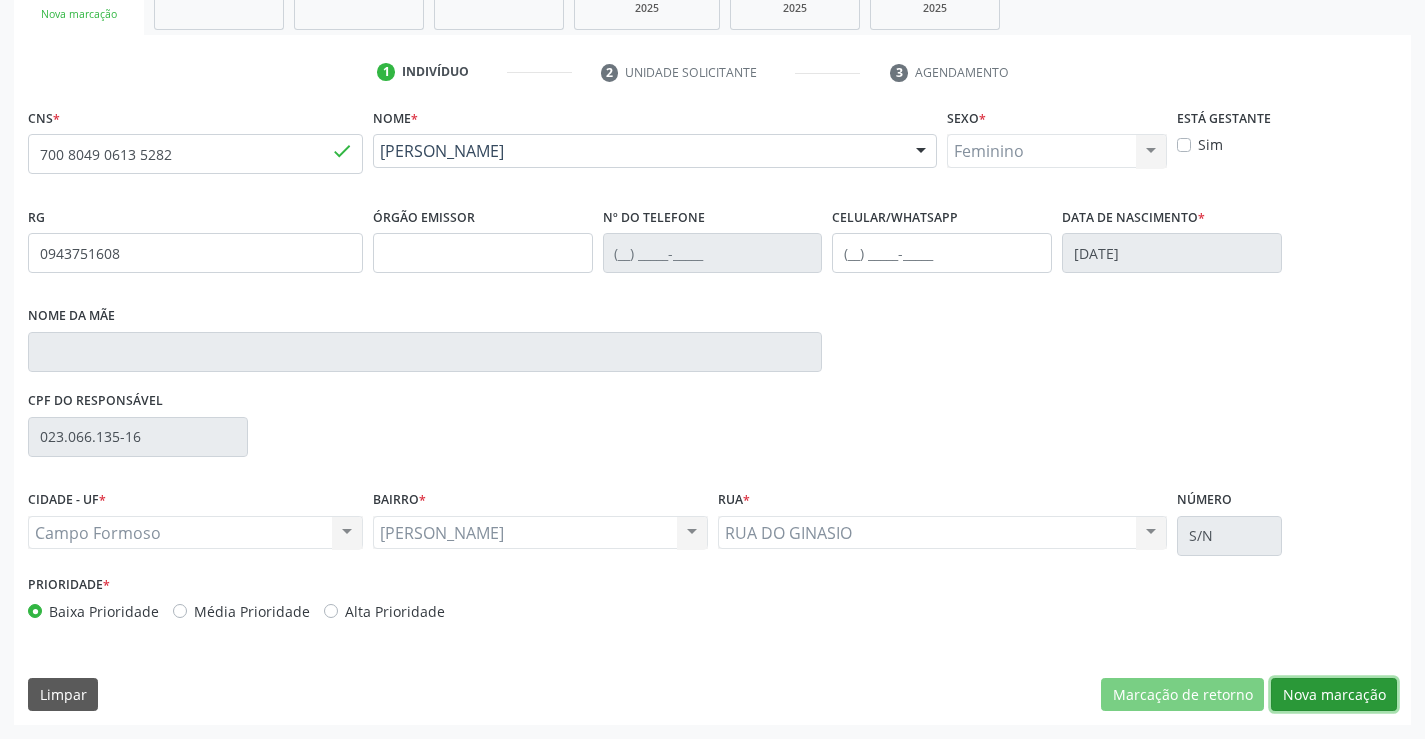 click on "Nova marcação" at bounding box center (1334, 695) 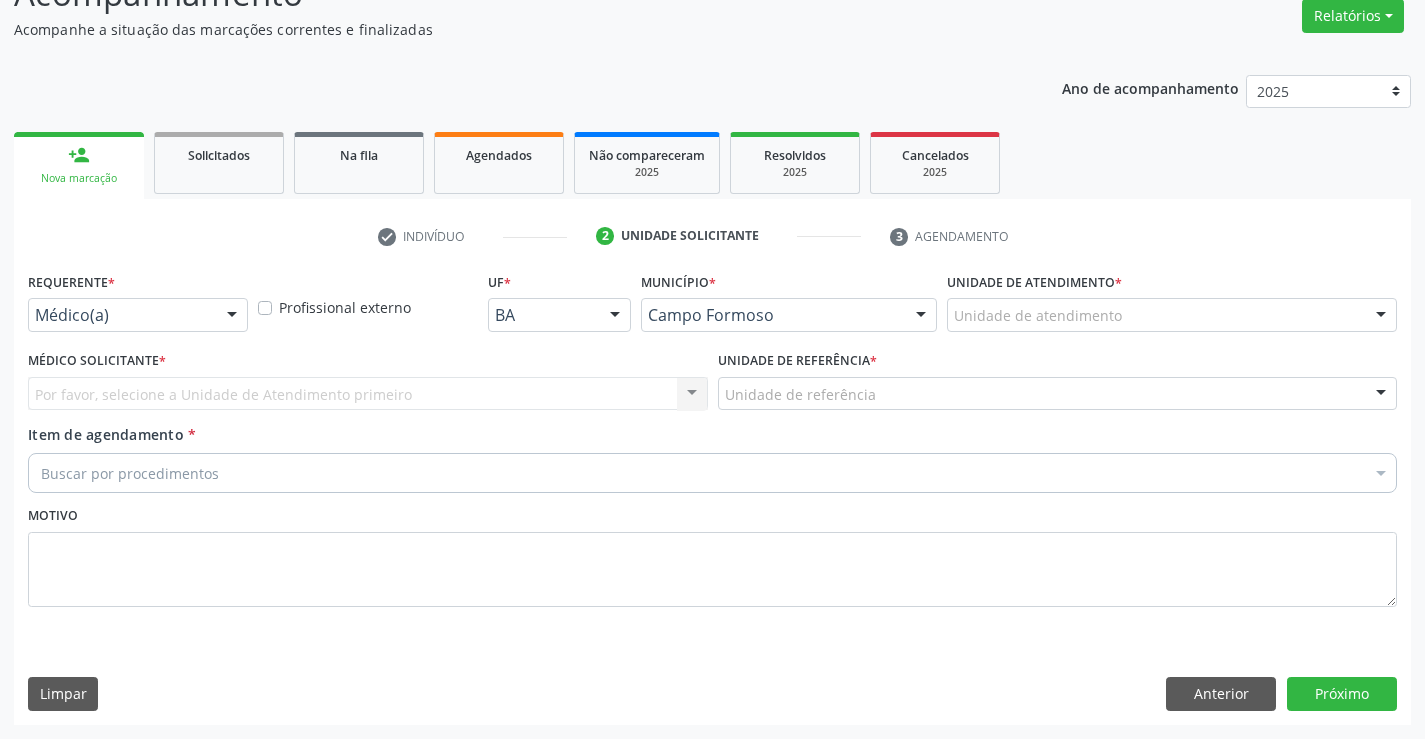 scroll, scrollTop: 167, scrollLeft: 0, axis: vertical 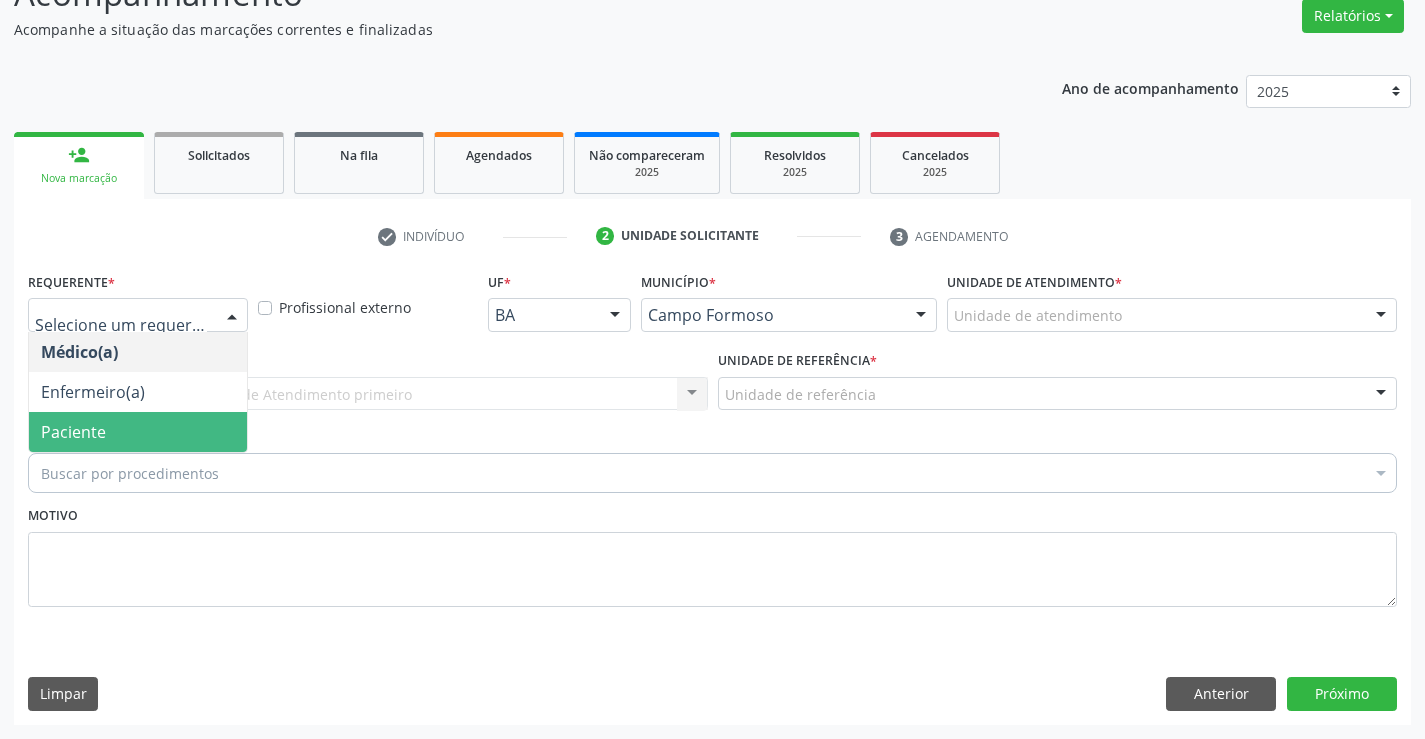 drag, startPoint x: 157, startPoint y: 437, endPoint x: 260, endPoint y: 398, distance: 110.13628 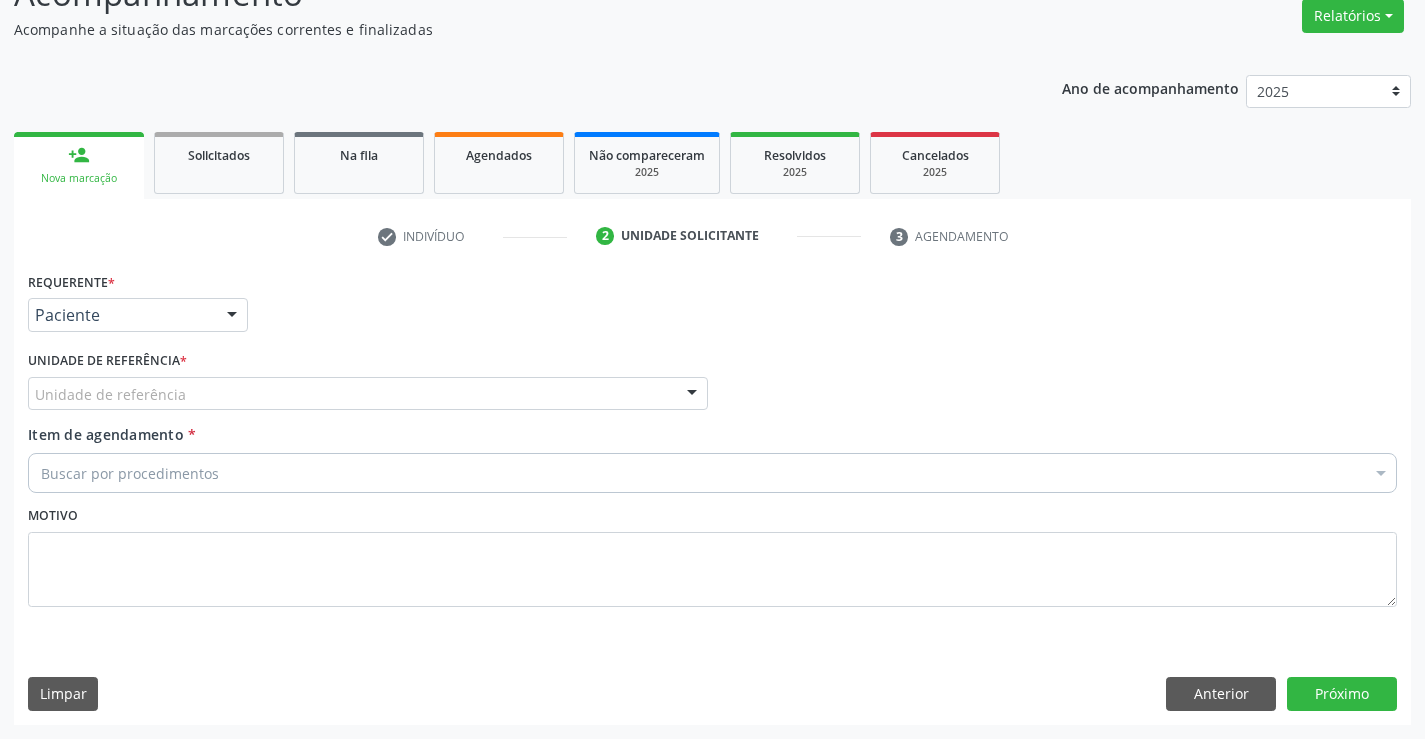 click on "Unidade de referência" at bounding box center (368, 394) 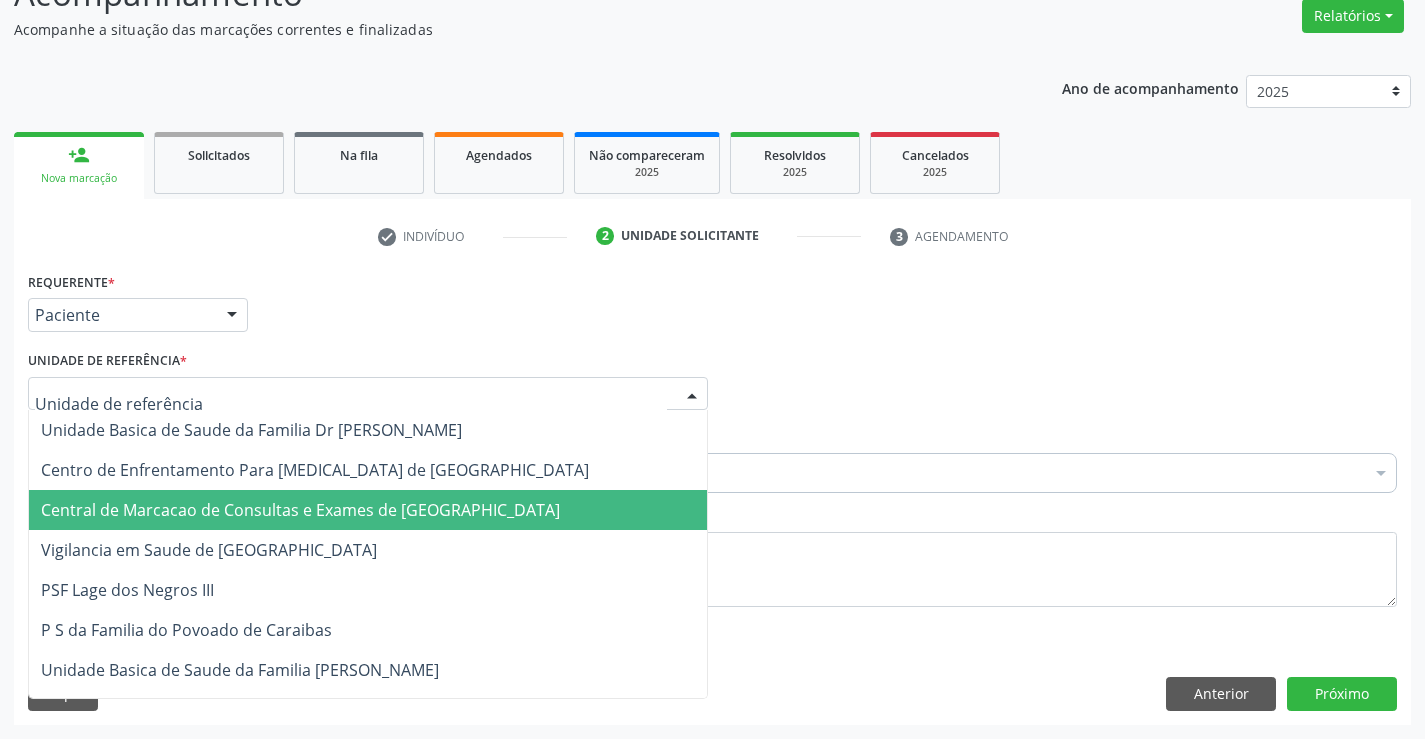 click on "Central de Marcacao de Consultas e Exames de [GEOGRAPHIC_DATA]" at bounding box center [300, 510] 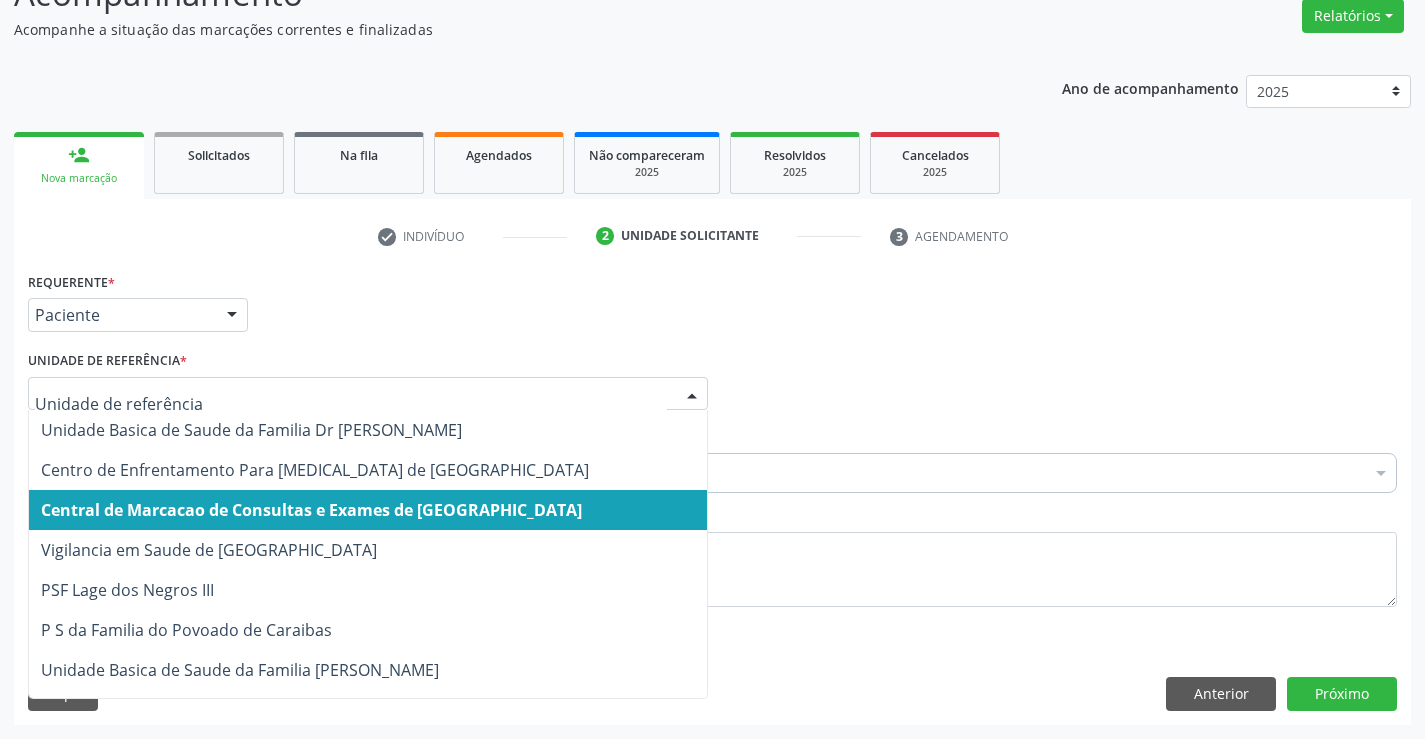 click on "Central de Marcacao de Consultas e Exames de [GEOGRAPHIC_DATA]" at bounding box center [311, 510] 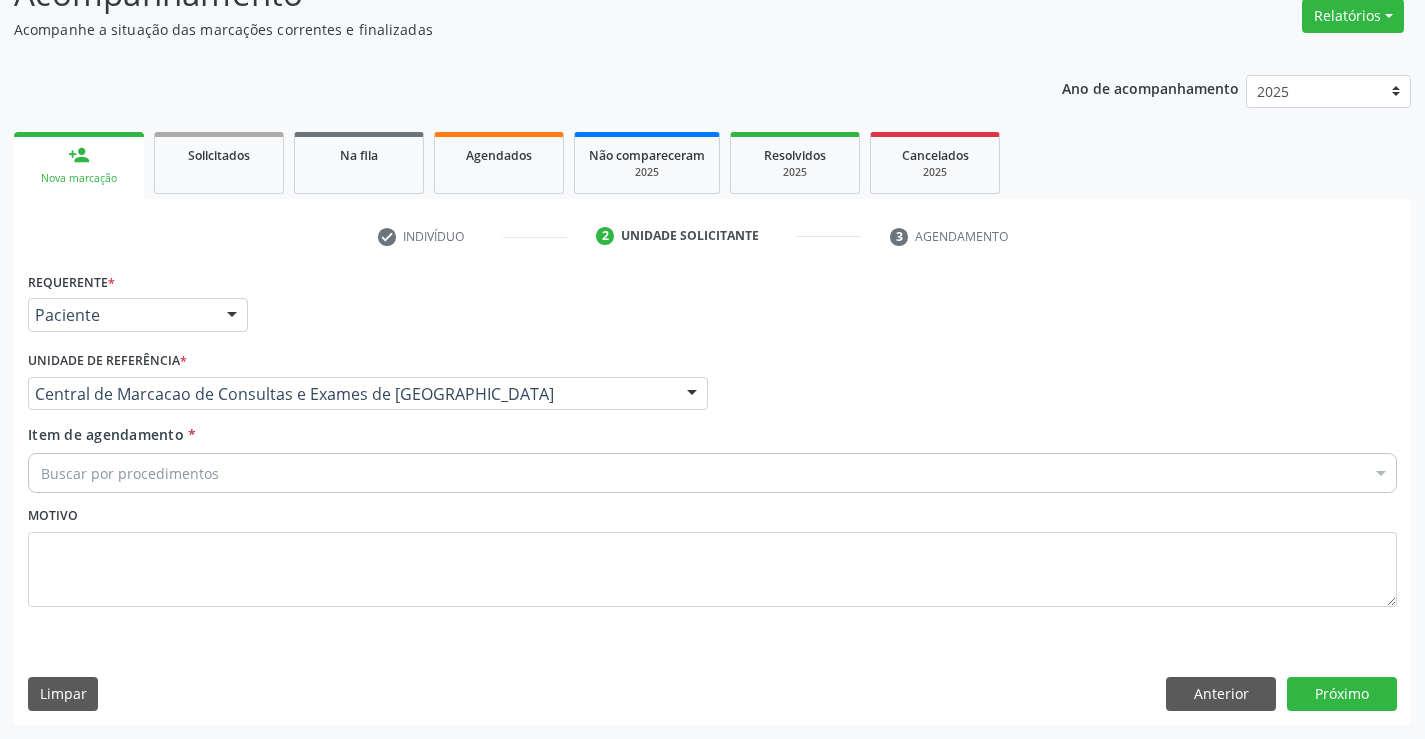 click on "Buscar por procedimentos" at bounding box center [712, 473] 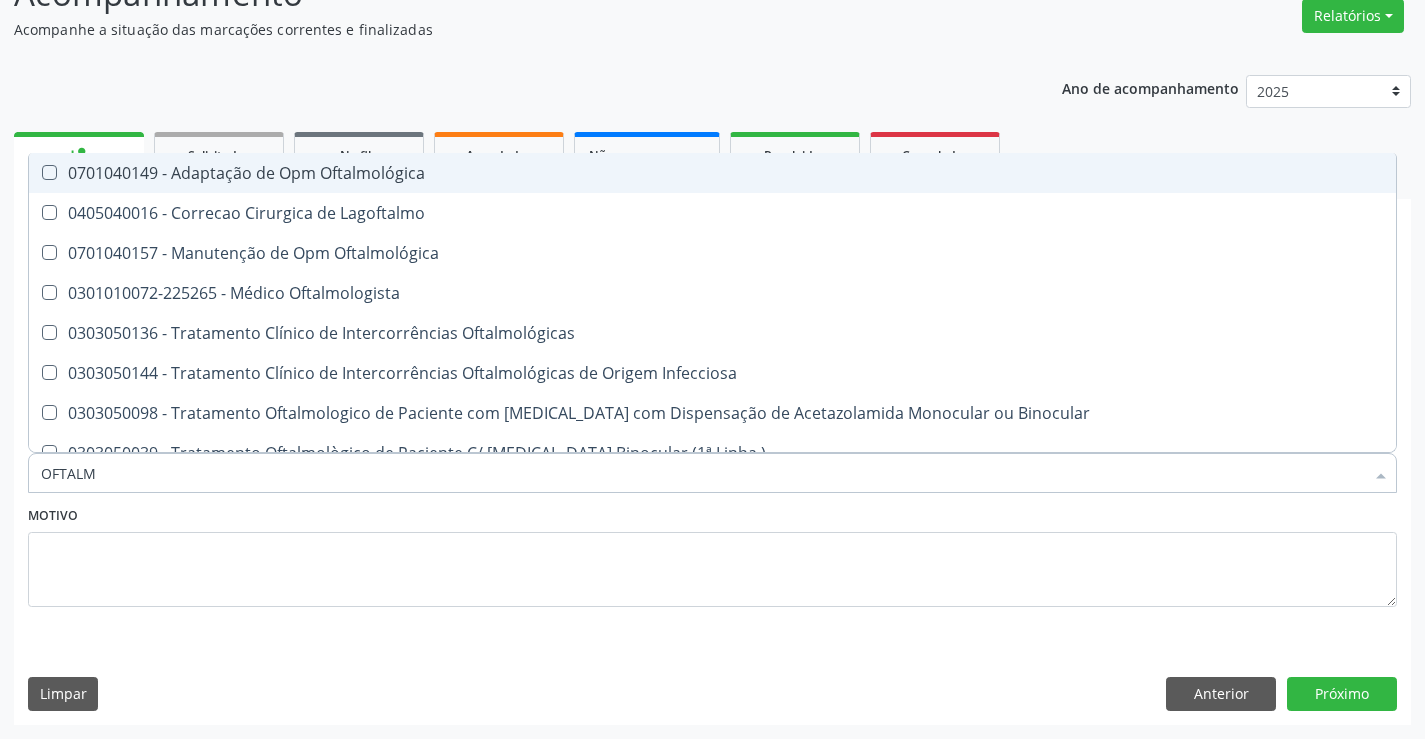 type on "OFTALMO" 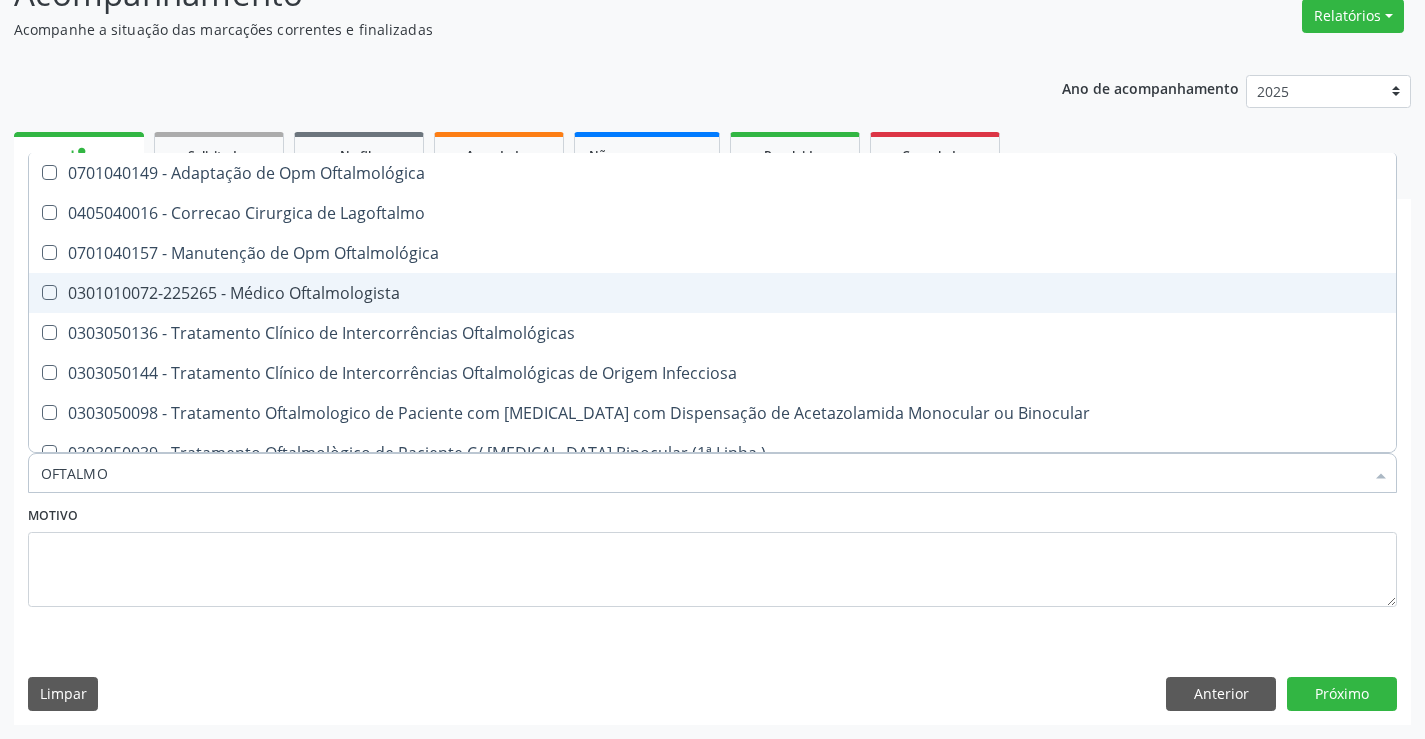 click on "0301010072-225265 - Médico Oftalmologista" at bounding box center (712, 293) 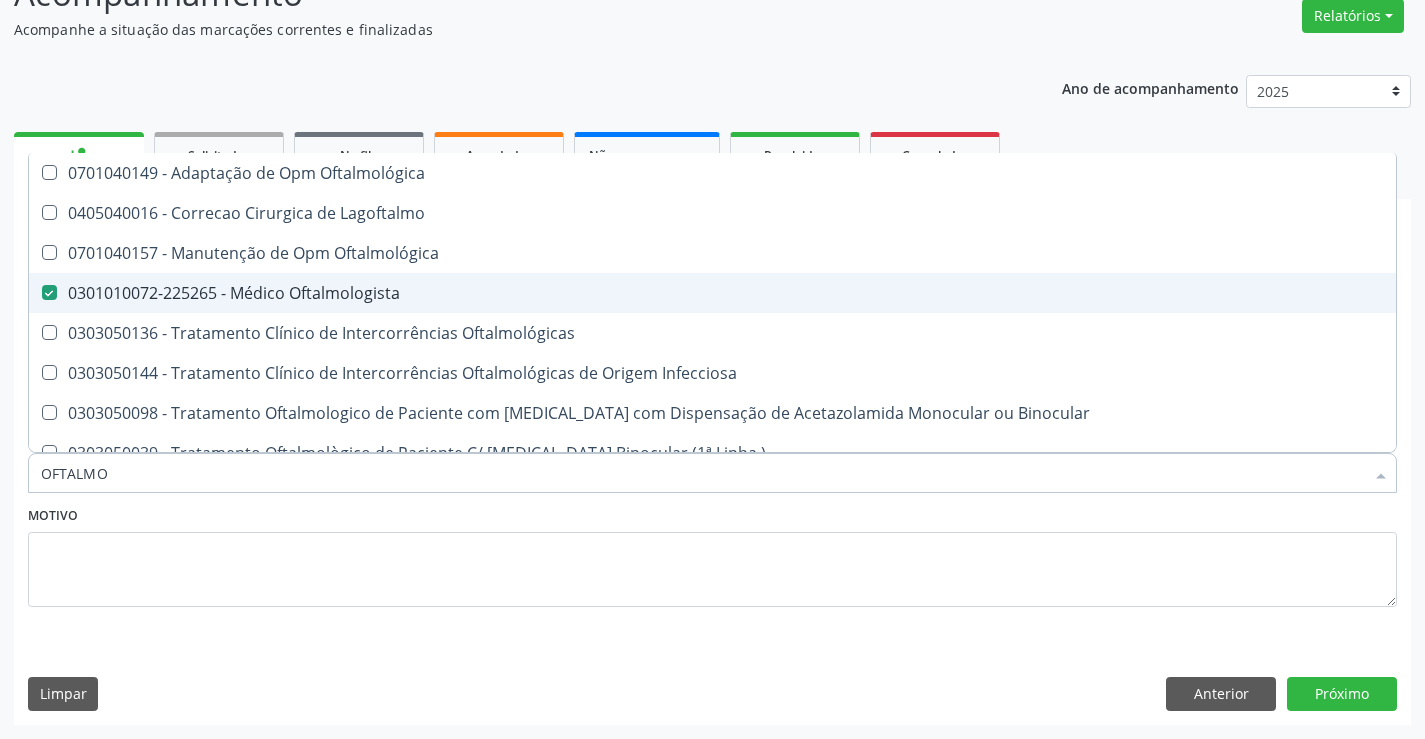 checkbox on "true" 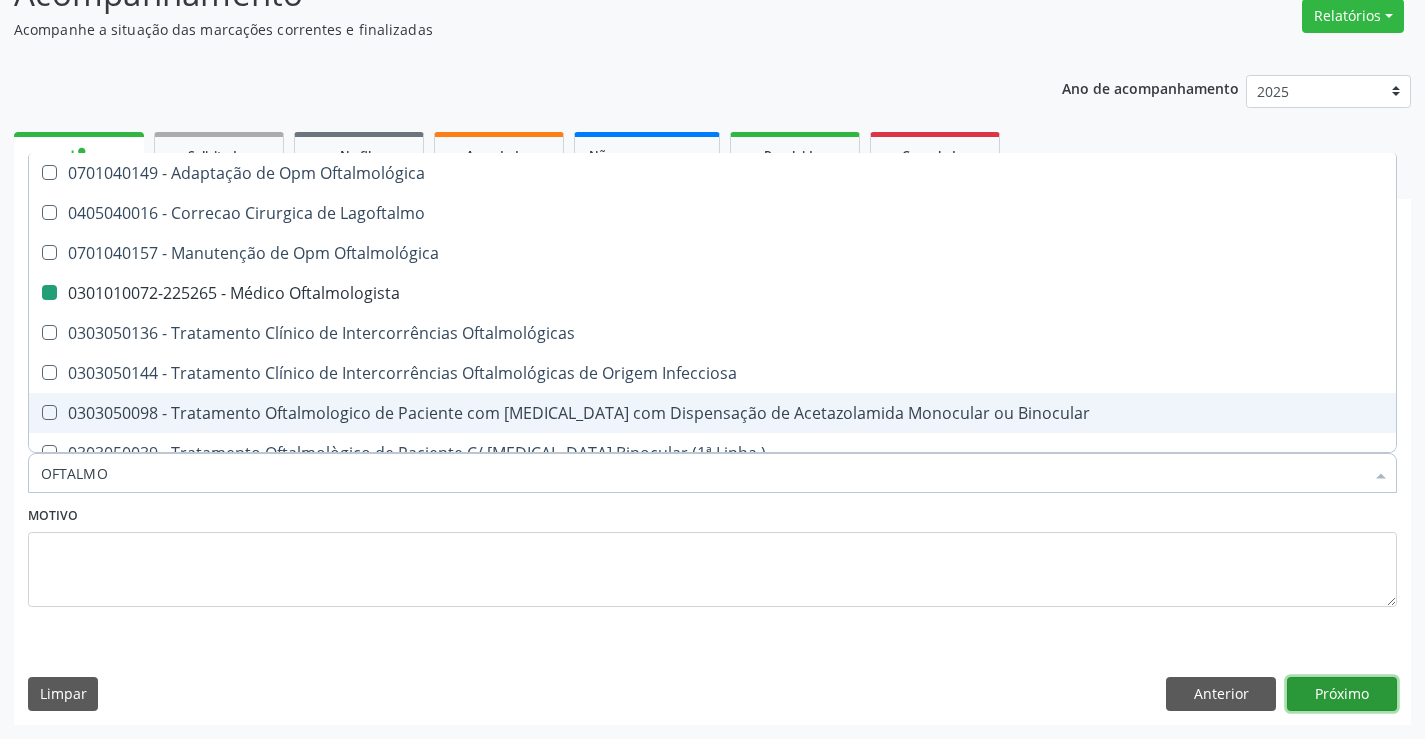 click on "Próximo" at bounding box center (1342, 694) 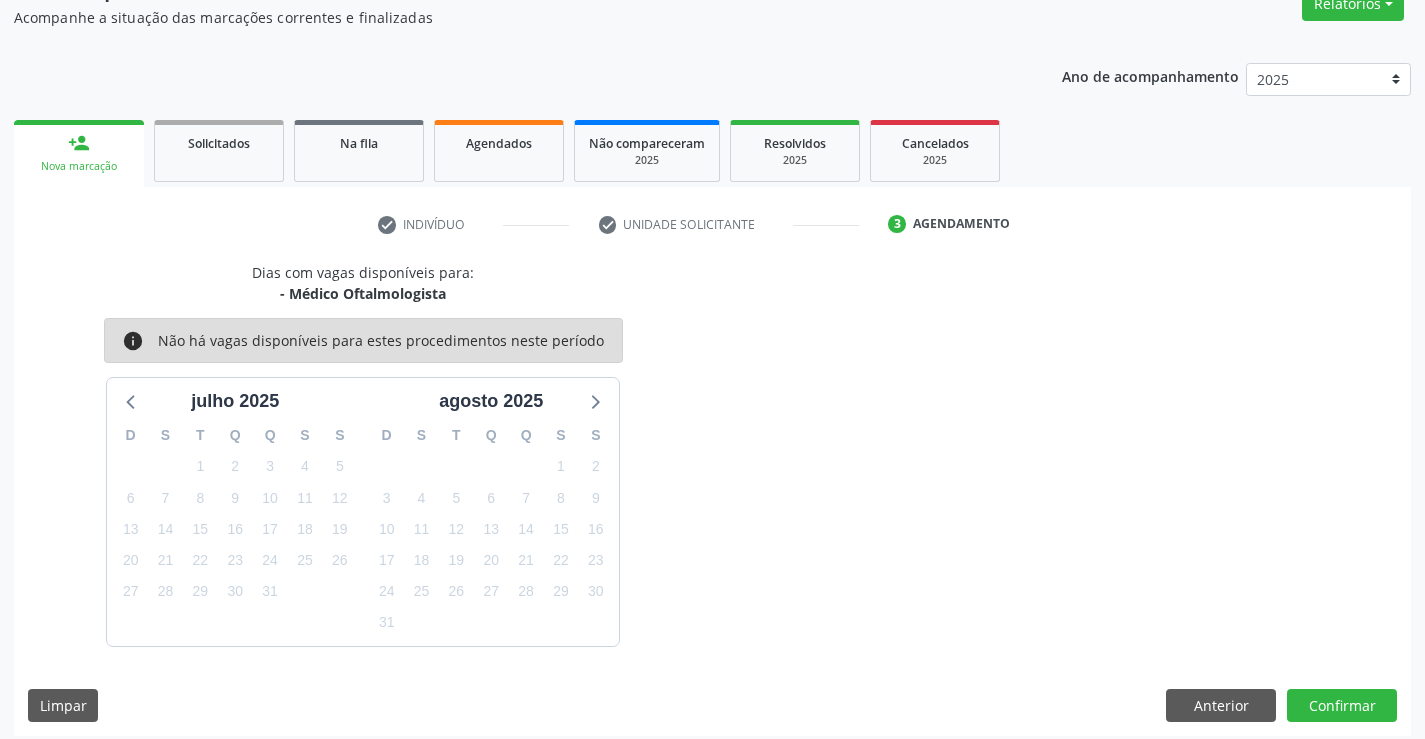 scroll, scrollTop: 190, scrollLeft: 0, axis: vertical 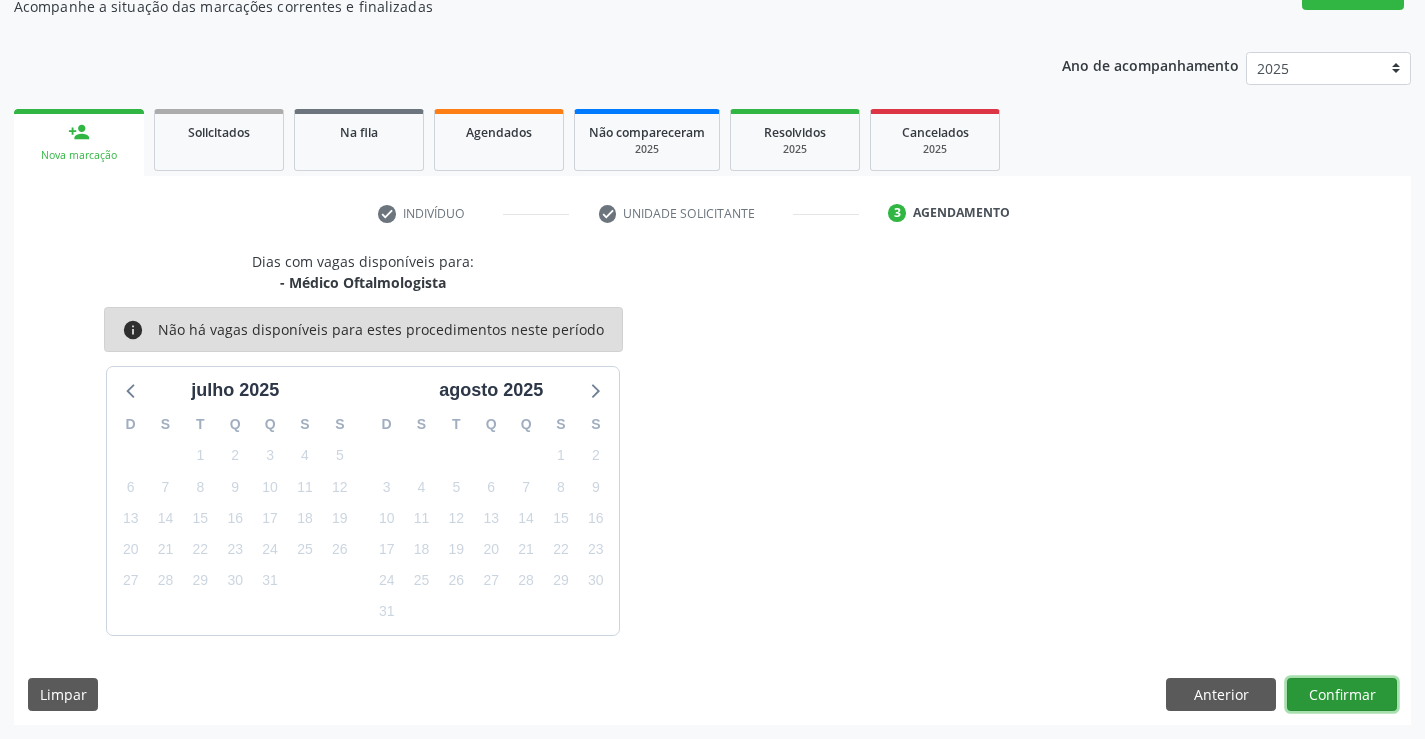 click on "Confirmar" at bounding box center (1342, 695) 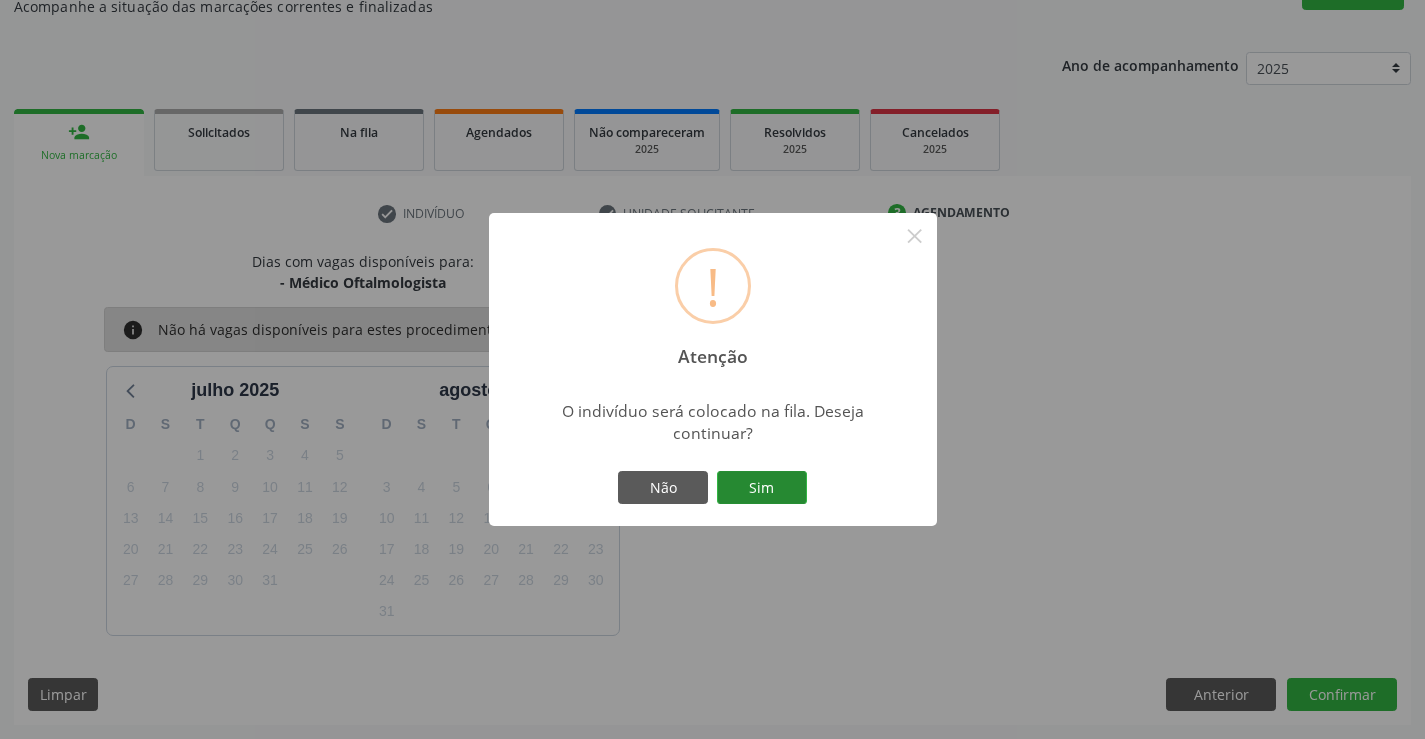 click on "Sim" at bounding box center [762, 488] 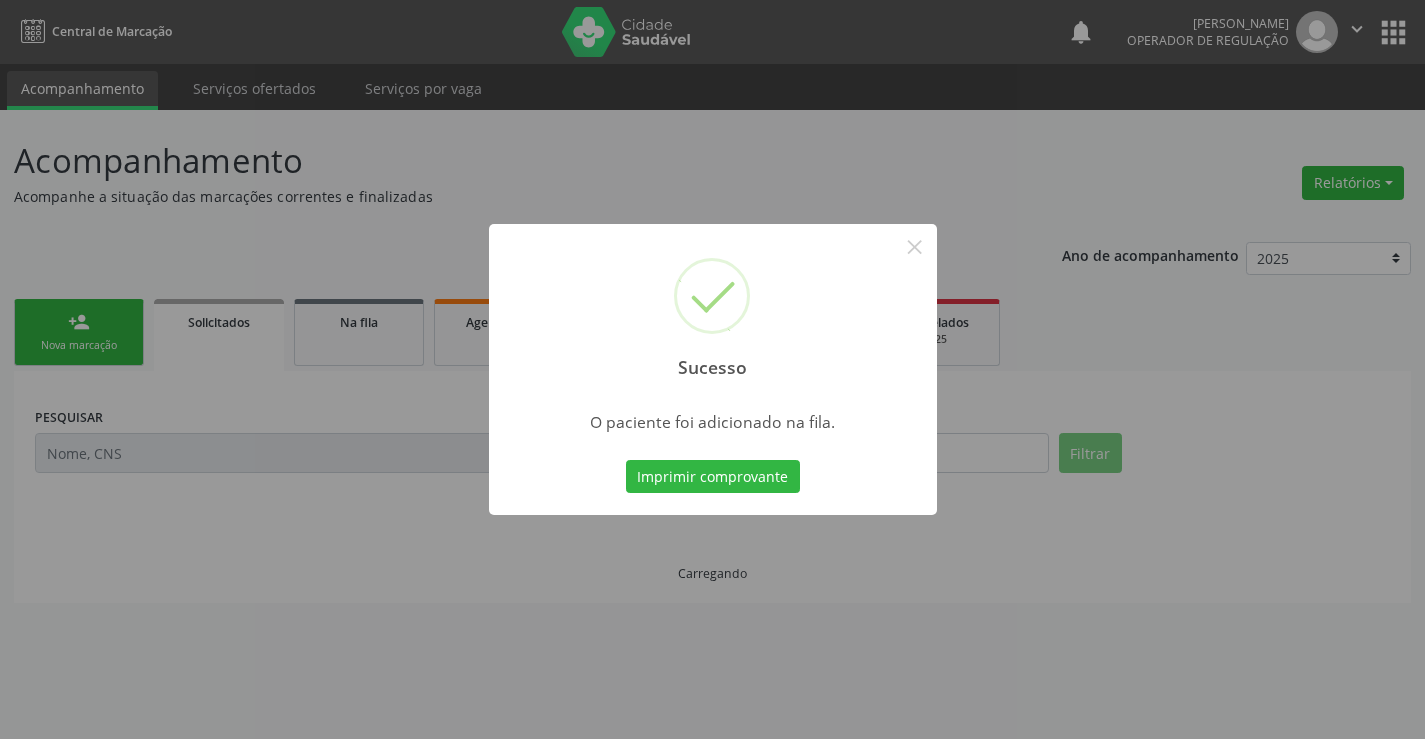 scroll, scrollTop: 0, scrollLeft: 0, axis: both 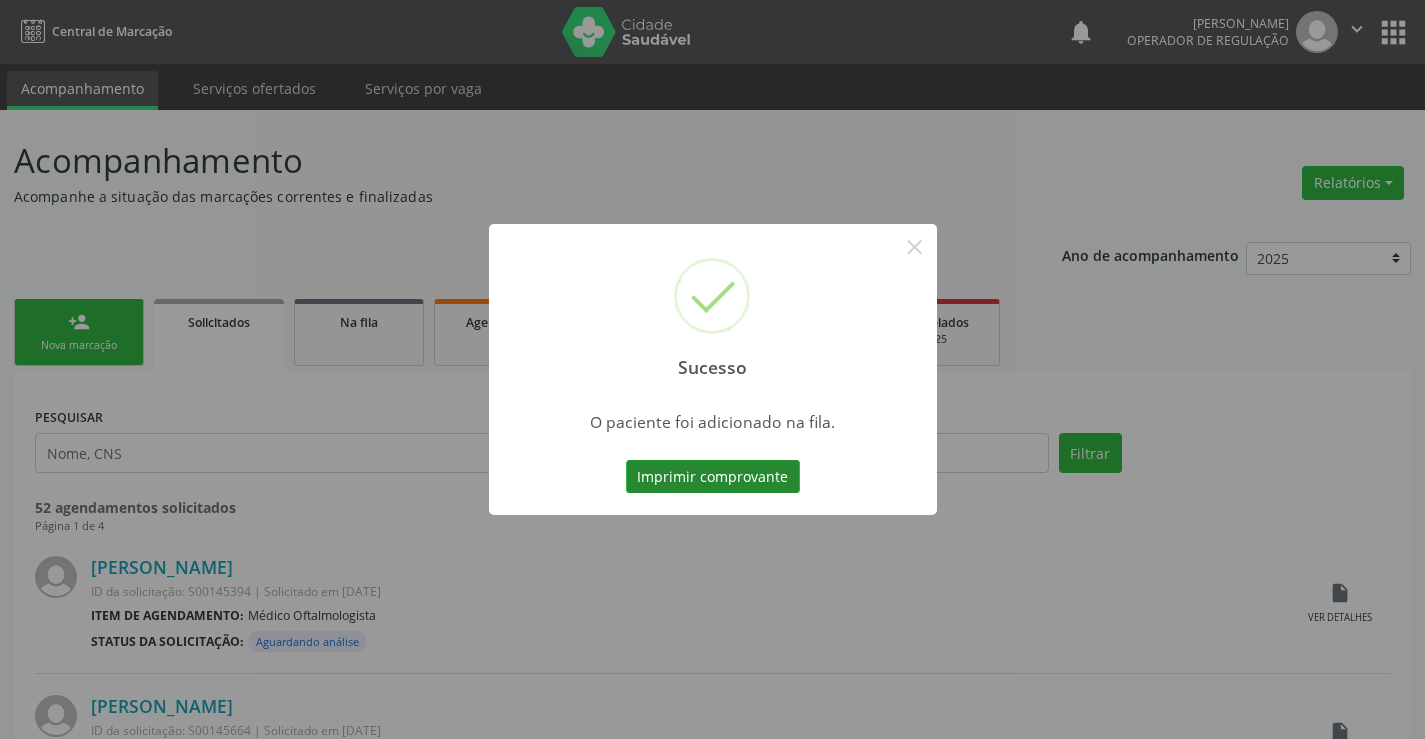 click on "Imprimir comprovante" at bounding box center (713, 477) 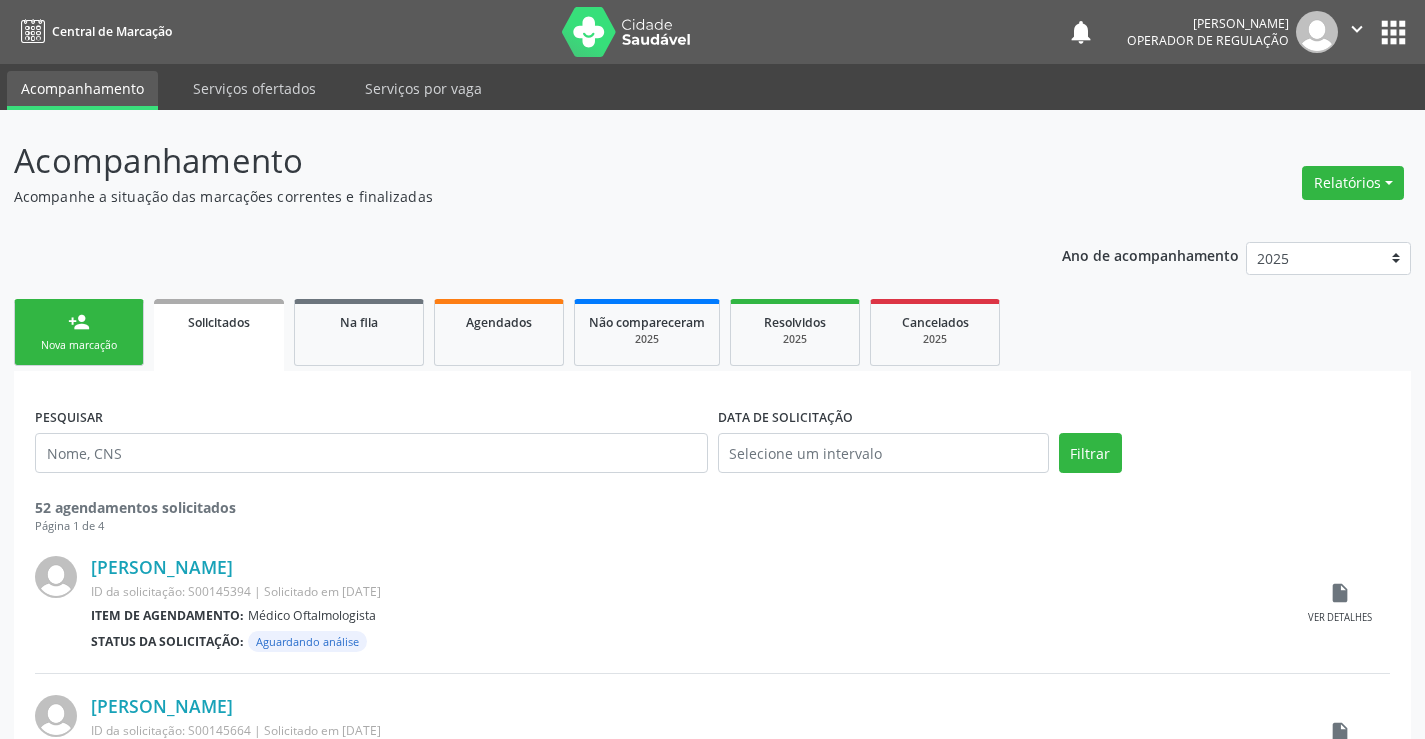 click on "Nova marcação" at bounding box center (79, 345) 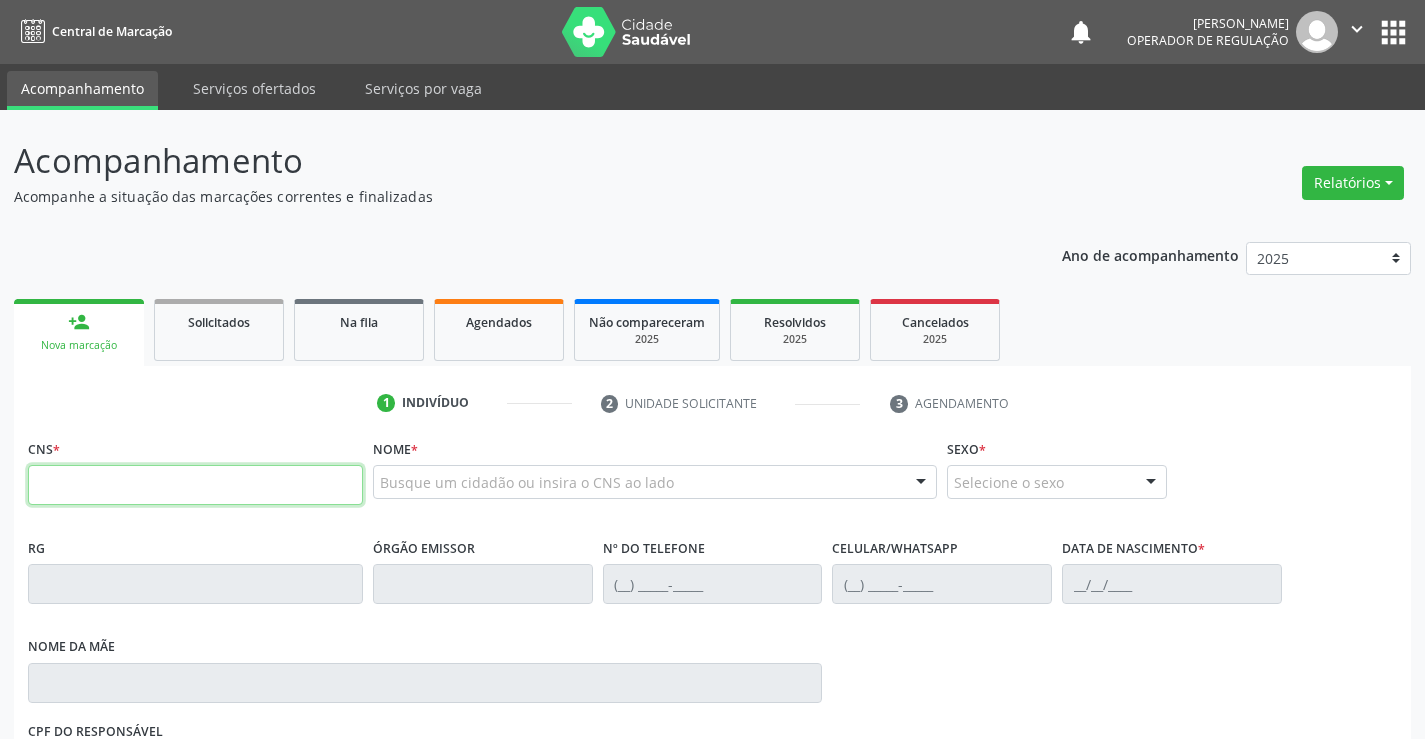 click at bounding box center [195, 485] 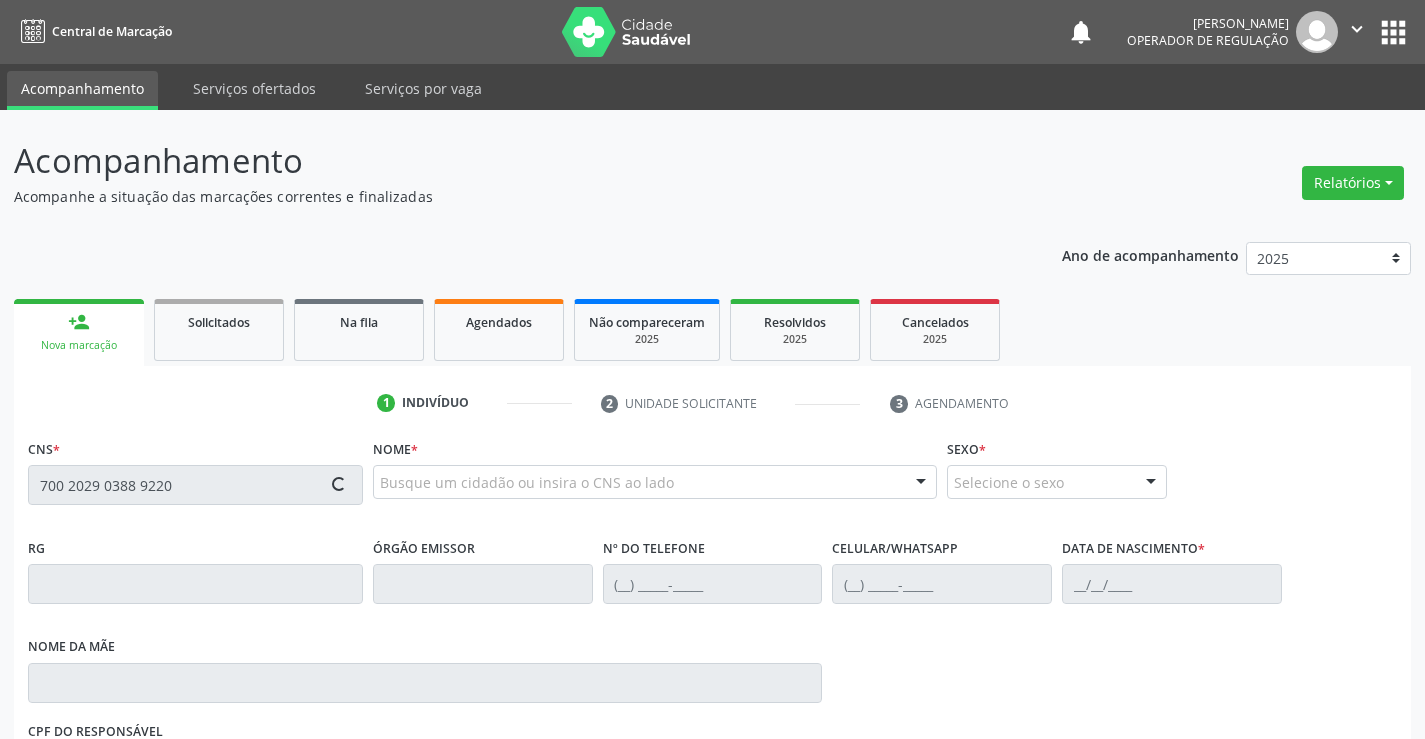 type on "700 2029 0388 9220" 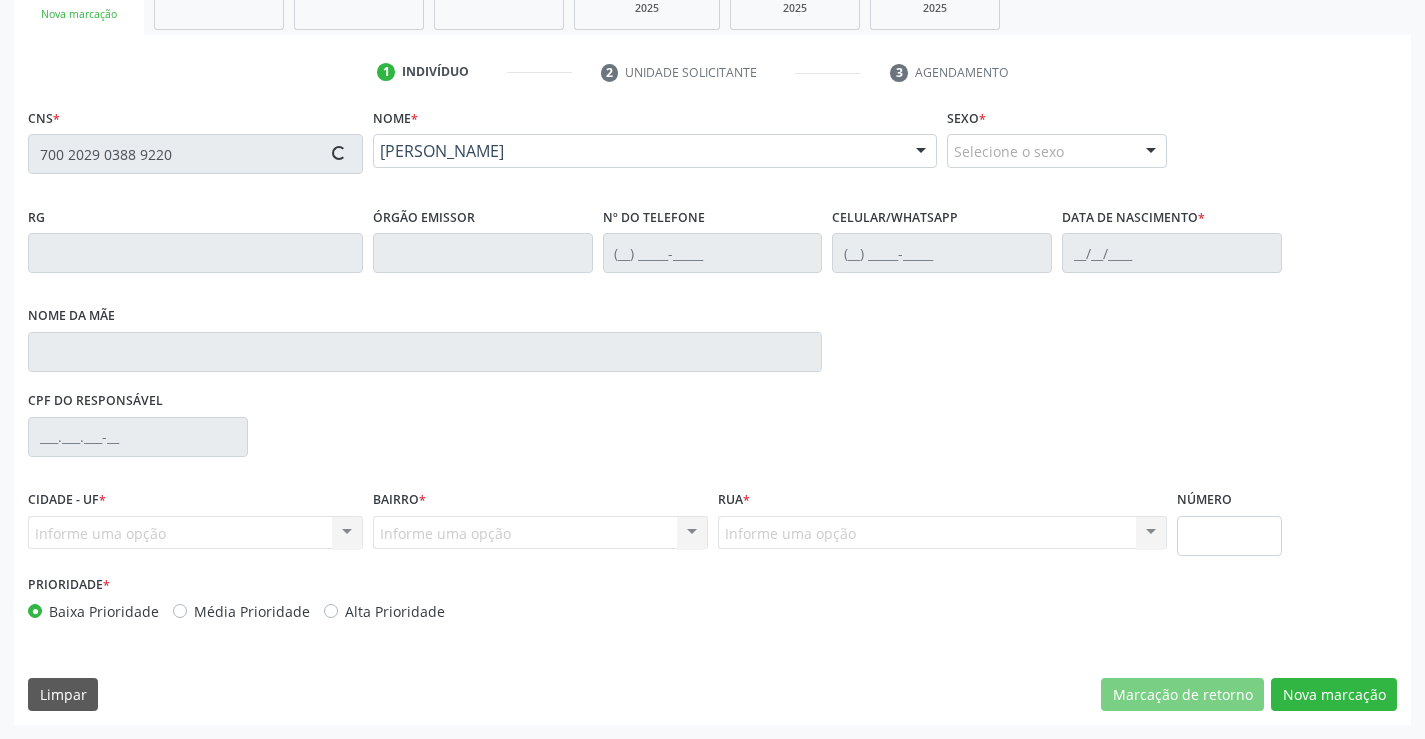 type on "6273239" 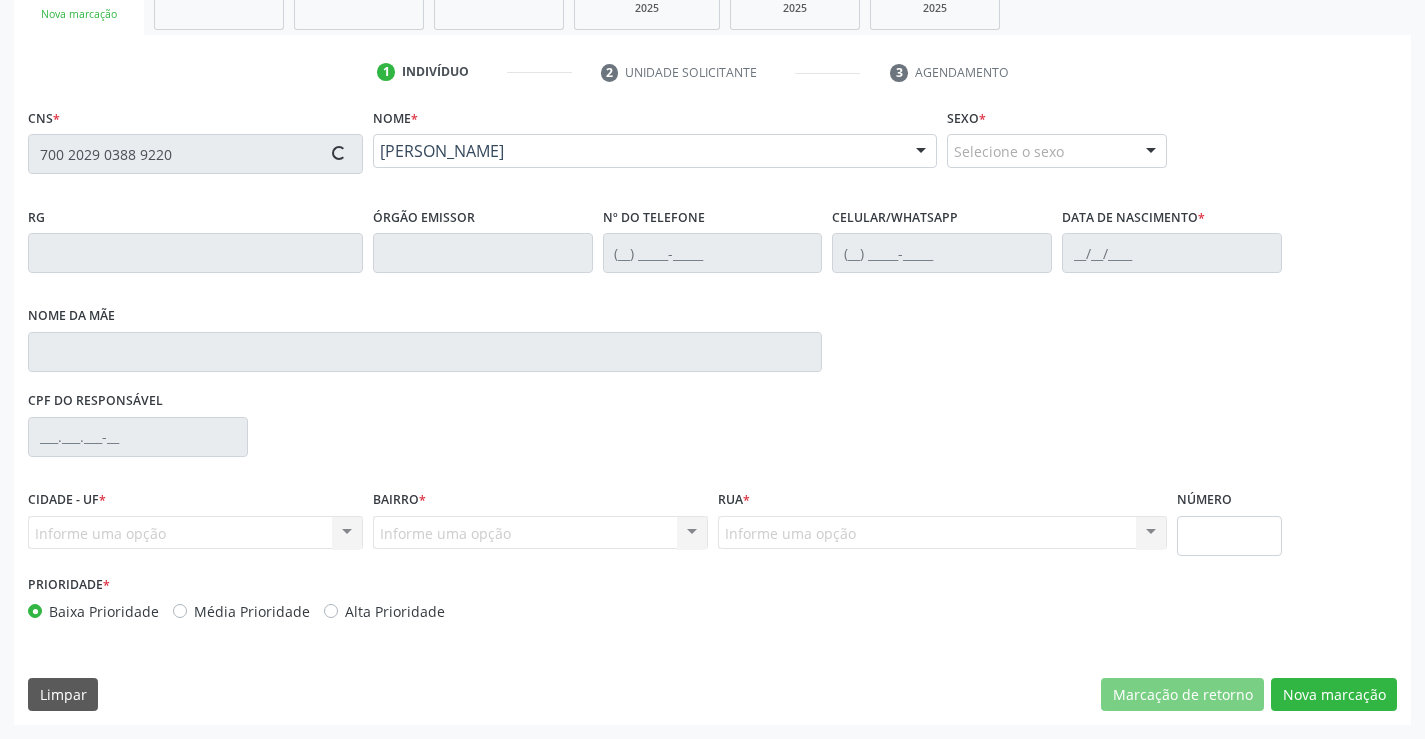 type on "[PHONE_NUMBER]" 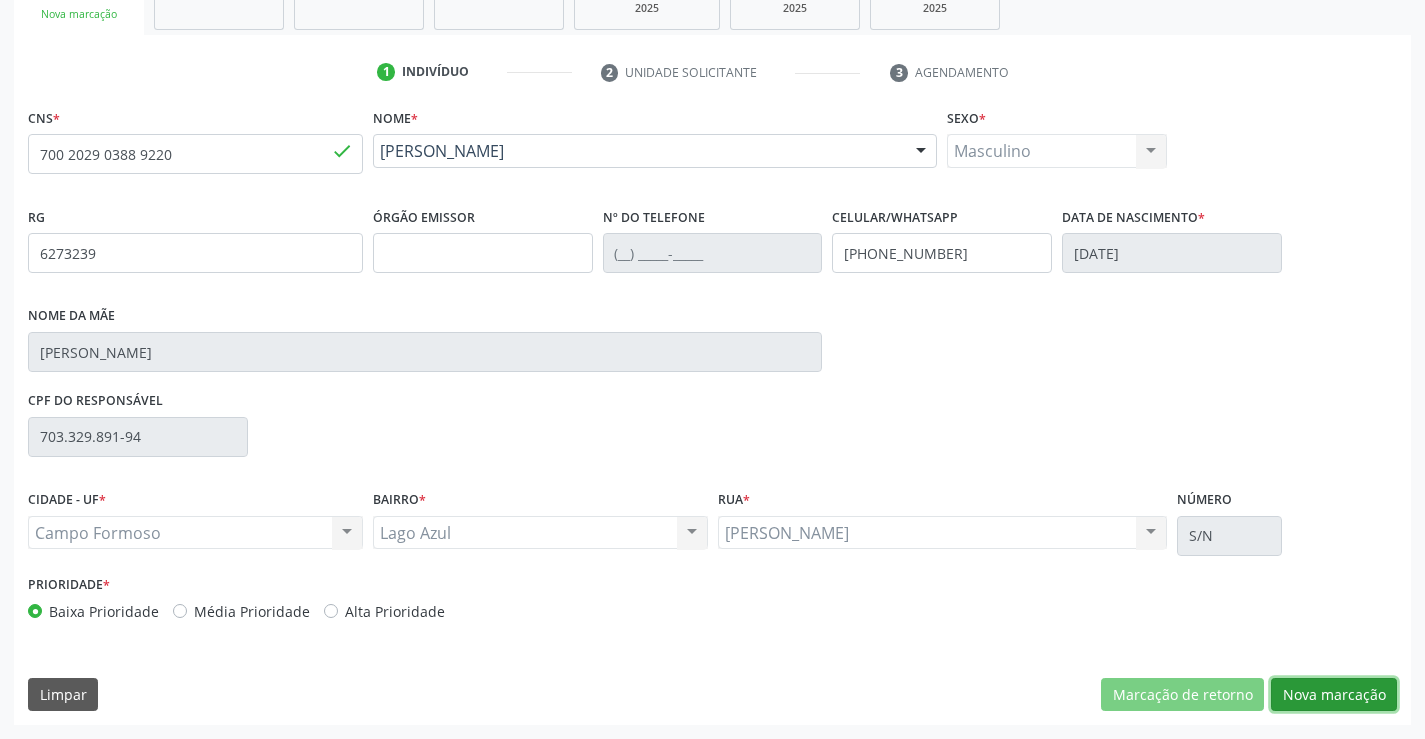 click on "Nova marcação" at bounding box center [1334, 695] 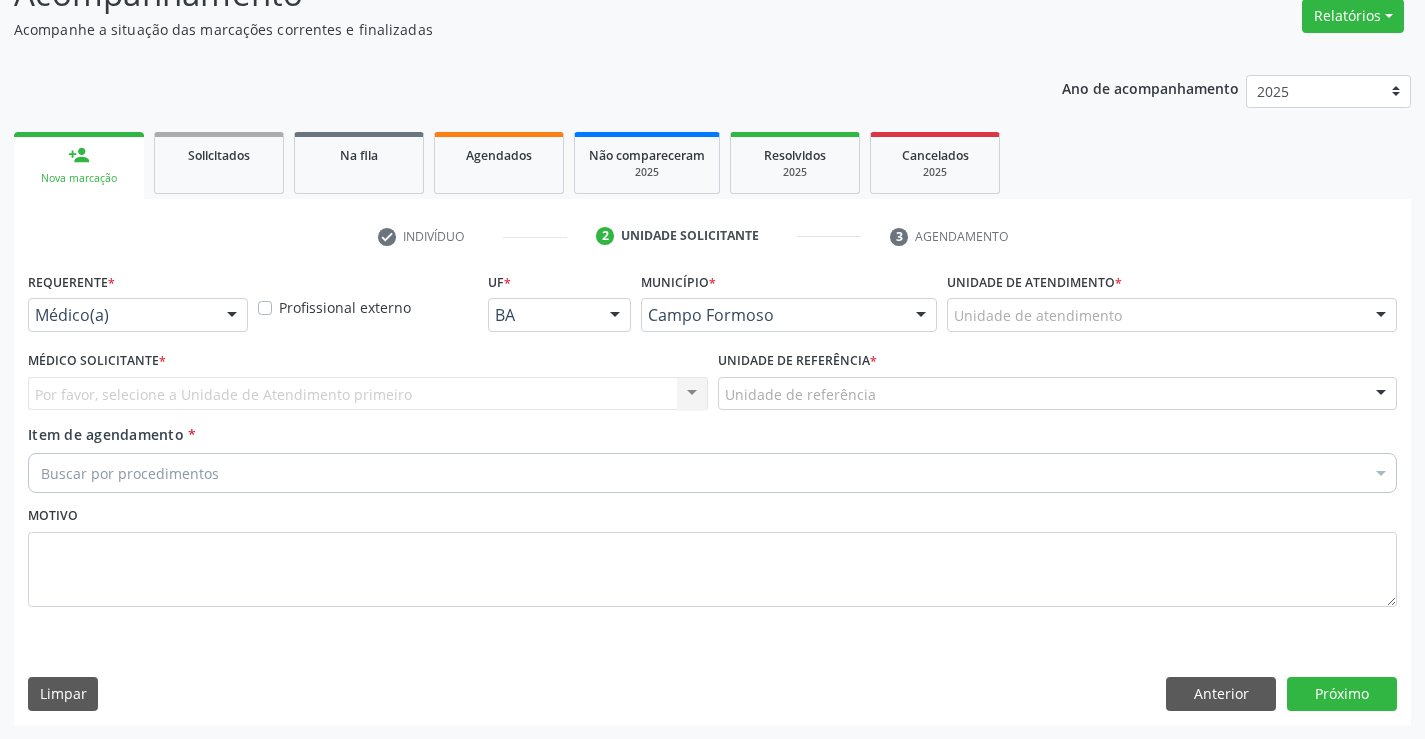 drag, startPoint x: 223, startPoint y: 316, endPoint x: 182, endPoint y: 448, distance: 138.22084 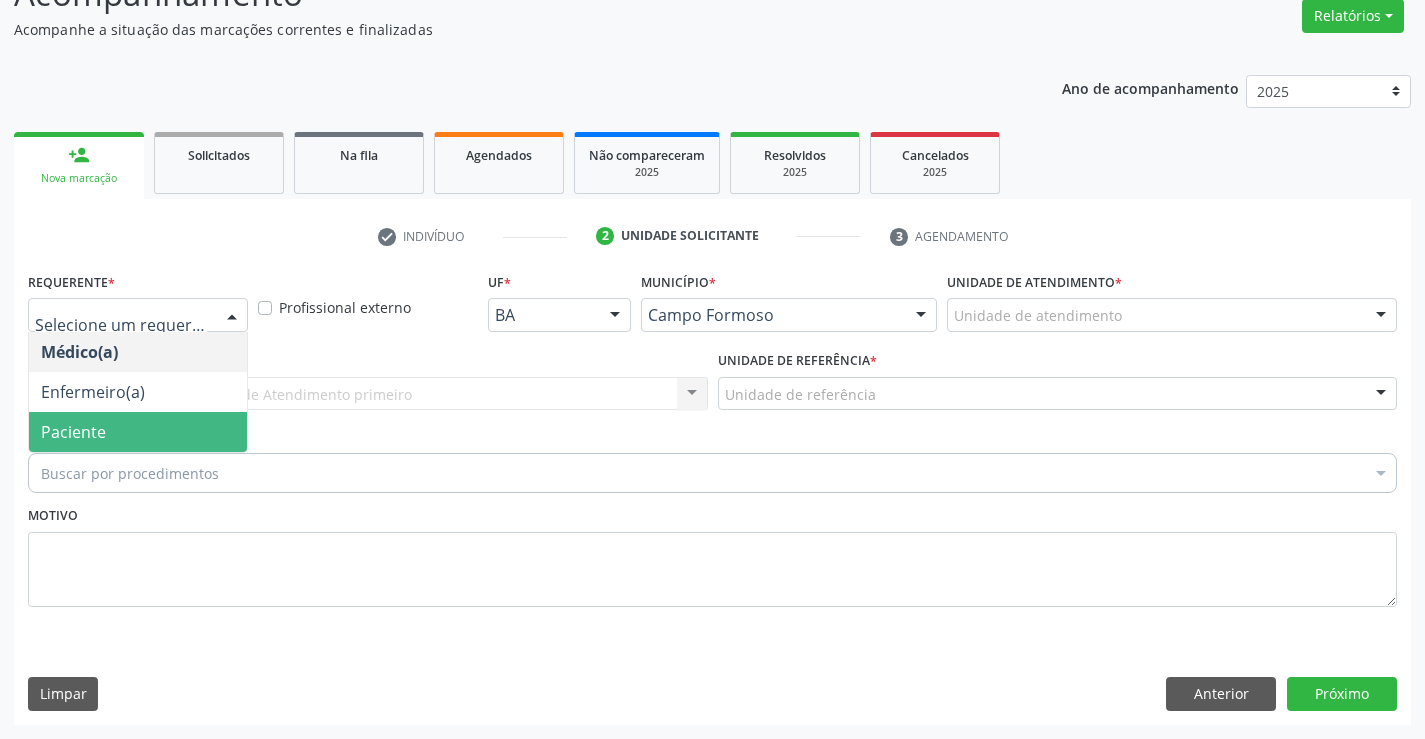click on "Buscar por procedimentos
Selecionar todos
0202040089 - 3X Pesquisa de Larvas Nas Fezes
0604320140 - Abatacepte 125 Mg Injetável (Por Seringa Preenchida)
0604320124 - Abatacepte 250 Mg Injetável (Por Frasco Ampola).
0603050018 - Abciximabe
0406010013 - Abertura de Comunicacao Inter-Atrial
0406010021 - Abertura de Estenose Aortica Valvar
0406011265 - Abertura de Estenose Aortica Valvar (Criança e Adolescente)
0406010030 - Abertura de Estenose Pulmonar Valvar
0406011273 - Abertura de Estenose Pulmonar Valvar (Criança e Adolescente)
0301080011 - Abordagem Cognitiva Comportamental do Fumante (Por Atendimento / Paciente)
0307020010 - Acesso A Polpa Dentaria e Medicacao (Por Dente)
0604660030 - Acetazolamida 250 Mg (Por Comprimido)
0202010783 - Acidez Titulável no Leite Humano (Dornic)" at bounding box center [712, 470] 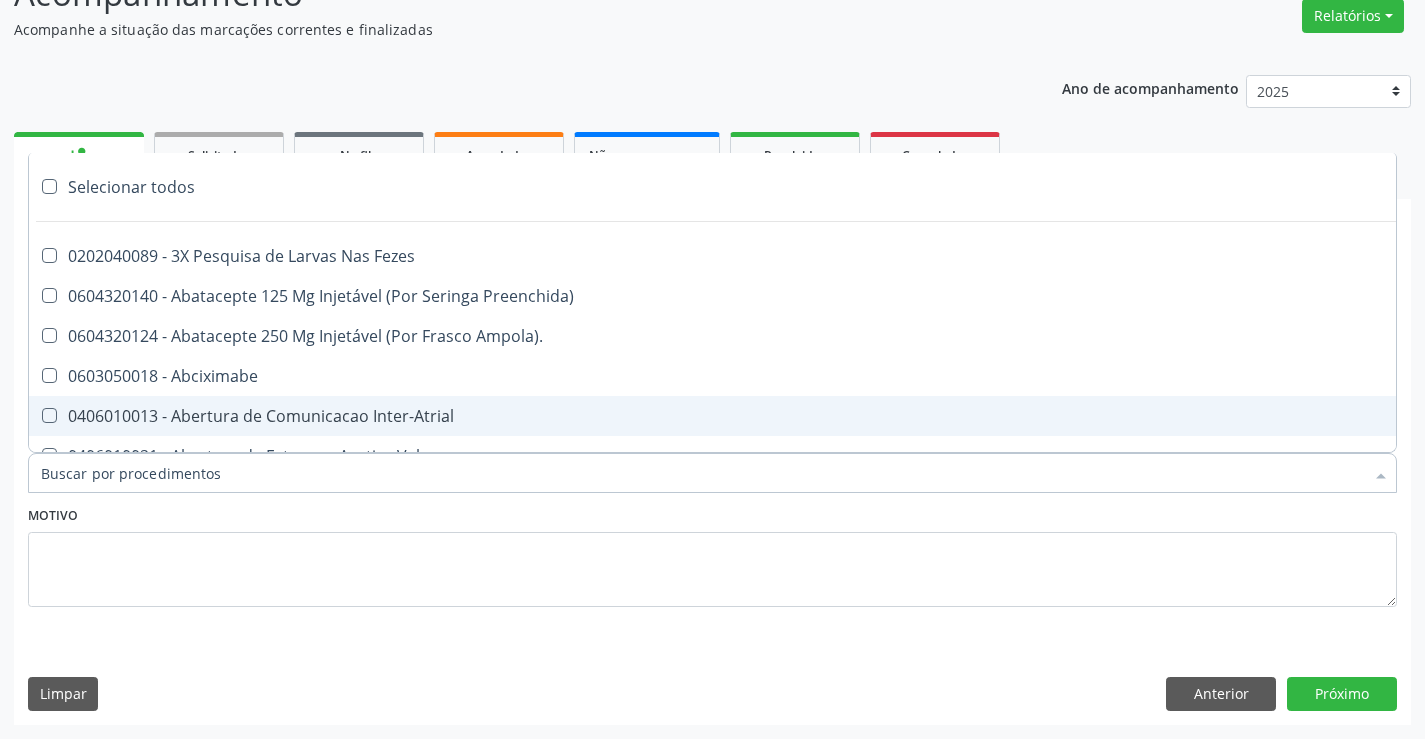 click on "Item de agendamento
*" at bounding box center (702, 473) 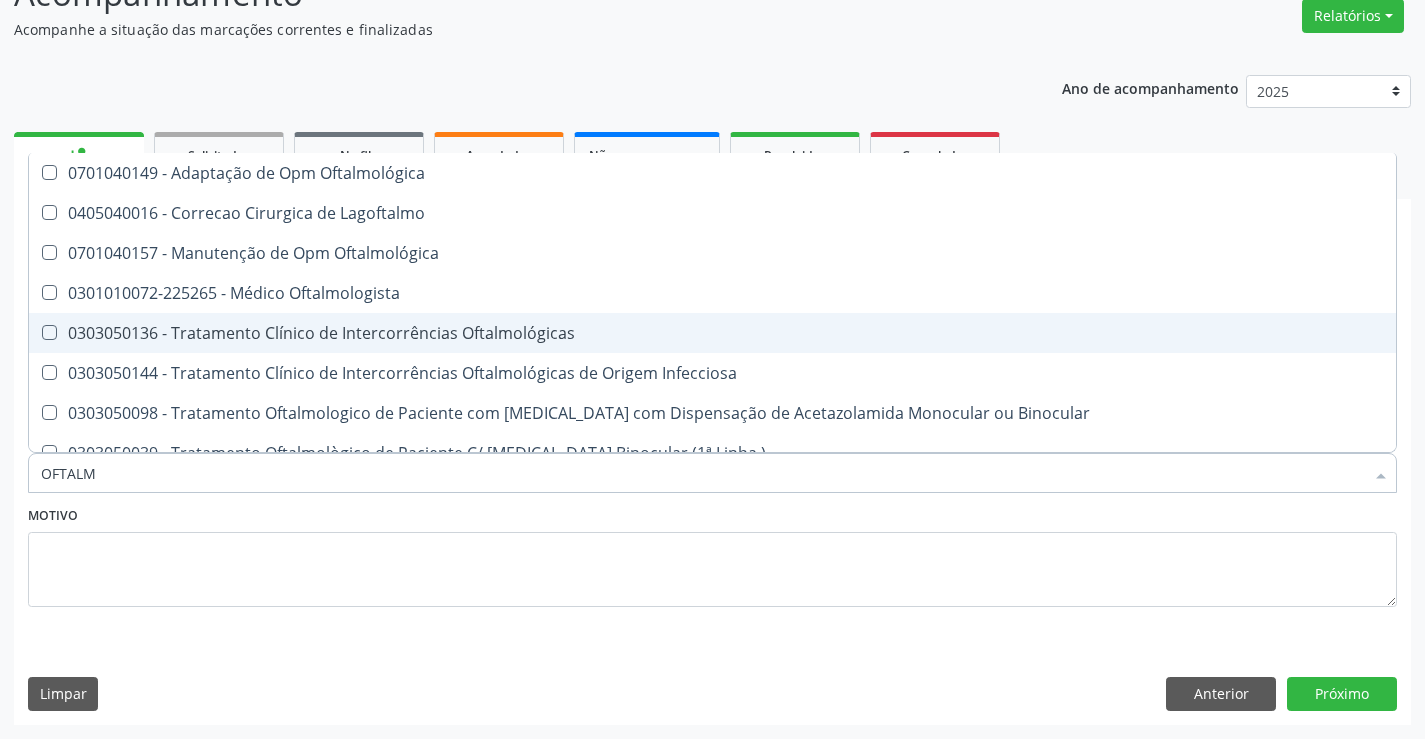type on "OFTALMO" 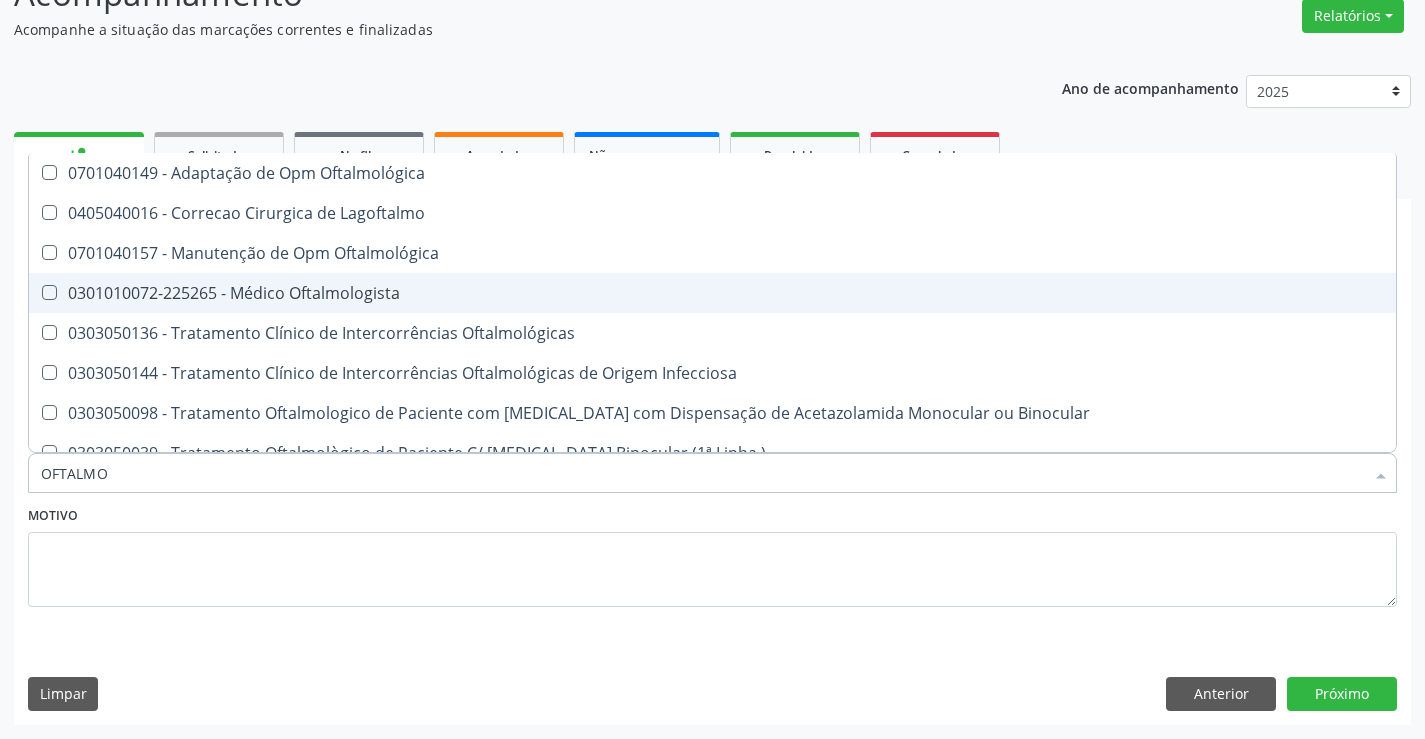click on "0301010072-225265 - Médico Oftalmologista" at bounding box center (712, 293) 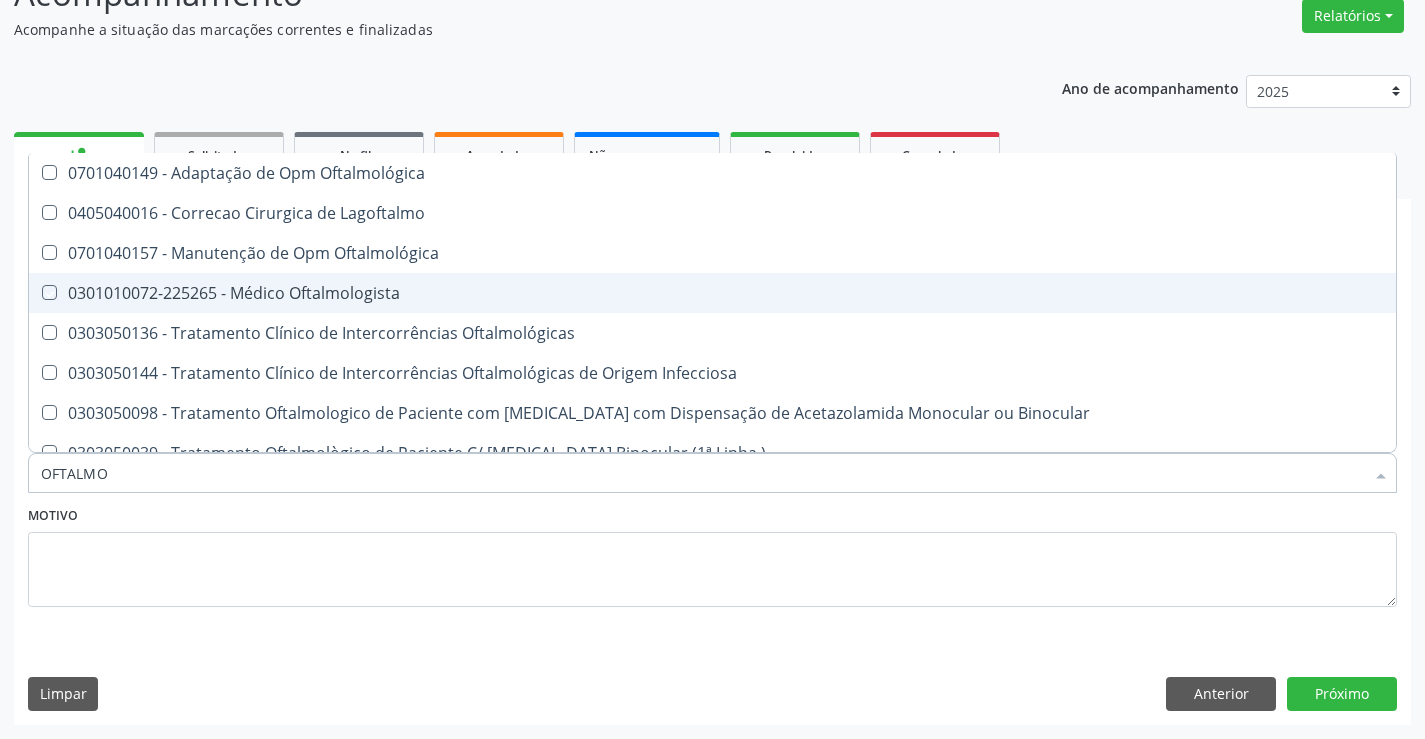 checkbox on "true" 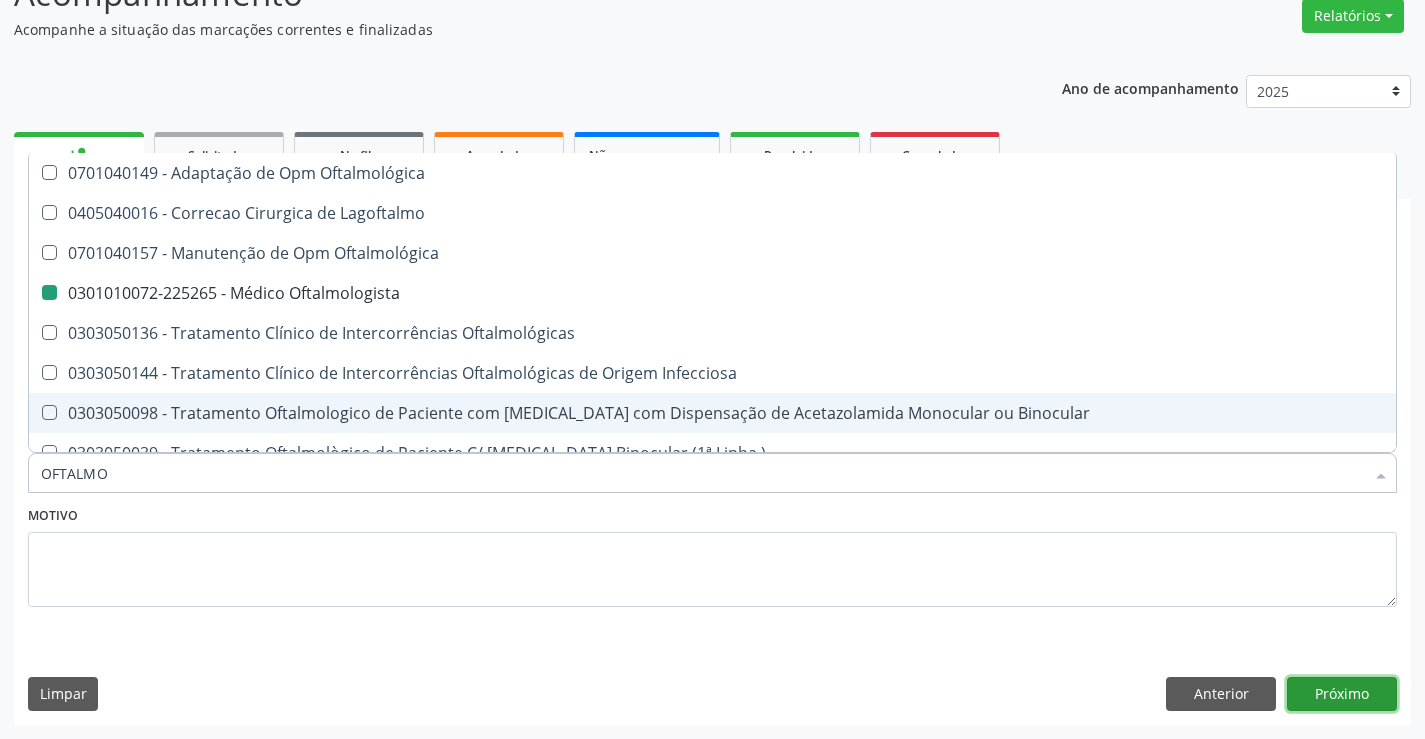 click on "Próximo" at bounding box center (1342, 694) 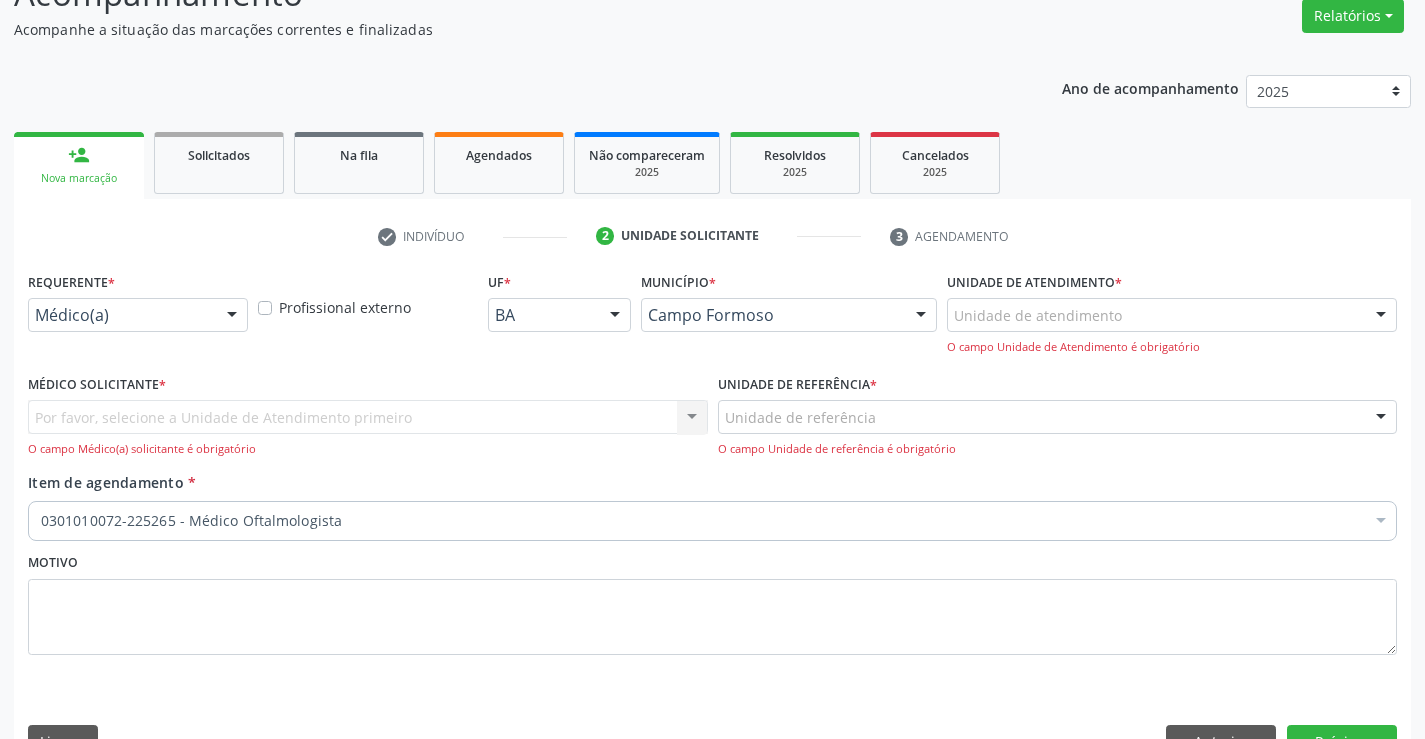 click on "Médico(a)         Médico(a)   Enfermeiro(a)   Paciente
Nenhum resultado encontrado para: "   "
Não há nenhuma opção para ser exibida." at bounding box center (138, 315) 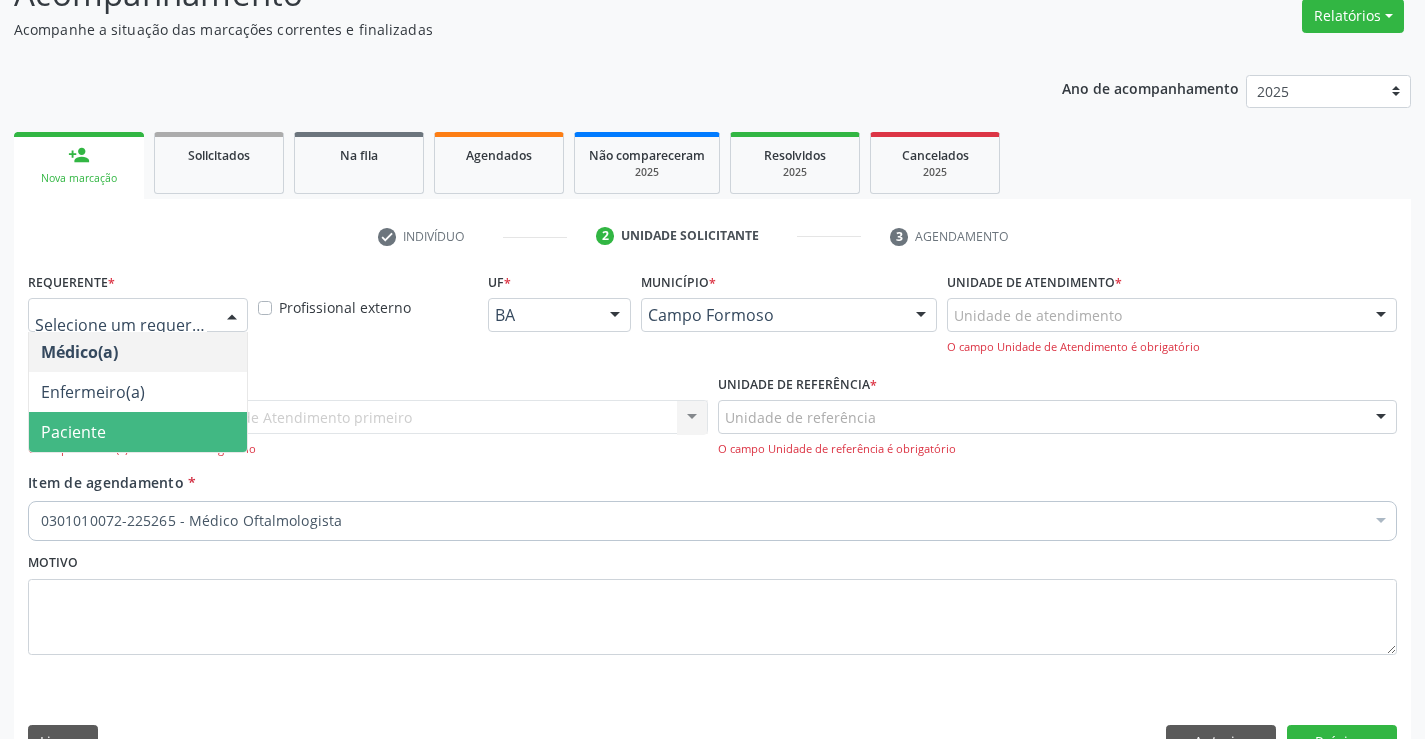 click on "Paciente" at bounding box center [138, 432] 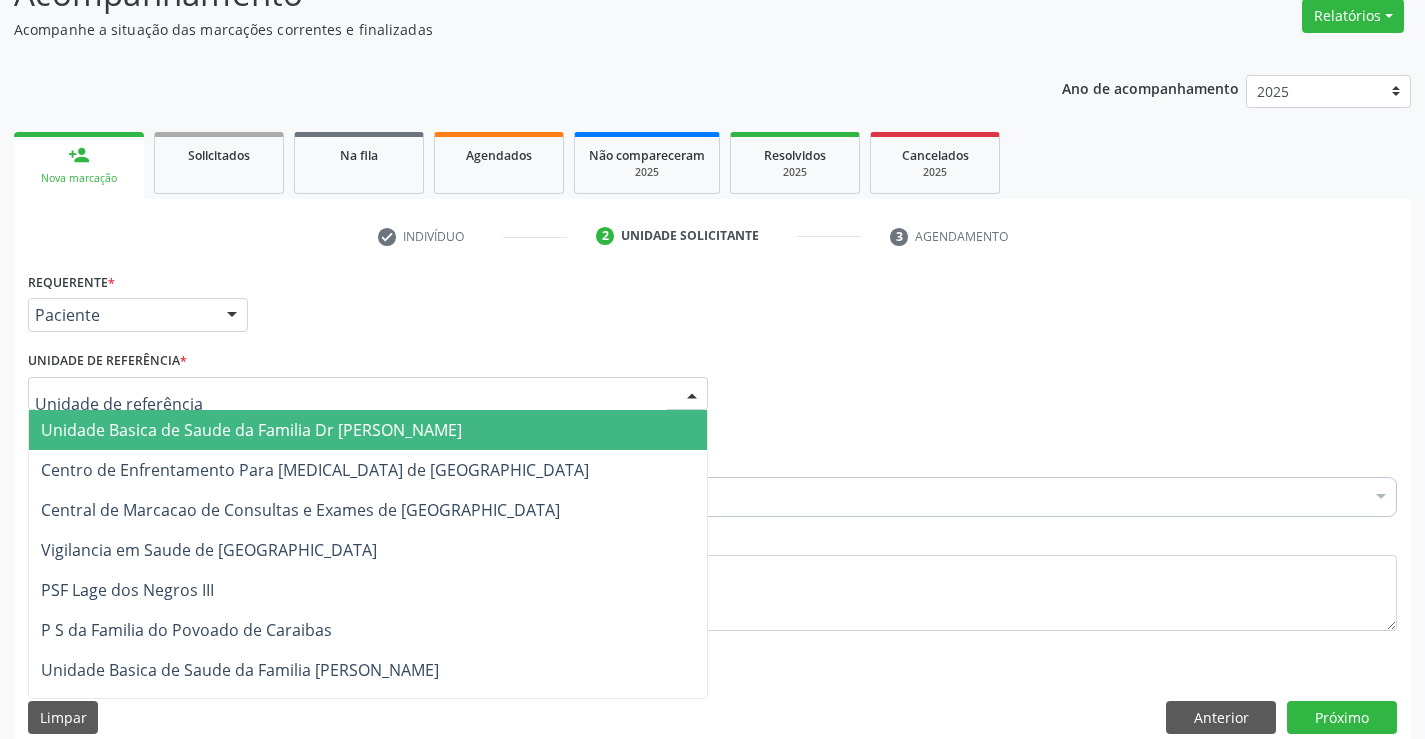 click at bounding box center (368, 394) 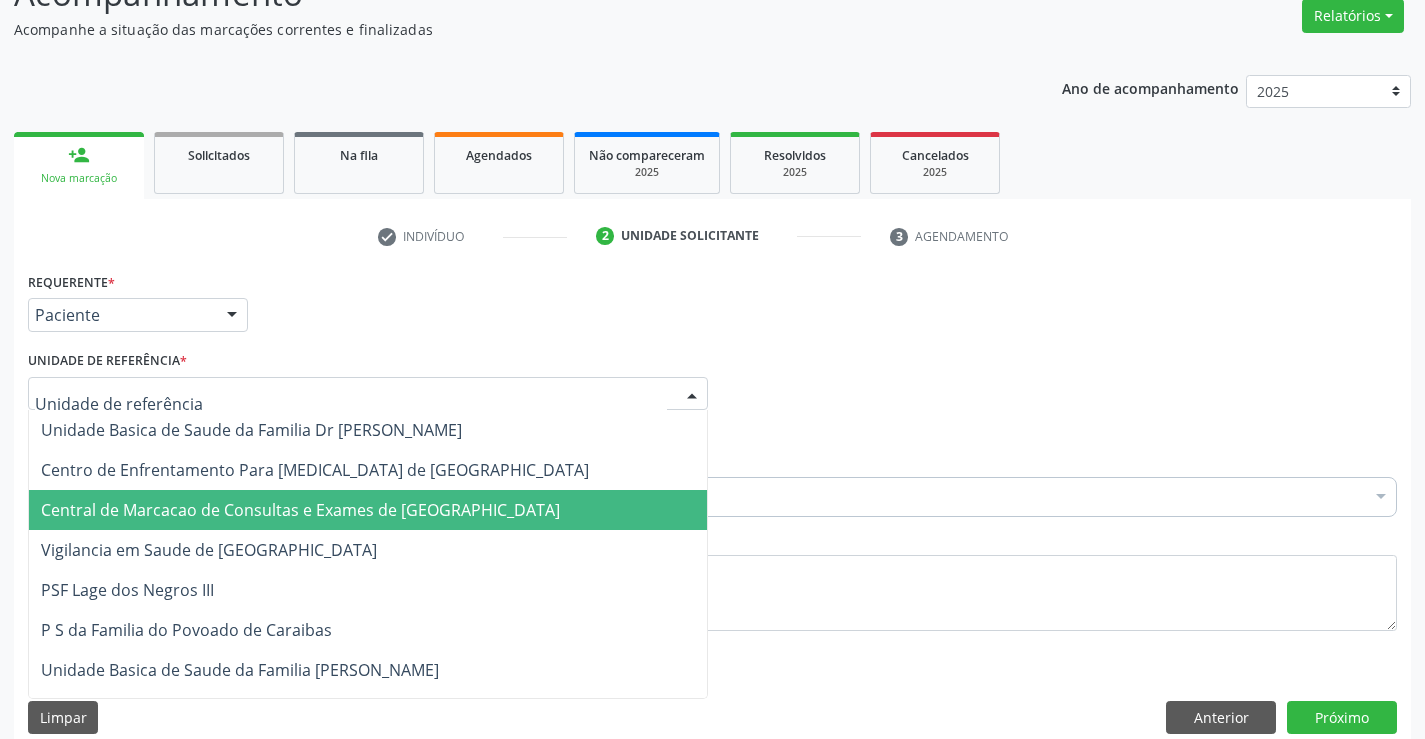 click on "Central de Marcacao de Consultas e Exames de [GEOGRAPHIC_DATA]" at bounding box center (300, 510) 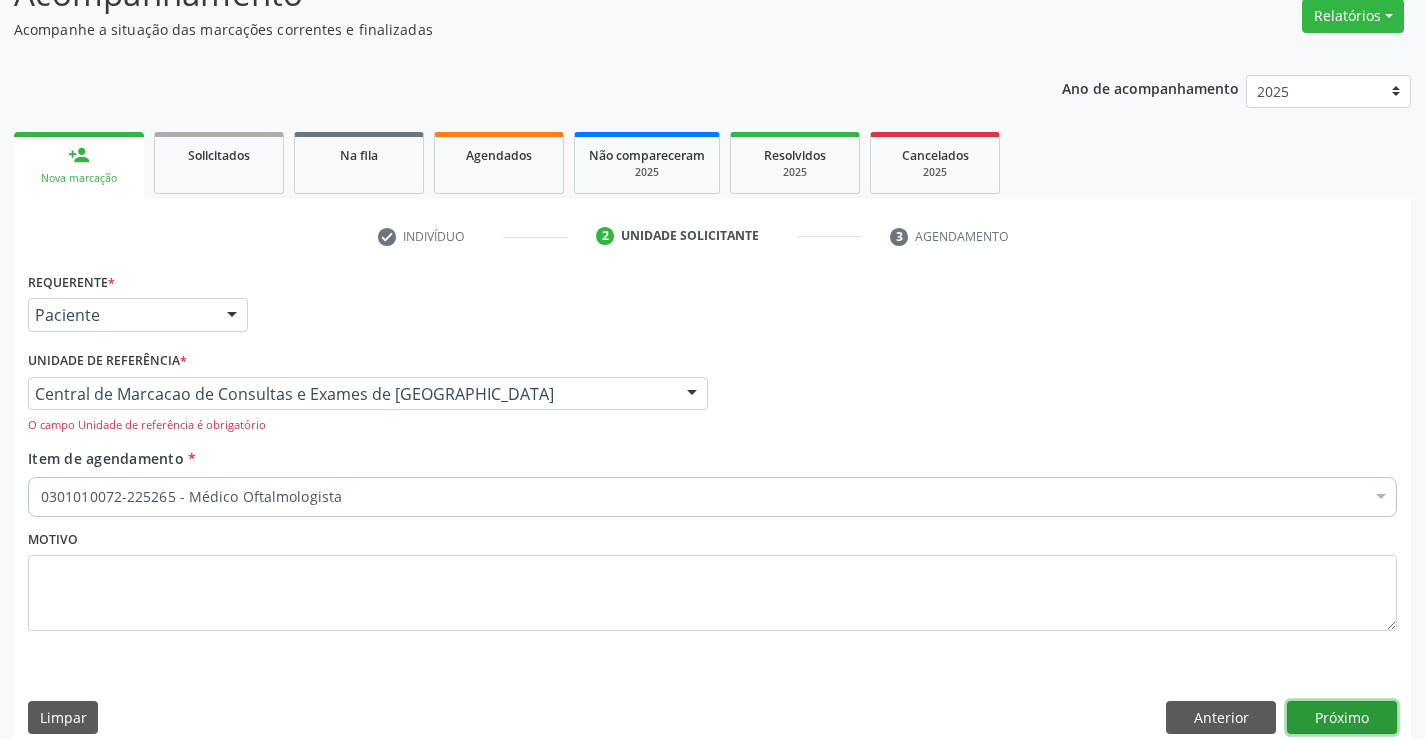 click on "Próximo" at bounding box center [1342, 718] 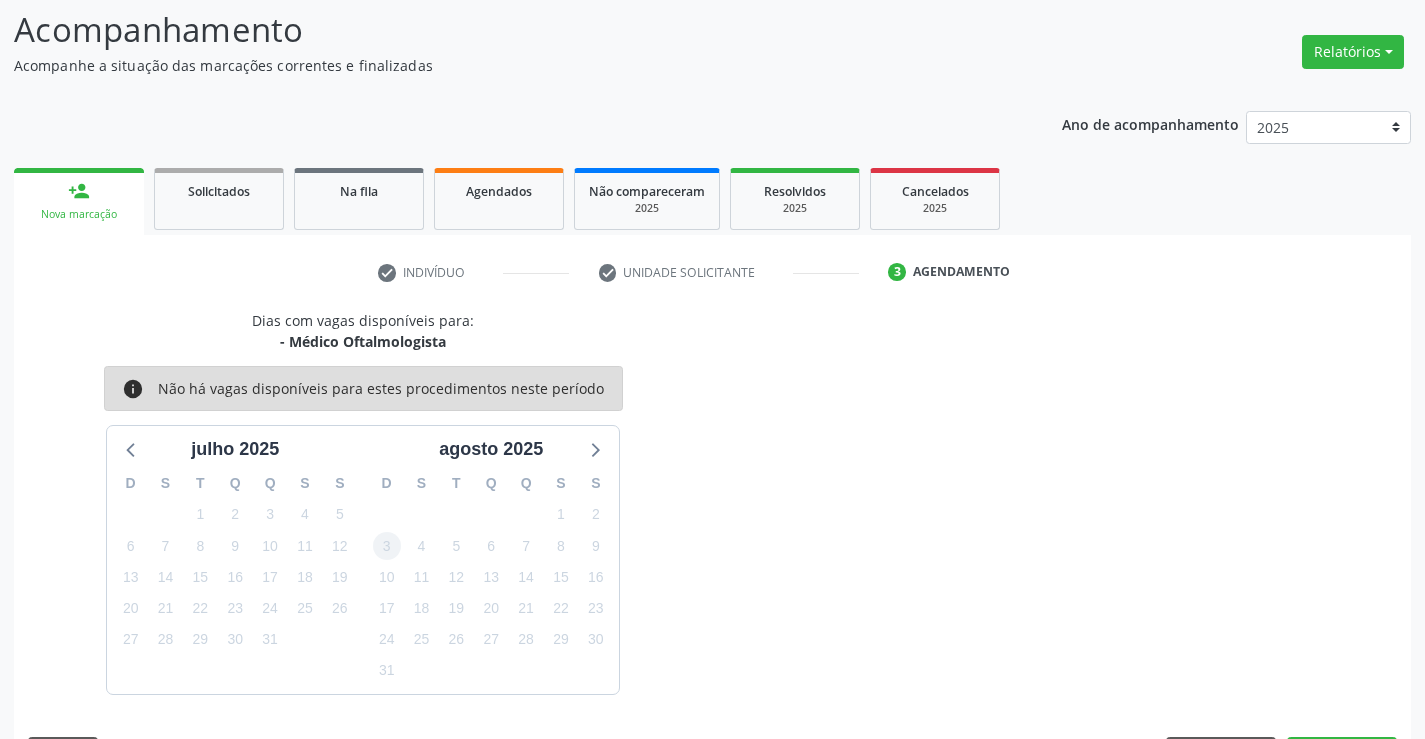 scroll, scrollTop: 167, scrollLeft: 0, axis: vertical 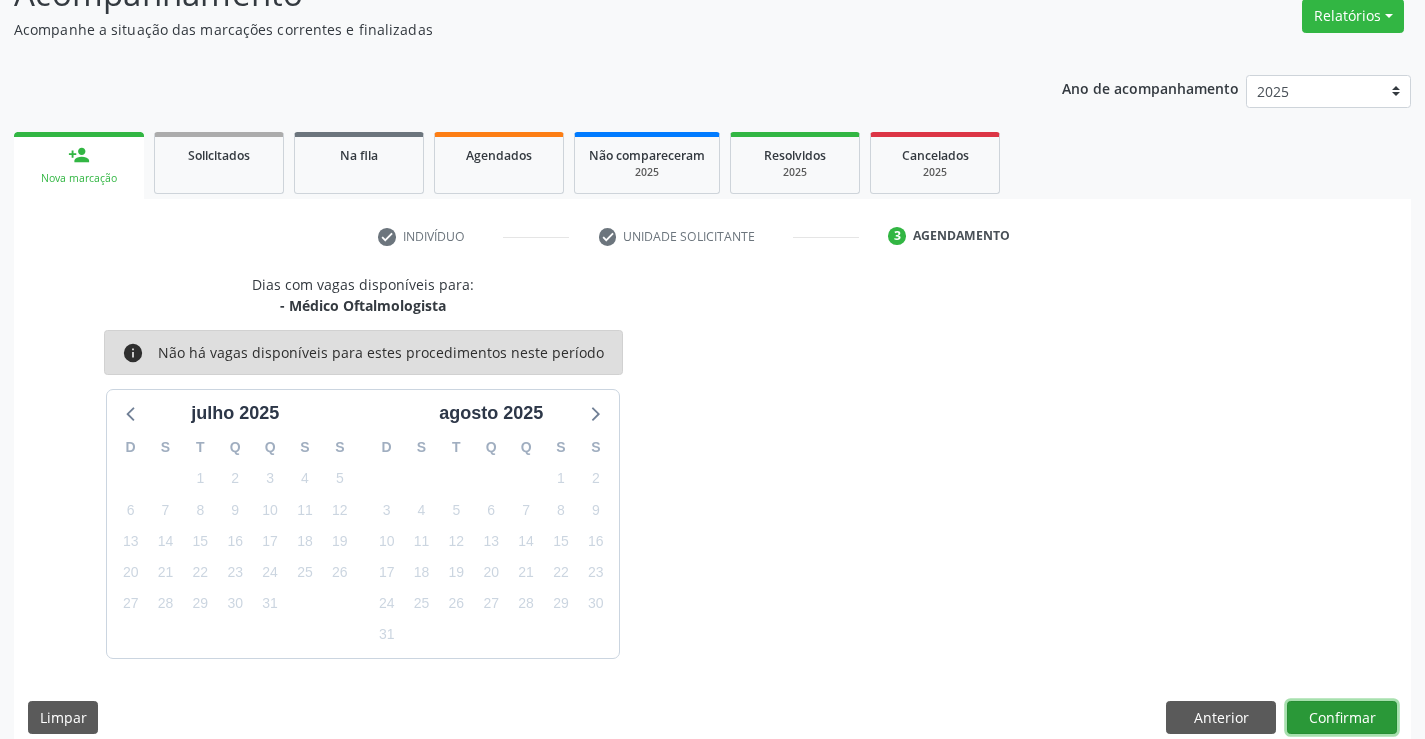 click on "Confirmar" at bounding box center (1342, 718) 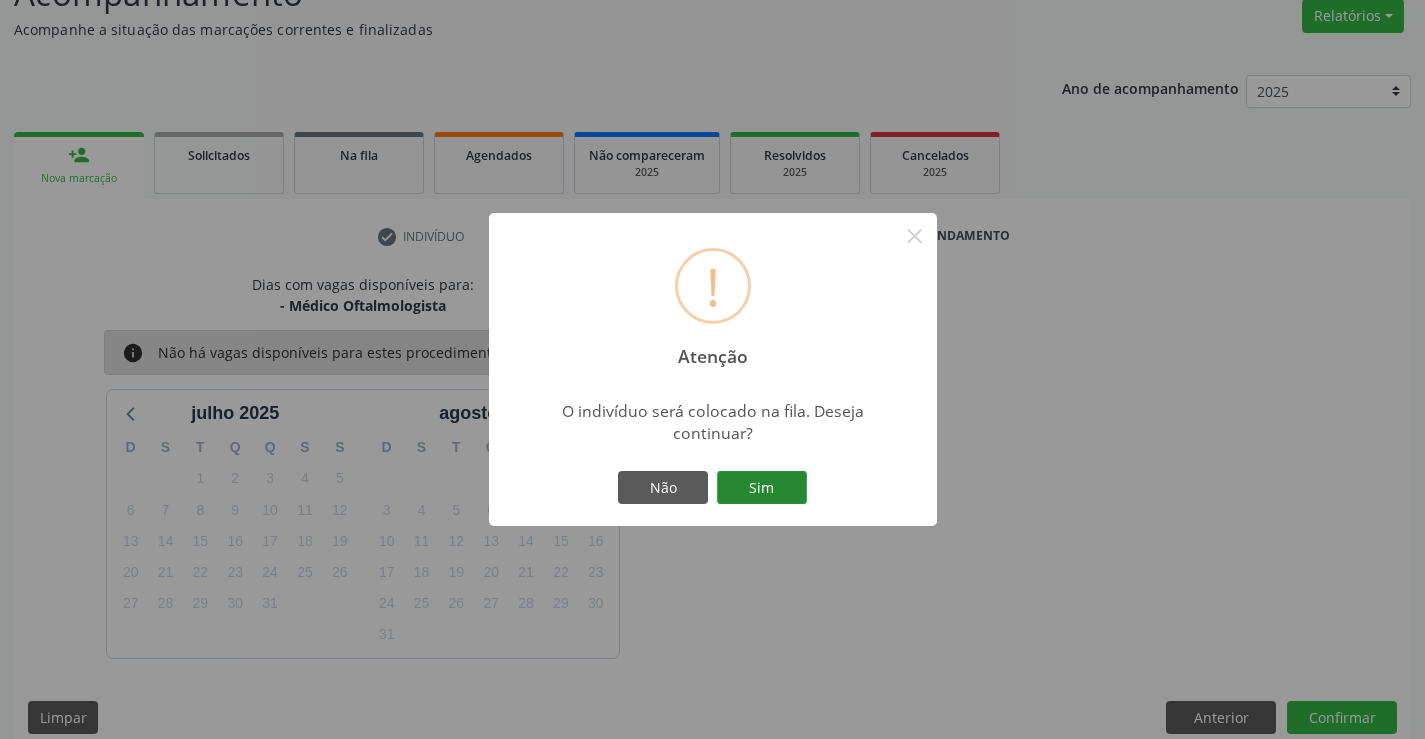 click on "Sim" at bounding box center [762, 488] 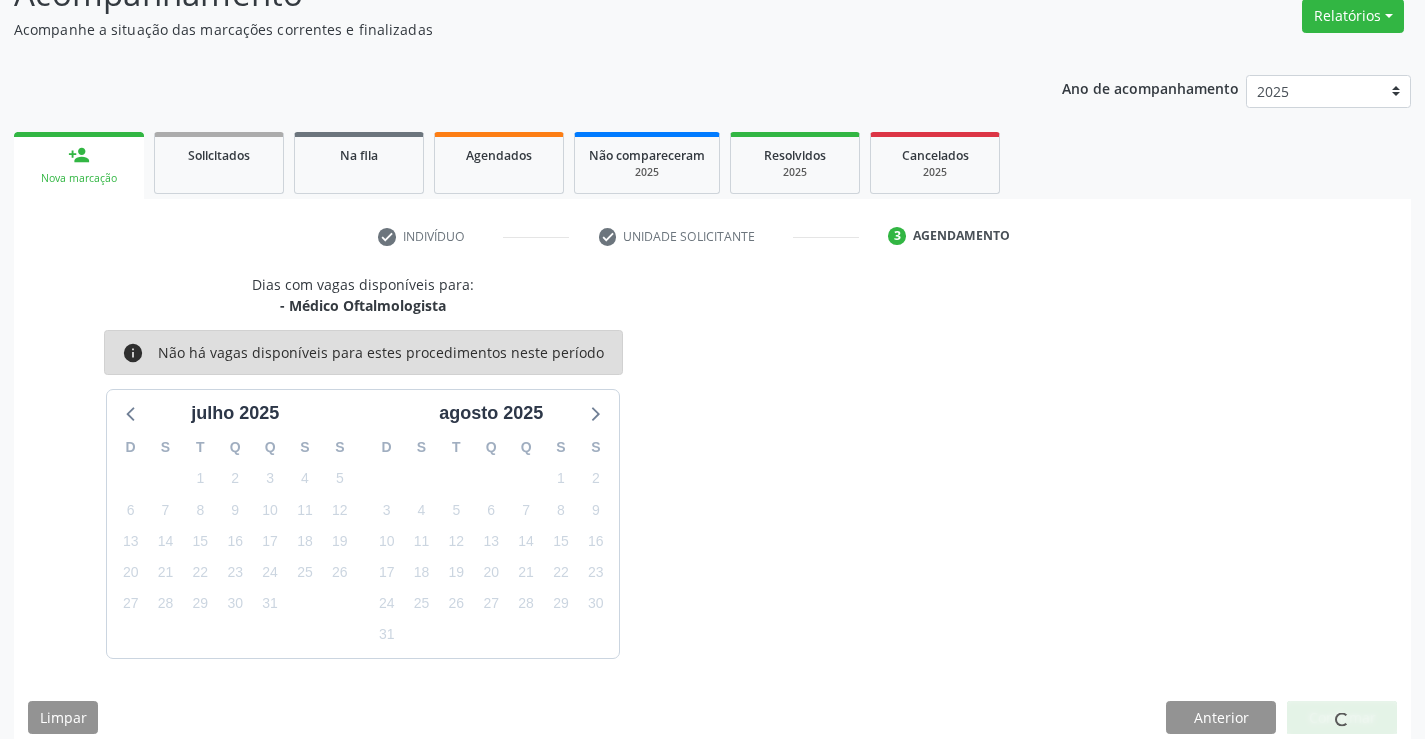 scroll, scrollTop: 0, scrollLeft: 0, axis: both 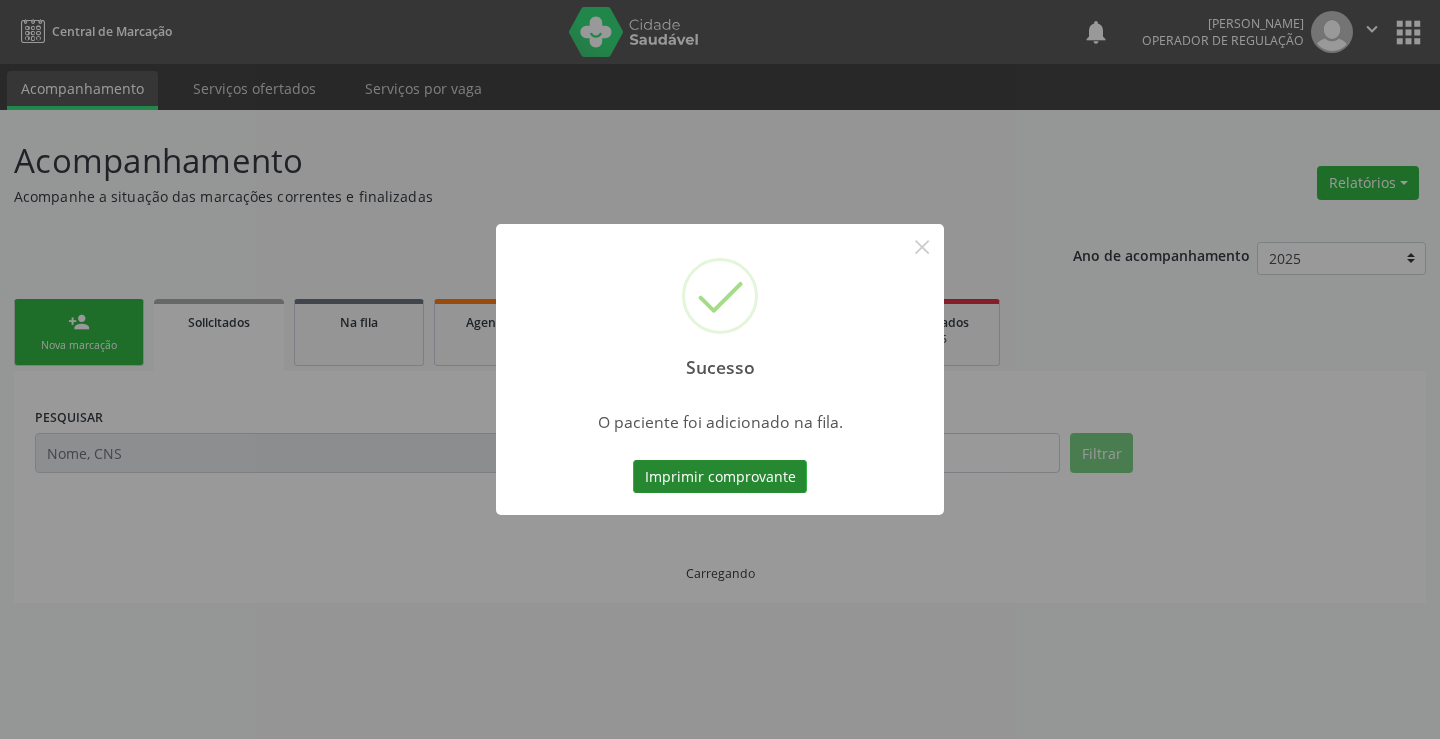 click on "Imprimir comprovante" at bounding box center [720, 477] 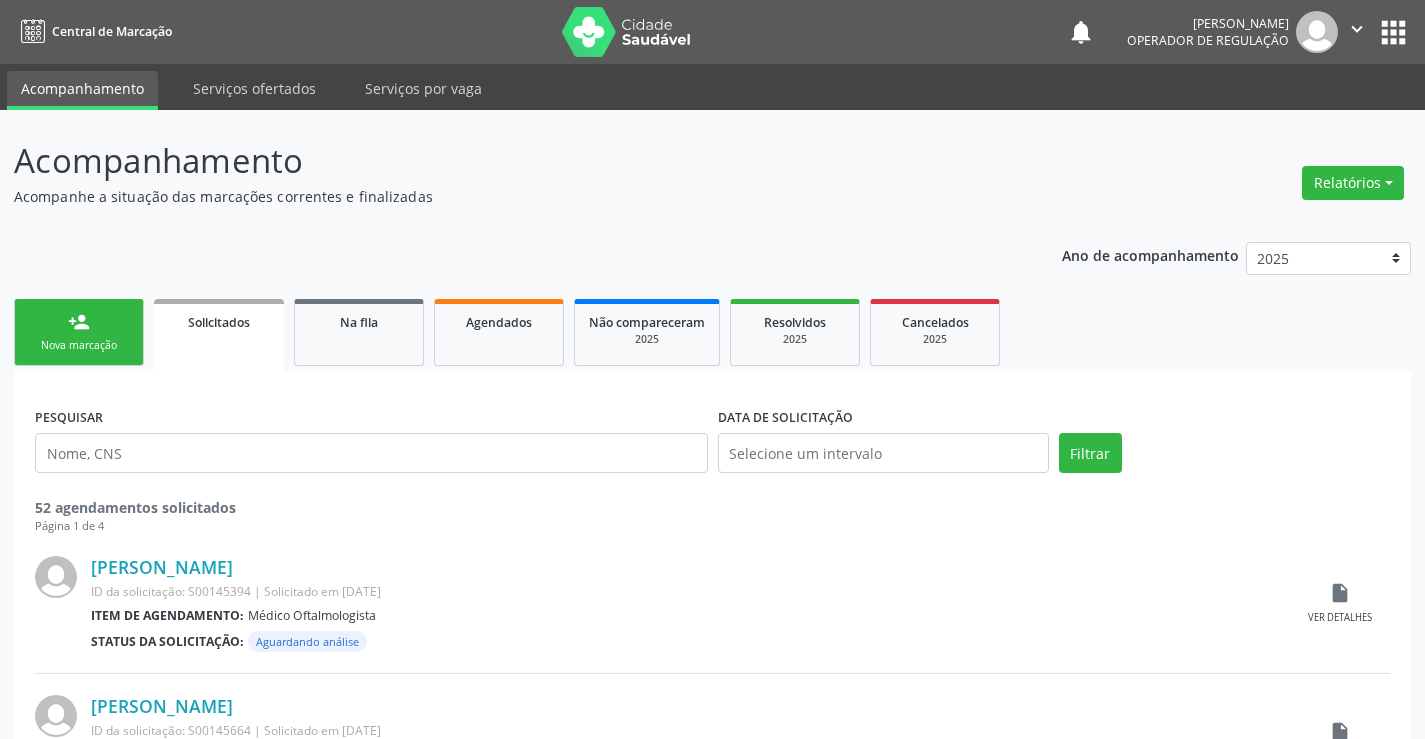 click on "person_add
Nova marcação" at bounding box center (79, 332) 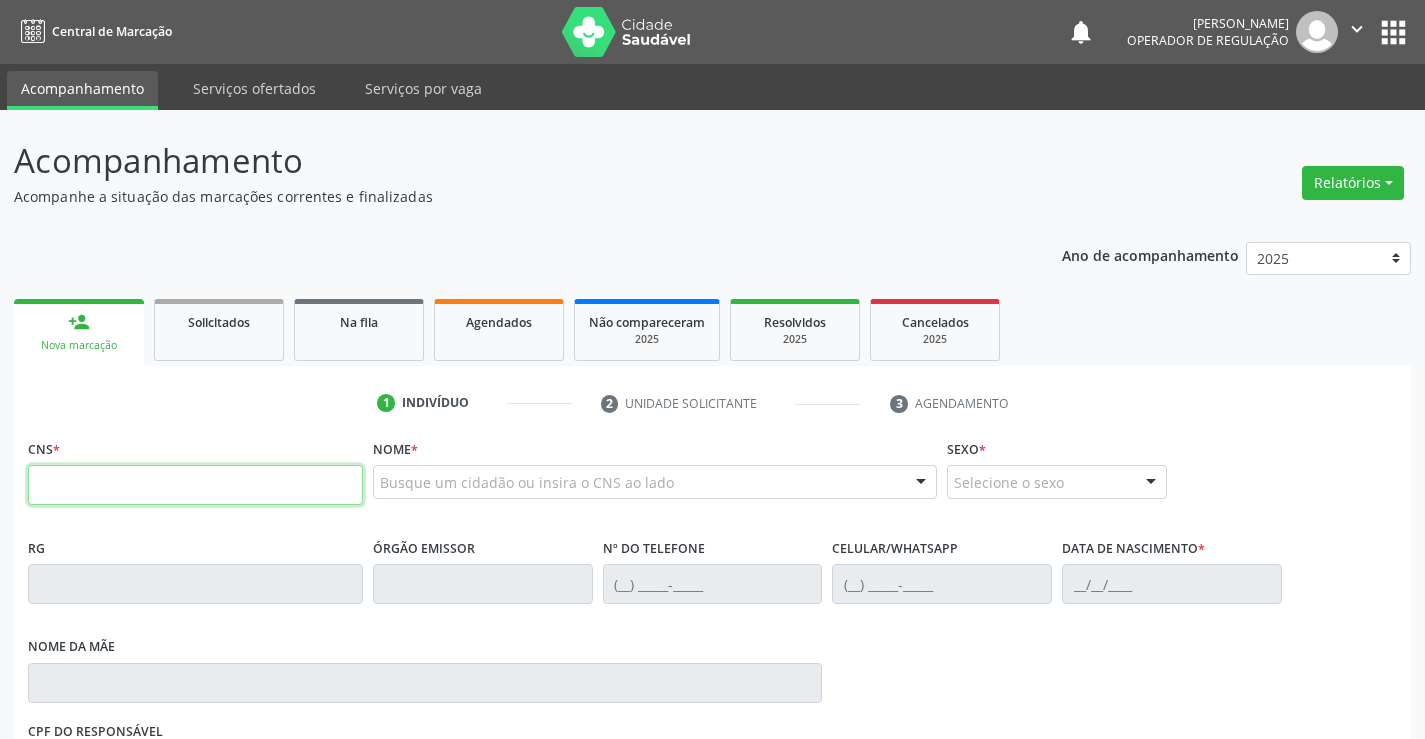 click at bounding box center [195, 485] 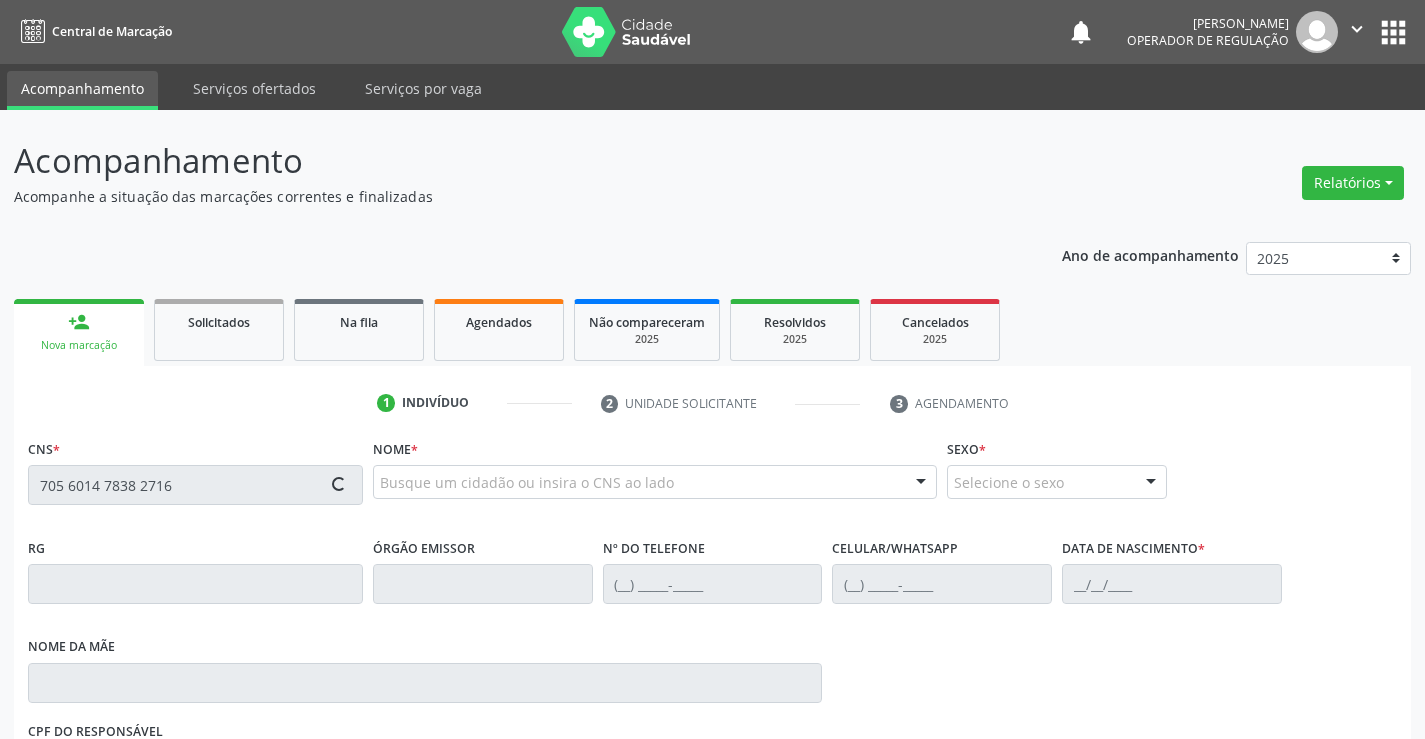 type on "705 6014 7838 2716" 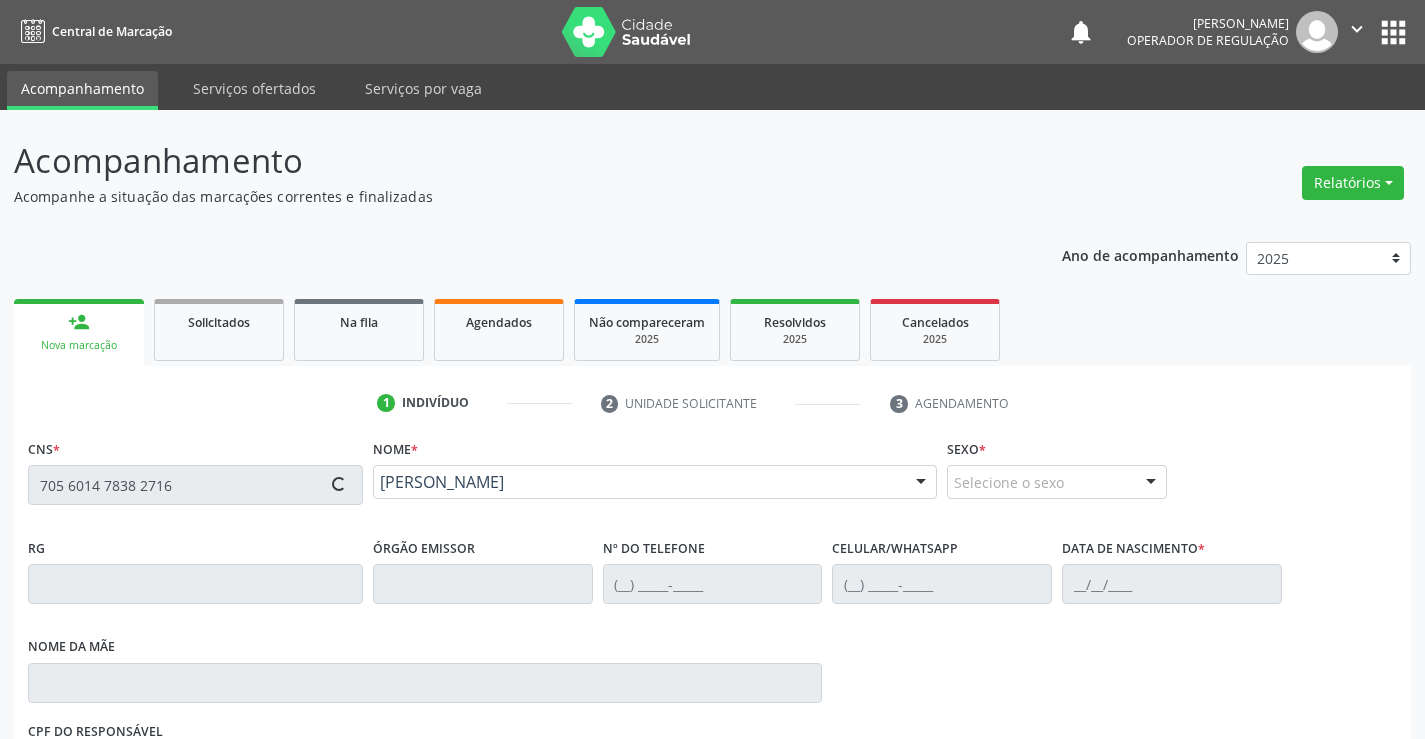 type on "[PHONE_NUMBER]" 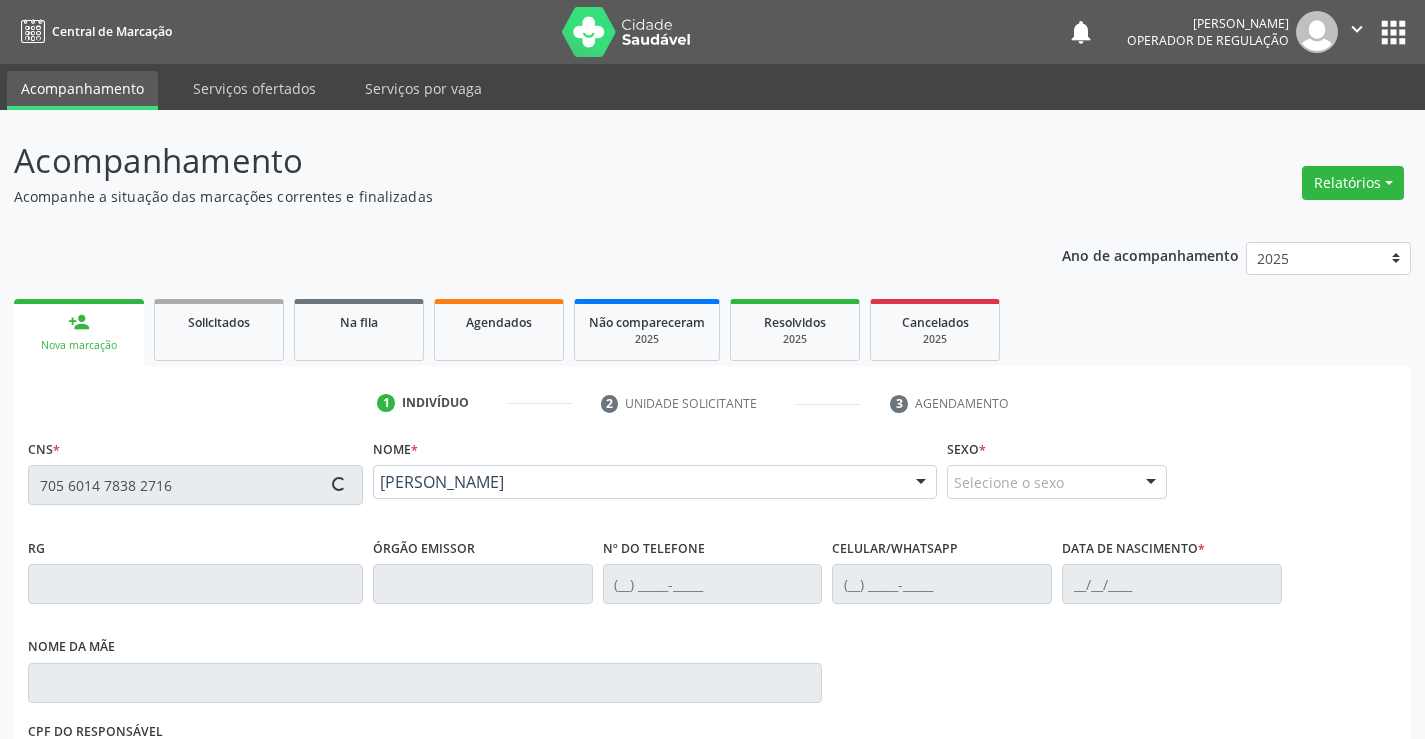 type on "2[DATE]" 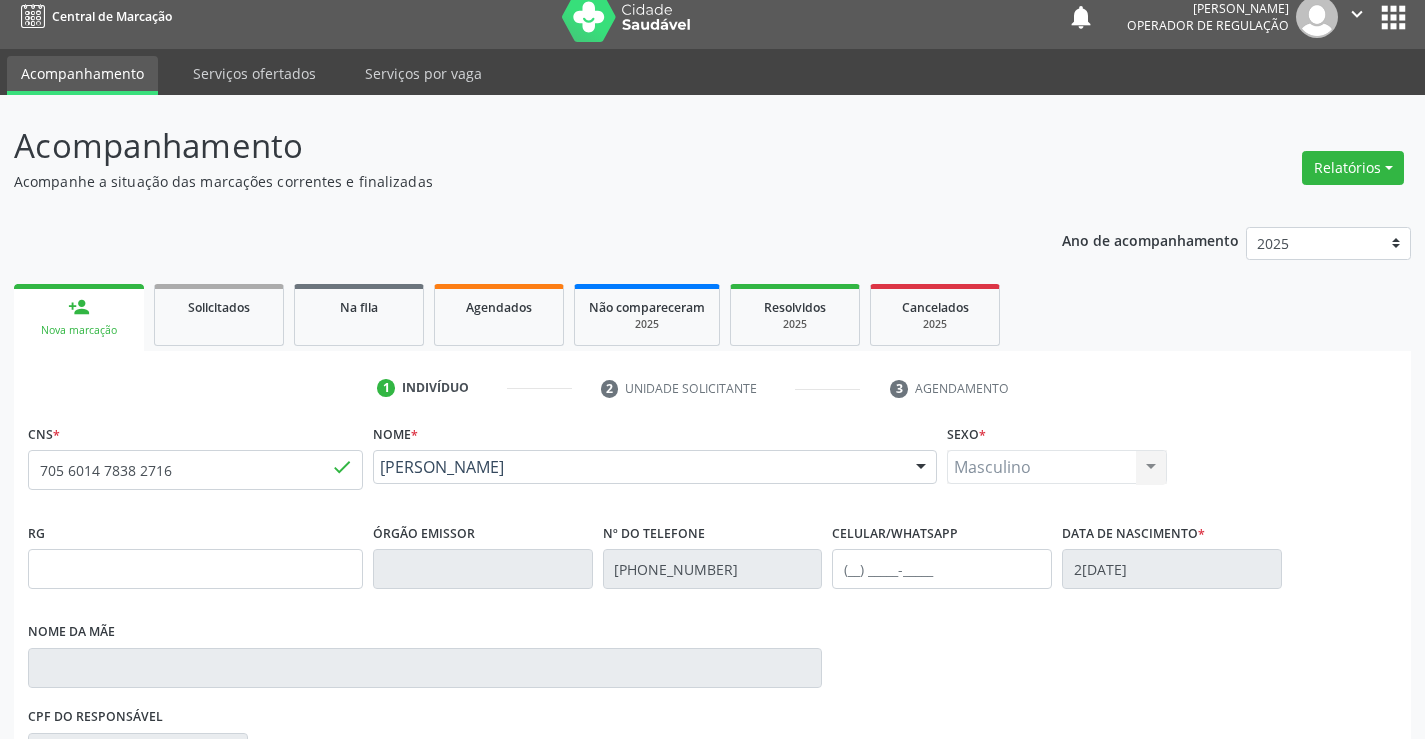 scroll, scrollTop: 300, scrollLeft: 0, axis: vertical 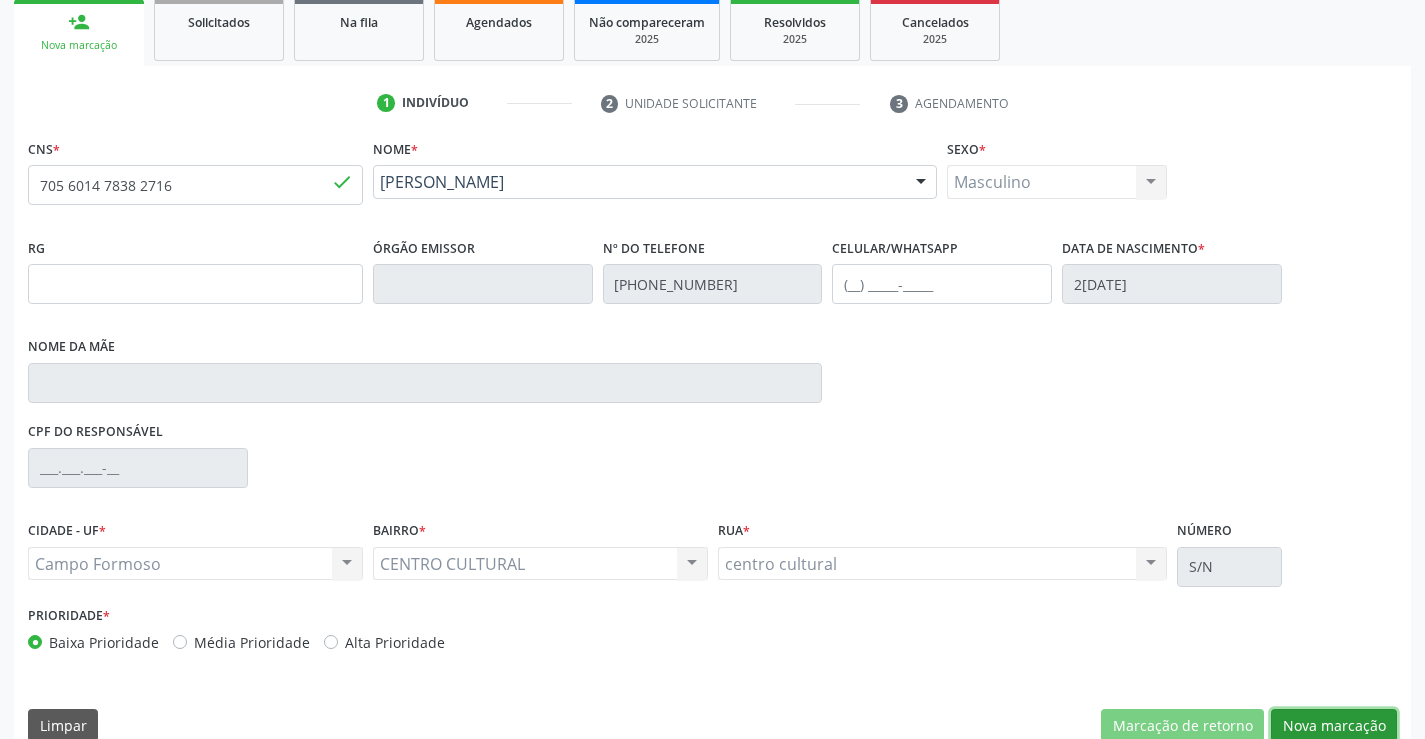 click on "Nova marcação" at bounding box center (1334, 726) 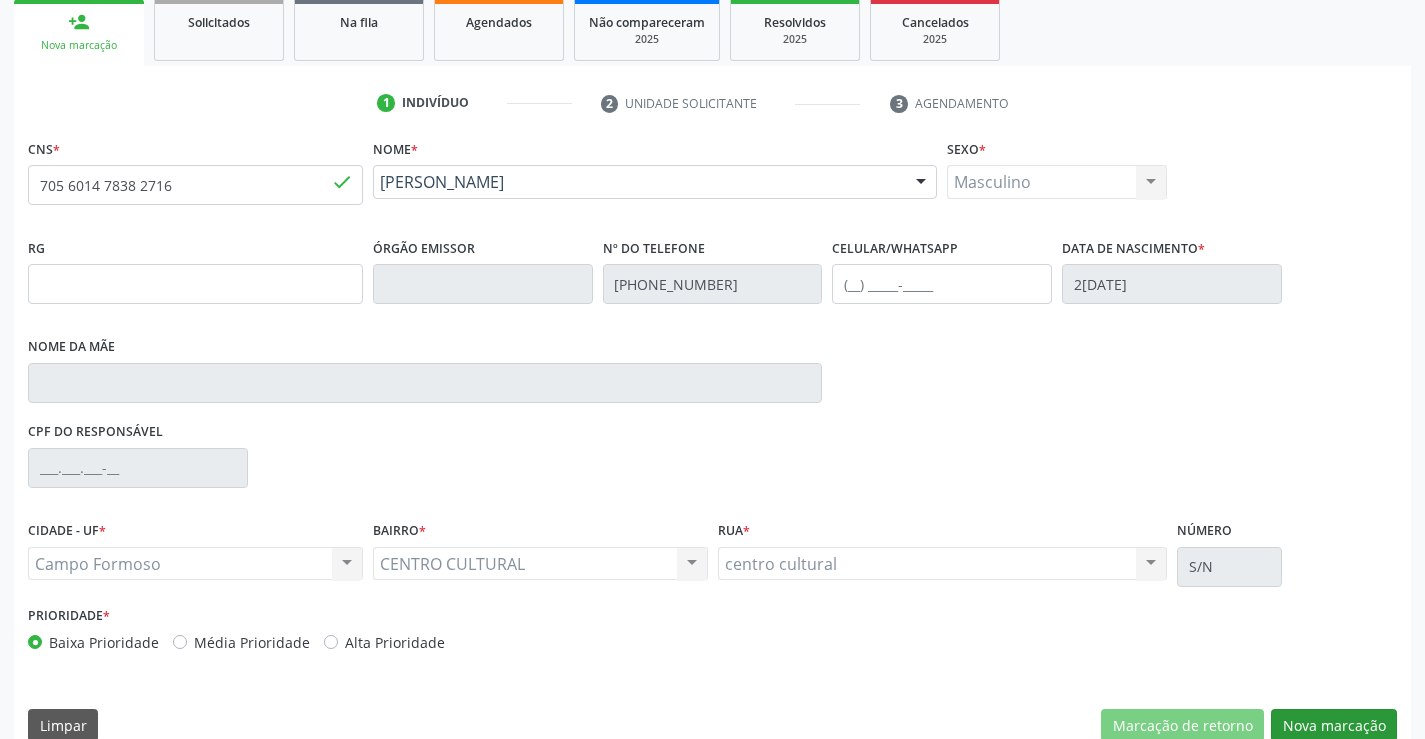 scroll, scrollTop: 167, scrollLeft: 0, axis: vertical 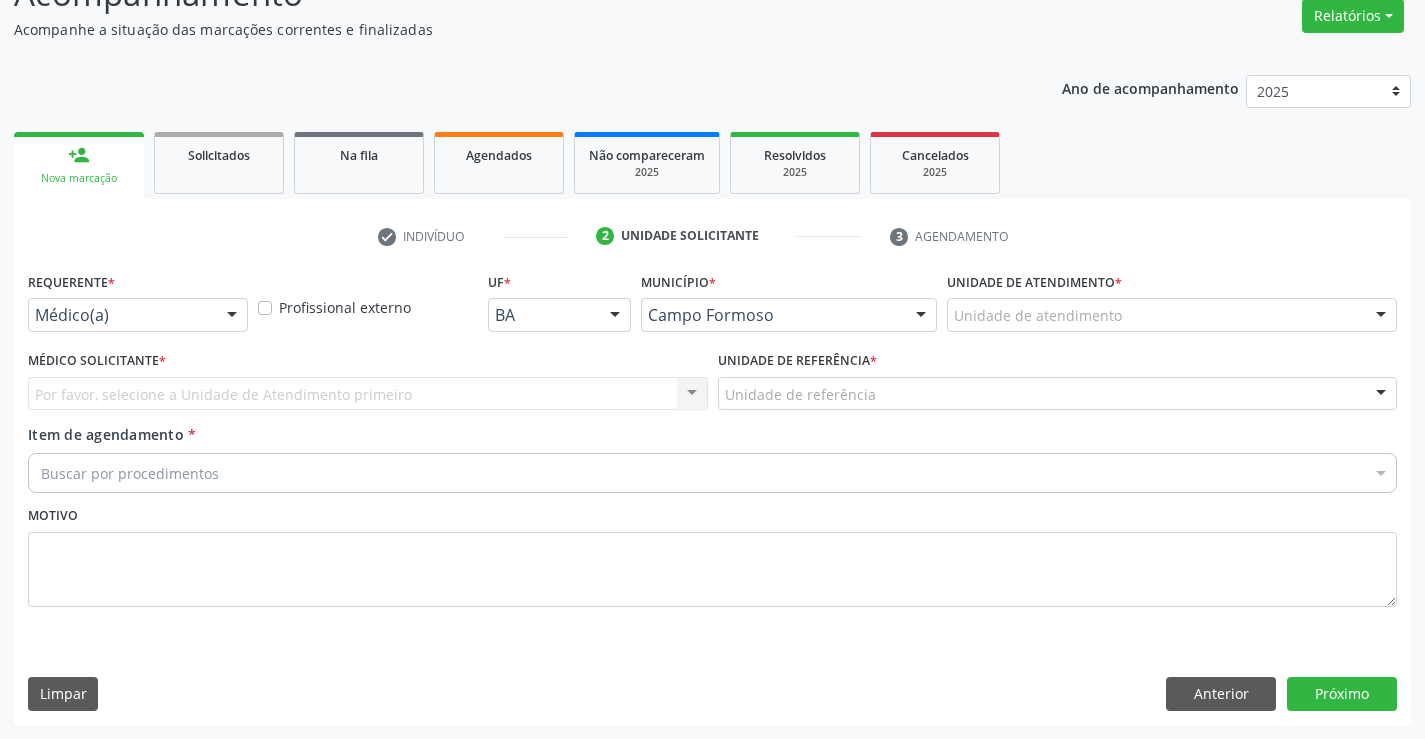 click at bounding box center (232, 316) 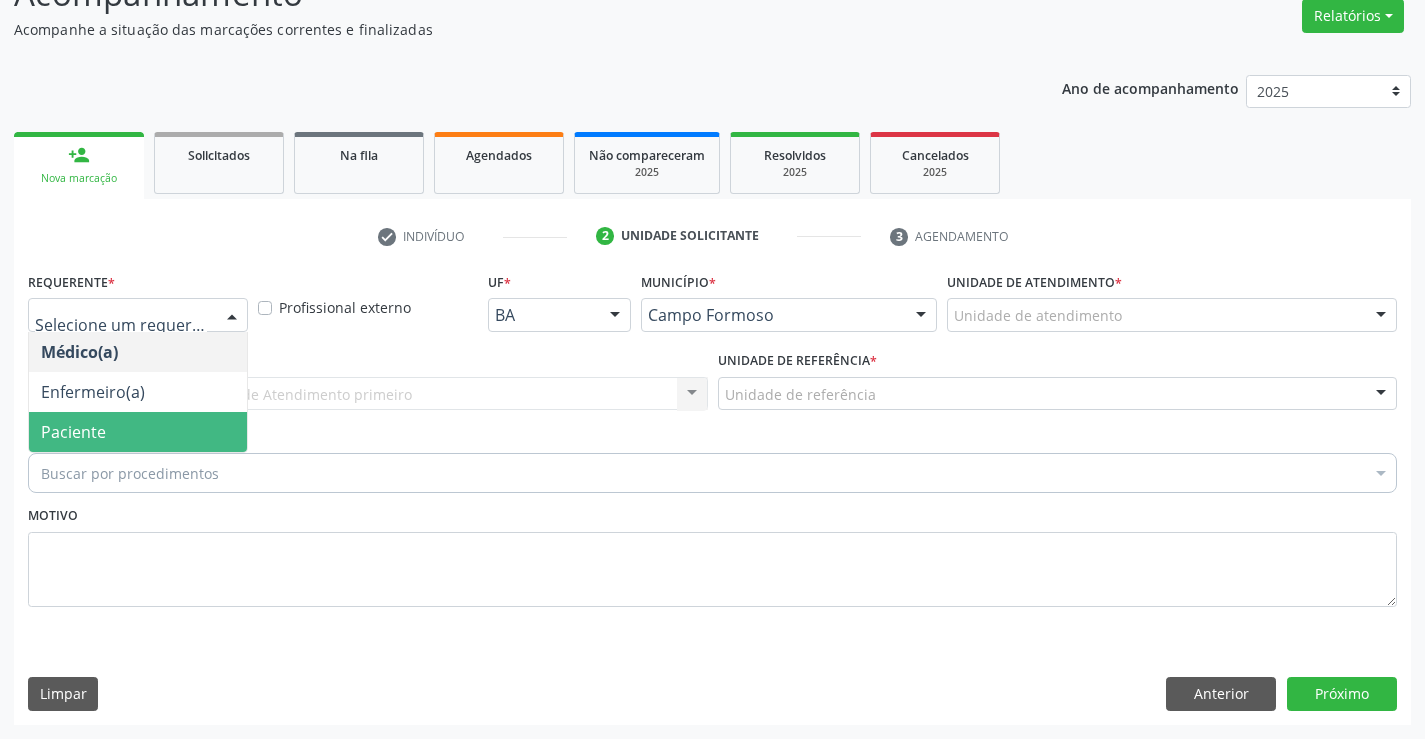 click on "Paciente" at bounding box center [138, 432] 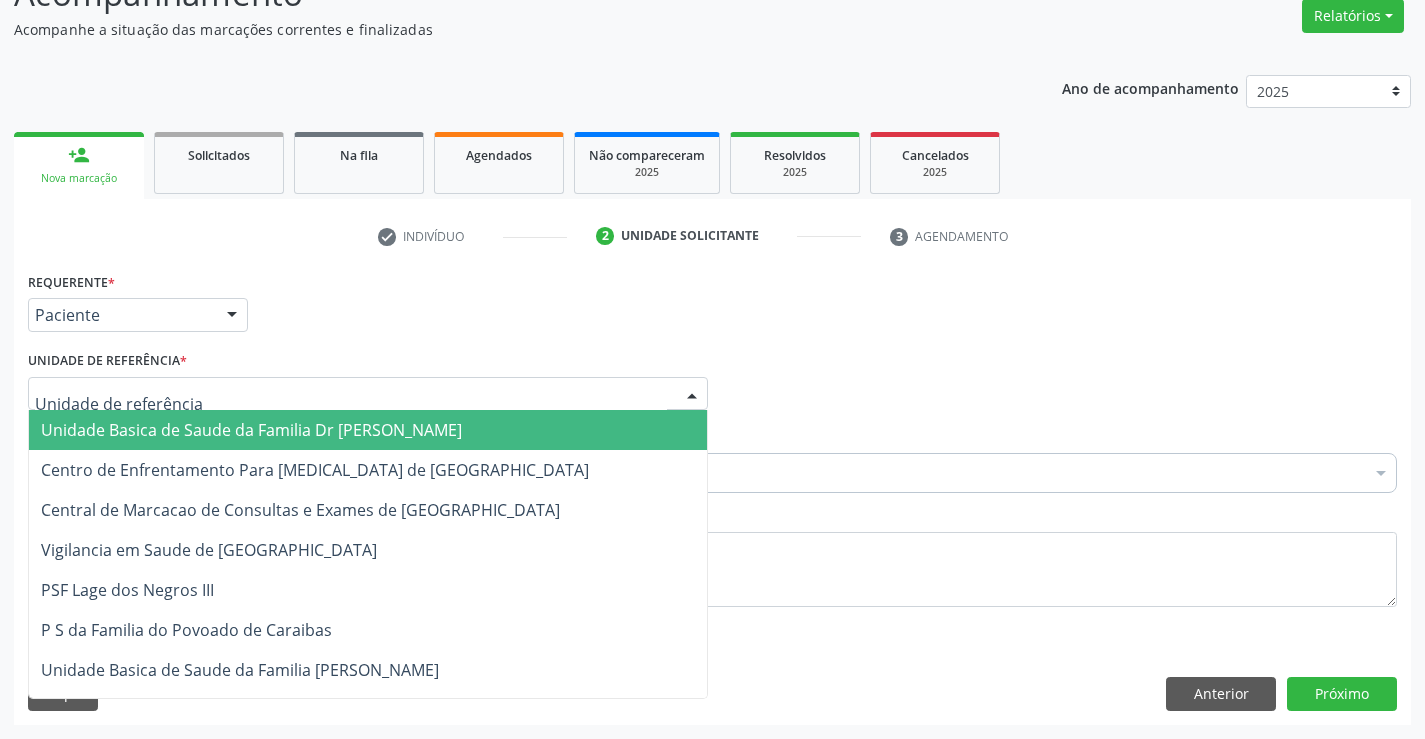 click at bounding box center (368, 394) 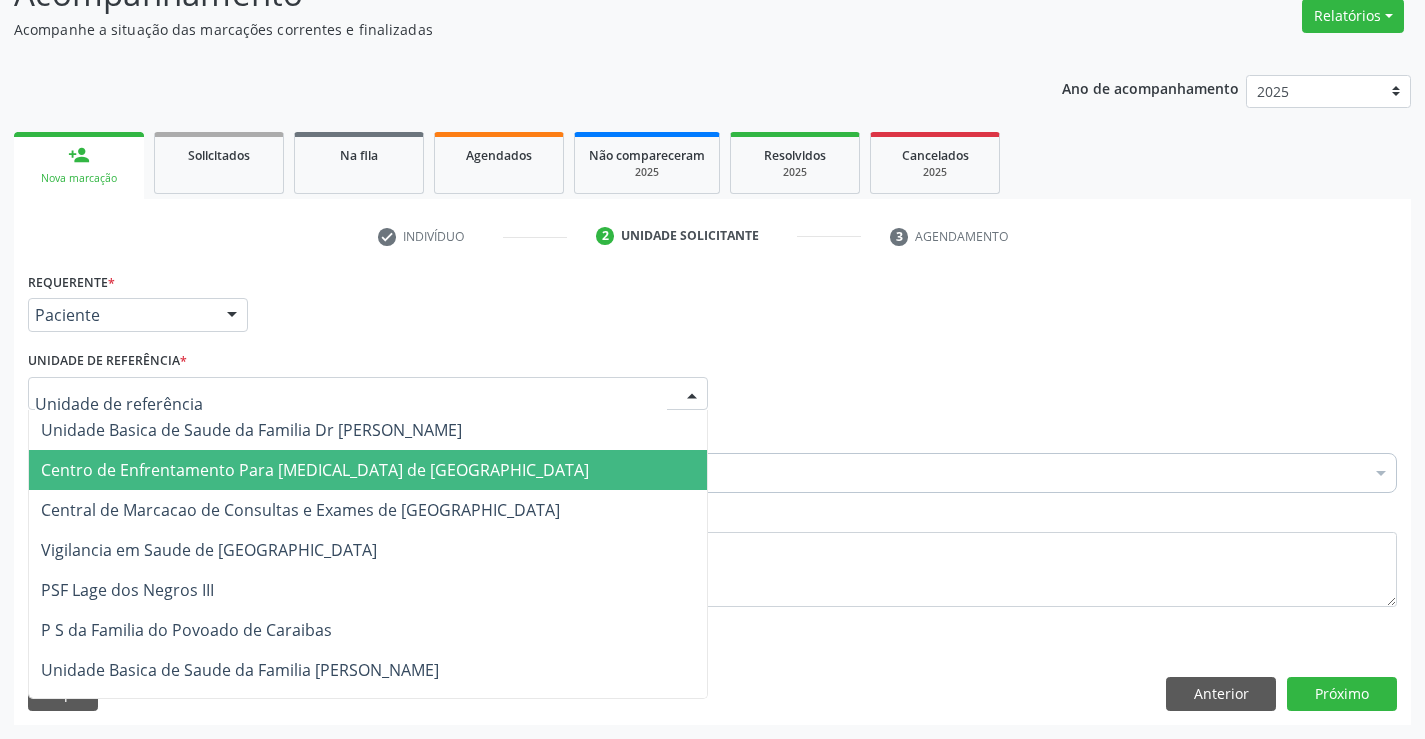 click on "Centro de Enfrentamento Para [MEDICAL_DATA] de [GEOGRAPHIC_DATA]" at bounding box center [315, 470] 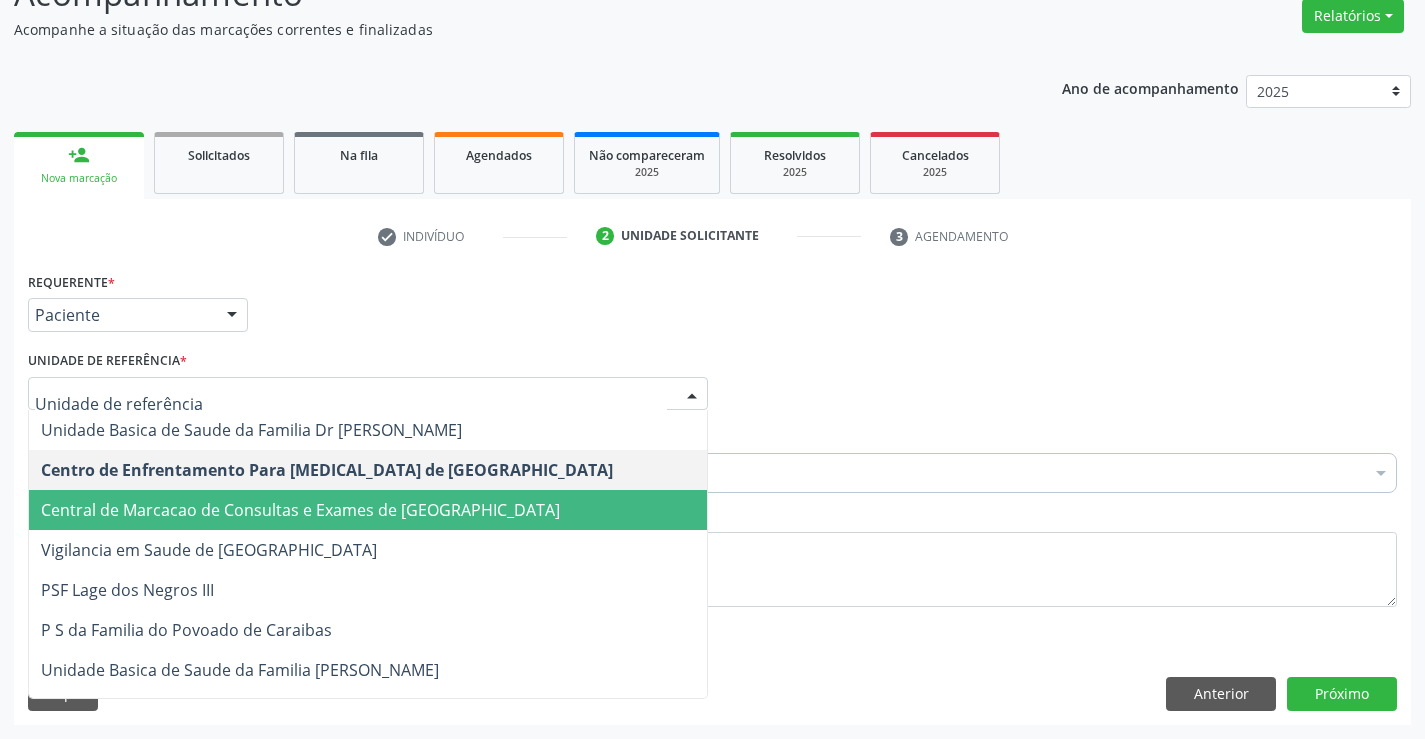click on "Central de Marcacao de Consultas e Exames de [GEOGRAPHIC_DATA]" at bounding box center [300, 510] 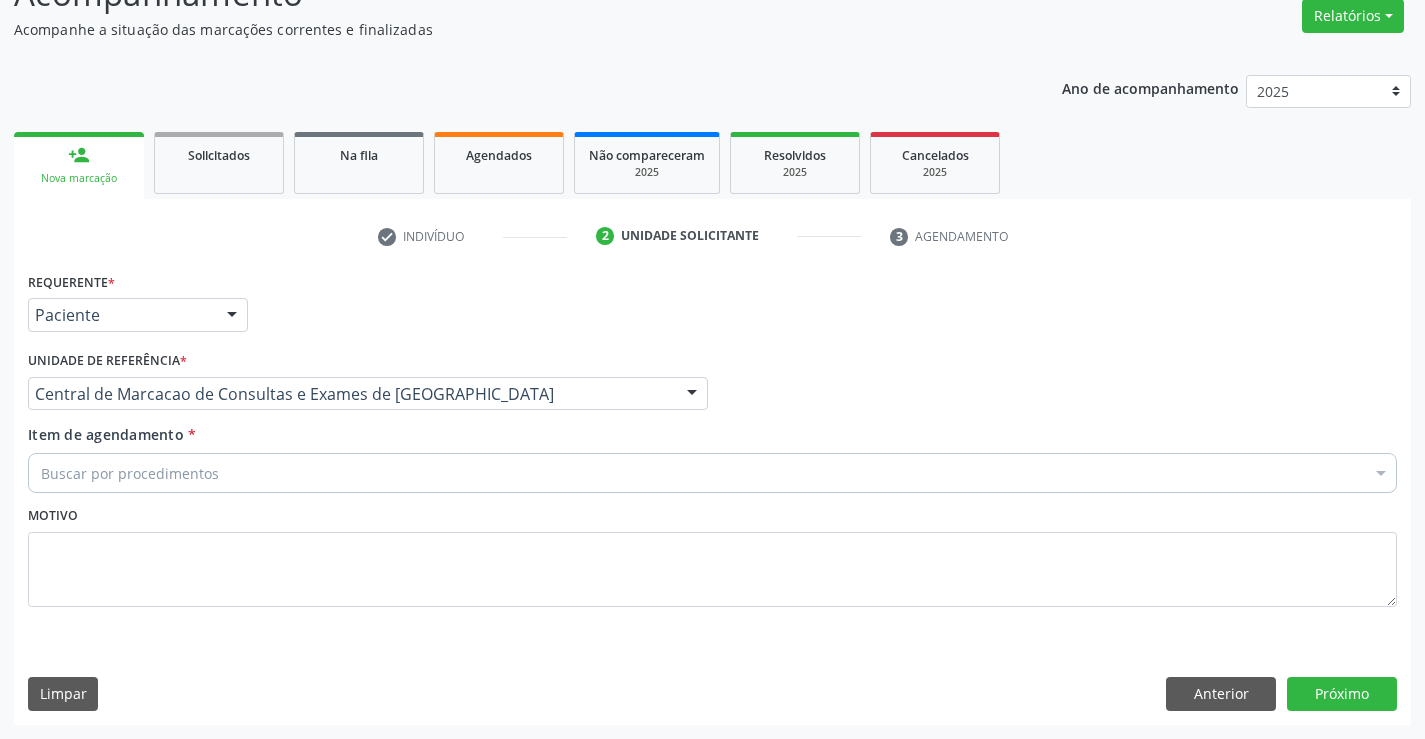 click on "Buscar por procedimentos" at bounding box center [712, 473] 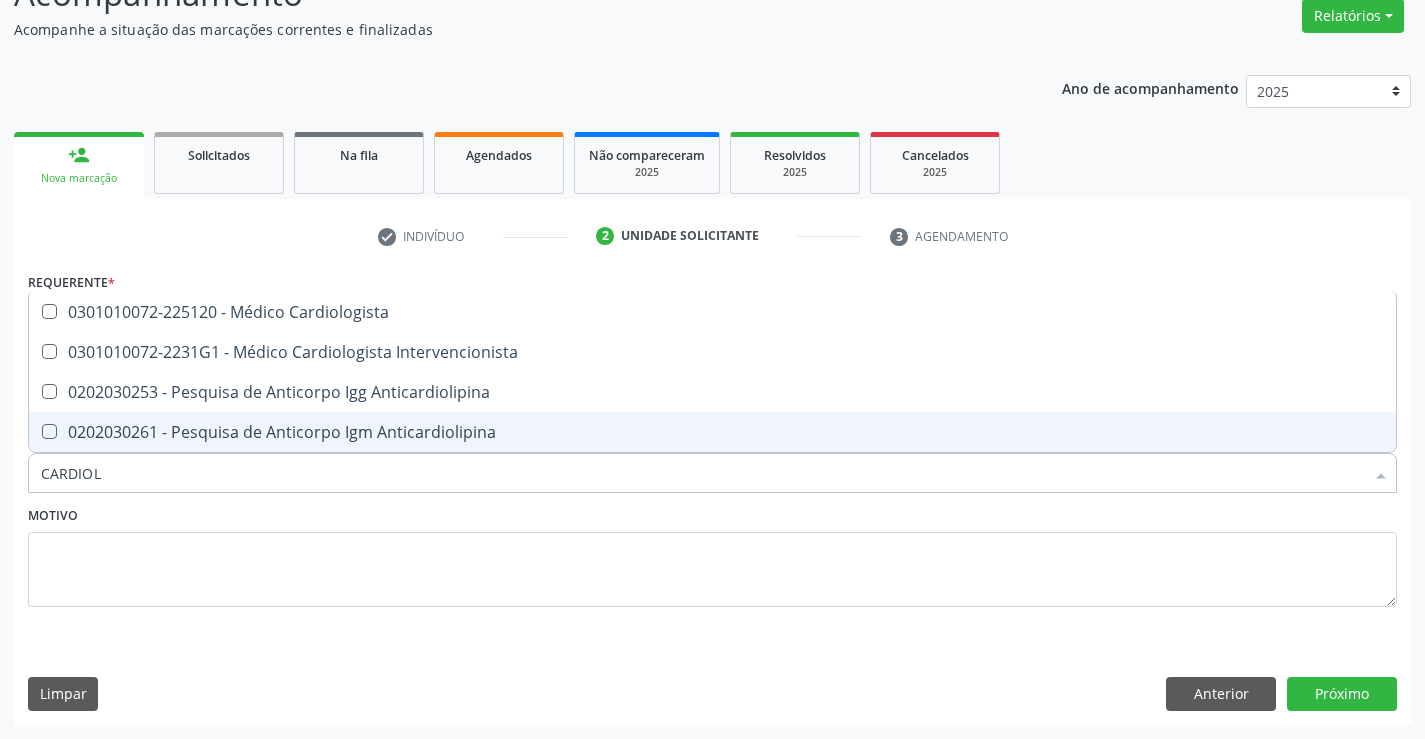 type on "CARDIOLO" 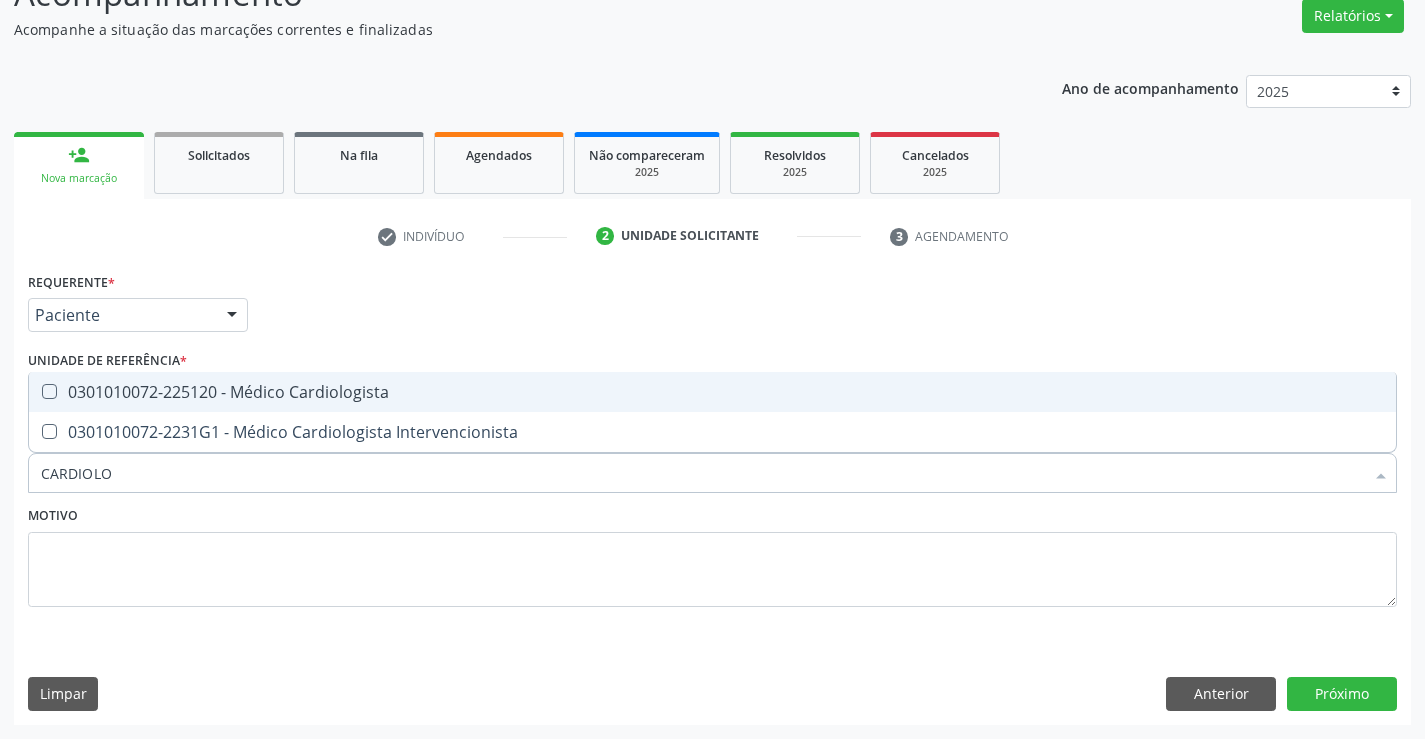 click on "0301010072-225120 - Médico Cardiologista" at bounding box center (712, 392) 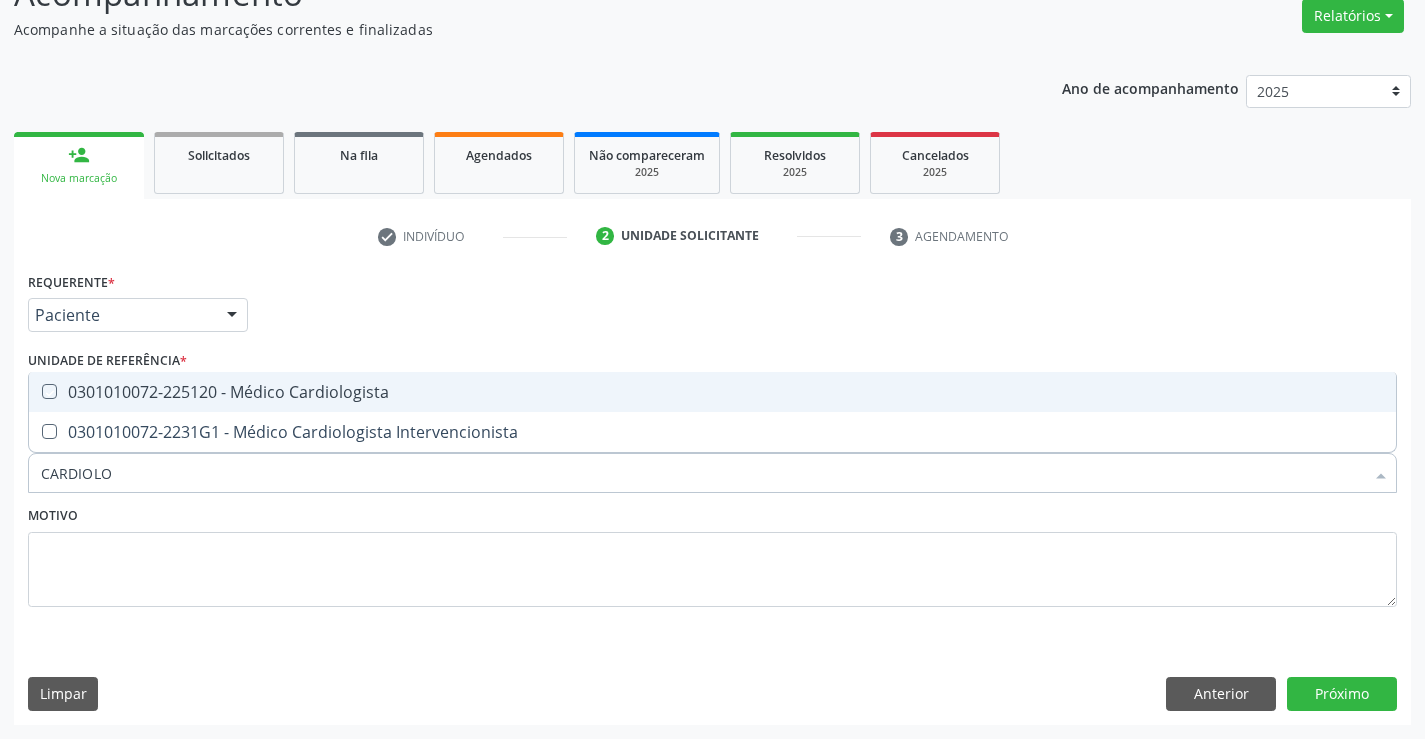 checkbox on "true" 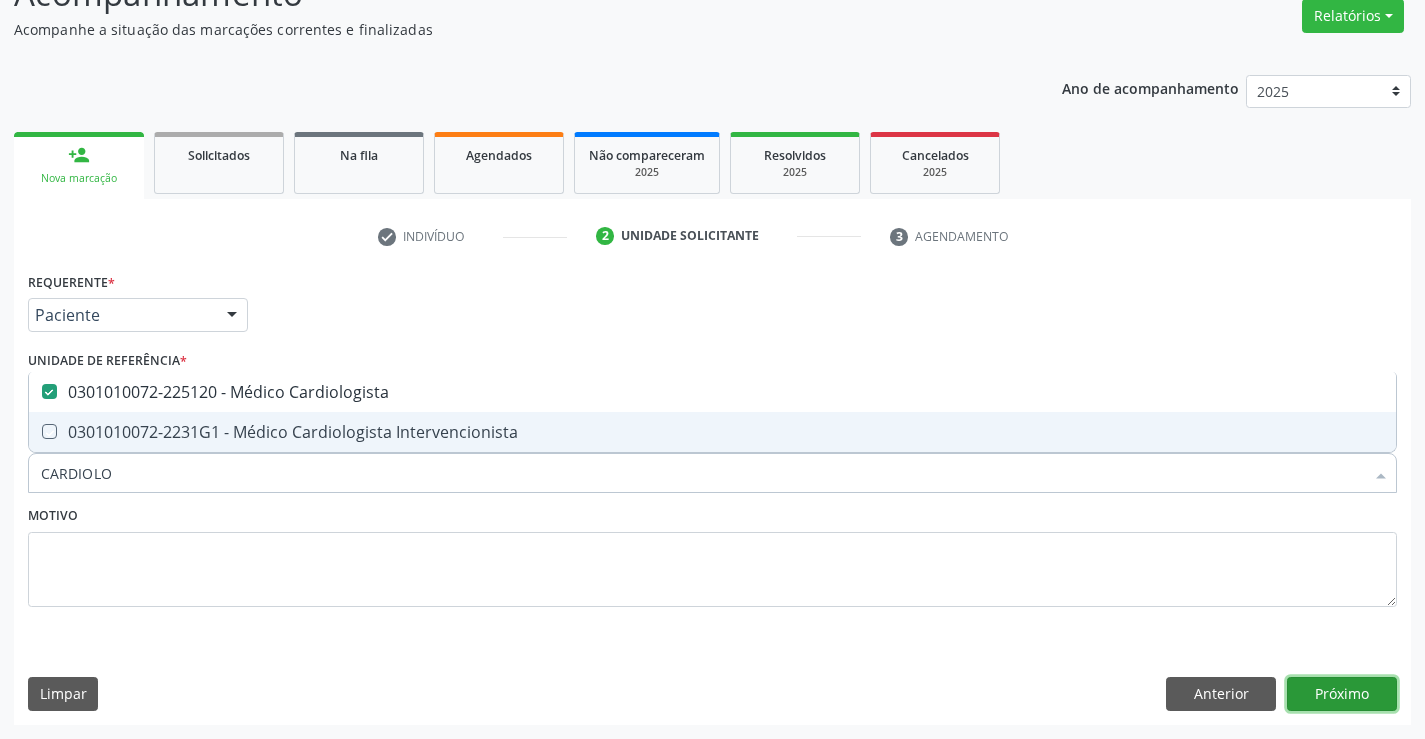 click on "Próximo" at bounding box center (1342, 694) 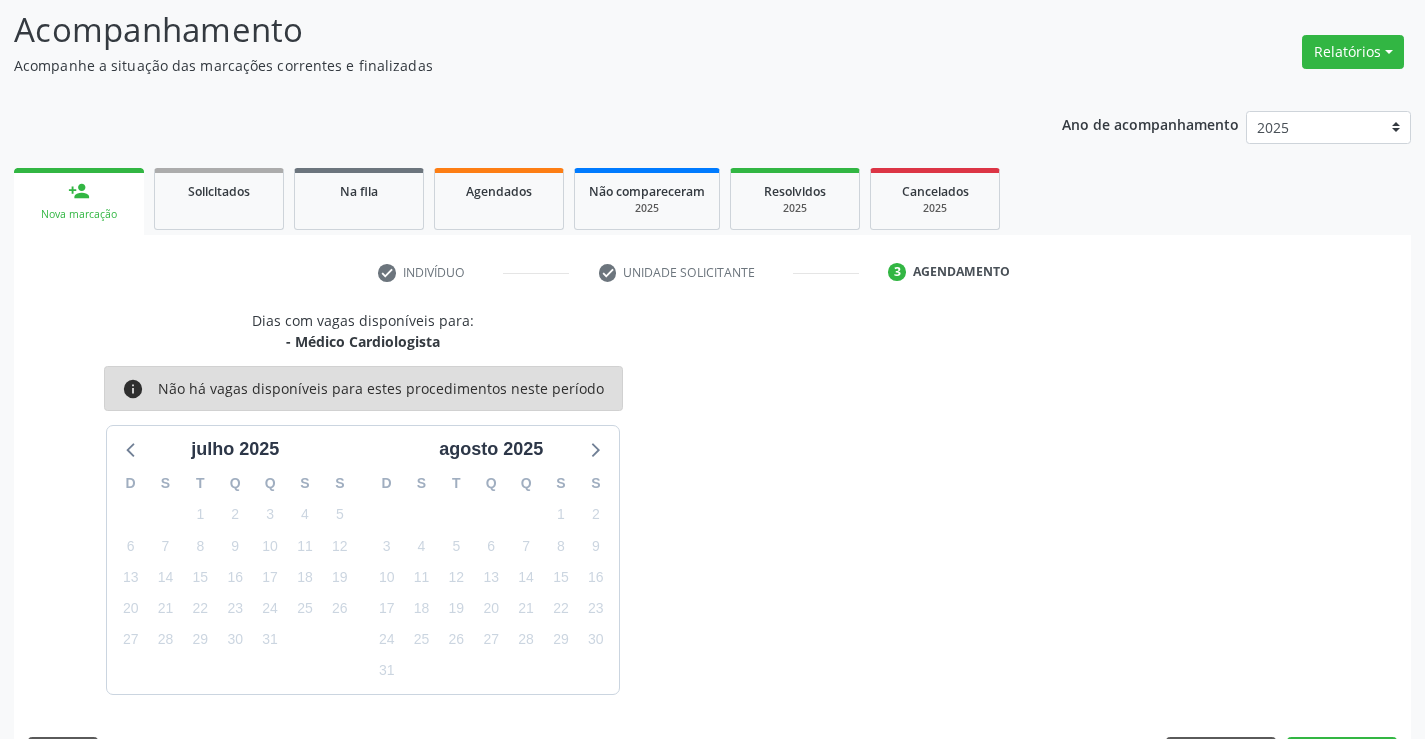 scroll, scrollTop: 167, scrollLeft: 0, axis: vertical 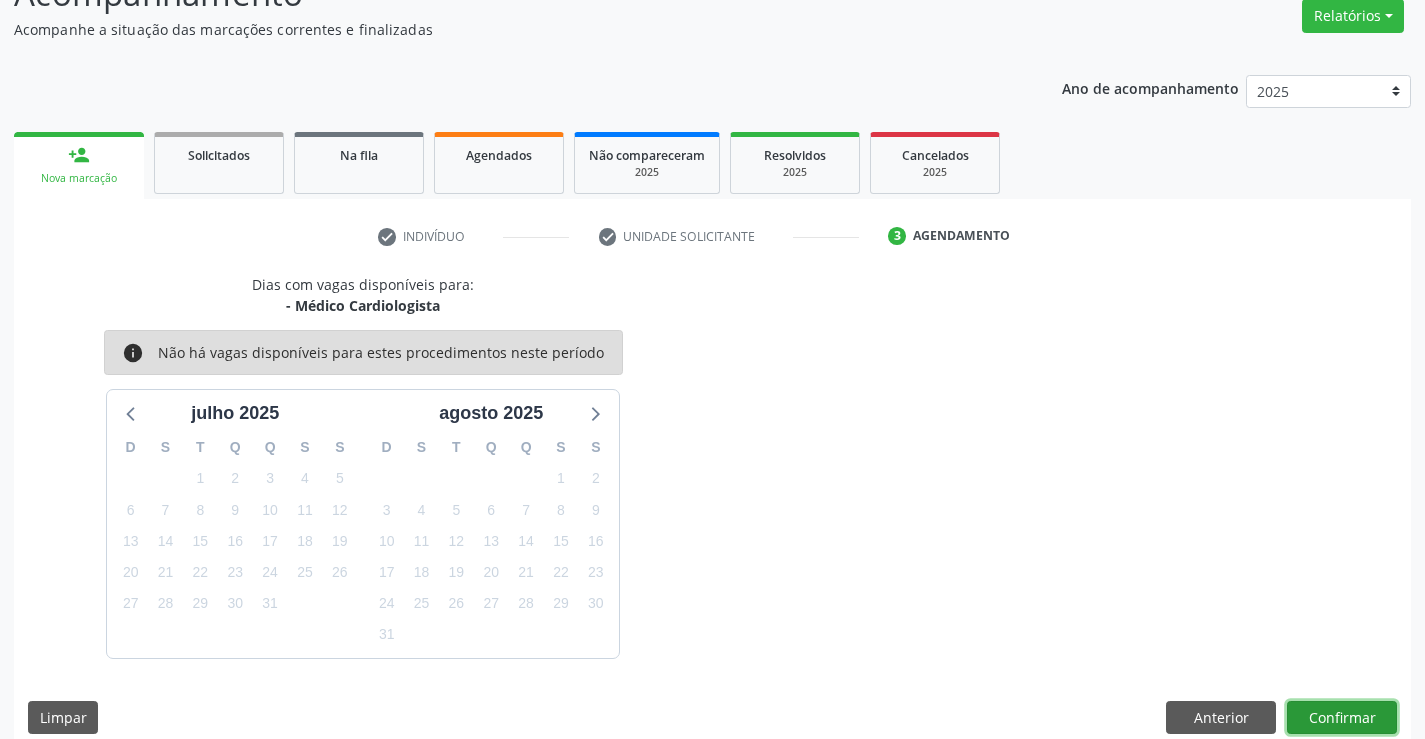 click on "Confirmar" at bounding box center (1342, 718) 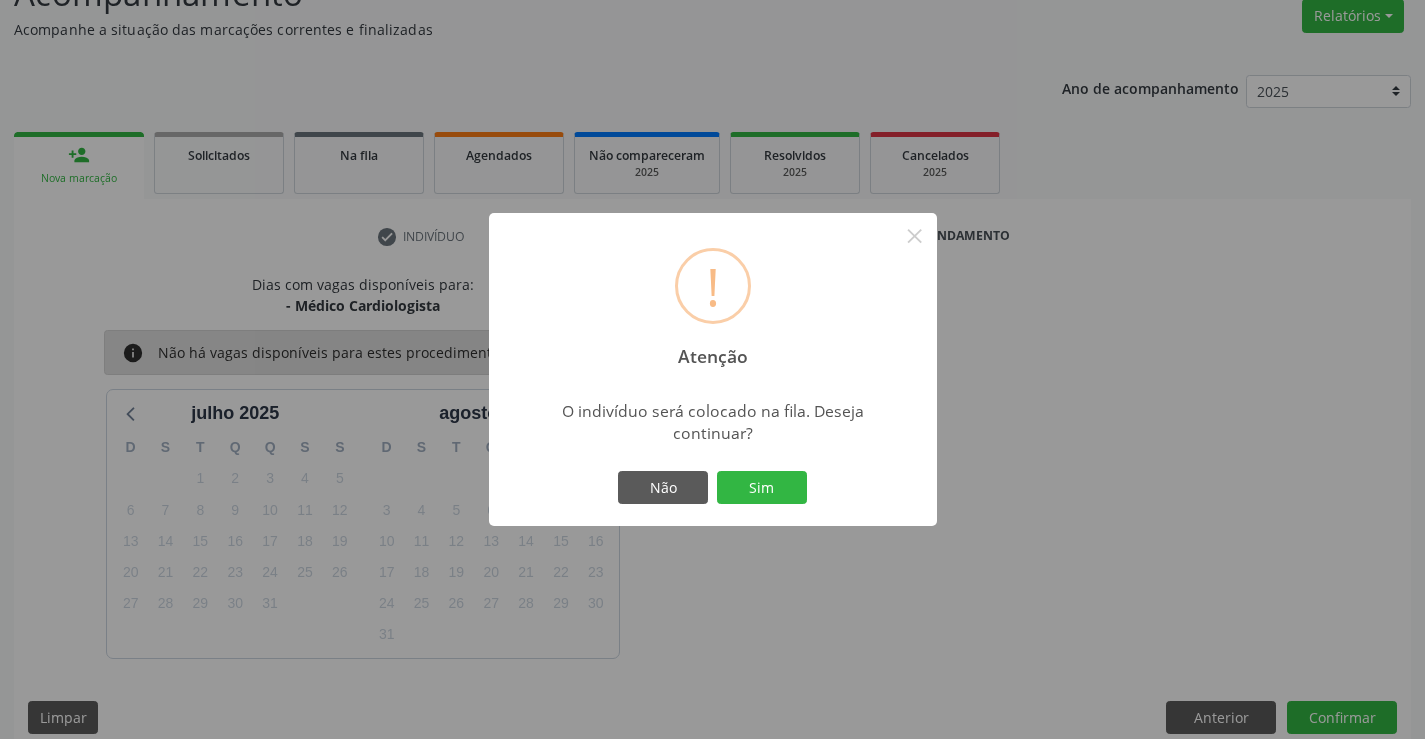 click on "Não Sim" at bounding box center (713, 488) 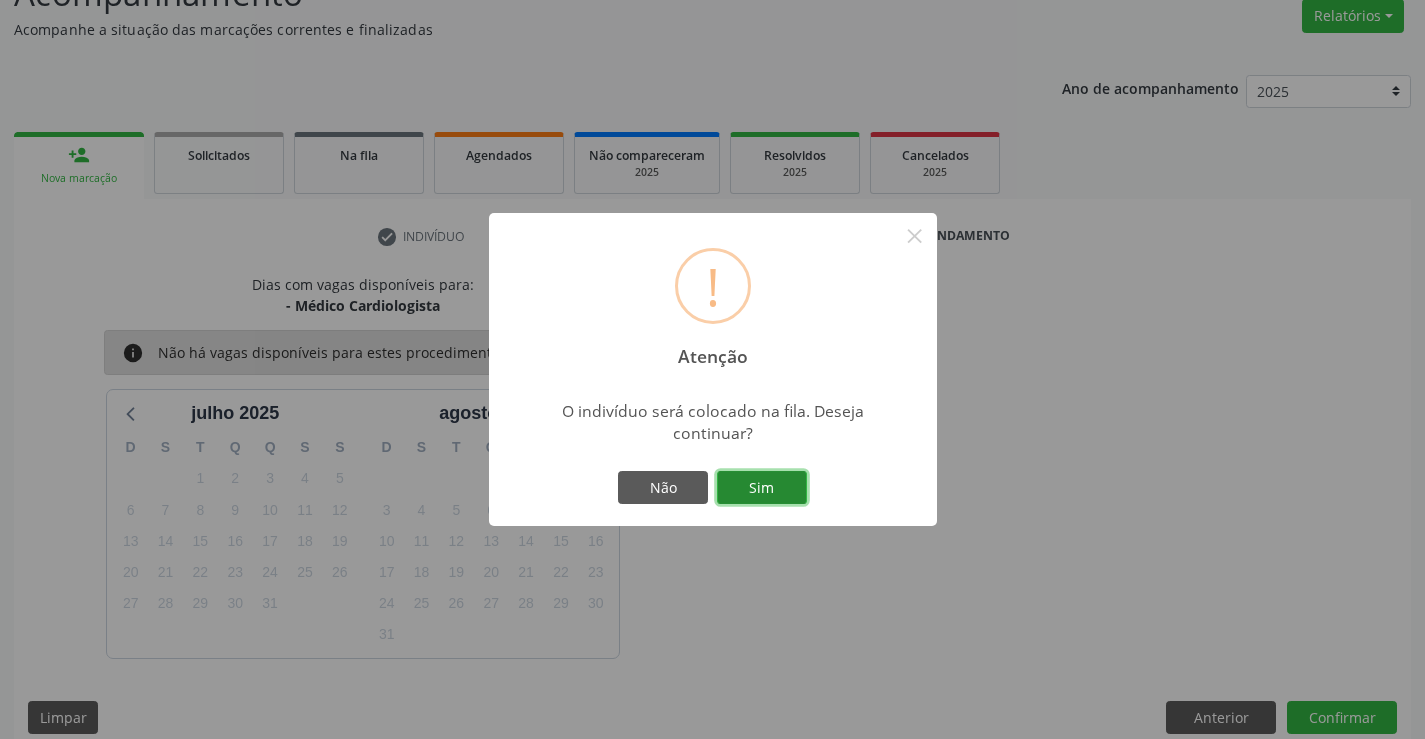 drag, startPoint x: 771, startPoint y: 479, endPoint x: 755, endPoint y: 481, distance: 16.124516 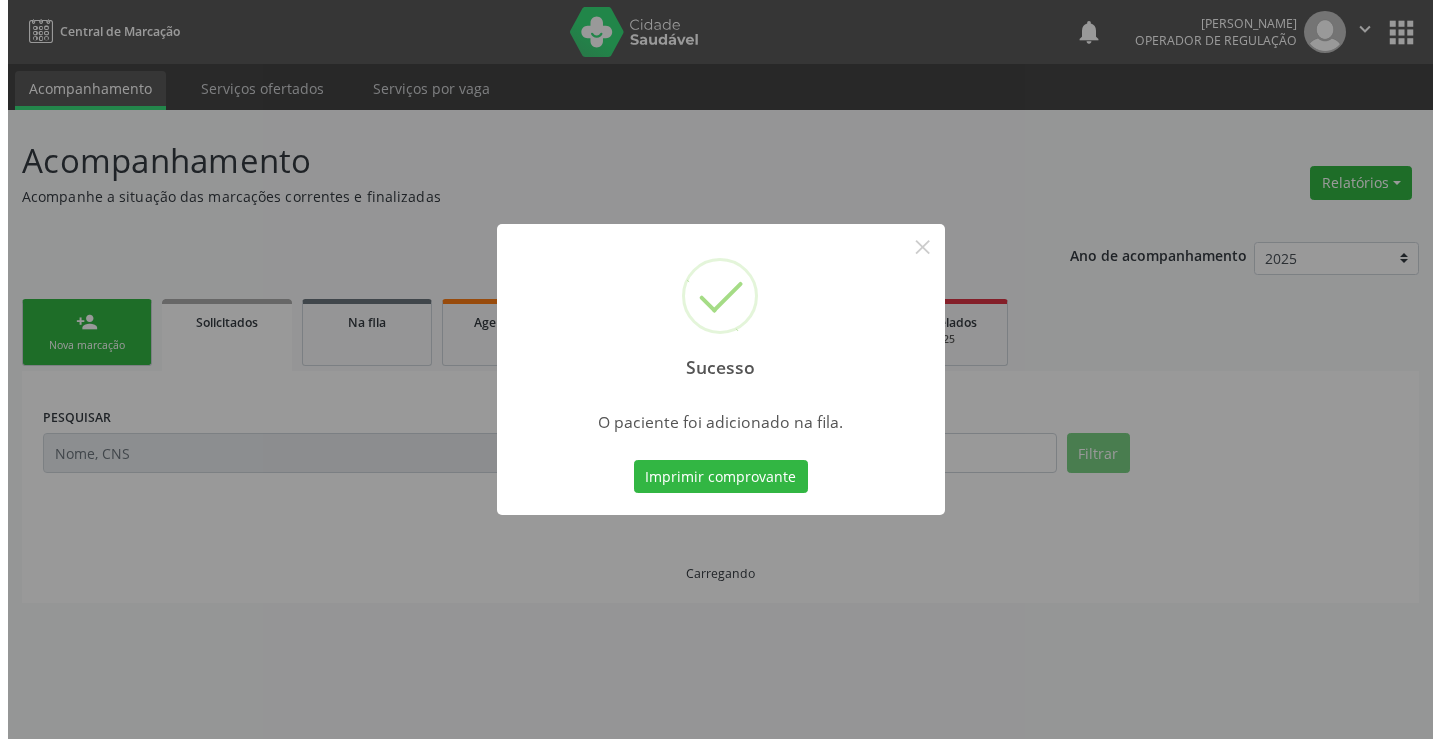 scroll, scrollTop: 0, scrollLeft: 0, axis: both 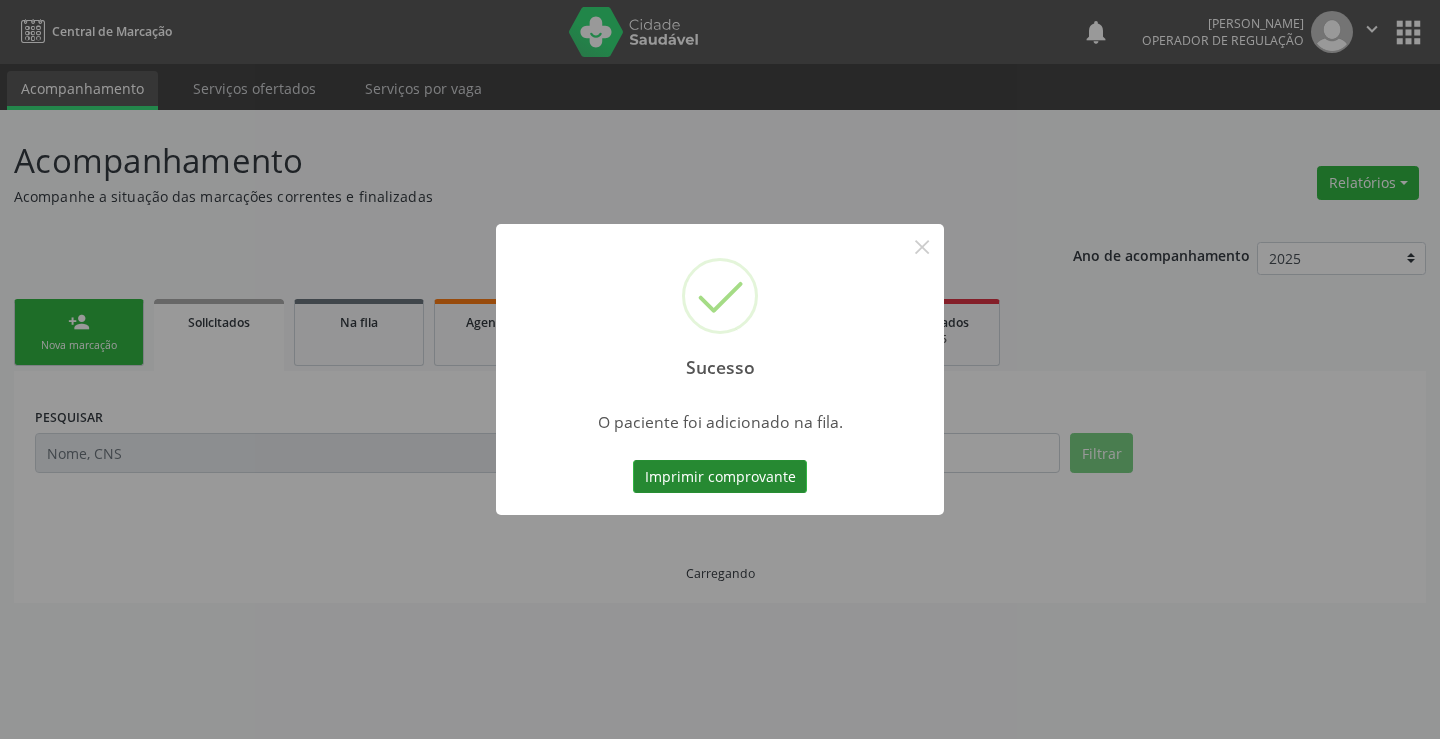 click on "Imprimir comprovante" at bounding box center (720, 477) 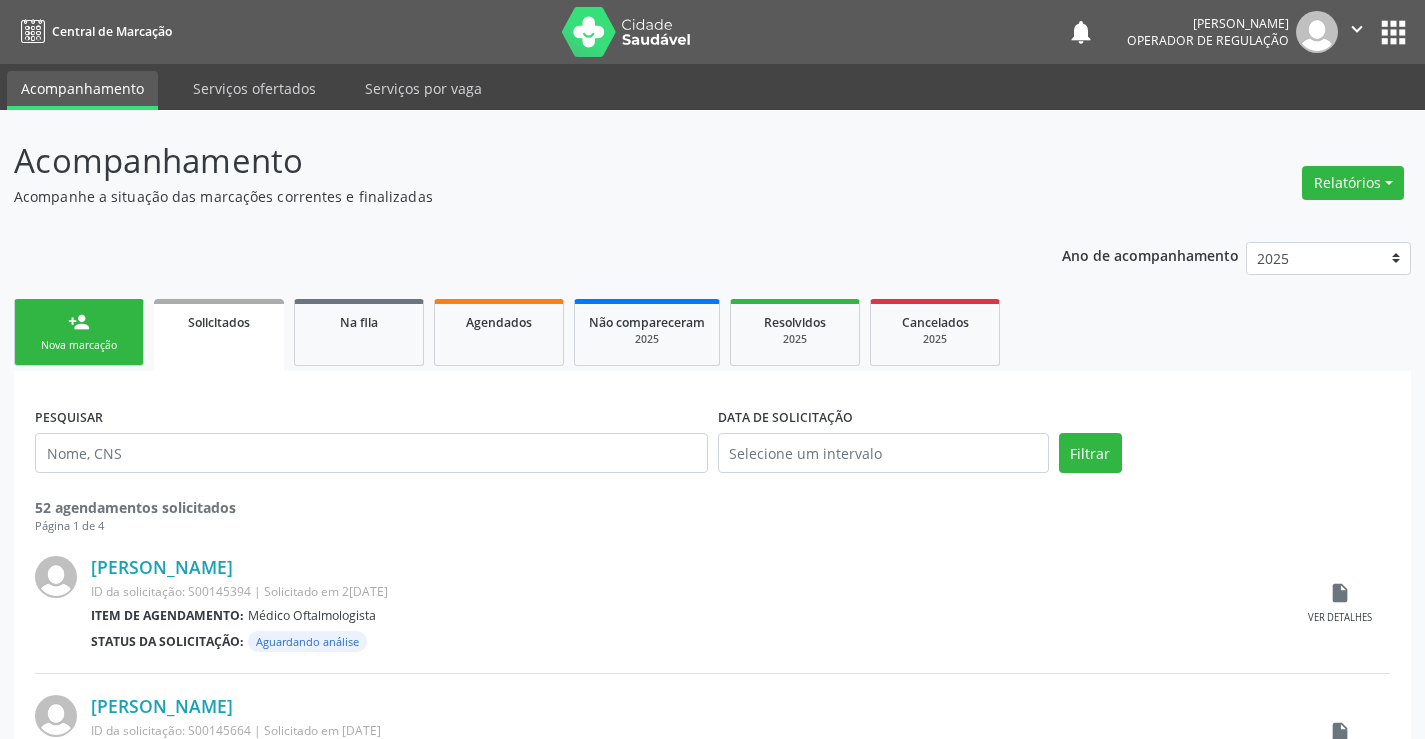 scroll, scrollTop: 0, scrollLeft: 0, axis: both 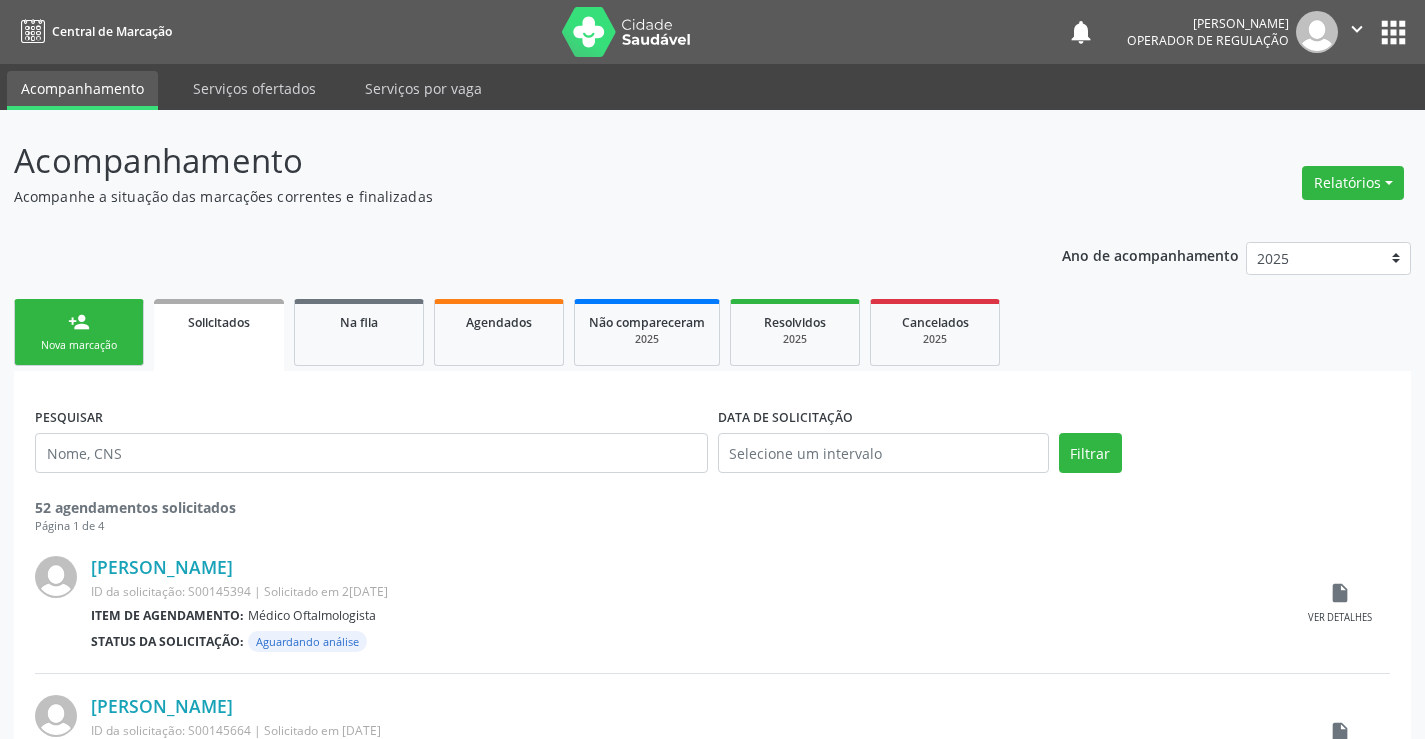 click on "Nova marcação" at bounding box center (79, 345) 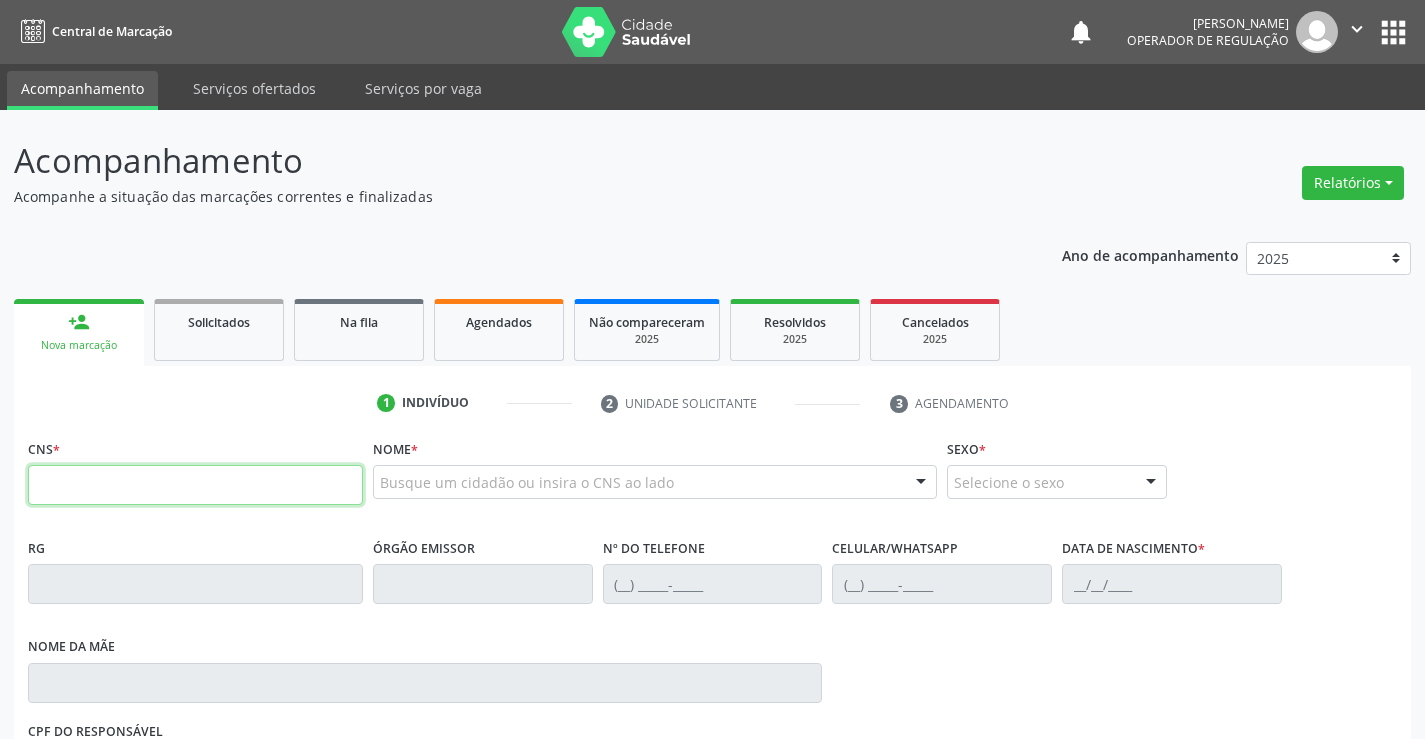 click at bounding box center (195, 485) 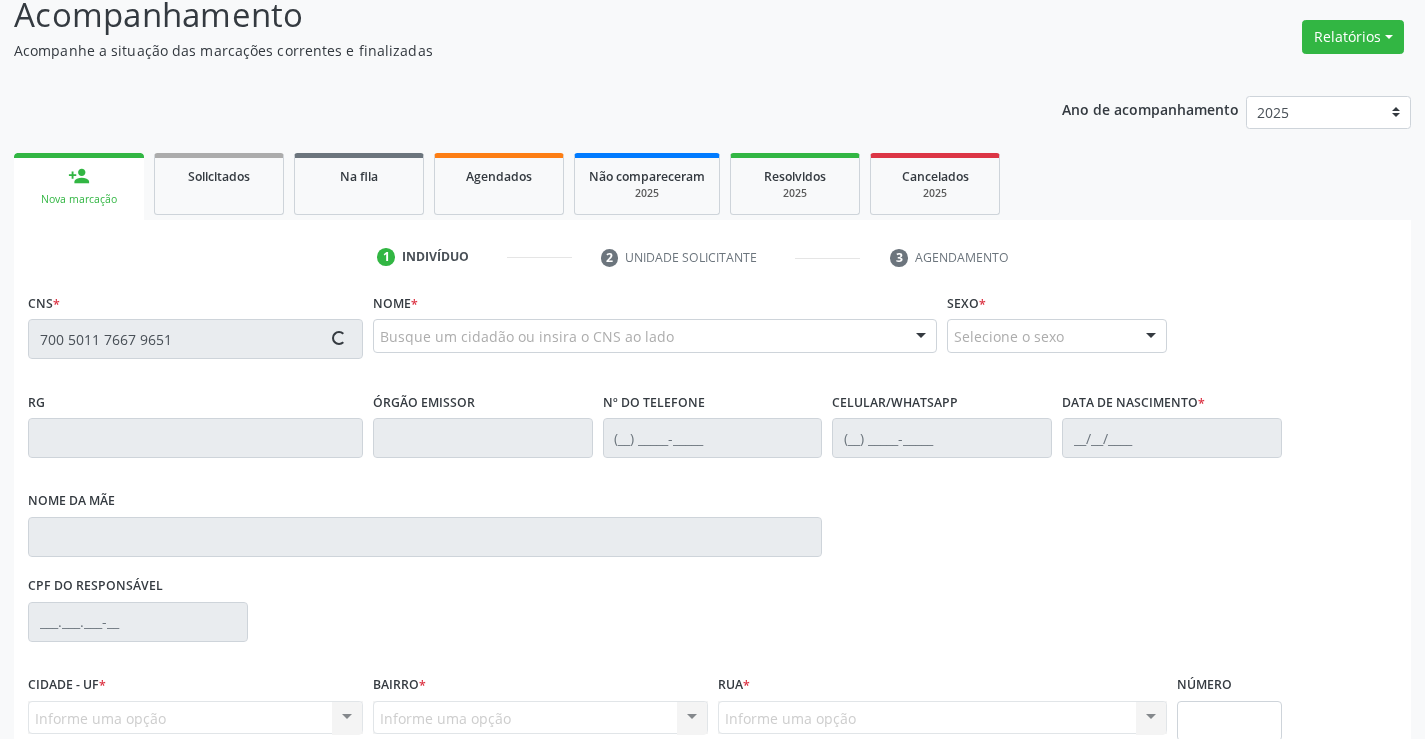scroll, scrollTop: 300, scrollLeft: 0, axis: vertical 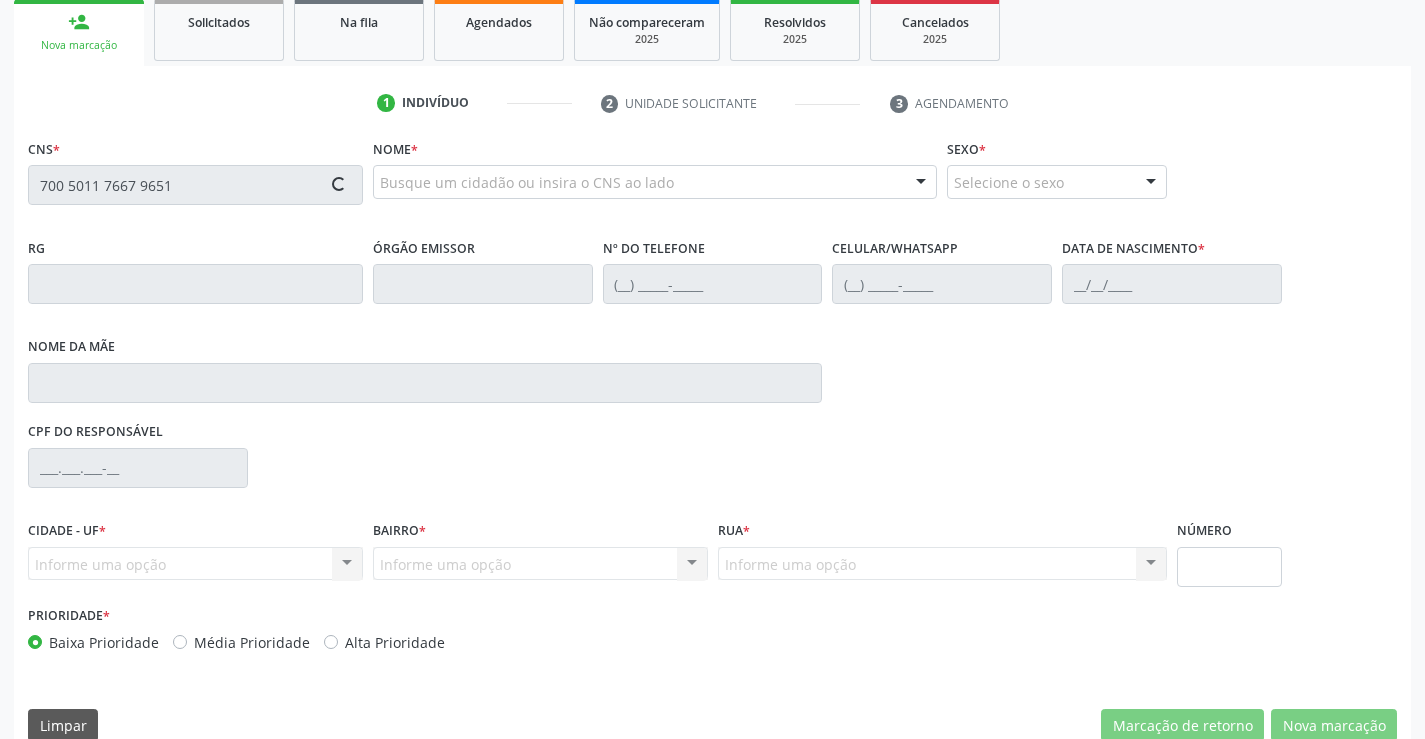 type on "700 5011 7667 9651" 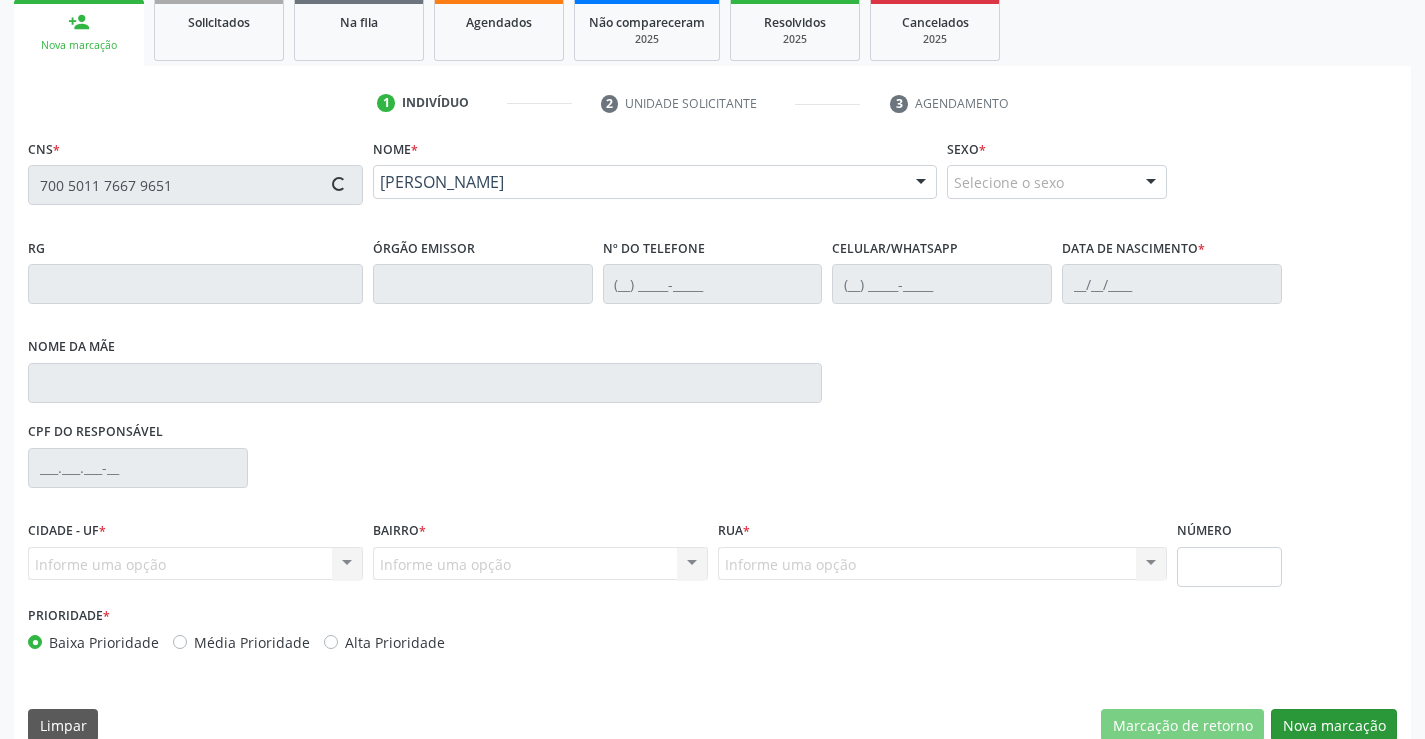 type on "(74) 98149-5868" 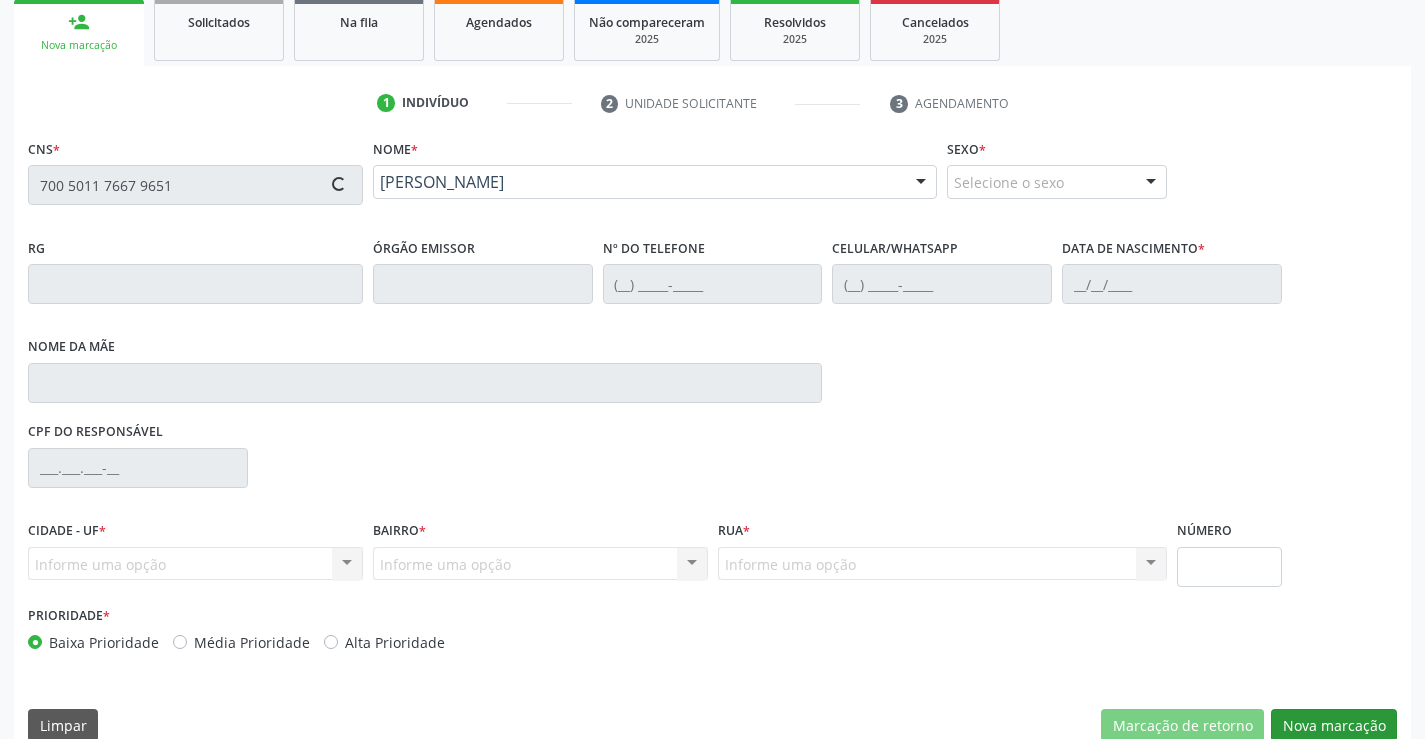 type on "03/07/2020" 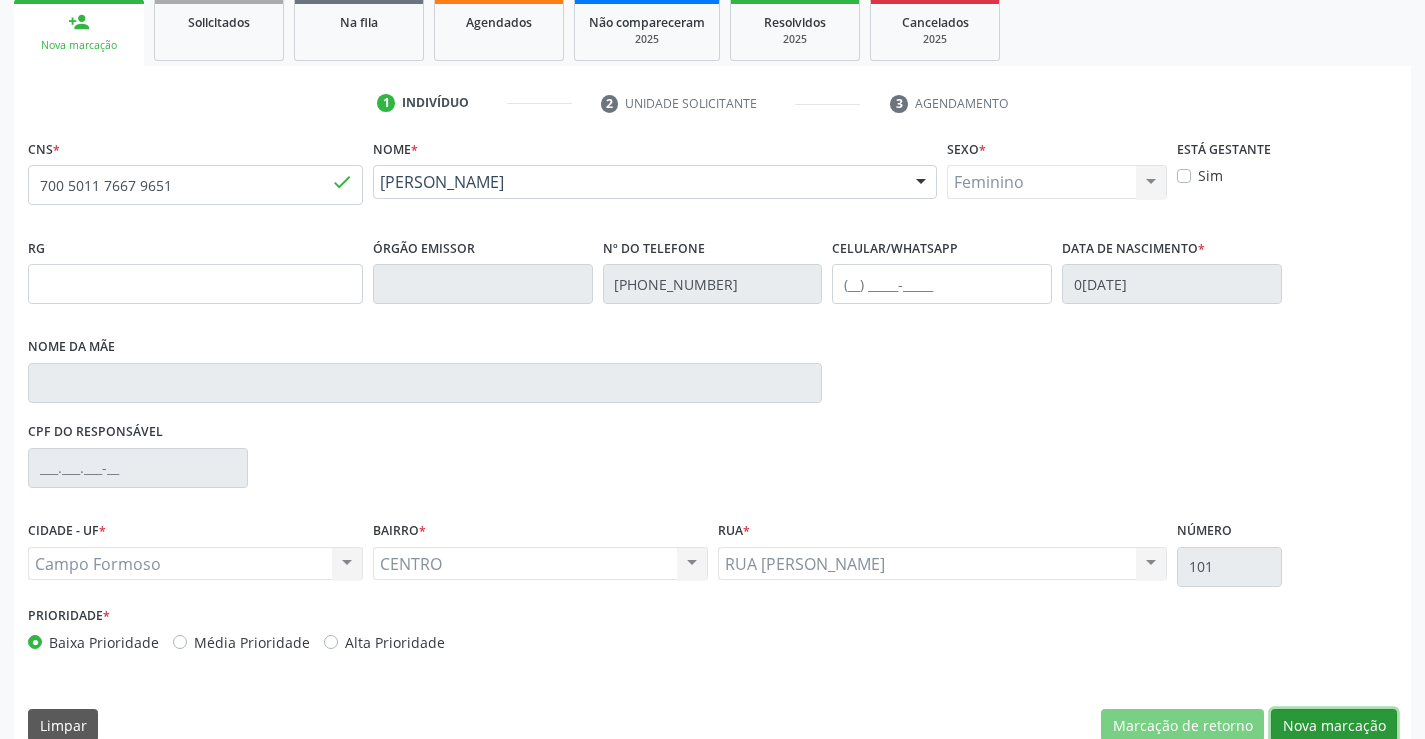 click on "Nova marcação" at bounding box center [1334, 726] 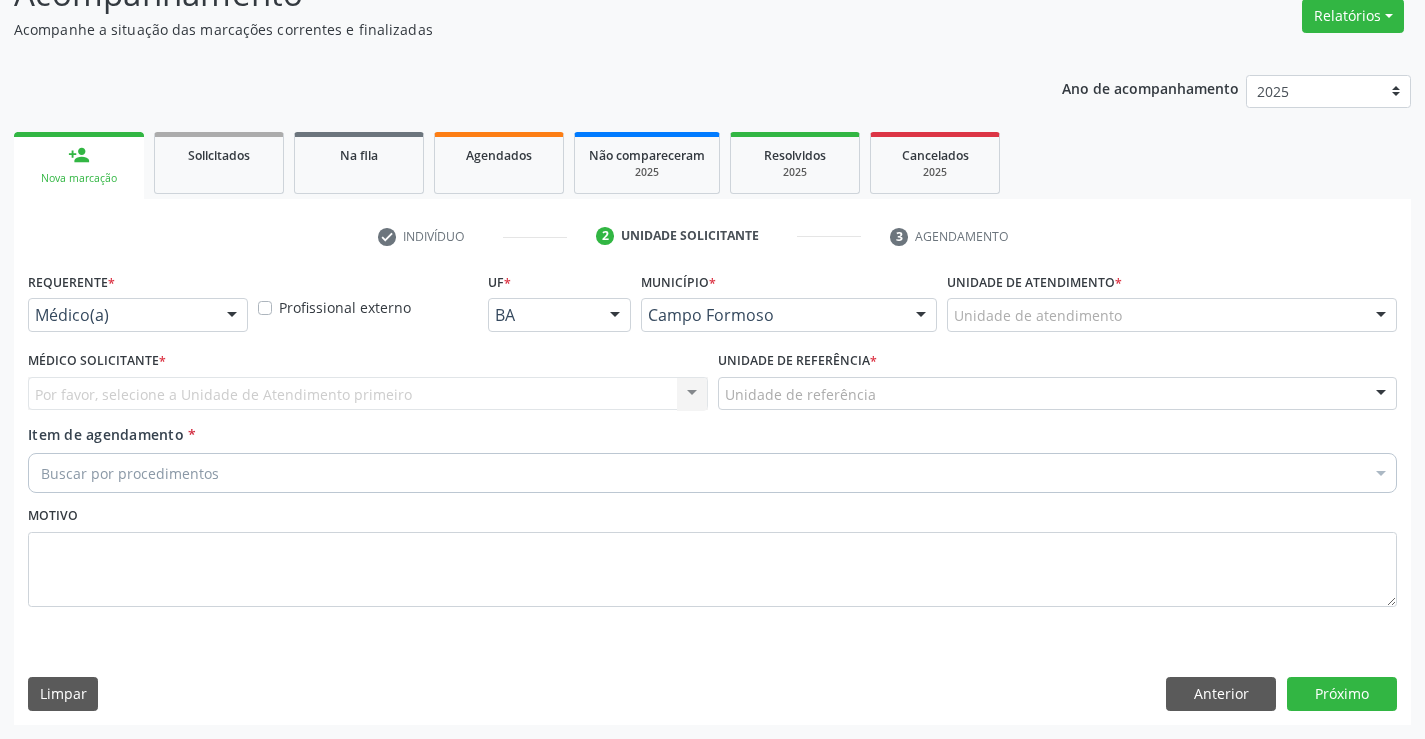 scroll, scrollTop: 167, scrollLeft: 0, axis: vertical 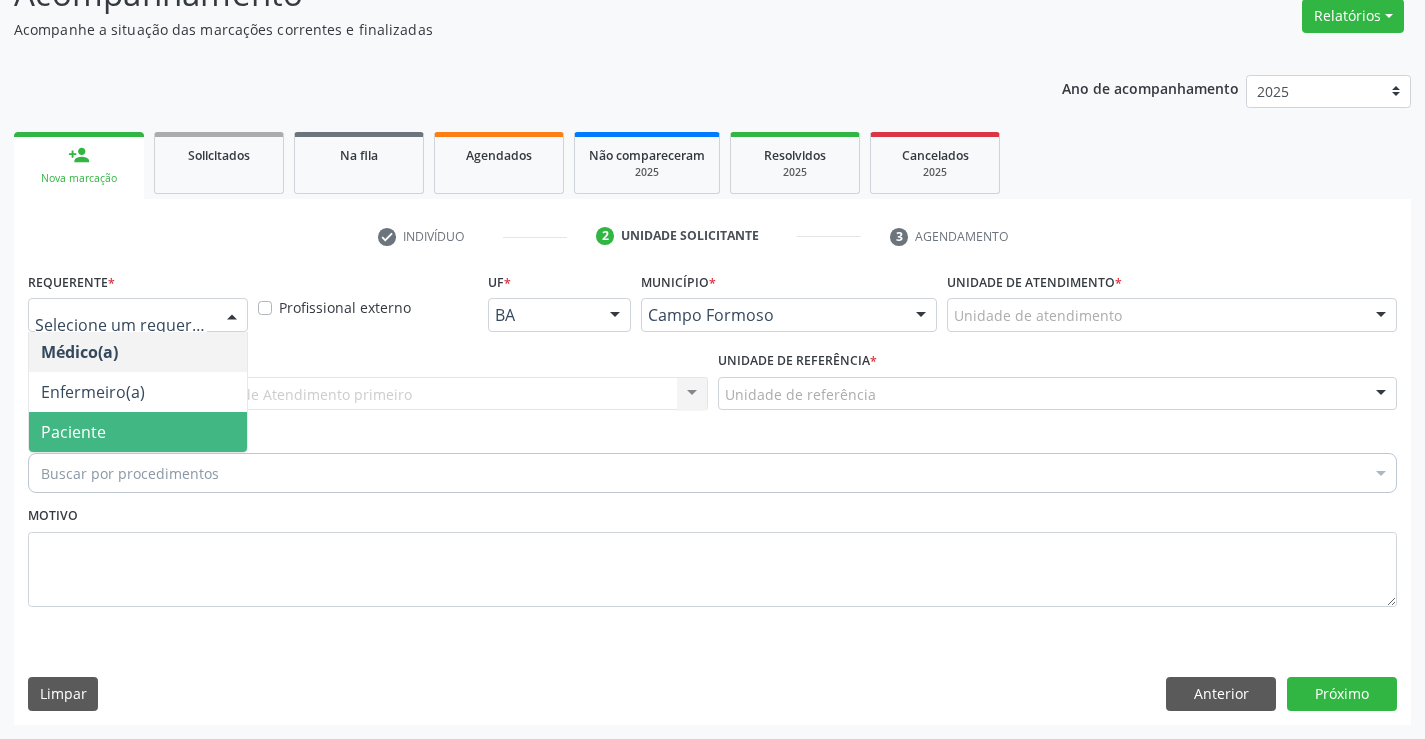 click on "Paciente" at bounding box center (138, 432) 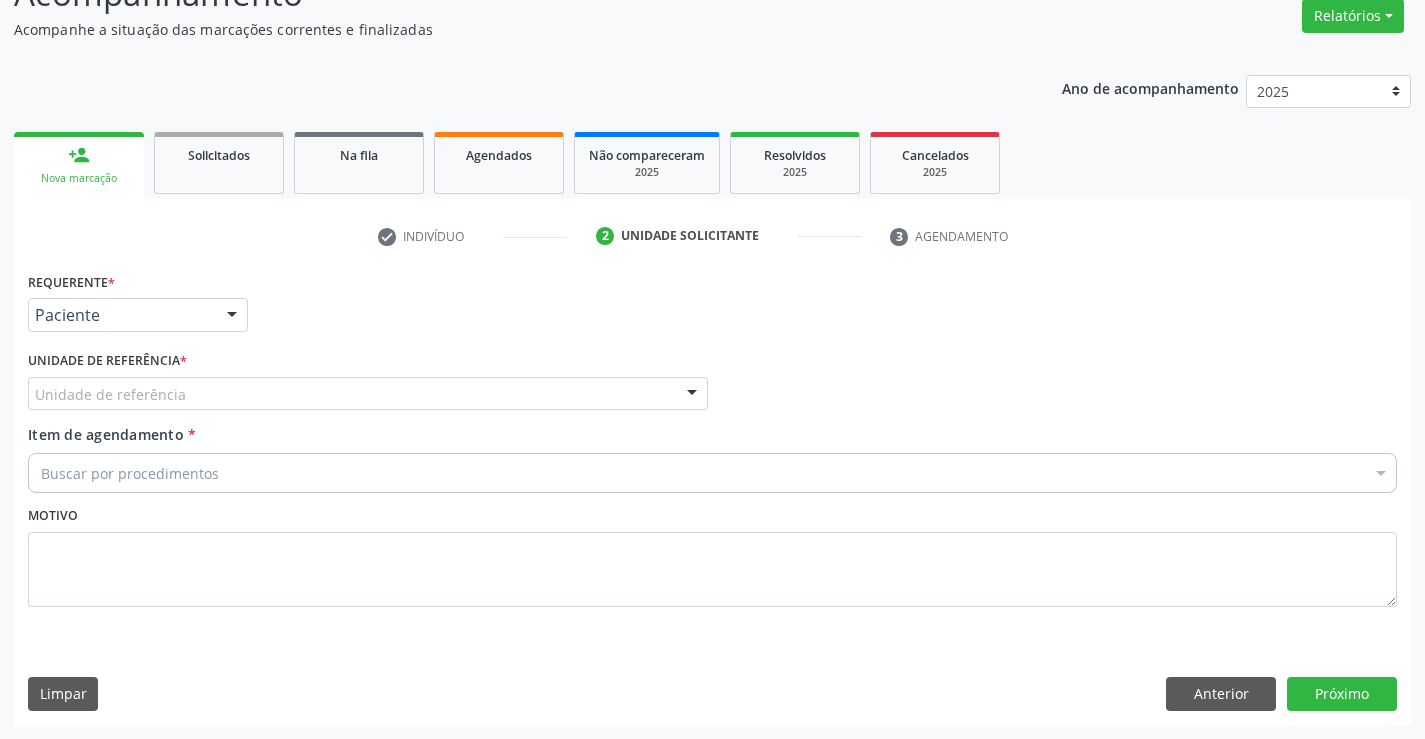 drag, startPoint x: 278, startPoint y: 386, endPoint x: 284, endPoint y: 455, distance: 69.260376 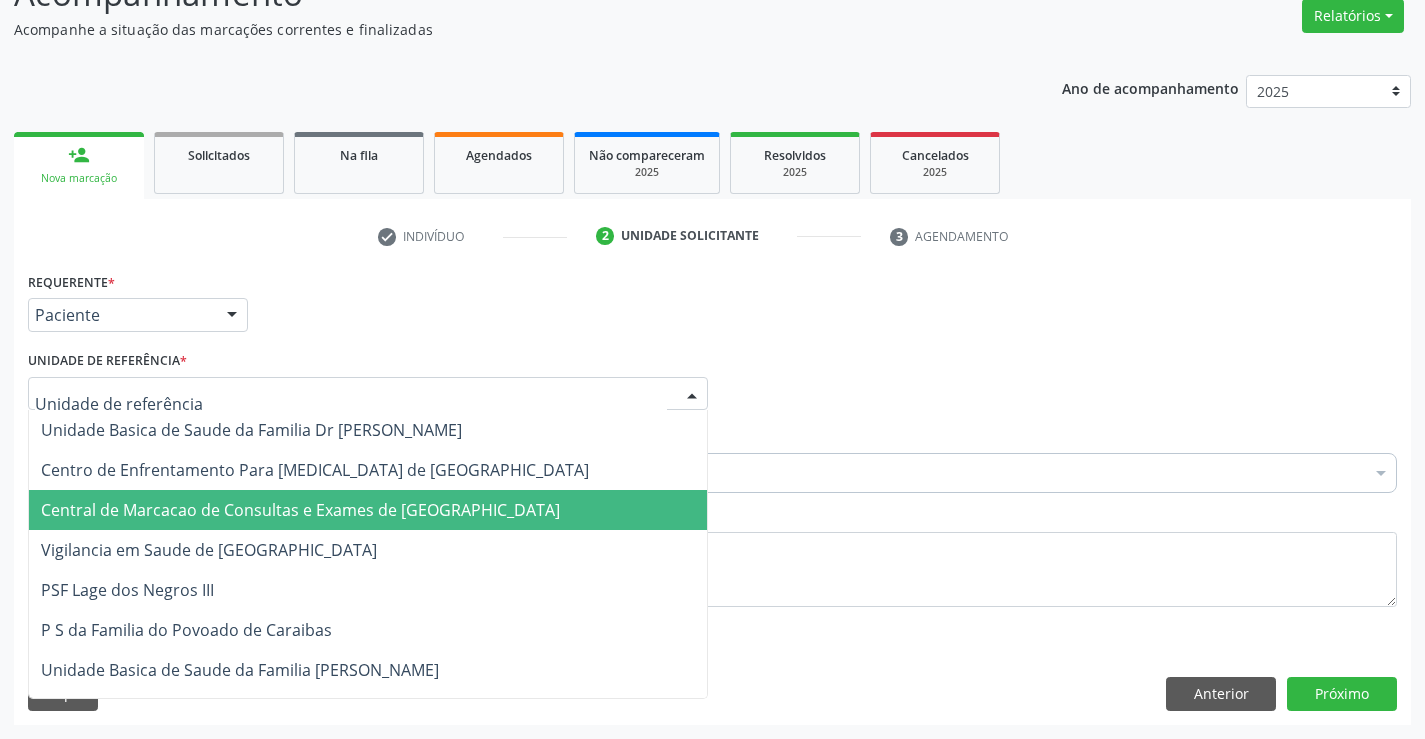 click on "Central de Marcacao de Consultas e Exames de [GEOGRAPHIC_DATA]" at bounding box center [300, 510] 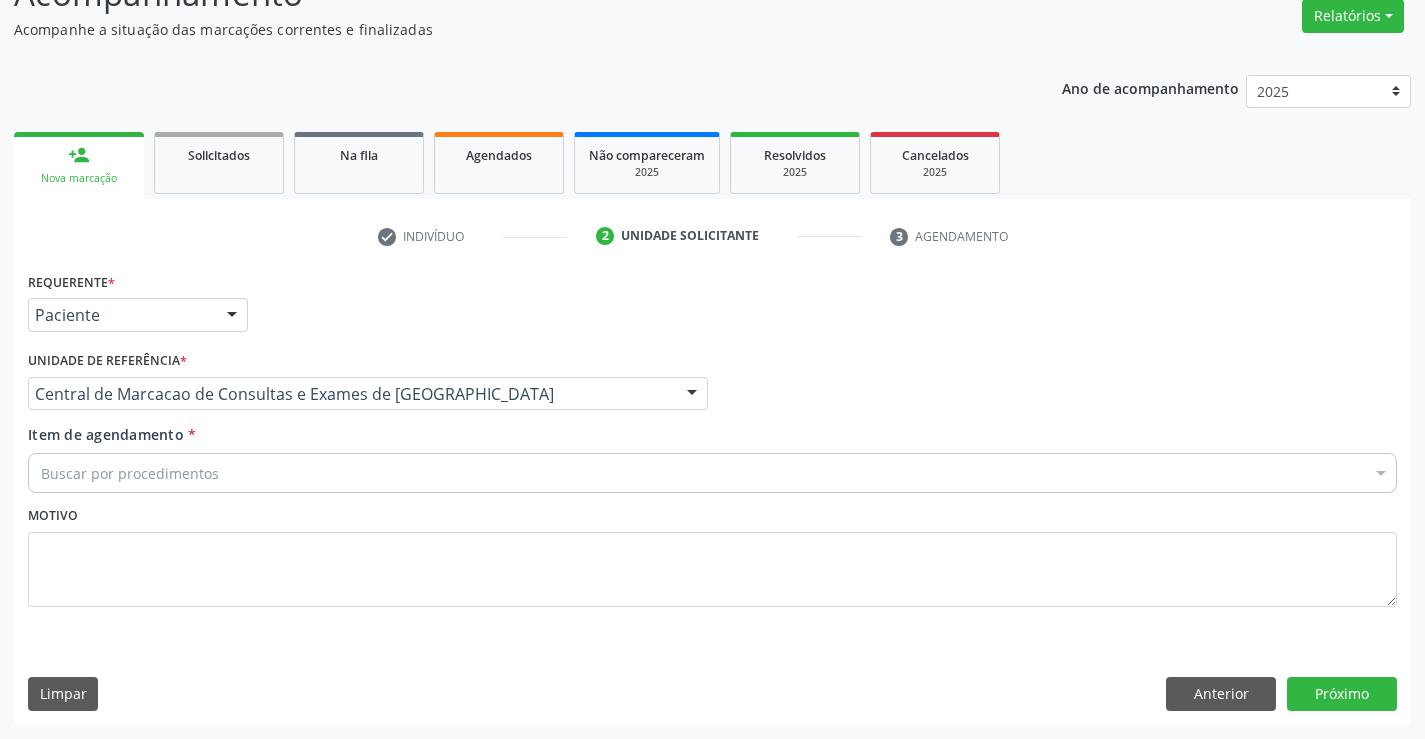 click on "Buscar por procedimentos" at bounding box center (712, 473) 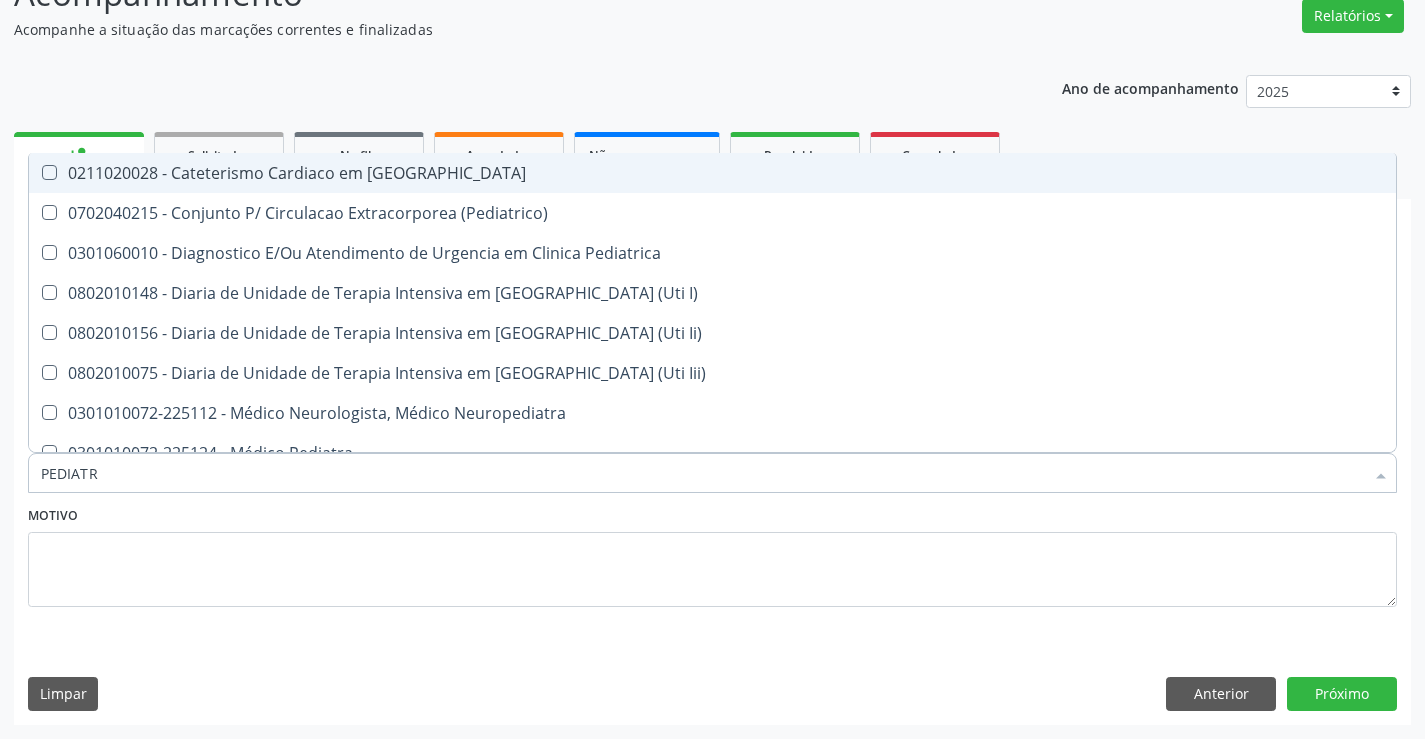 type on "PEDIATRA" 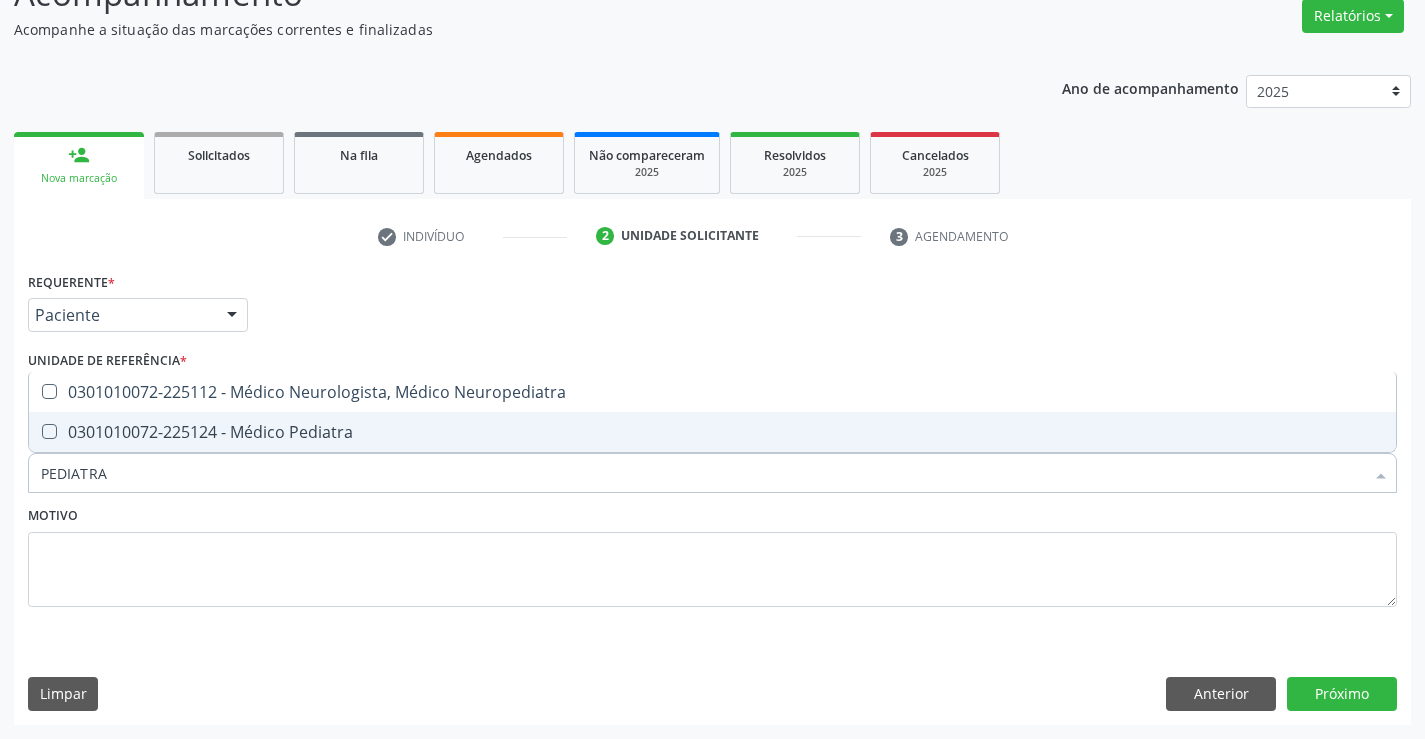 click on "0301010072-225124 - Médico Pediatra" at bounding box center (712, 432) 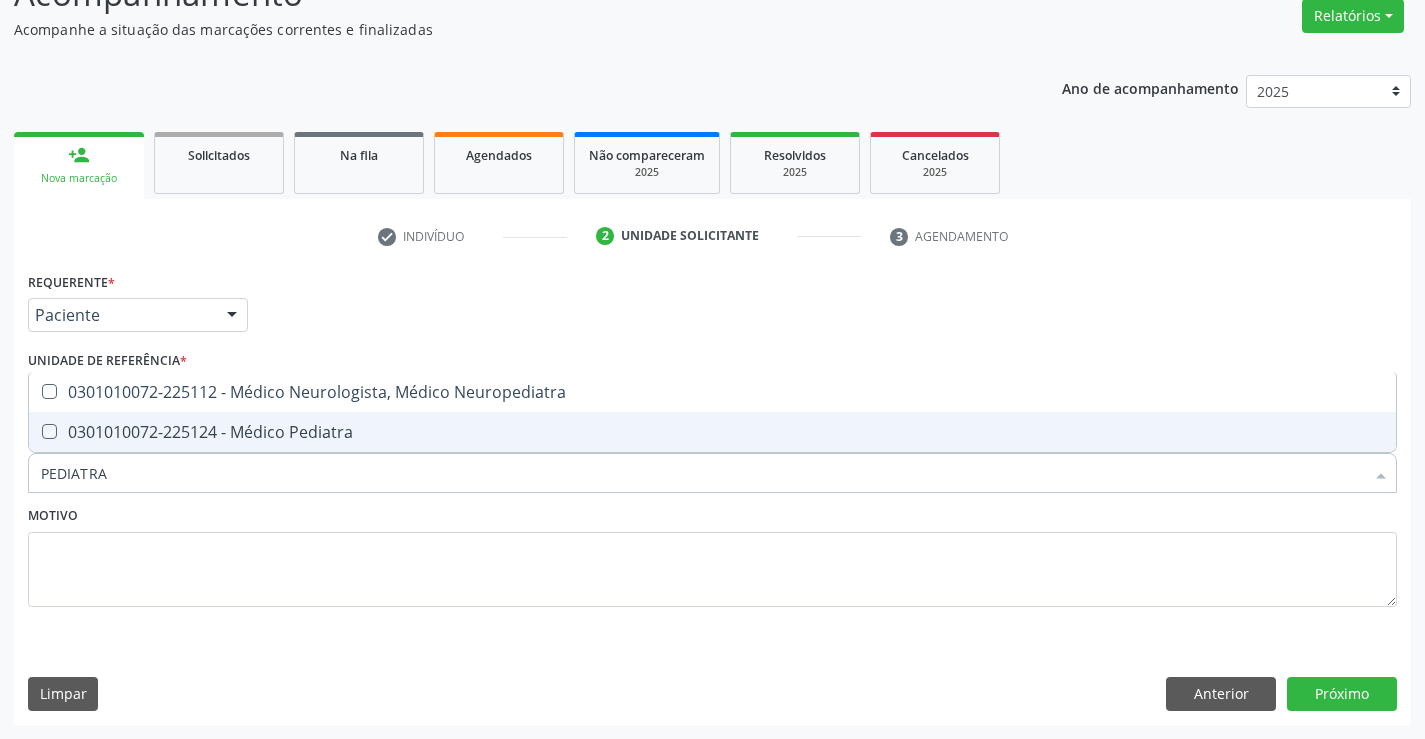 checkbox on "true" 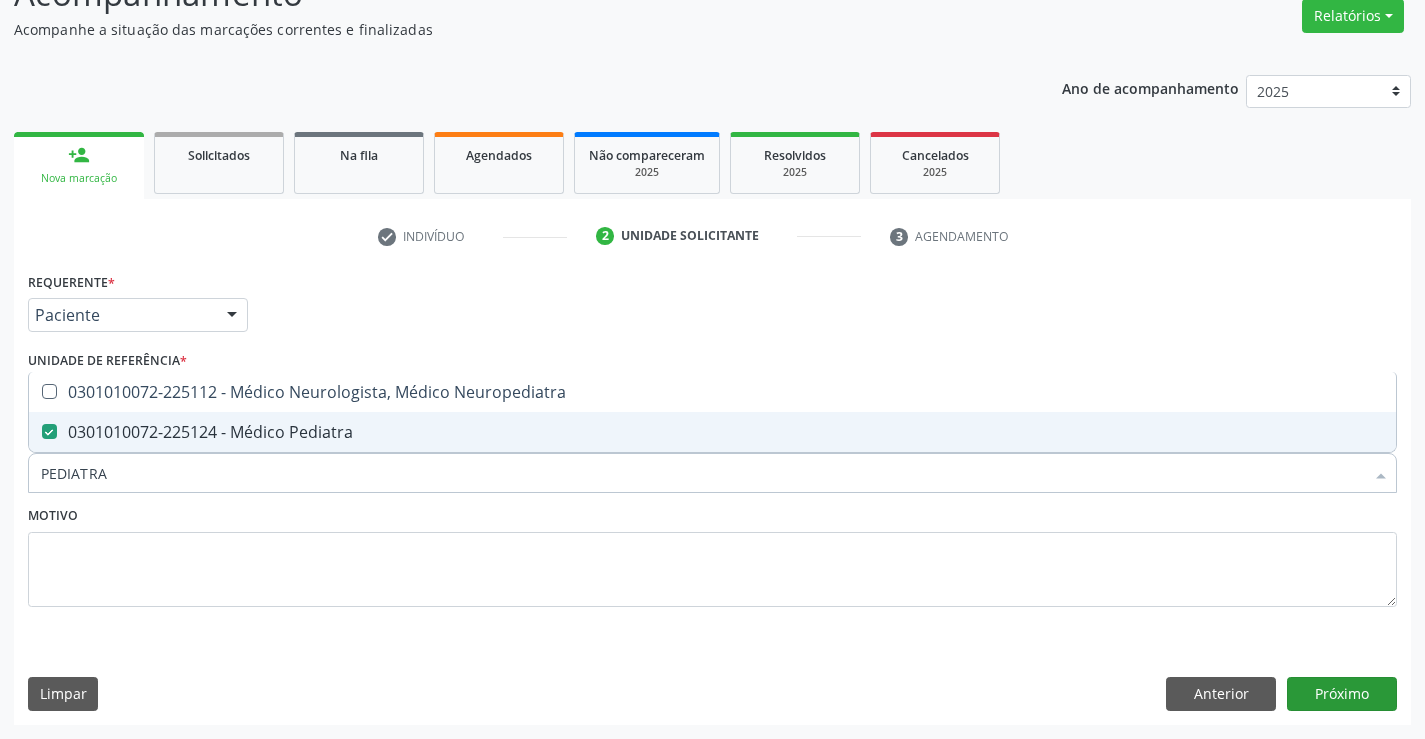 drag, startPoint x: 1329, startPoint y: 646, endPoint x: 1337, endPoint y: 685, distance: 39.812057 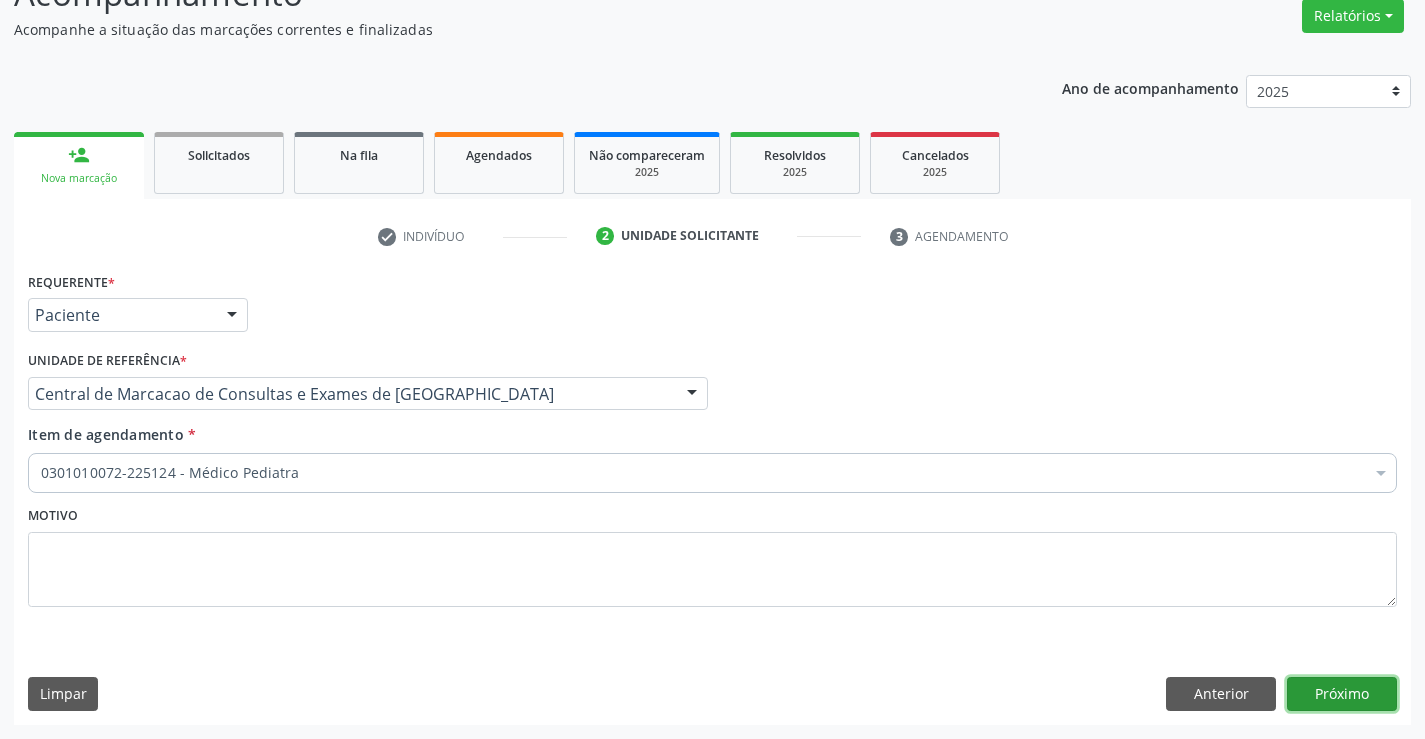 click on "Próximo" at bounding box center (1342, 694) 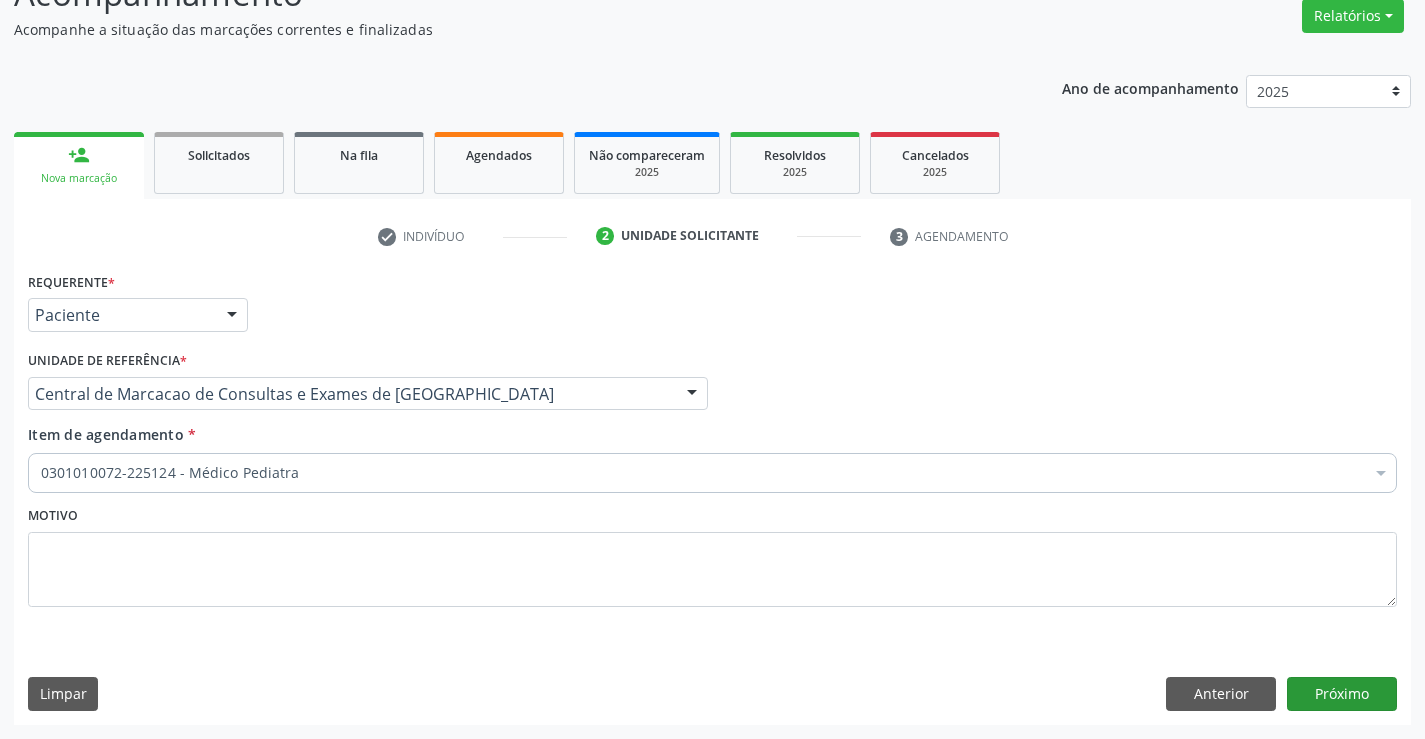 scroll, scrollTop: 131, scrollLeft: 0, axis: vertical 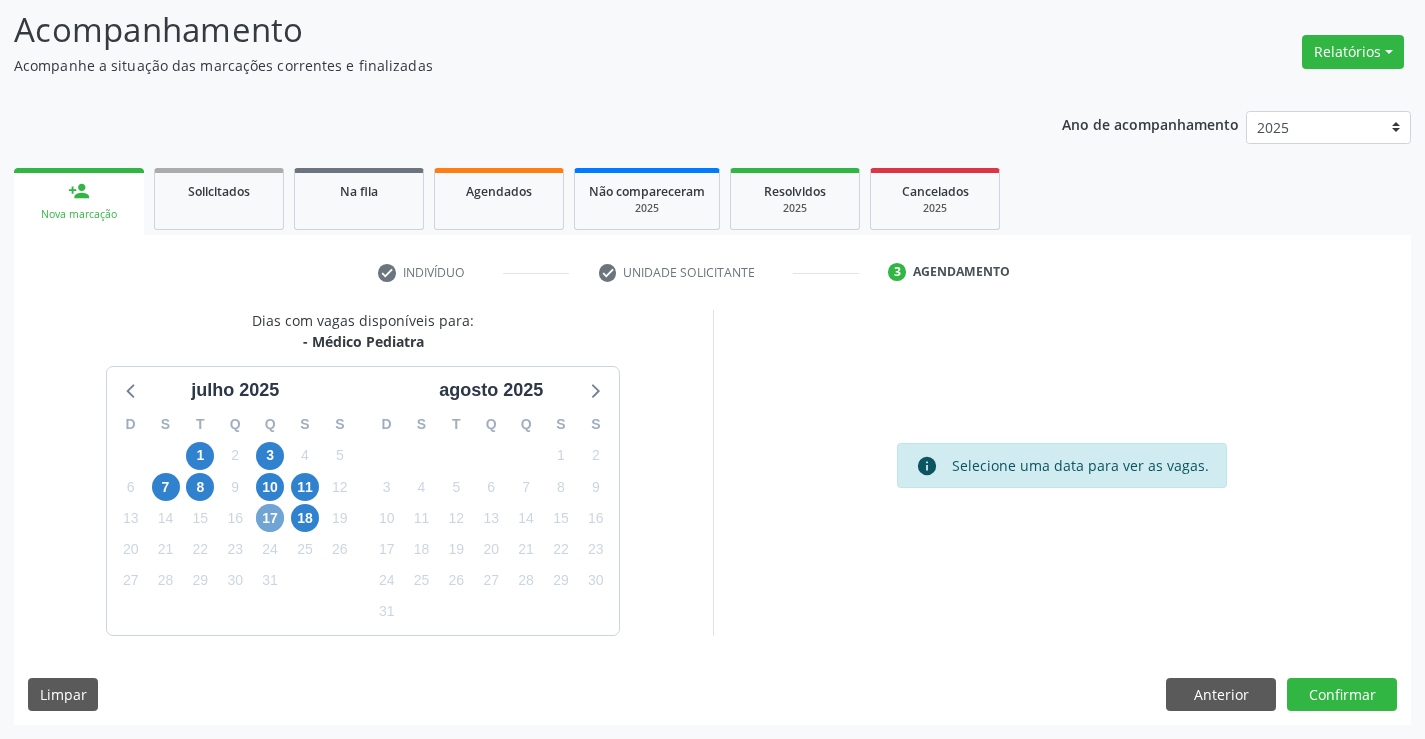 click on "17" at bounding box center [270, 518] 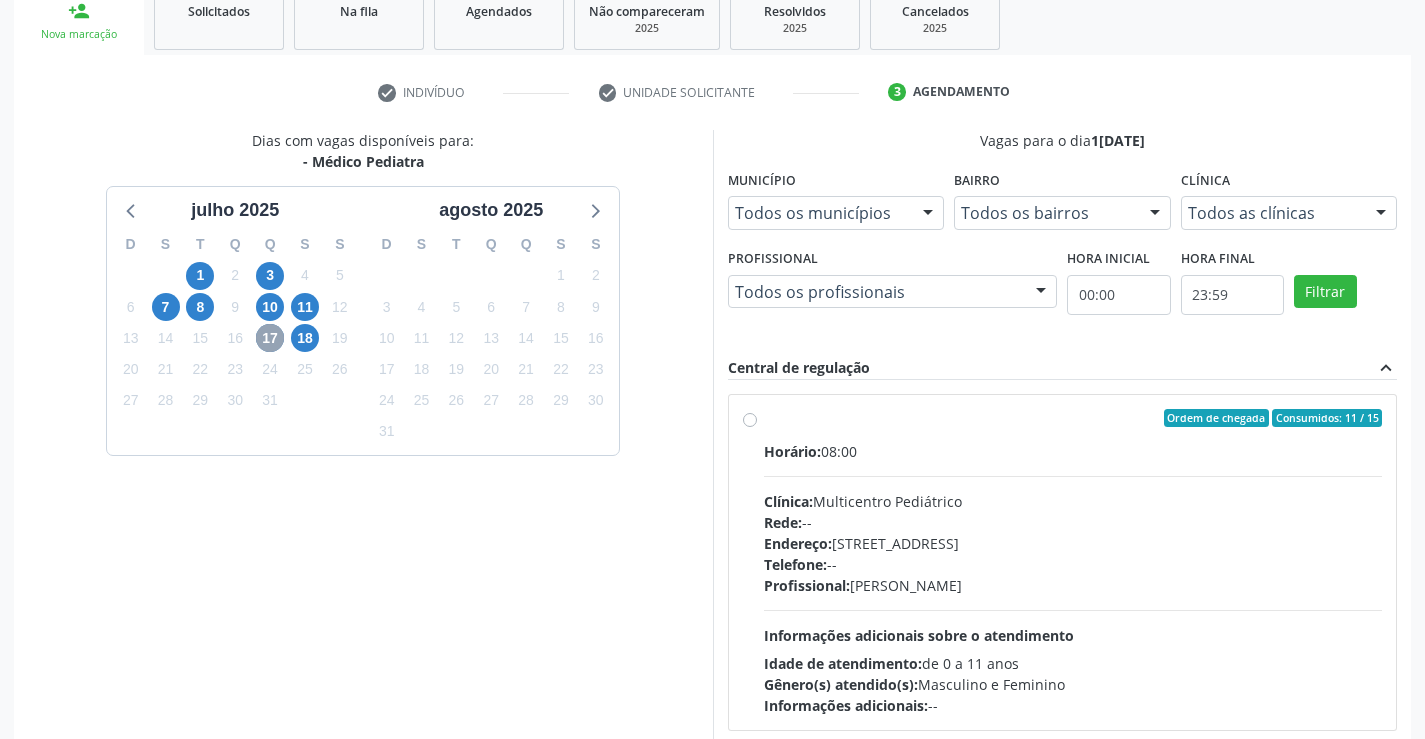 scroll, scrollTop: 456, scrollLeft: 0, axis: vertical 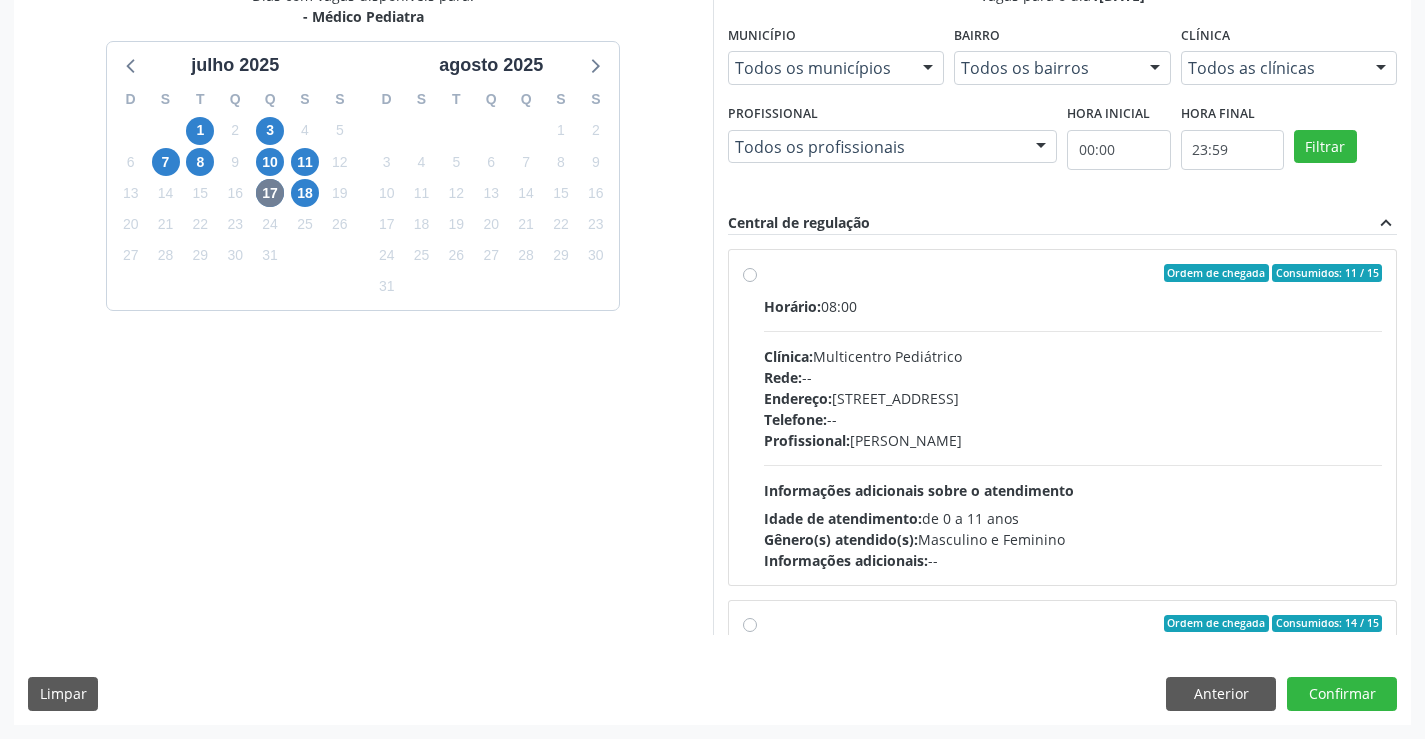 click on "Rede:
--" at bounding box center [1073, 377] 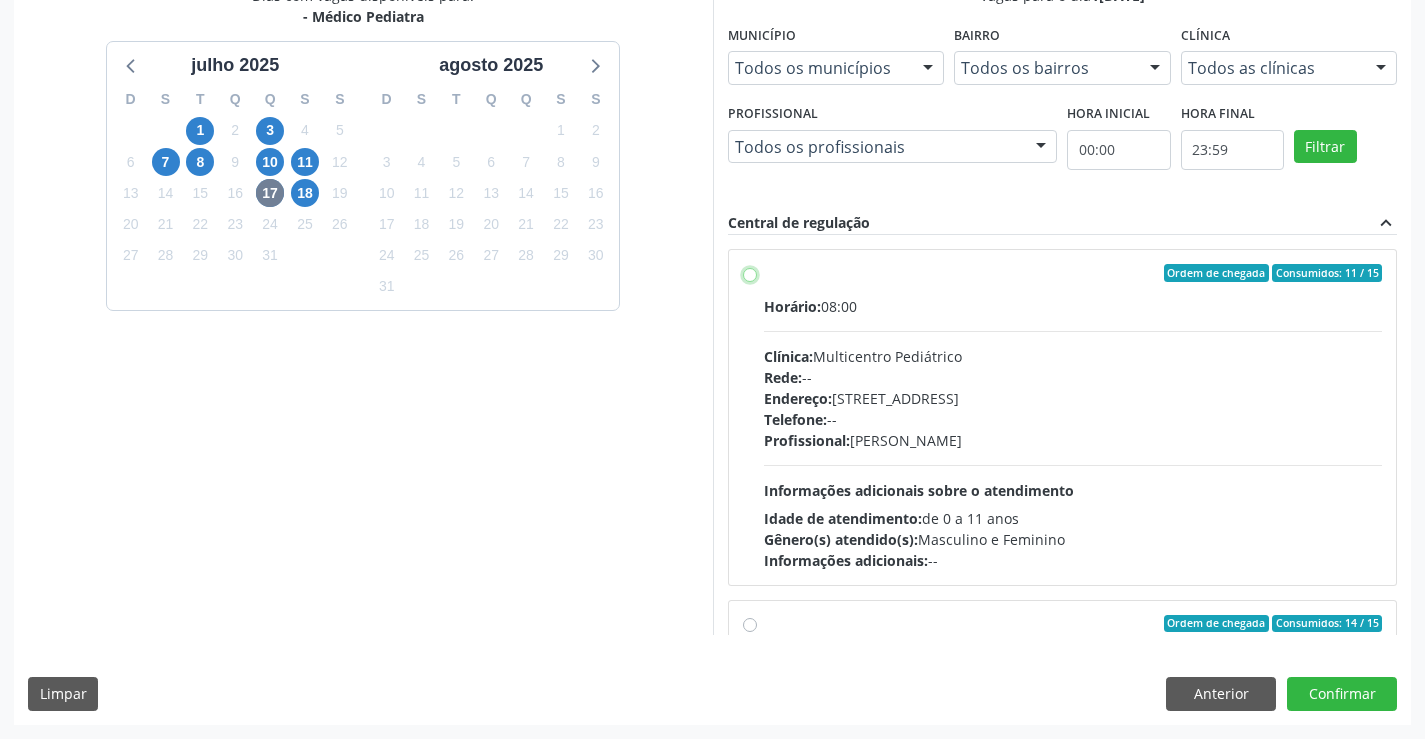 click on "Ordem de chegada
Consumidos: 11 / 15
Horário:   08:00
Clínica:  Multicentro Pediátrico
Rede:
--
Endereço:   Antigo Casa Grande, nº 37, Centro, Campo Formoso - BA
Telefone:   --
Profissional:
Maria Eleny Goncalves de Oliveira Porto
Informações adicionais sobre o atendimento
Idade de atendimento:
de 0 a 11 anos
Gênero(s) atendido(s):
Masculino e Feminino
Informações adicionais:
--" at bounding box center (750, 273) 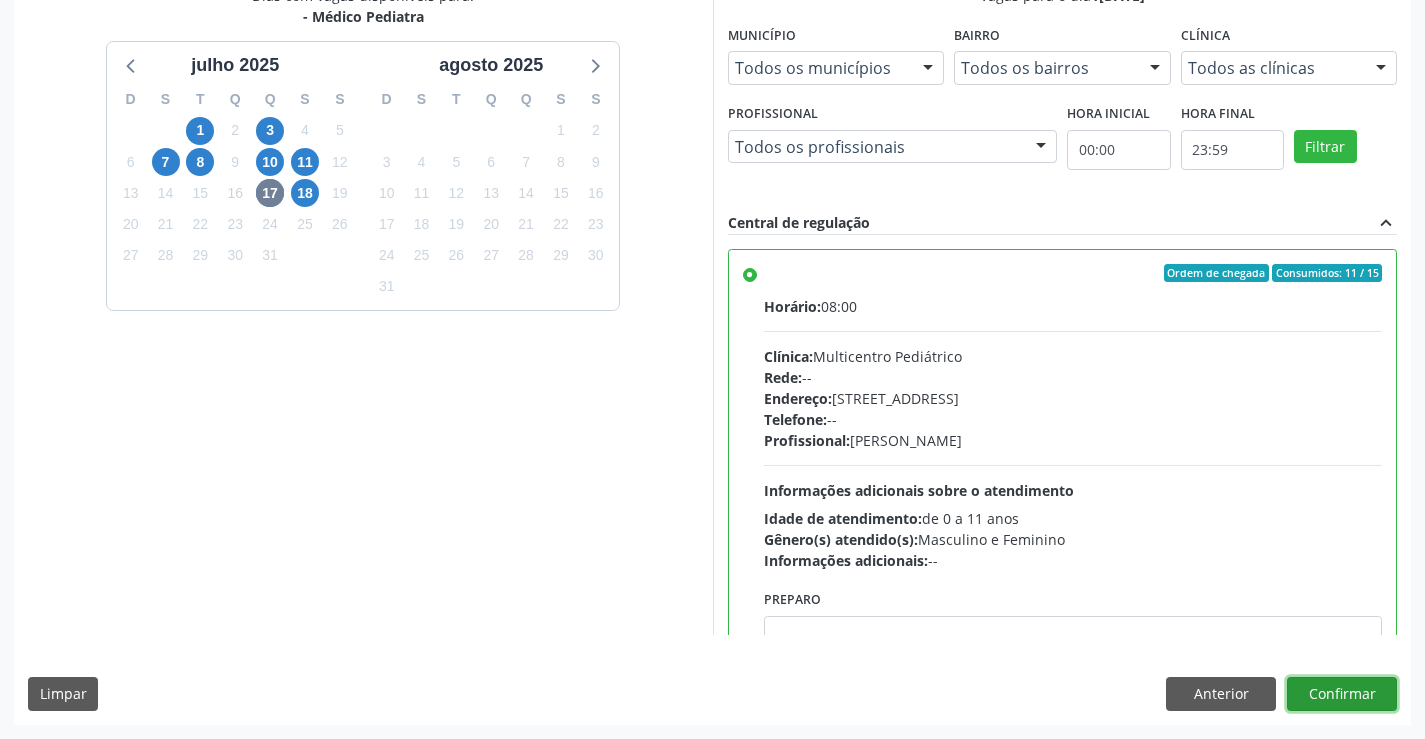click on "Confirmar" at bounding box center [1342, 694] 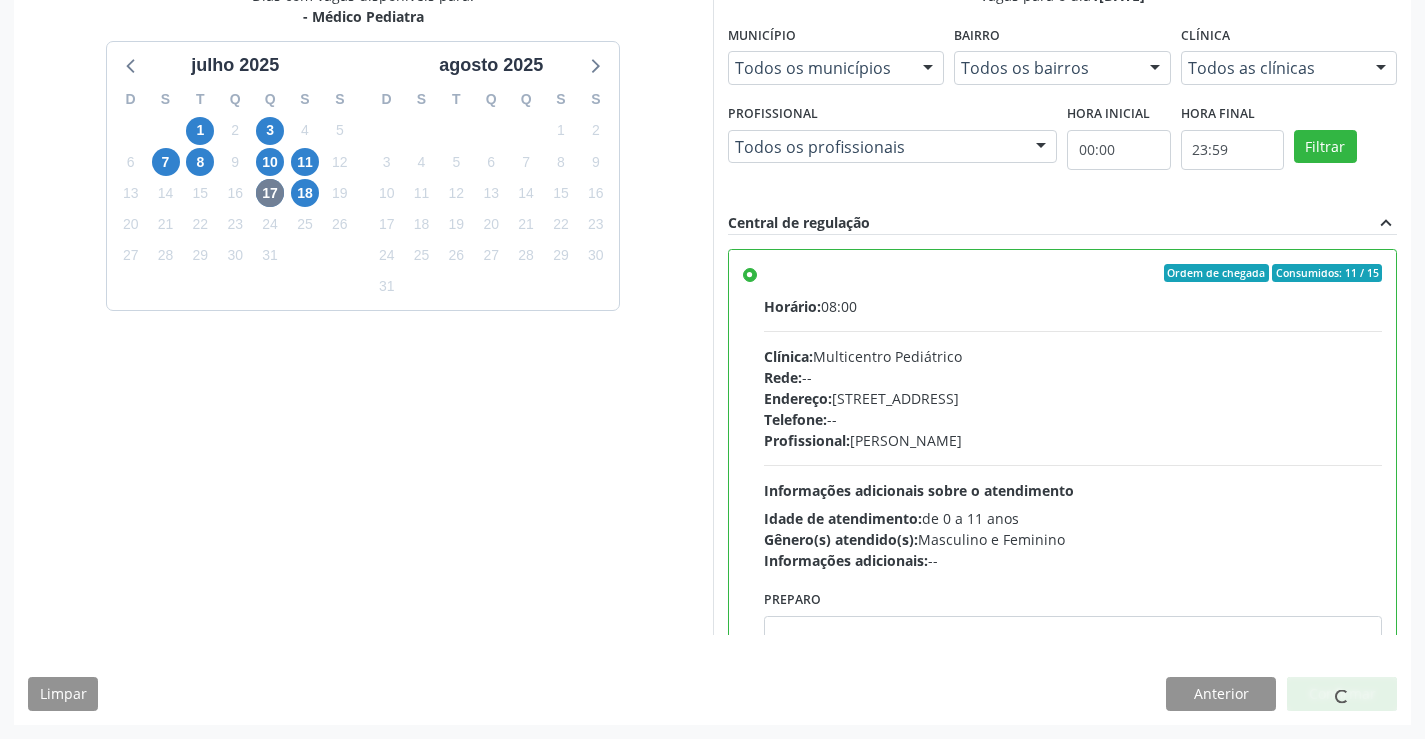 scroll, scrollTop: 0, scrollLeft: 0, axis: both 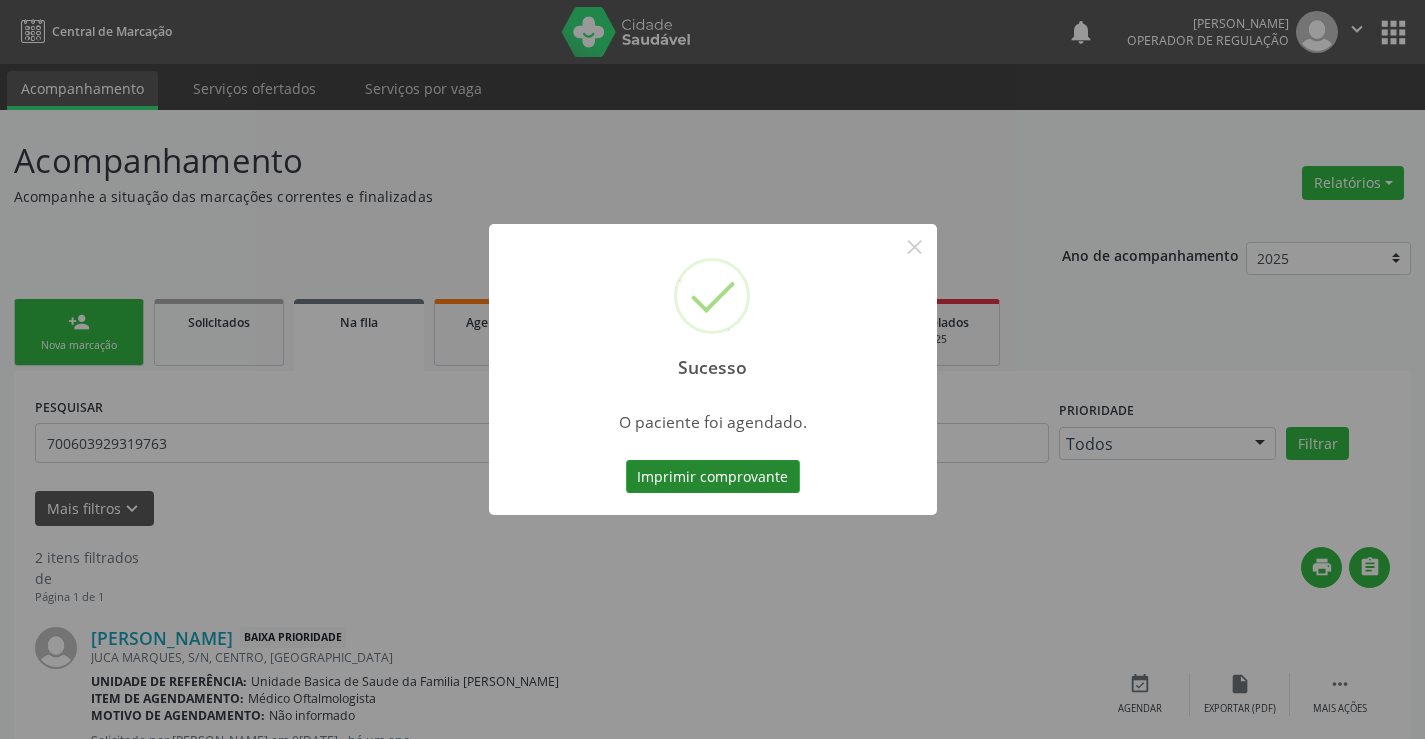 click on "Imprimir comprovante" at bounding box center [713, 477] 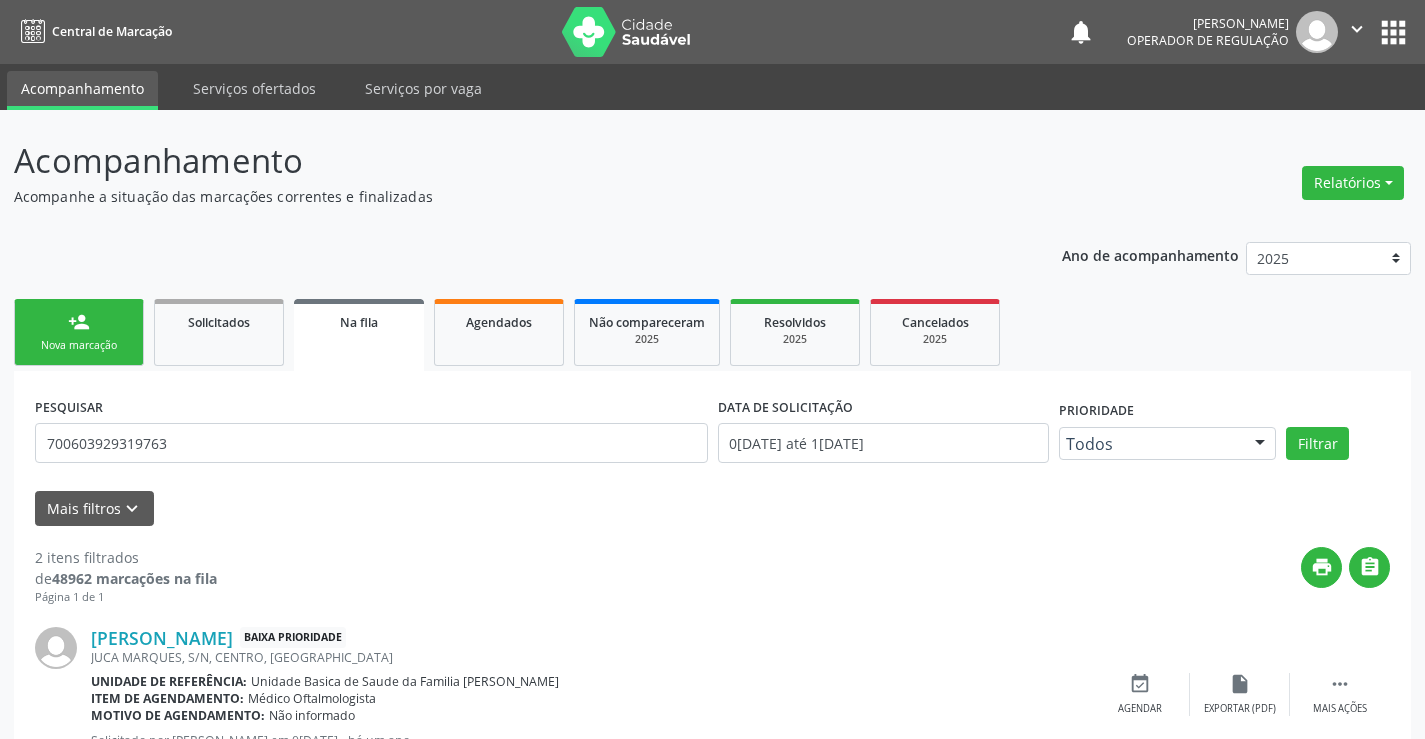 click on "Nova marcação" at bounding box center [79, 345] 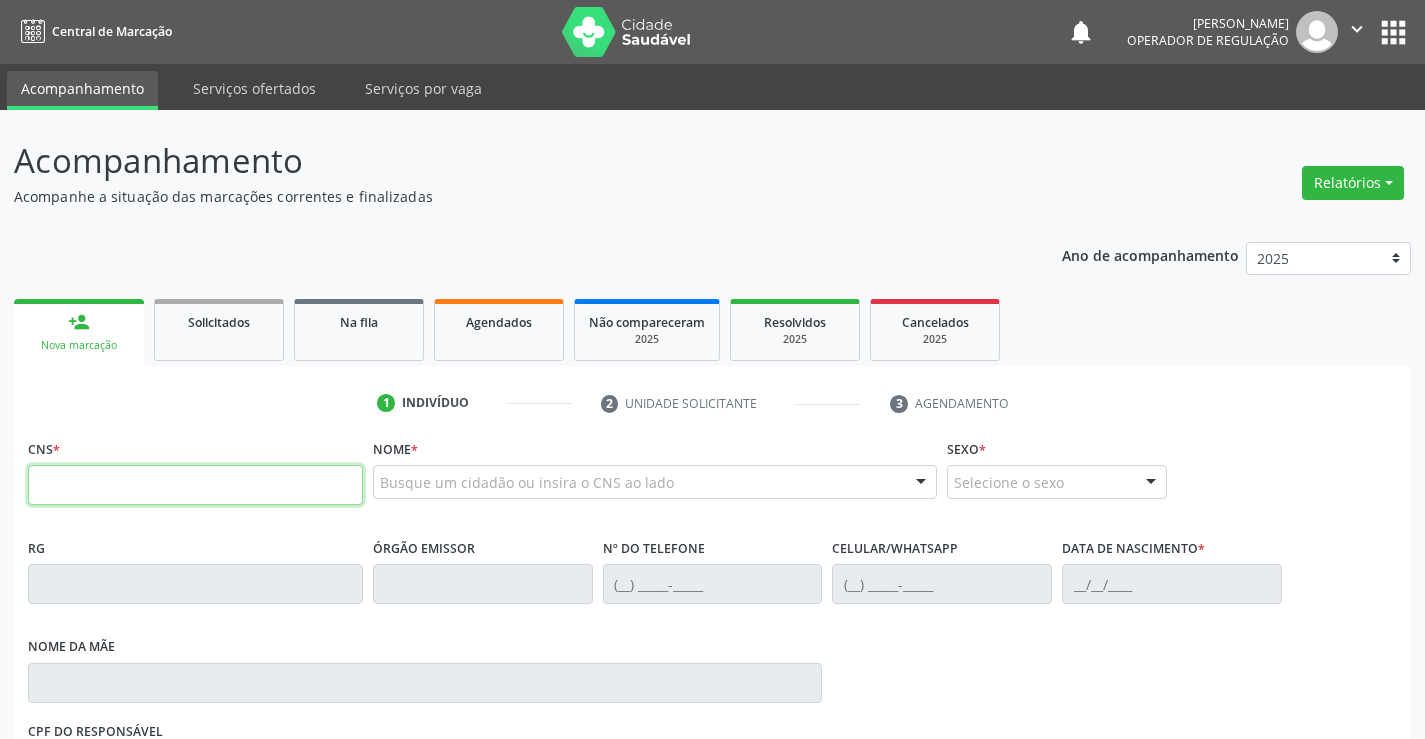 click at bounding box center [195, 485] 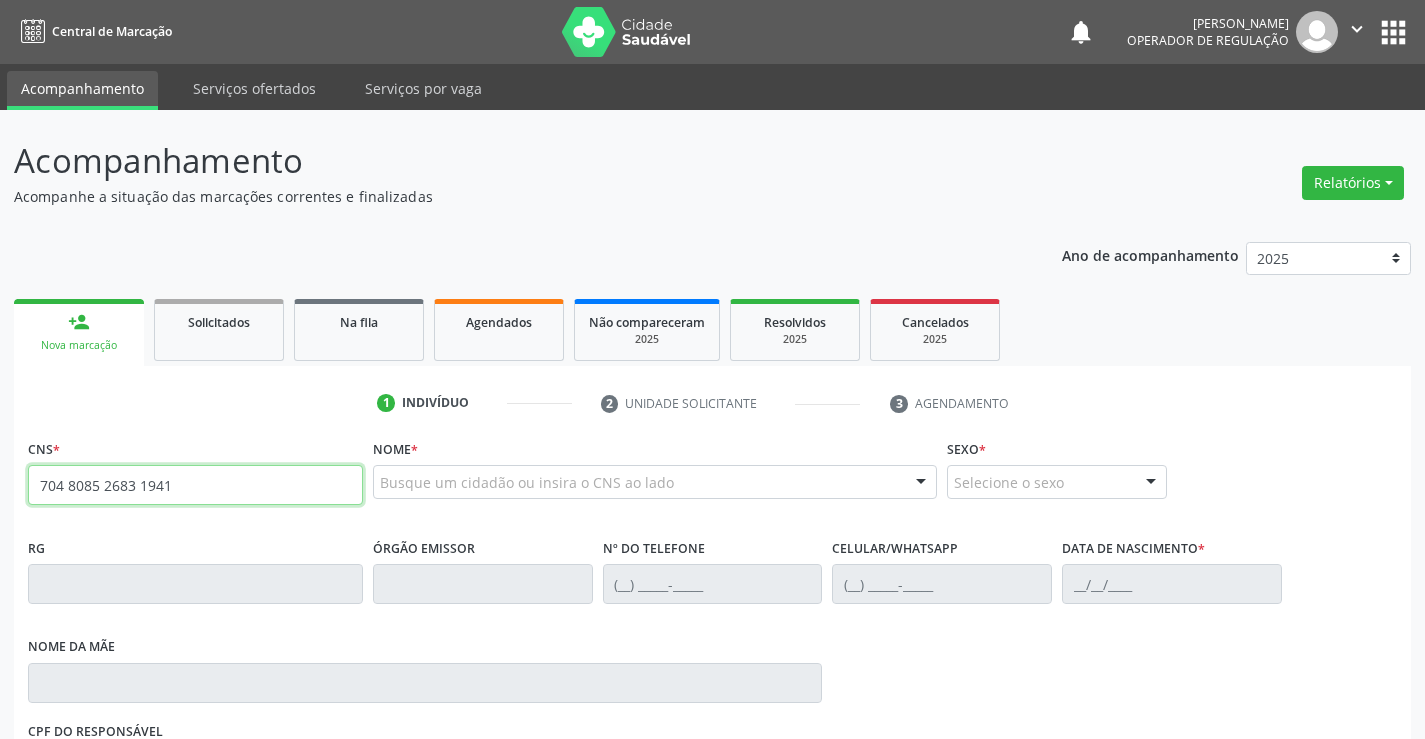 type on "704 8085 2683 1941" 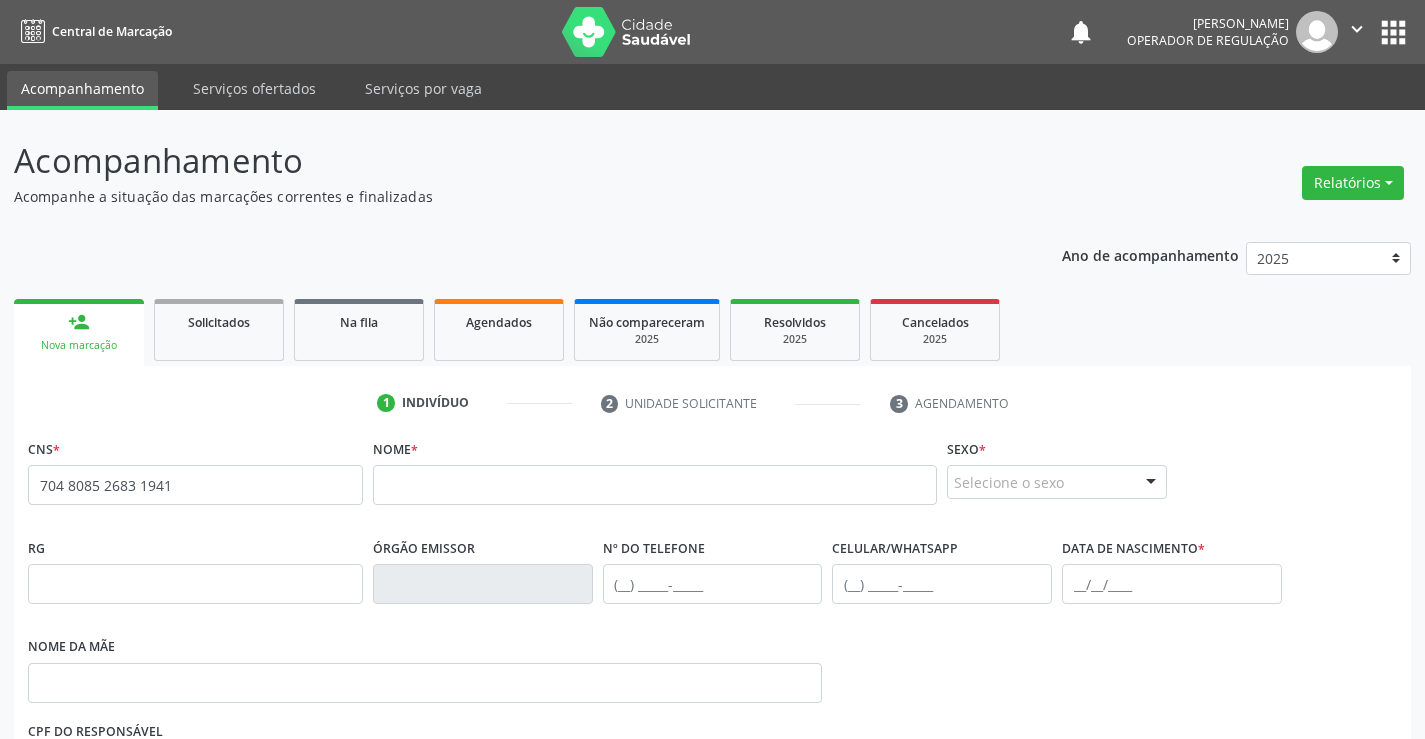 click on "" at bounding box center [1357, 29] 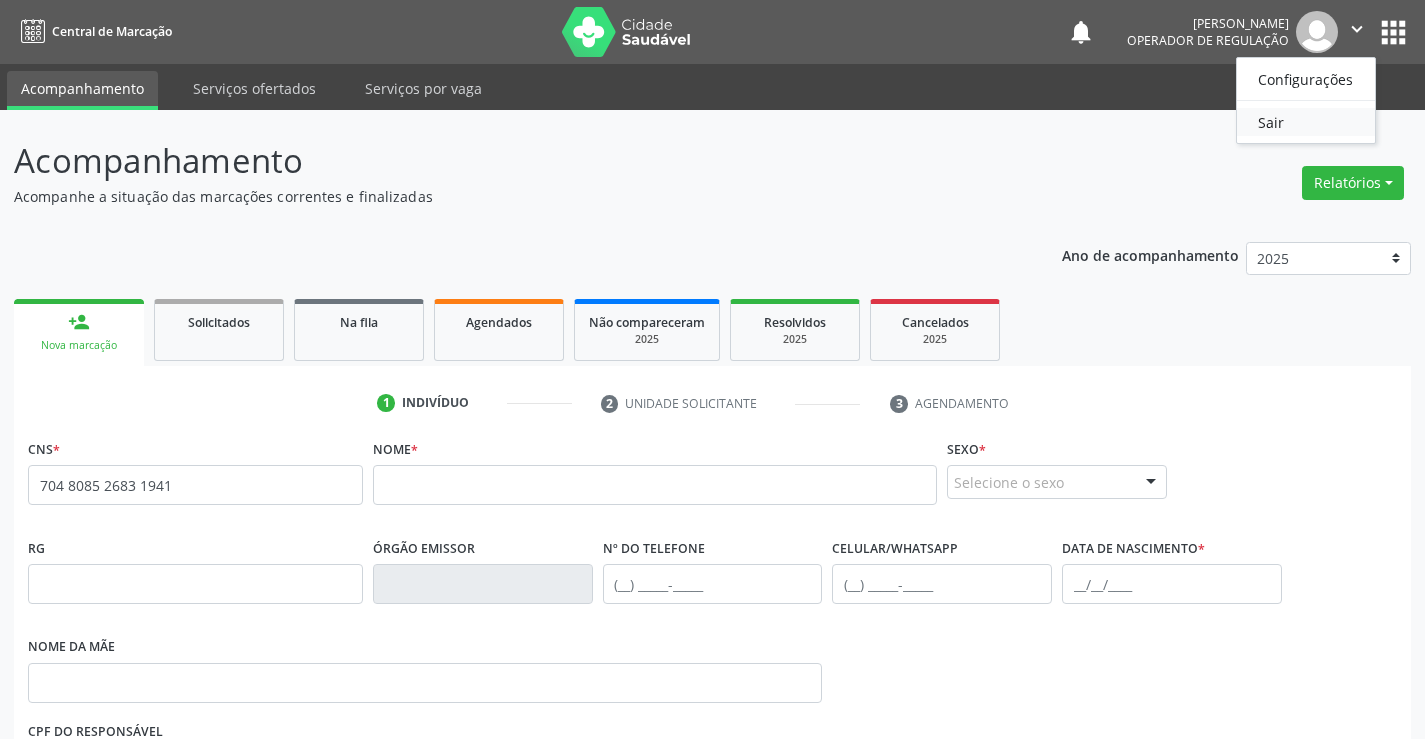 click on "Sair" at bounding box center (1306, 122) 